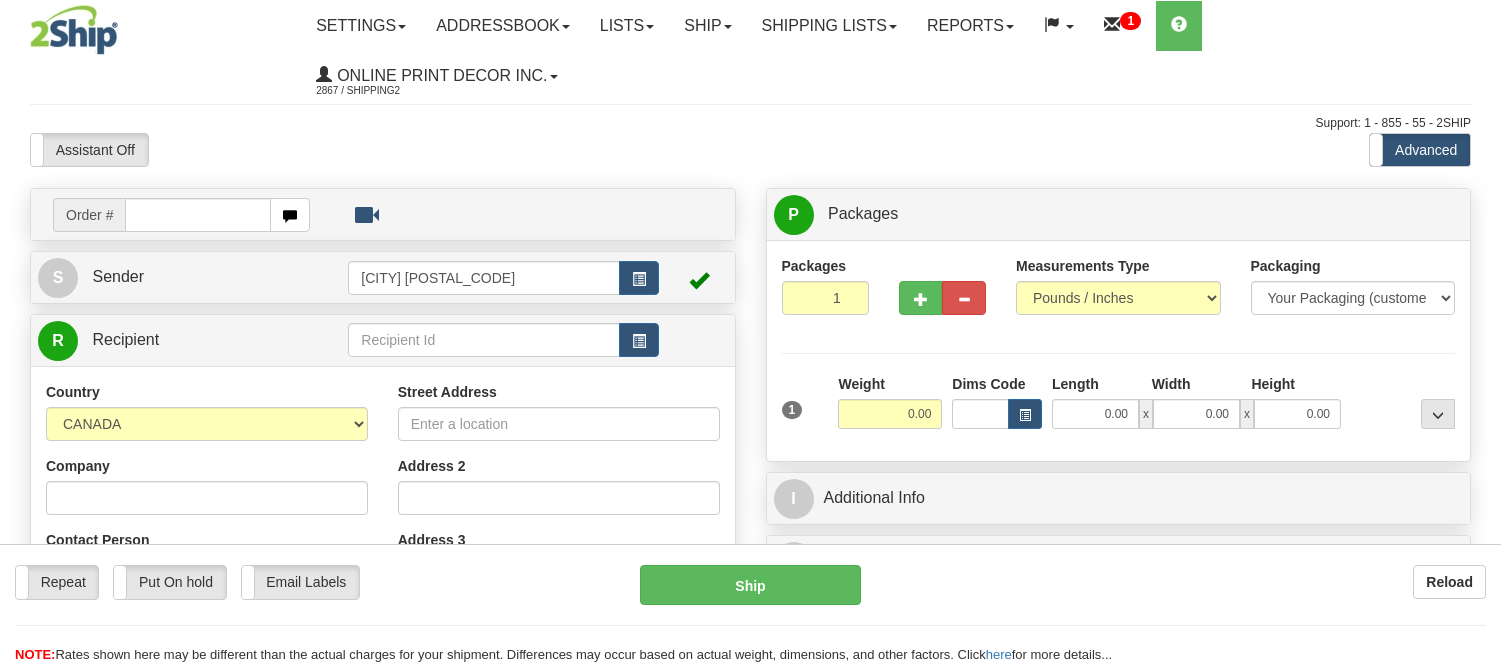 scroll, scrollTop: 0, scrollLeft: 0, axis: both 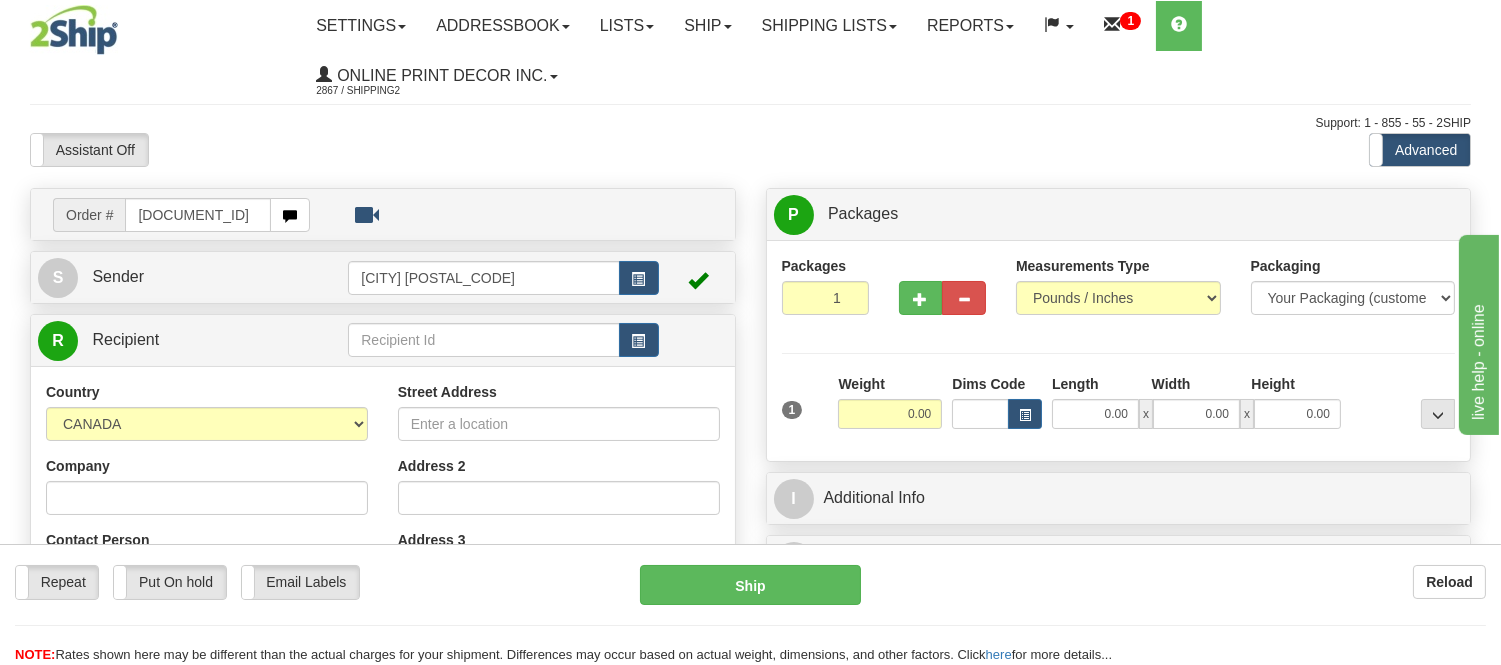 type on "ca-418274" 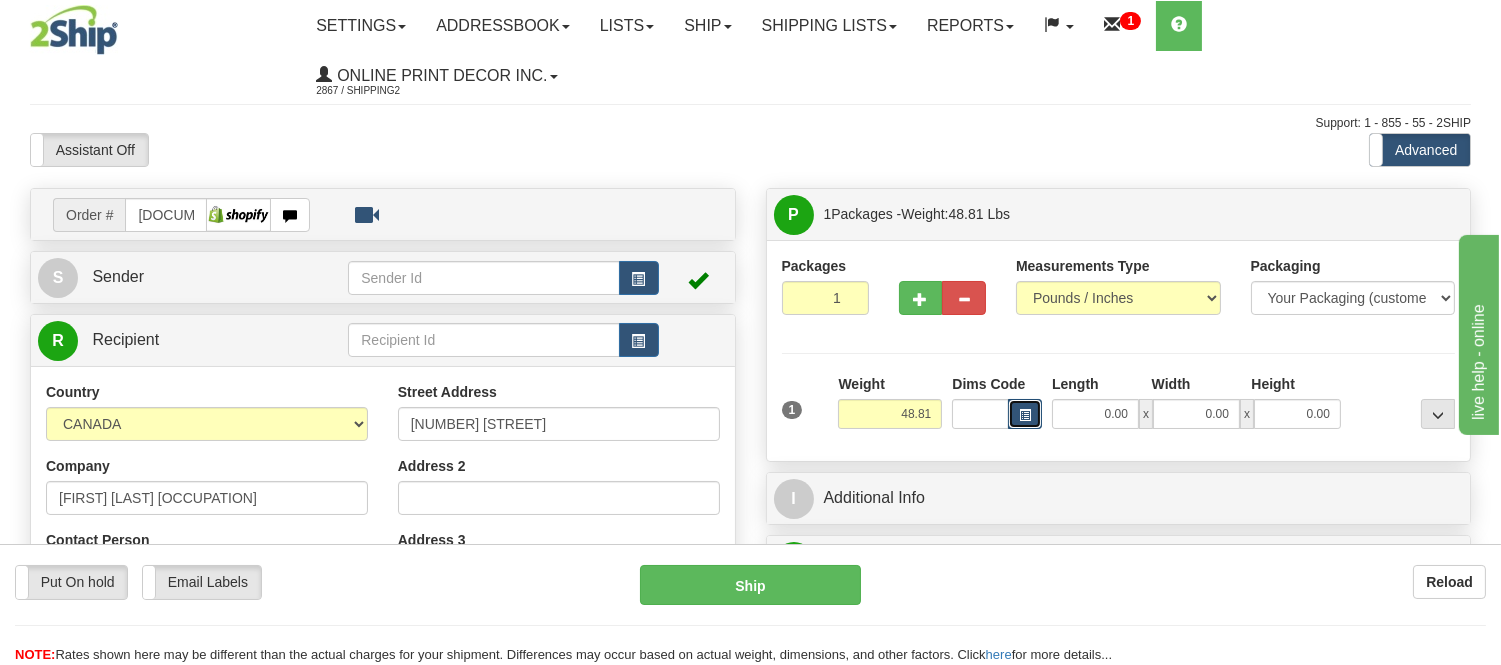 click at bounding box center [1025, 415] 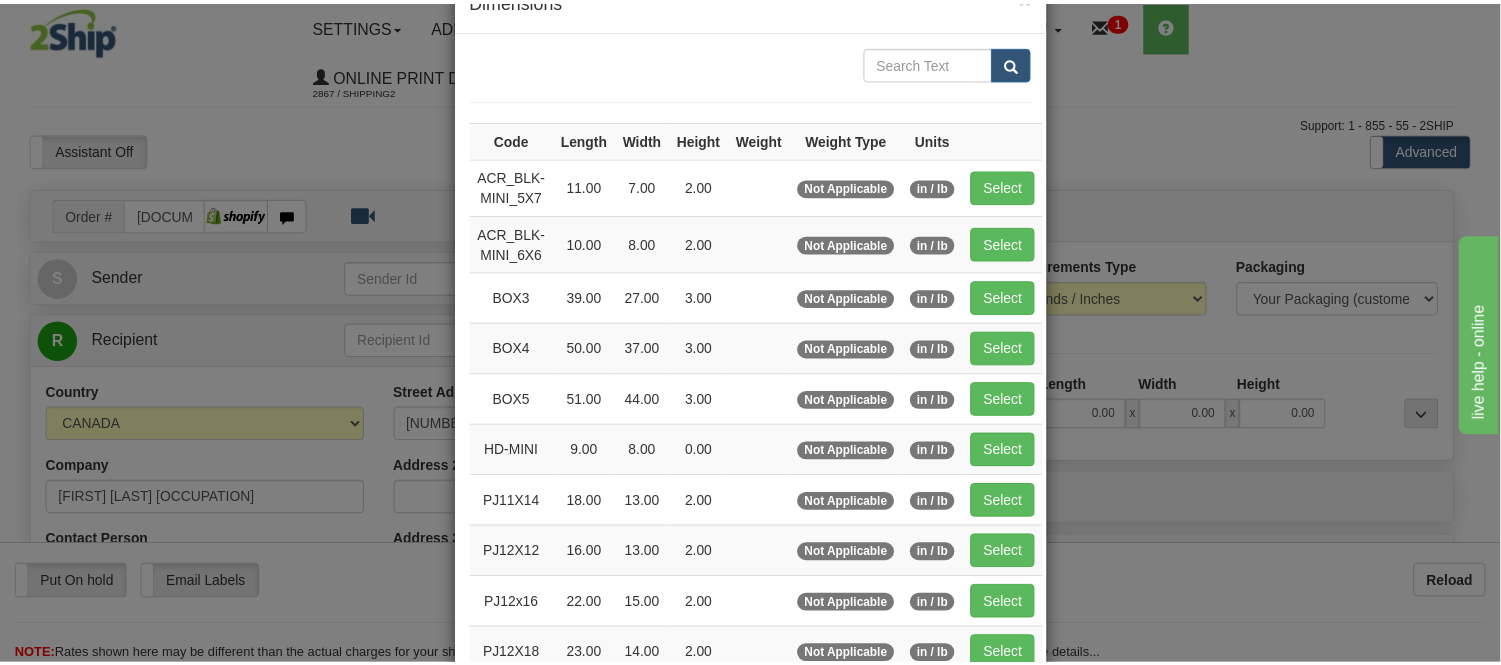scroll, scrollTop: 111, scrollLeft: 0, axis: vertical 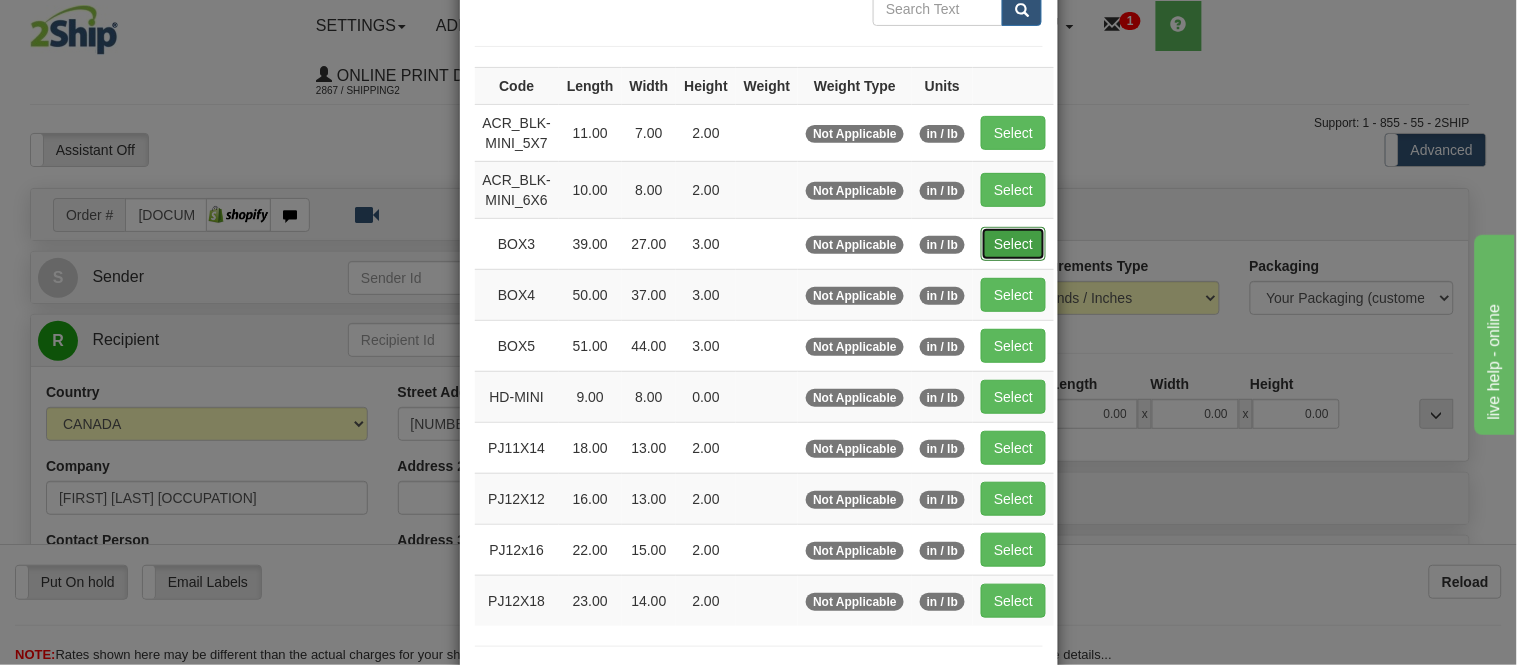 click on "Select" at bounding box center (1013, 244) 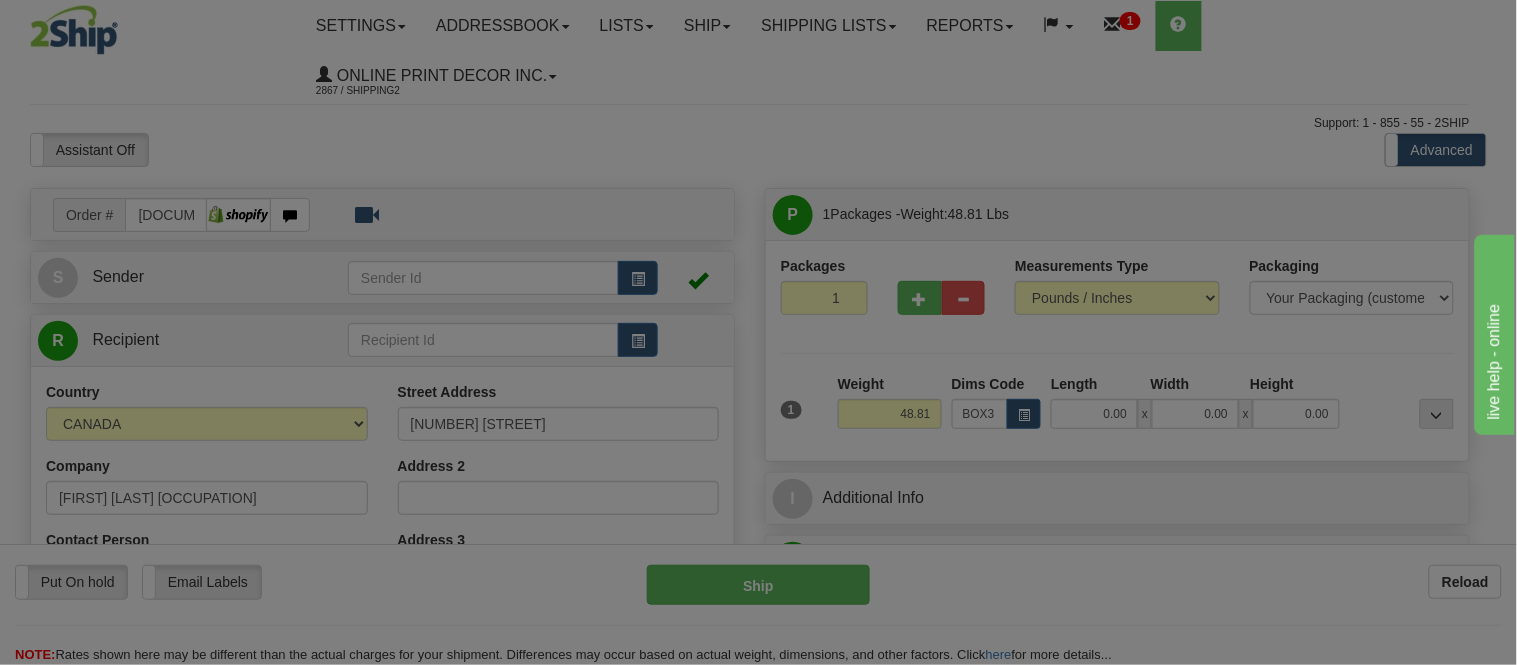 type on "39.00" 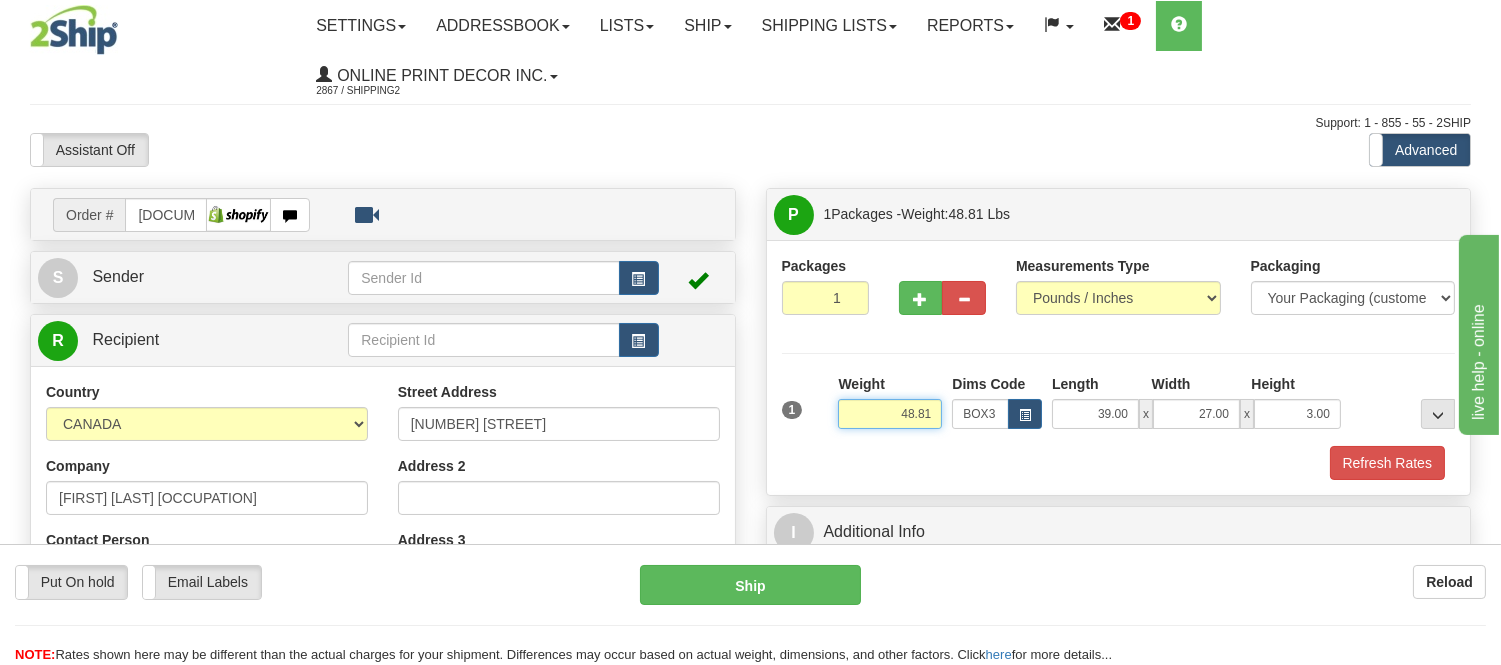 drag, startPoint x: 927, startPoint y: 412, endPoint x: 830, endPoint y: 390, distance: 99.46356 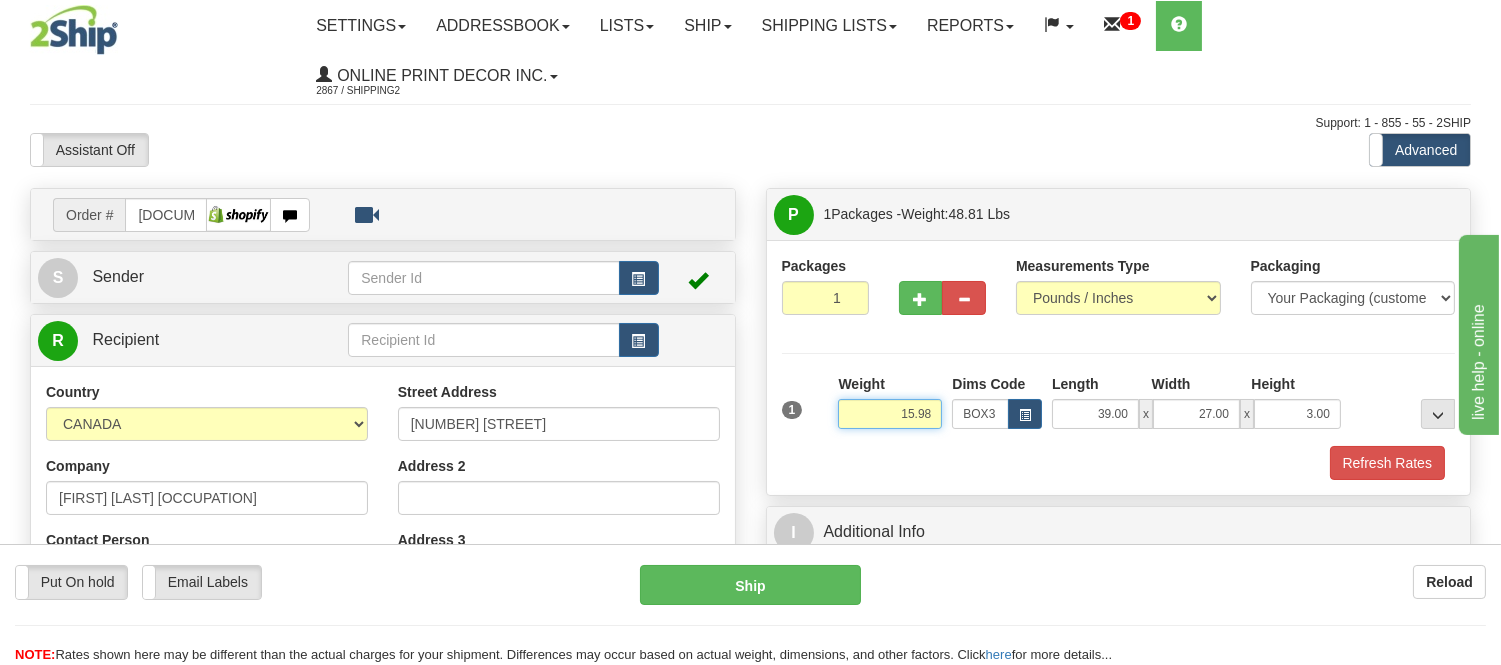 click on "15.98" at bounding box center (890, 414) 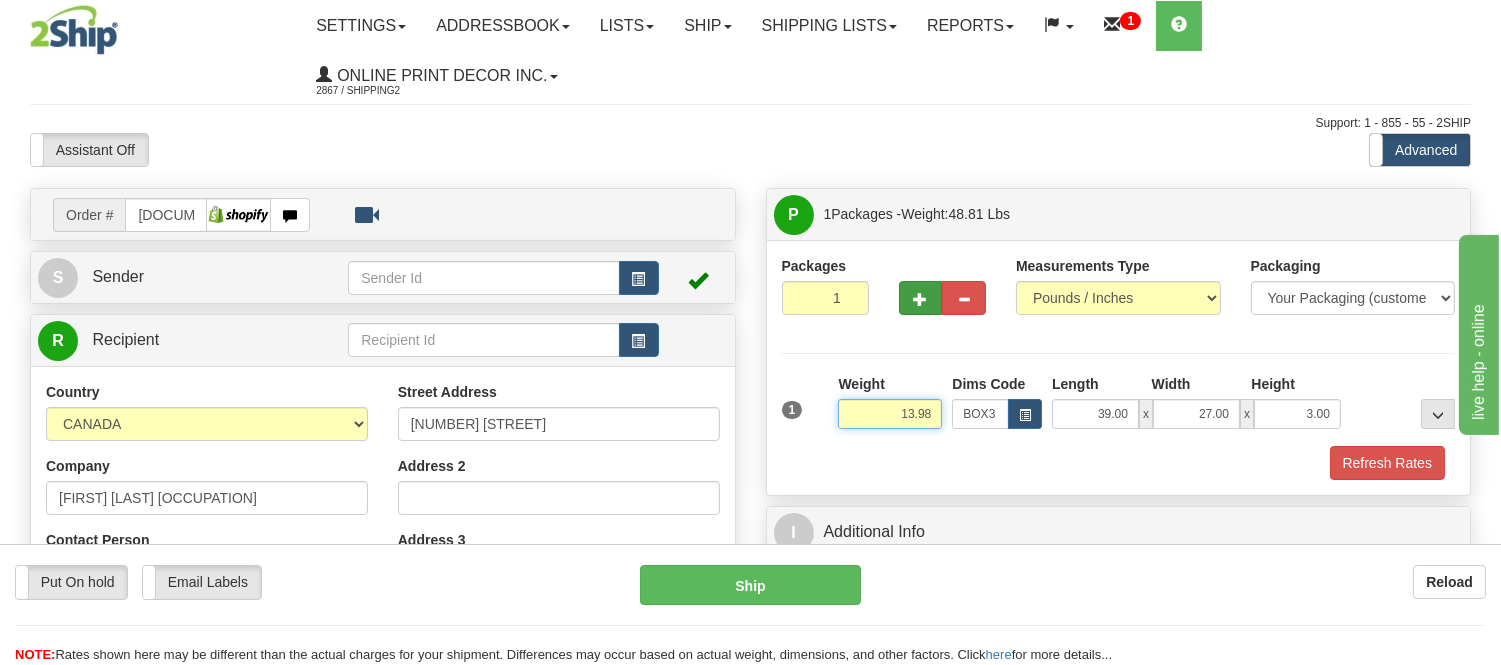 type on "13.98" 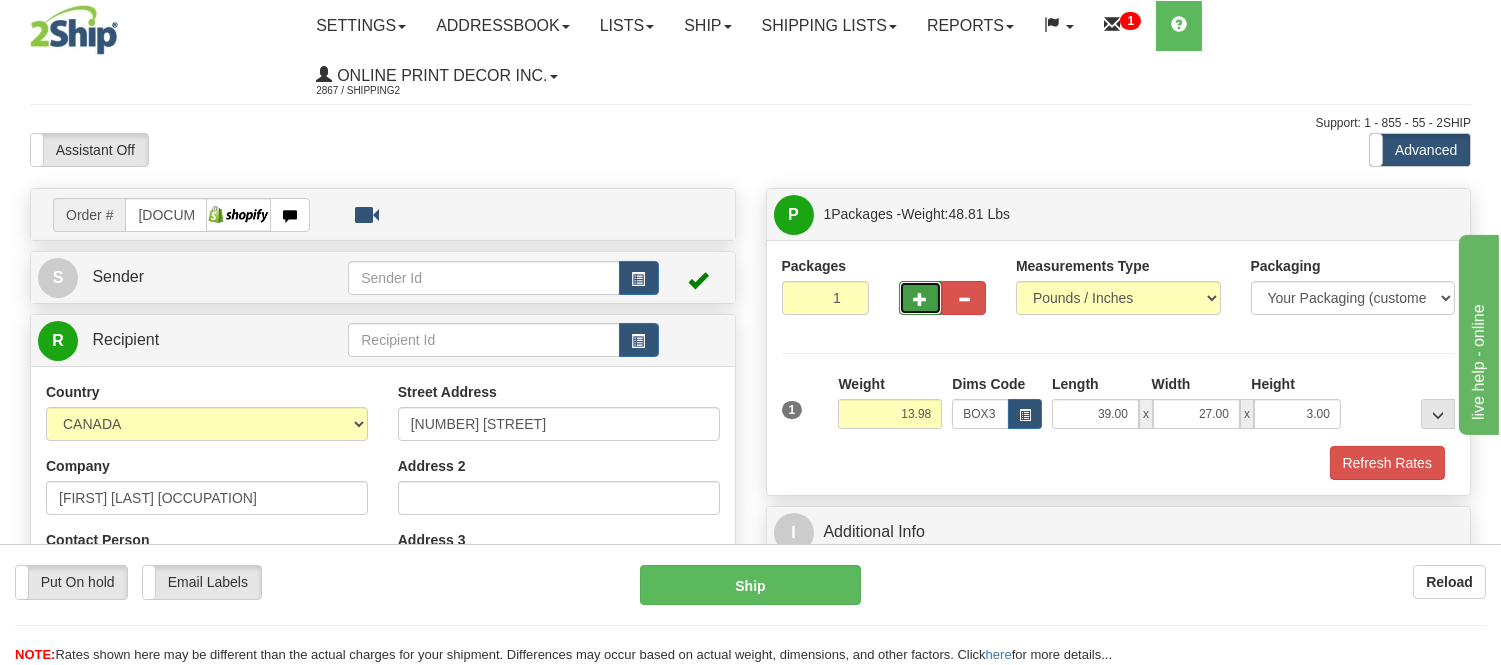 click at bounding box center [921, 298] 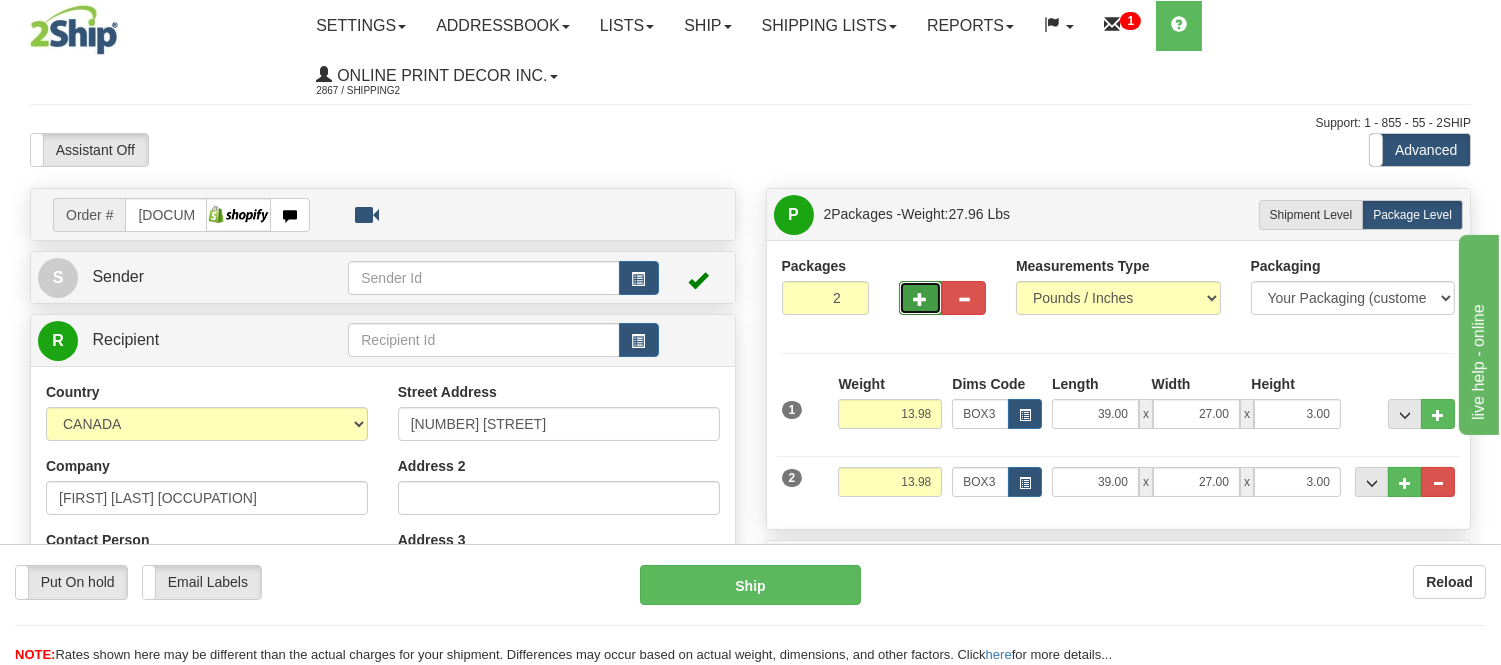 click at bounding box center [921, 299] 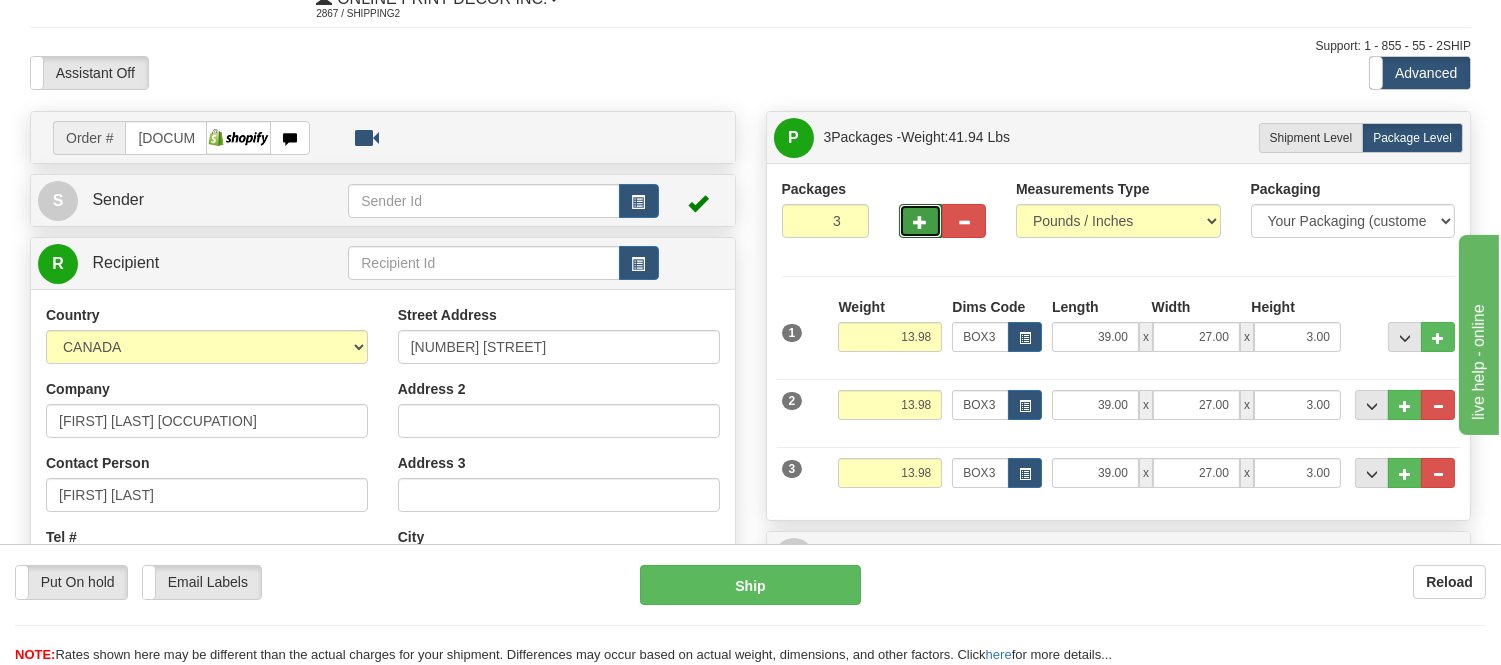 scroll, scrollTop: 111, scrollLeft: 0, axis: vertical 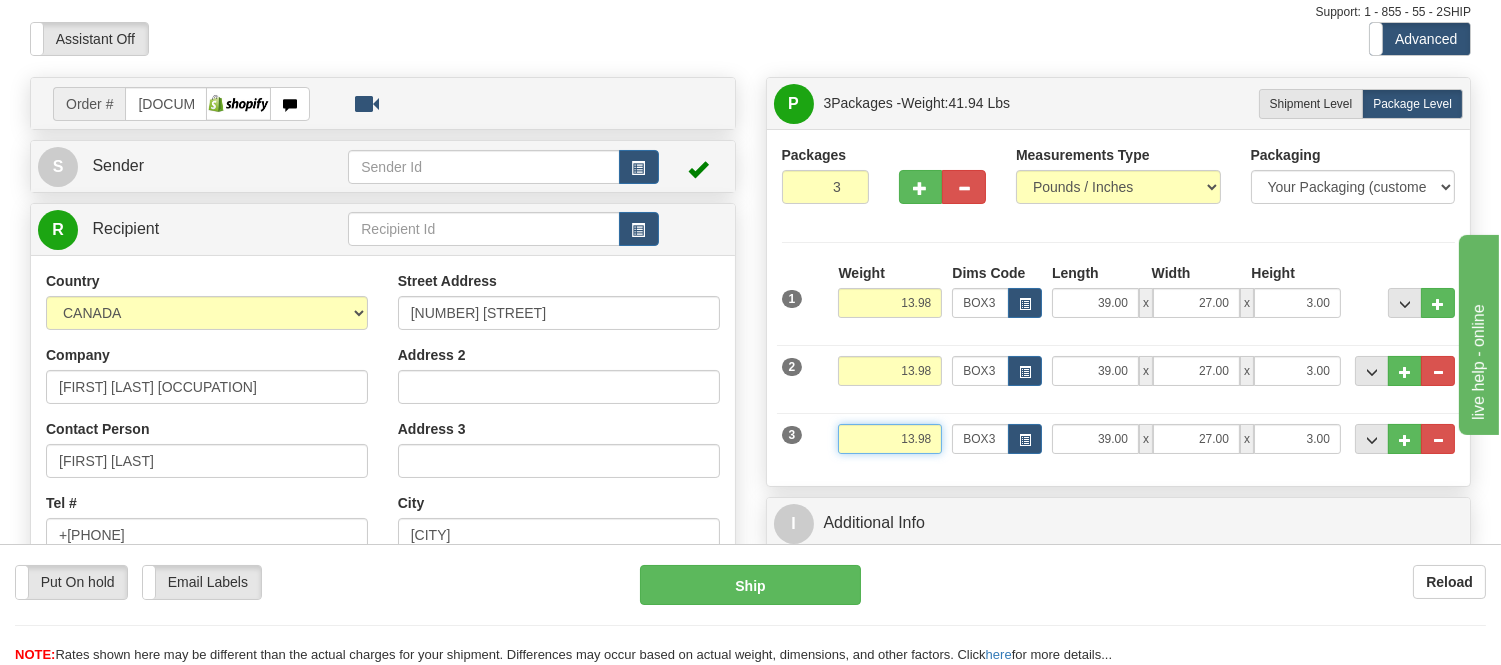 drag, startPoint x: 934, startPoint y: 435, endPoint x: 862, endPoint y: 468, distance: 79.20227 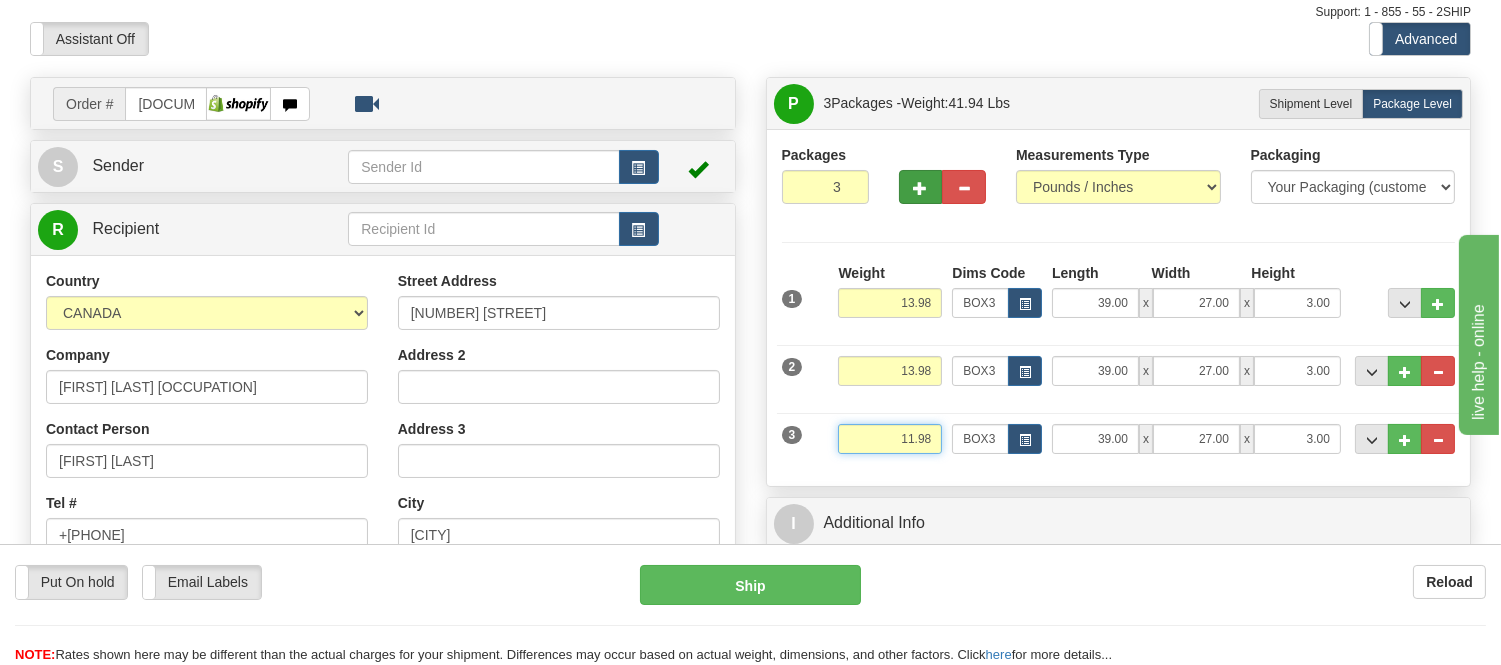 type on "11.98" 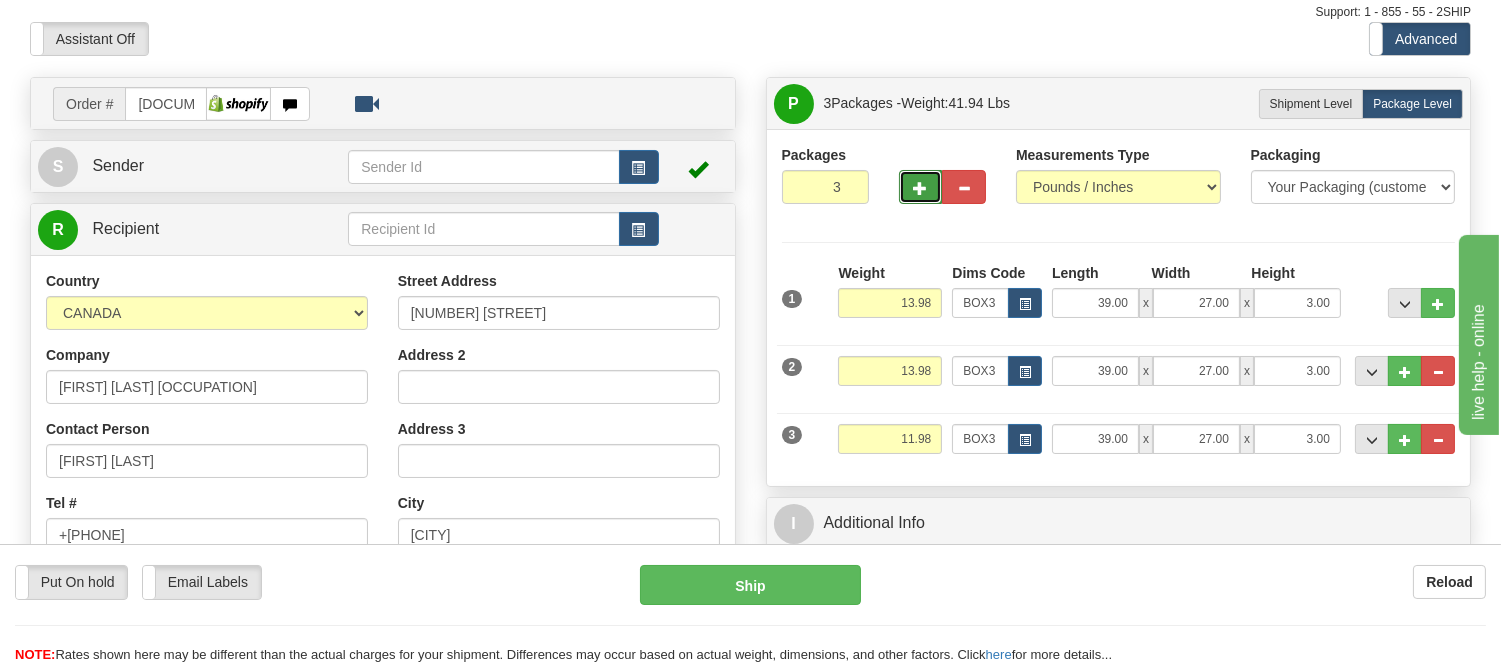 click at bounding box center (921, 187) 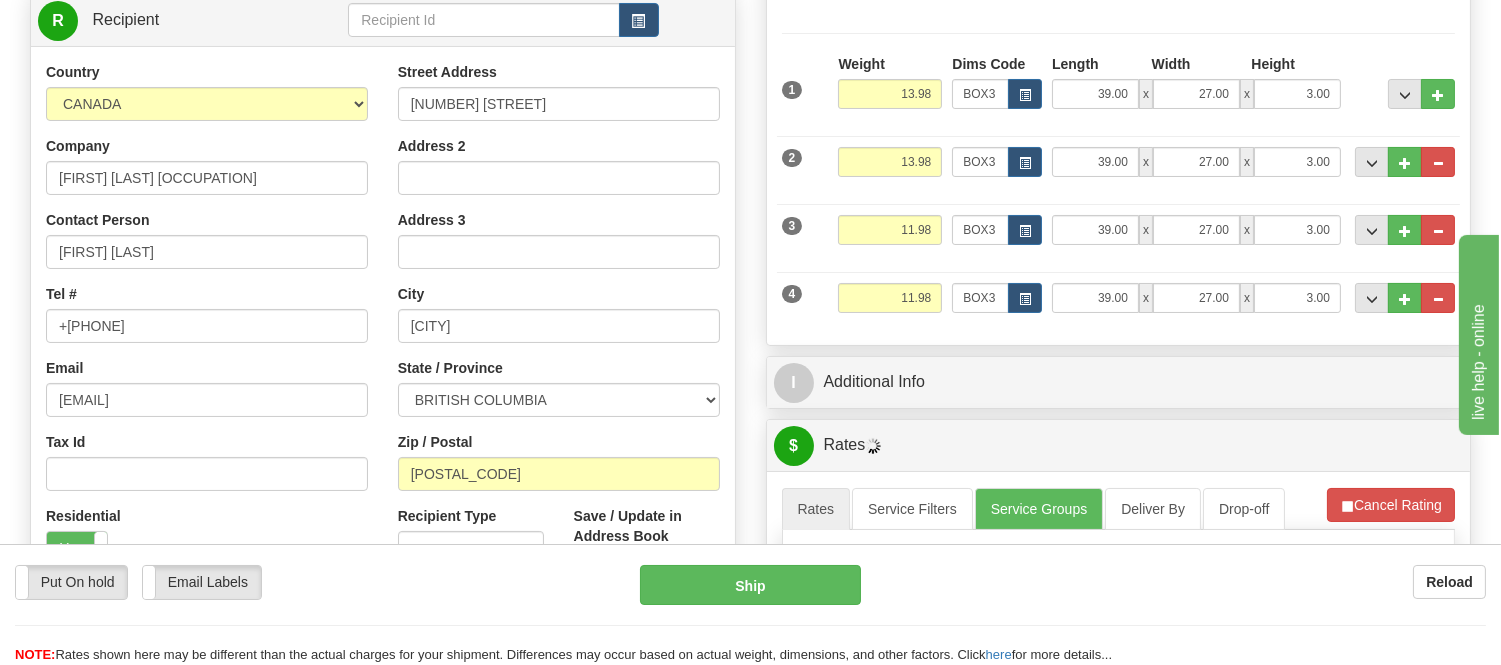 scroll, scrollTop: 333, scrollLeft: 0, axis: vertical 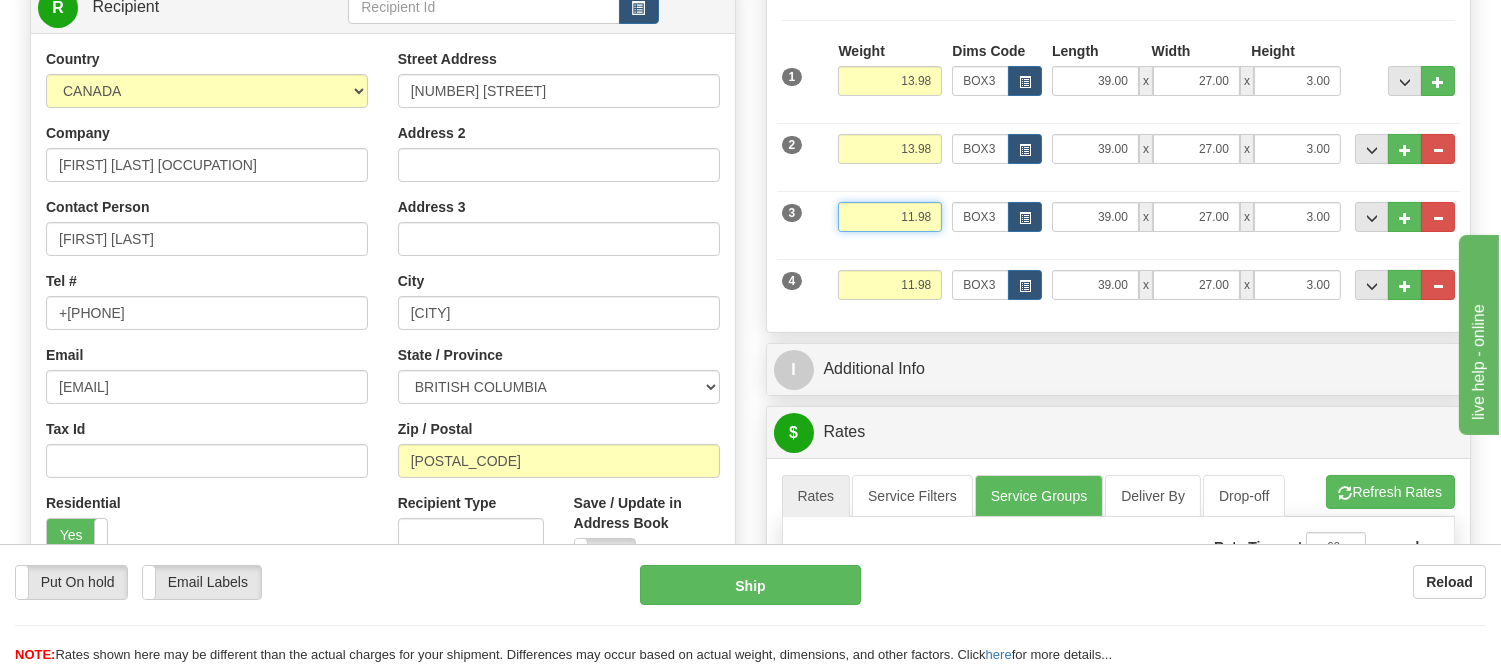 drag, startPoint x: 933, startPoint y: 216, endPoint x: 845, endPoint y: 228, distance: 88.814415 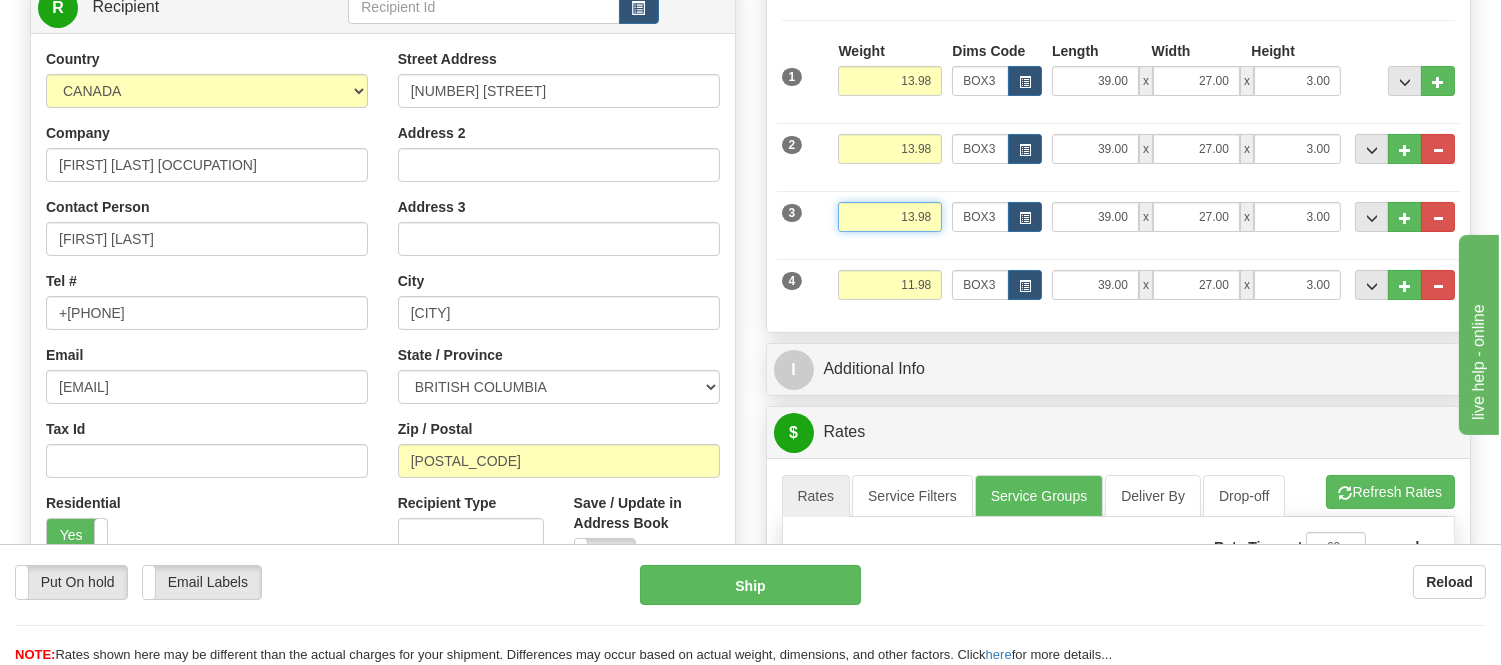 type on "13.98" 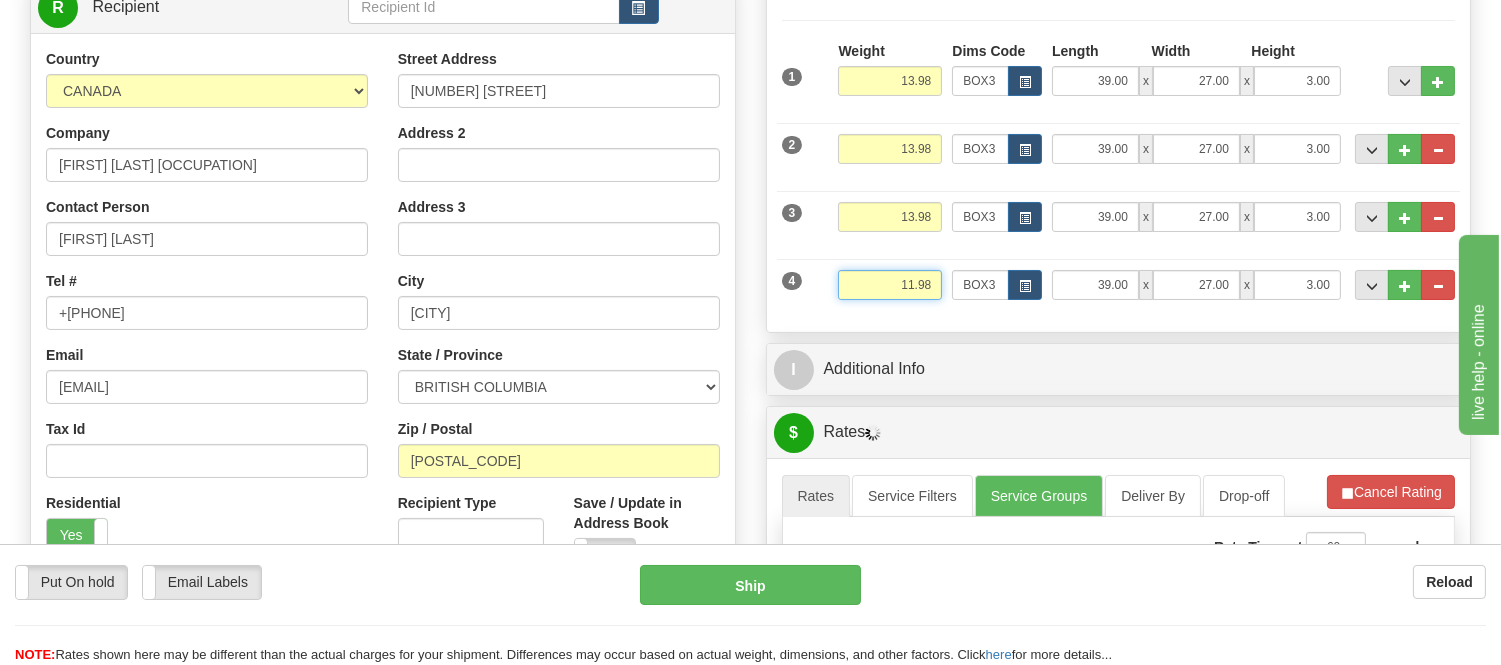 drag, startPoint x: 930, startPoint y: 284, endPoint x: 847, endPoint y: 308, distance: 86.40023 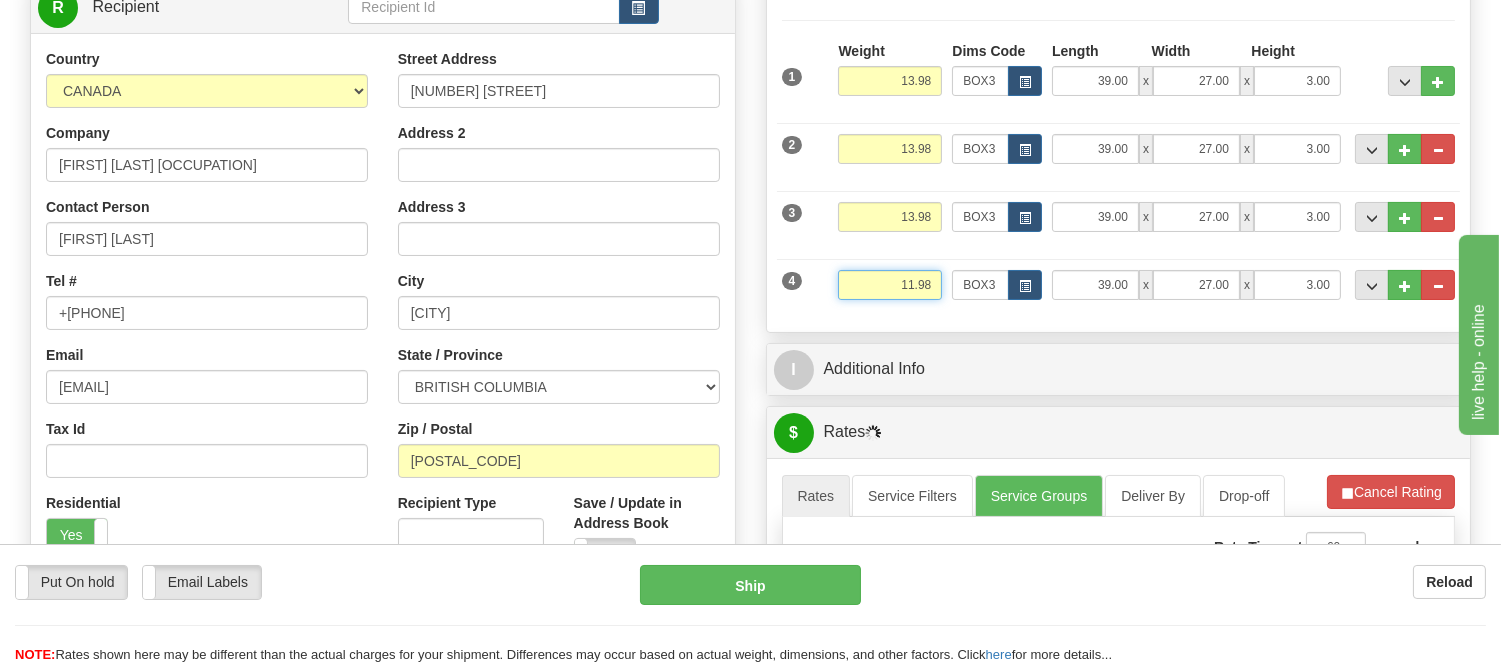 click on "Weight
11.98" at bounding box center [890, 292] 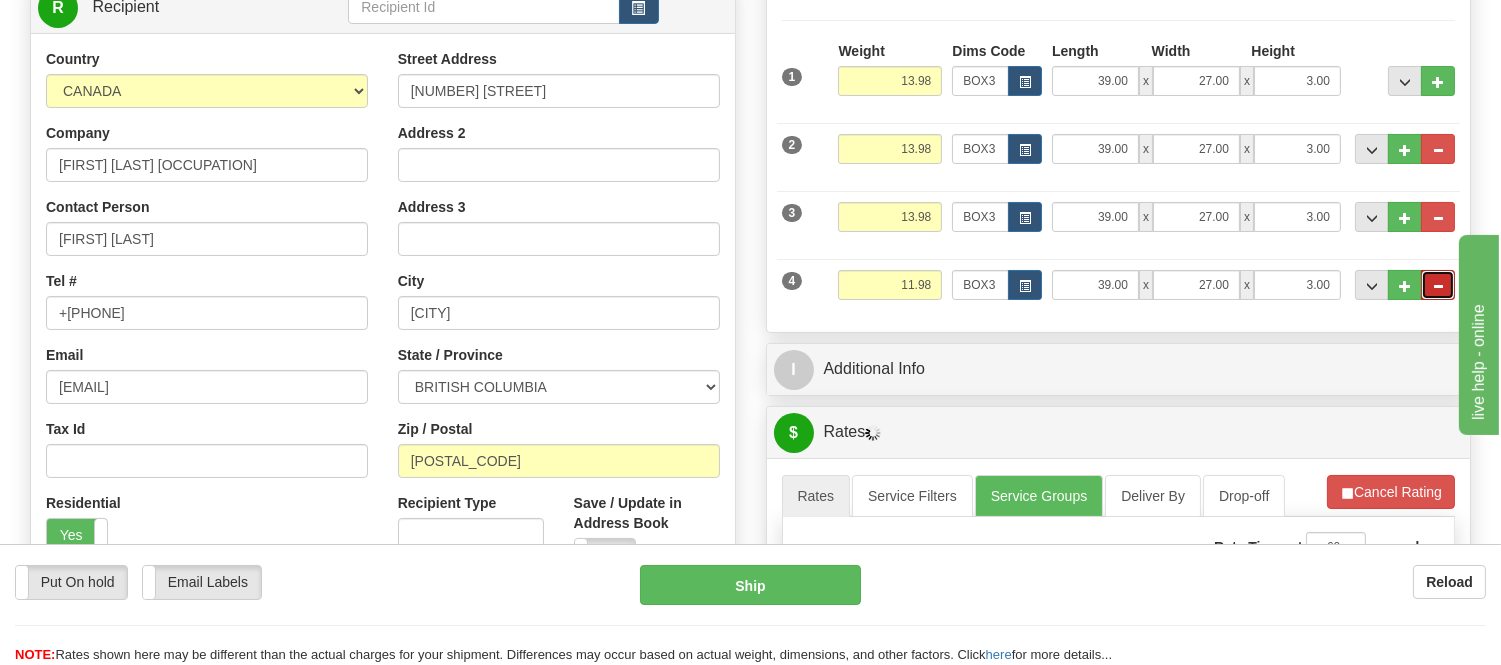 click at bounding box center [1438, 286] 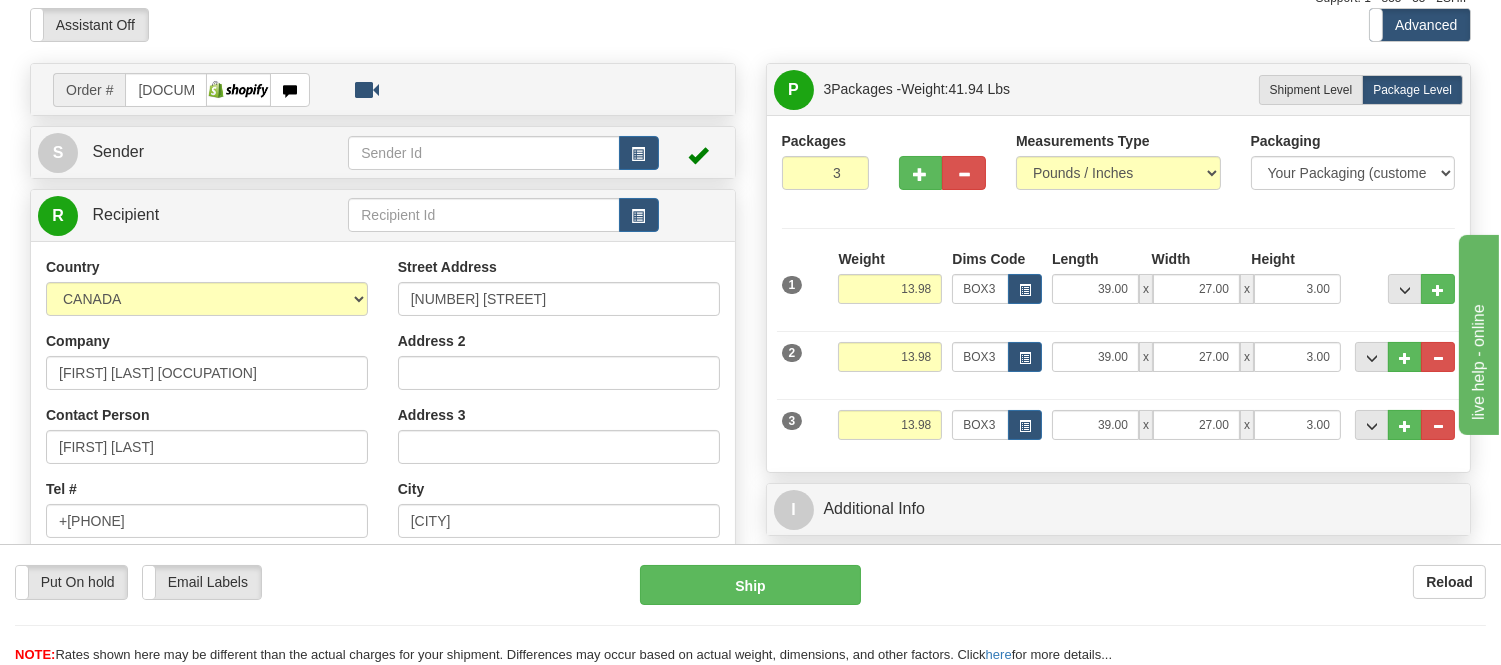 scroll, scrollTop: 111, scrollLeft: 0, axis: vertical 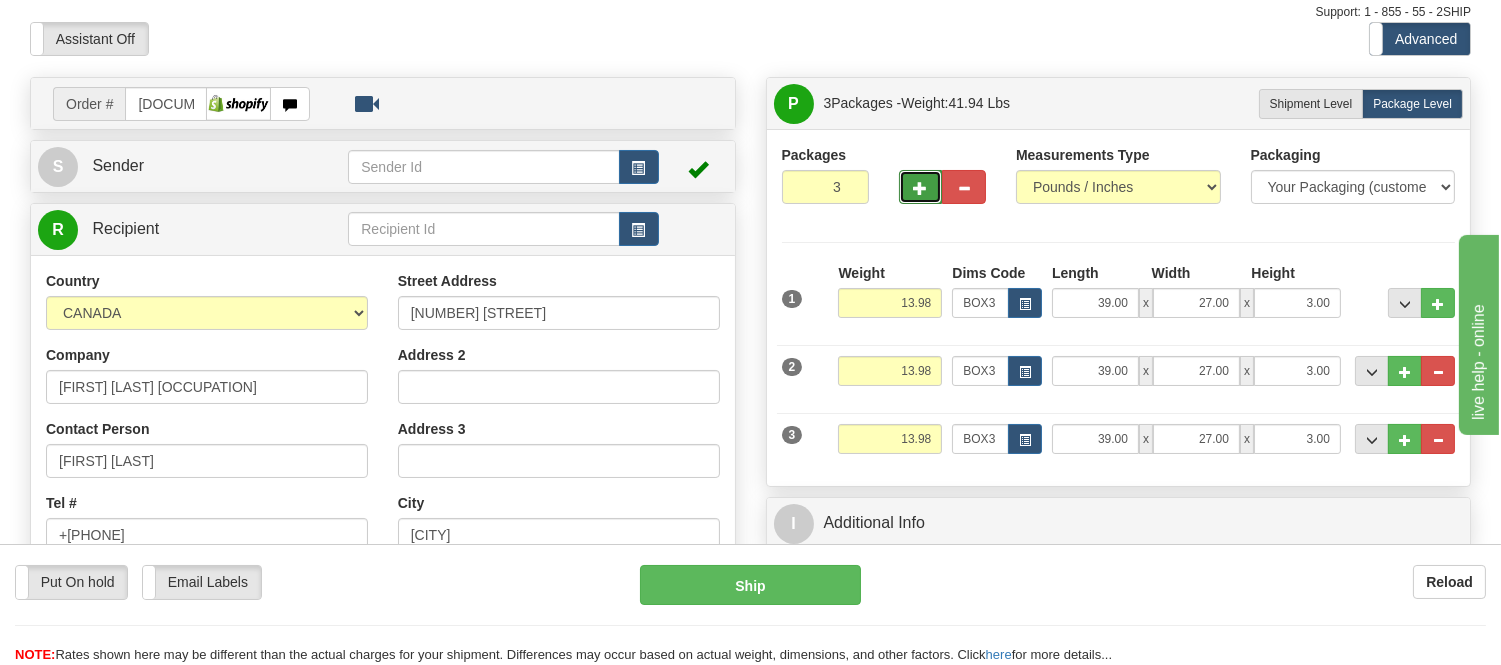 click at bounding box center [921, 188] 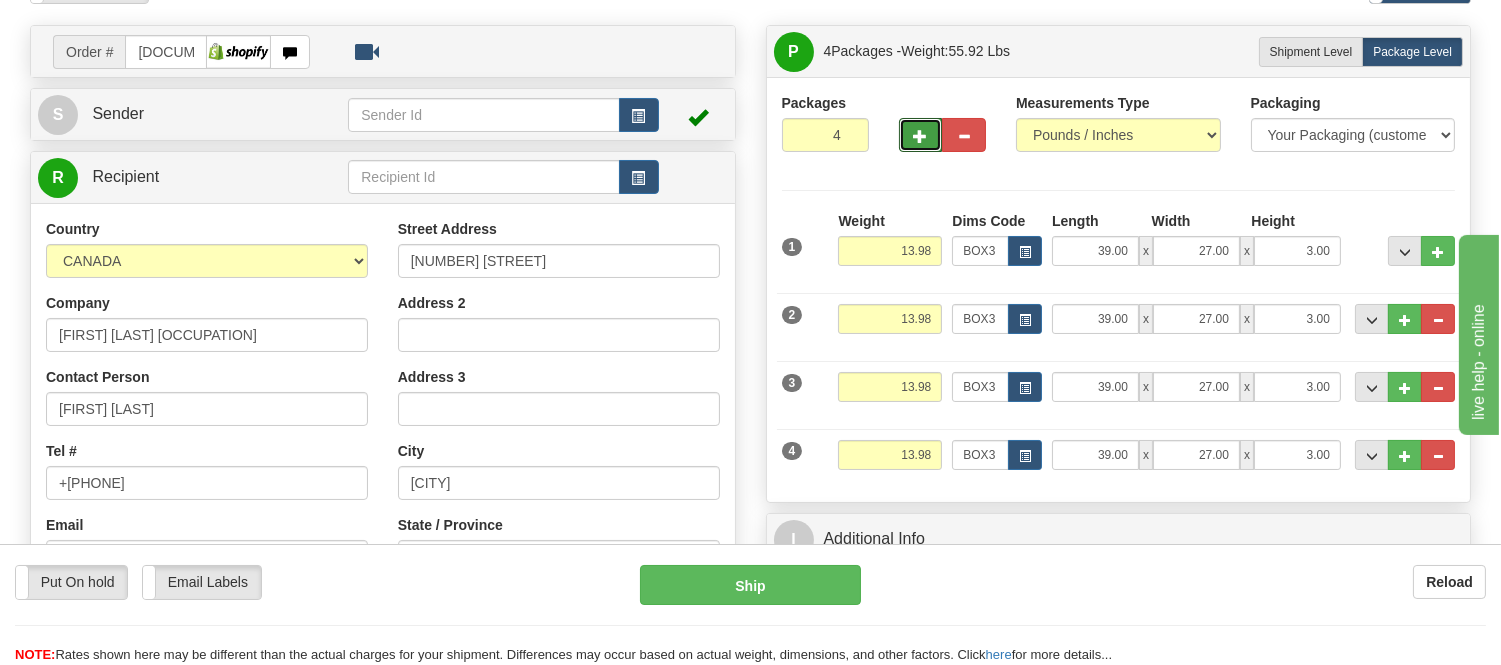 scroll, scrollTop: 111, scrollLeft: 0, axis: vertical 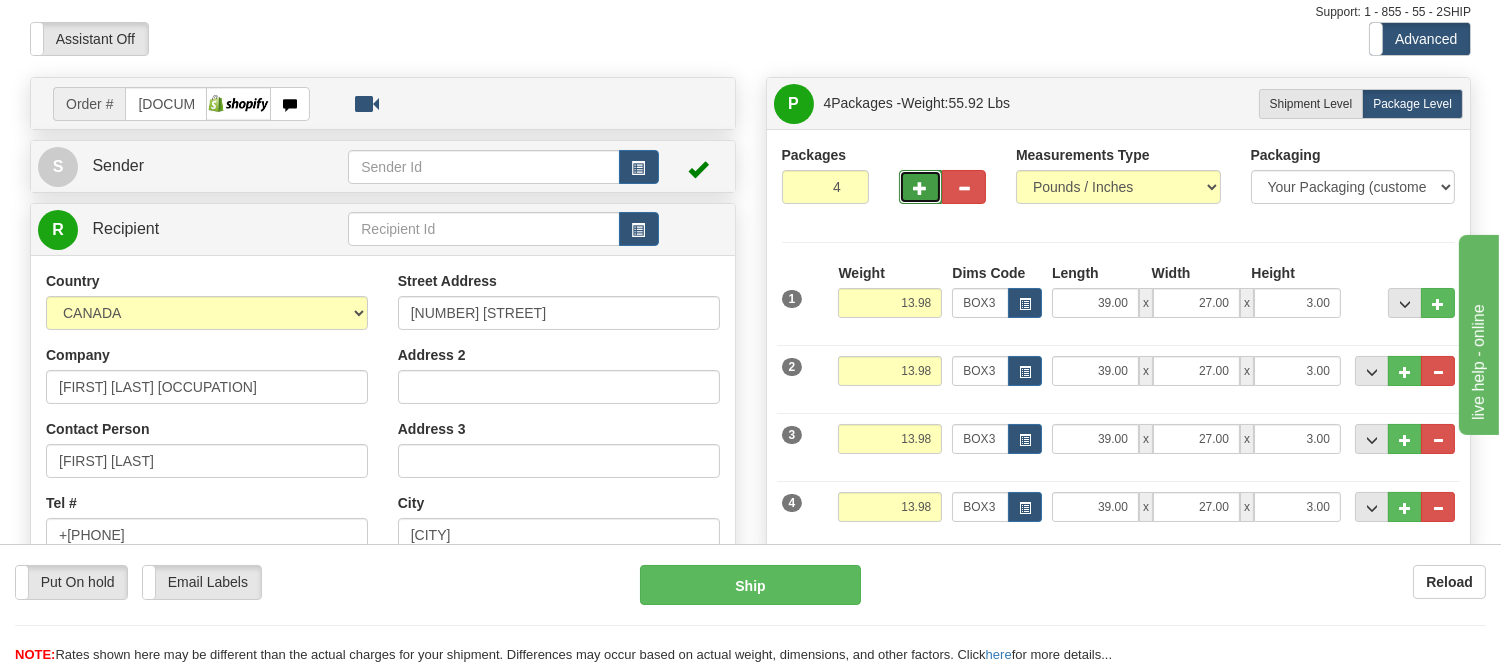 click at bounding box center [921, 188] 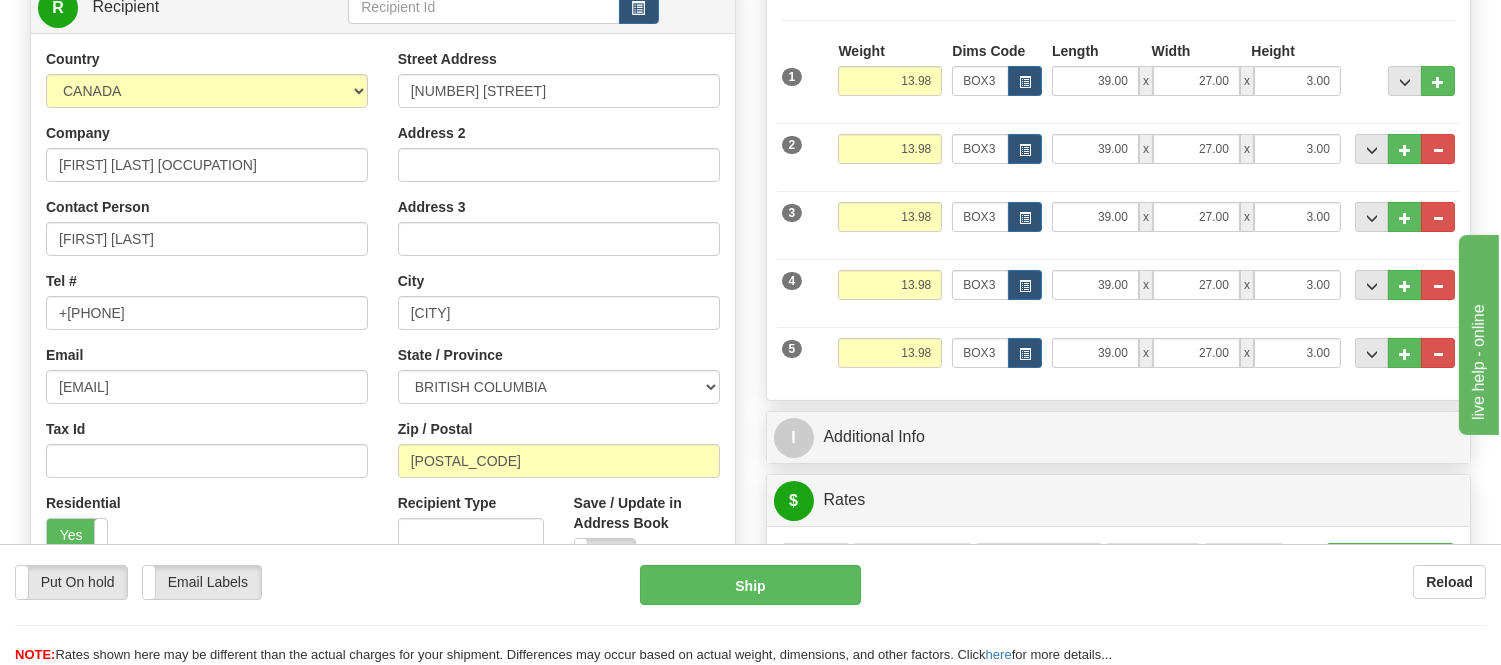 scroll, scrollTop: 222, scrollLeft: 0, axis: vertical 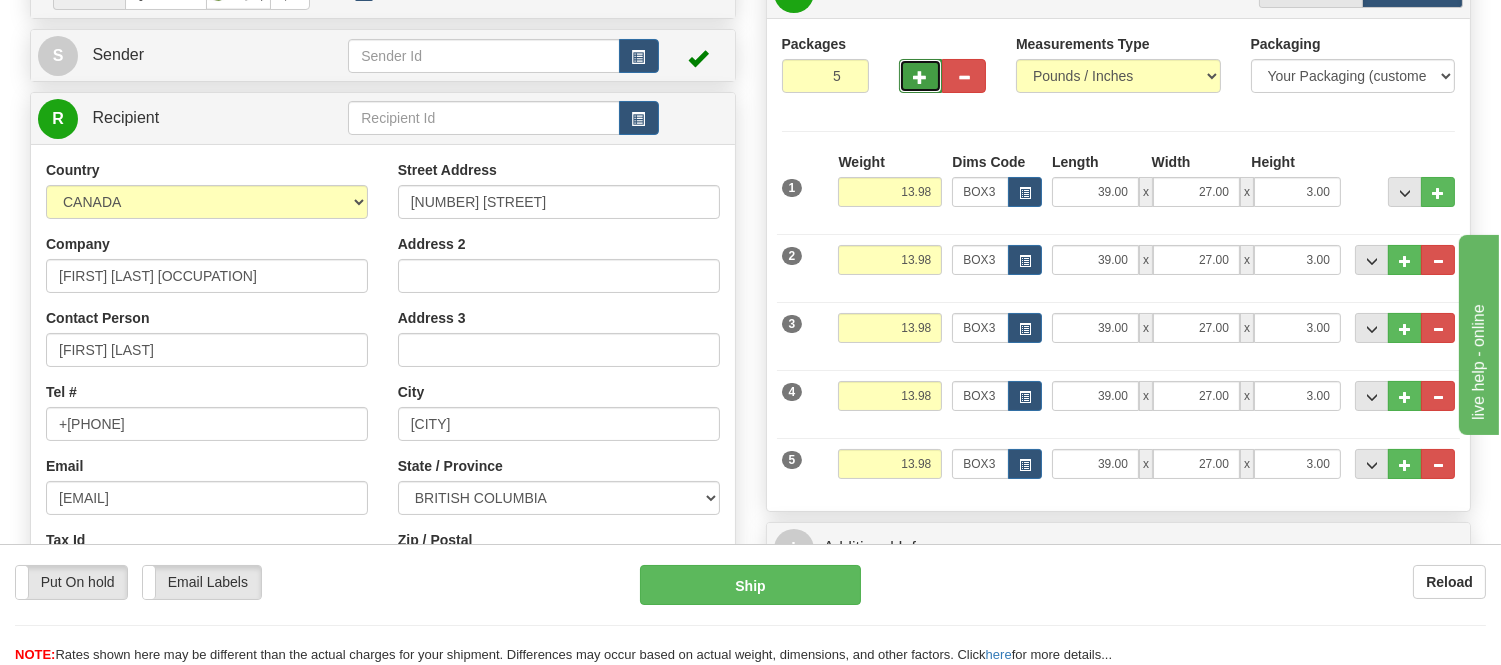 click at bounding box center [921, 77] 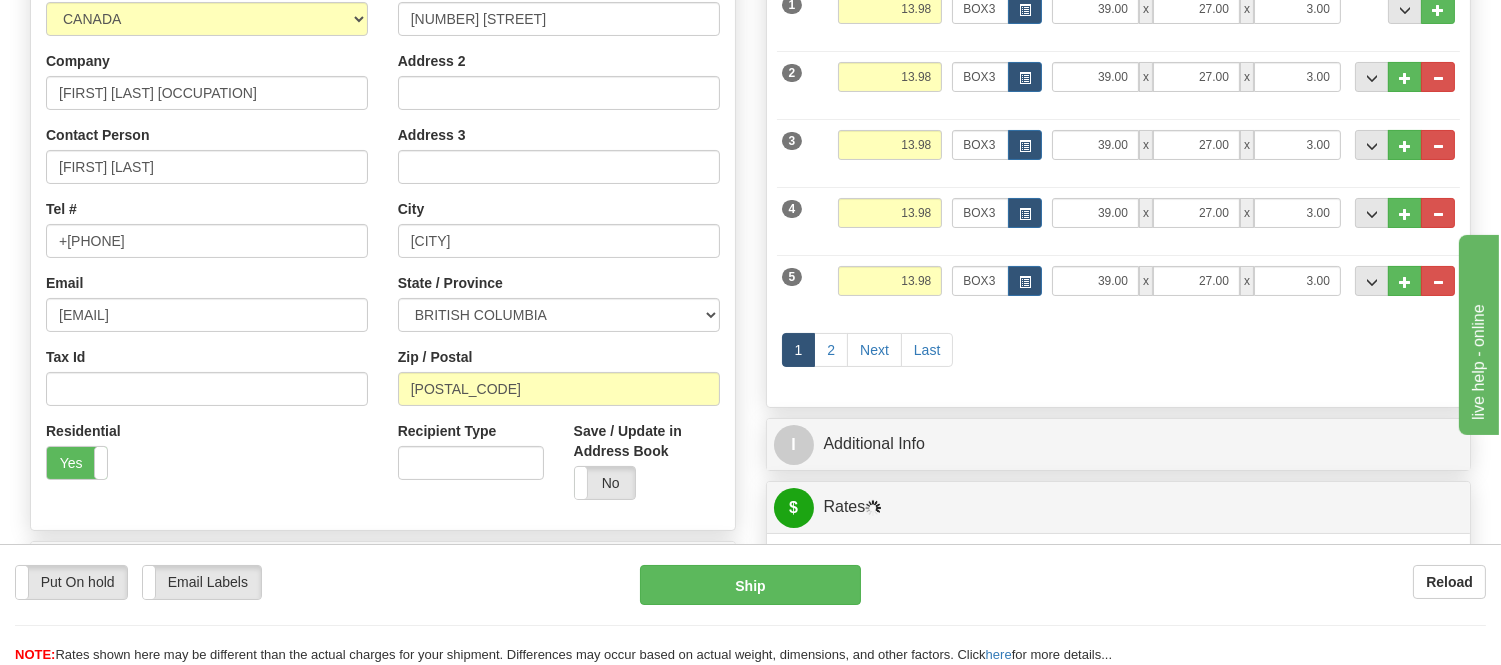 scroll, scrollTop: 444, scrollLeft: 0, axis: vertical 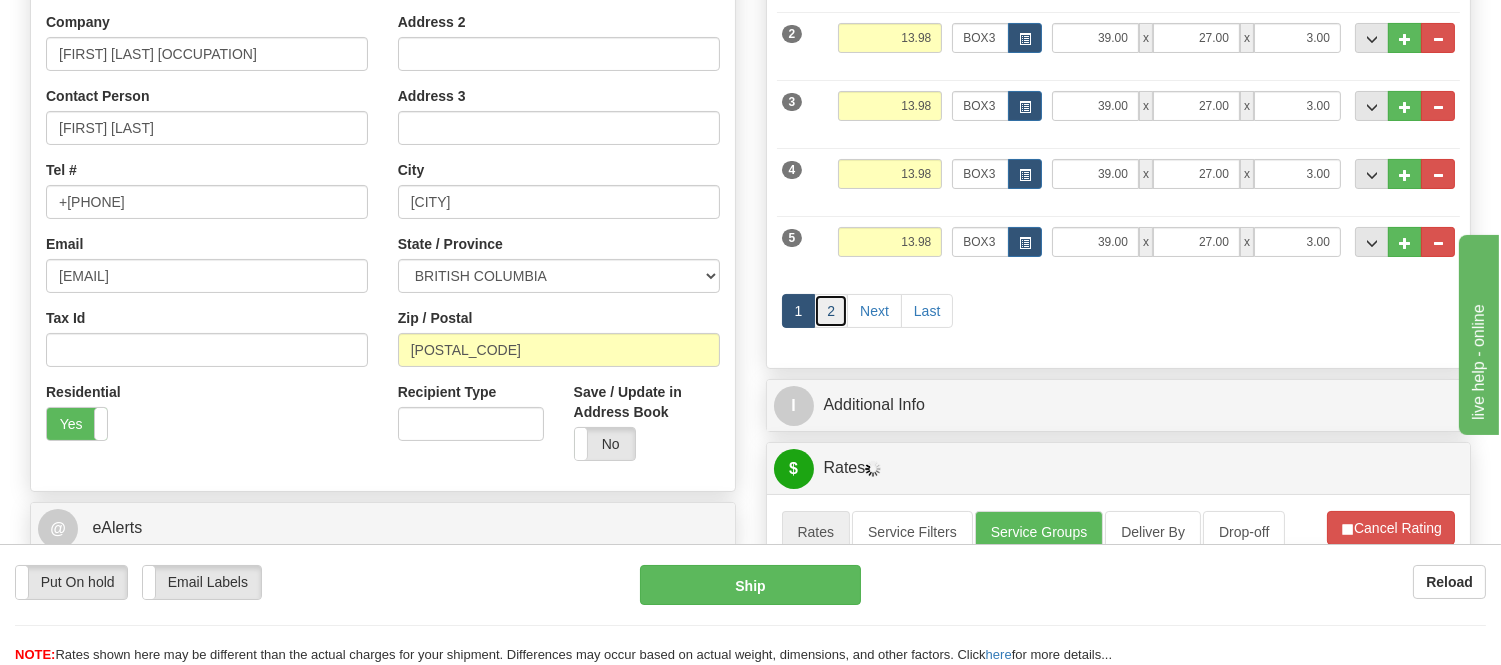 click on "2" at bounding box center (831, 311) 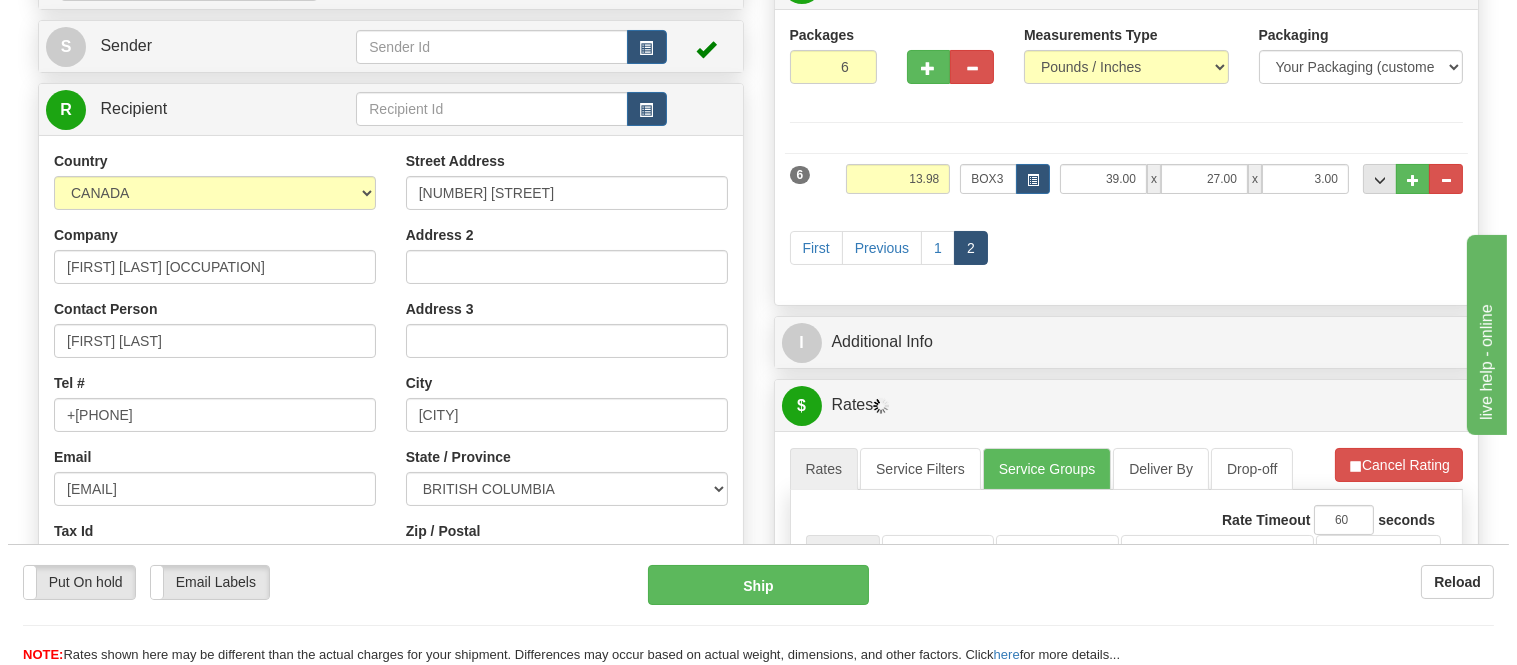 scroll, scrollTop: 222, scrollLeft: 0, axis: vertical 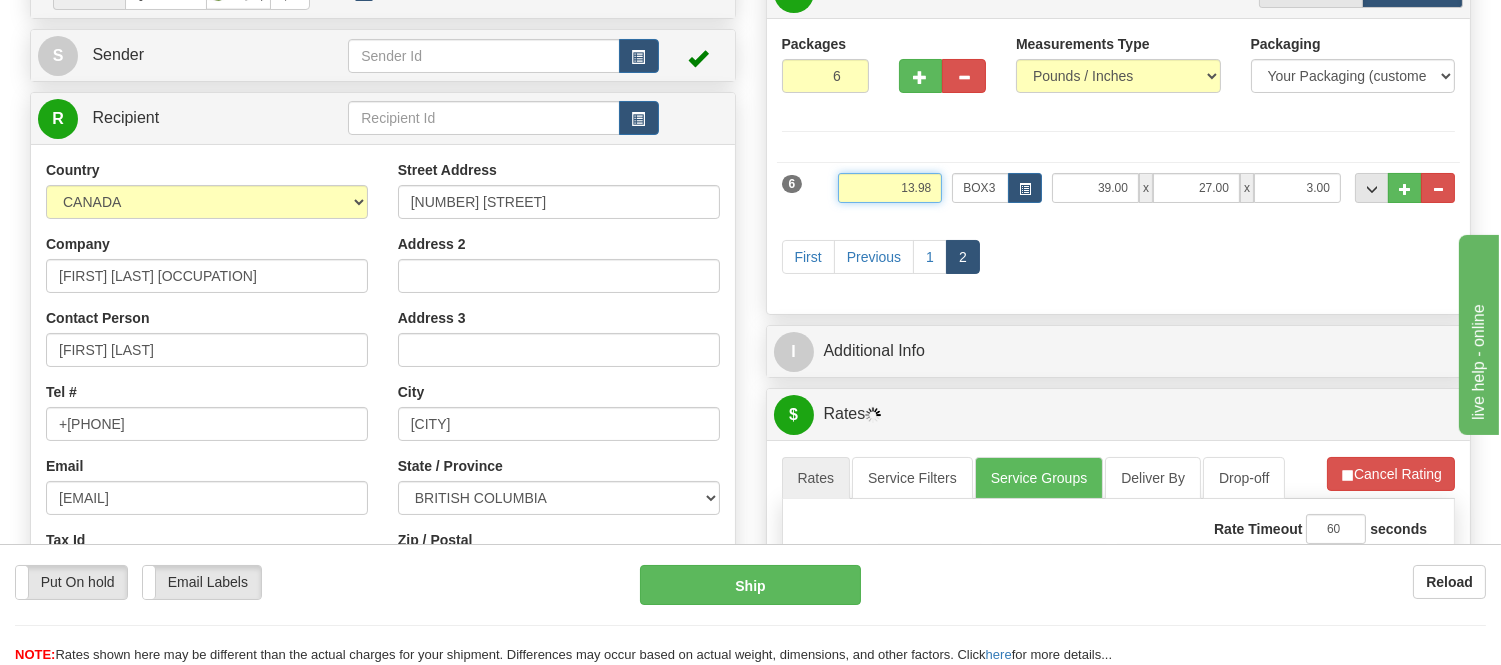 drag, startPoint x: 935, startPoint y: 184, endPoint x: 813, endPoint y: 182, distance: 122.016396 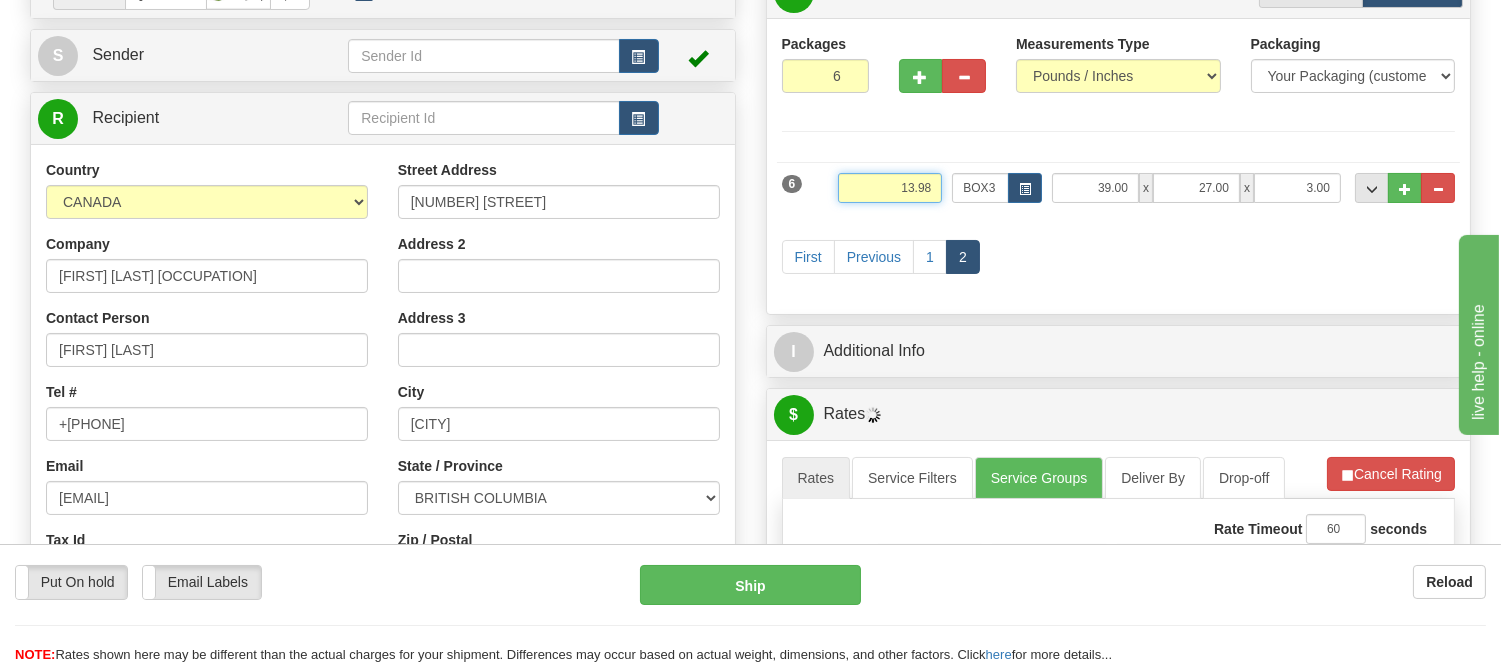 click on "6
Weight
13.98
Dims Code BOX3 Length Width x" at bounding box center [1119, 185] 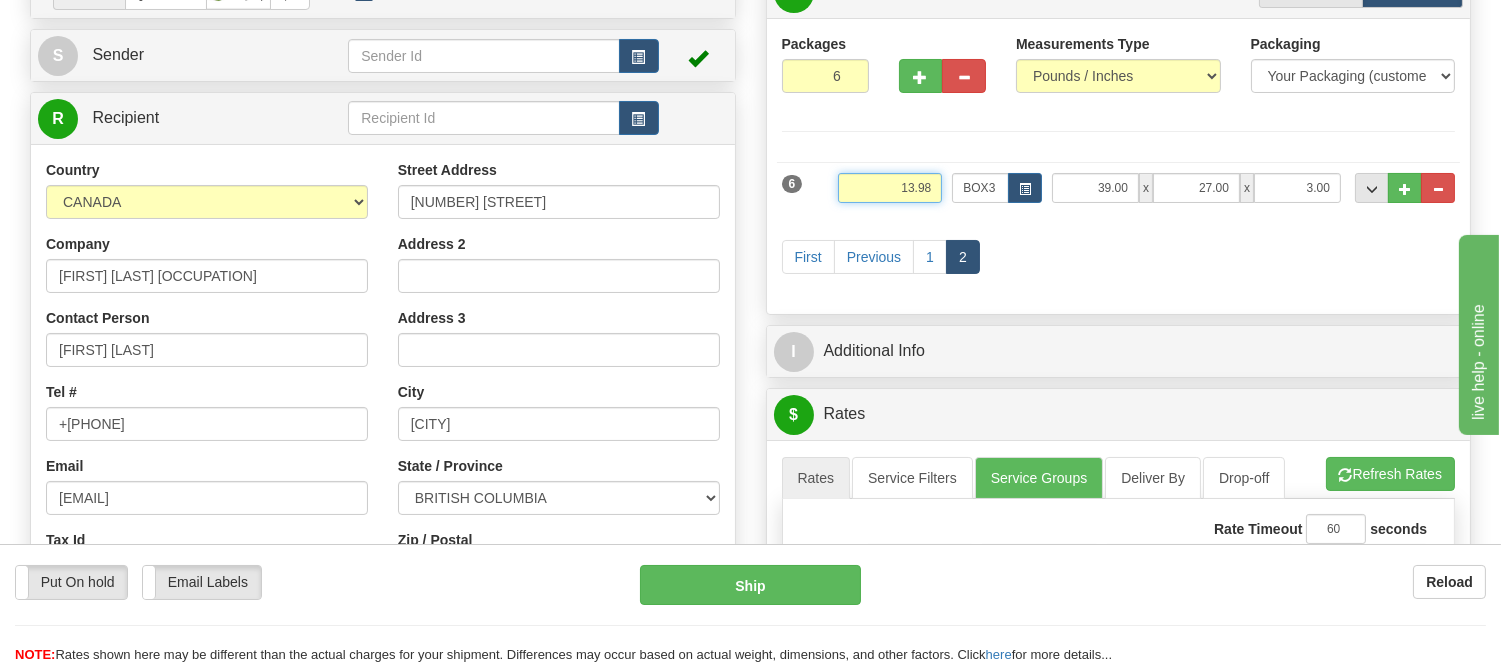 type on "1" 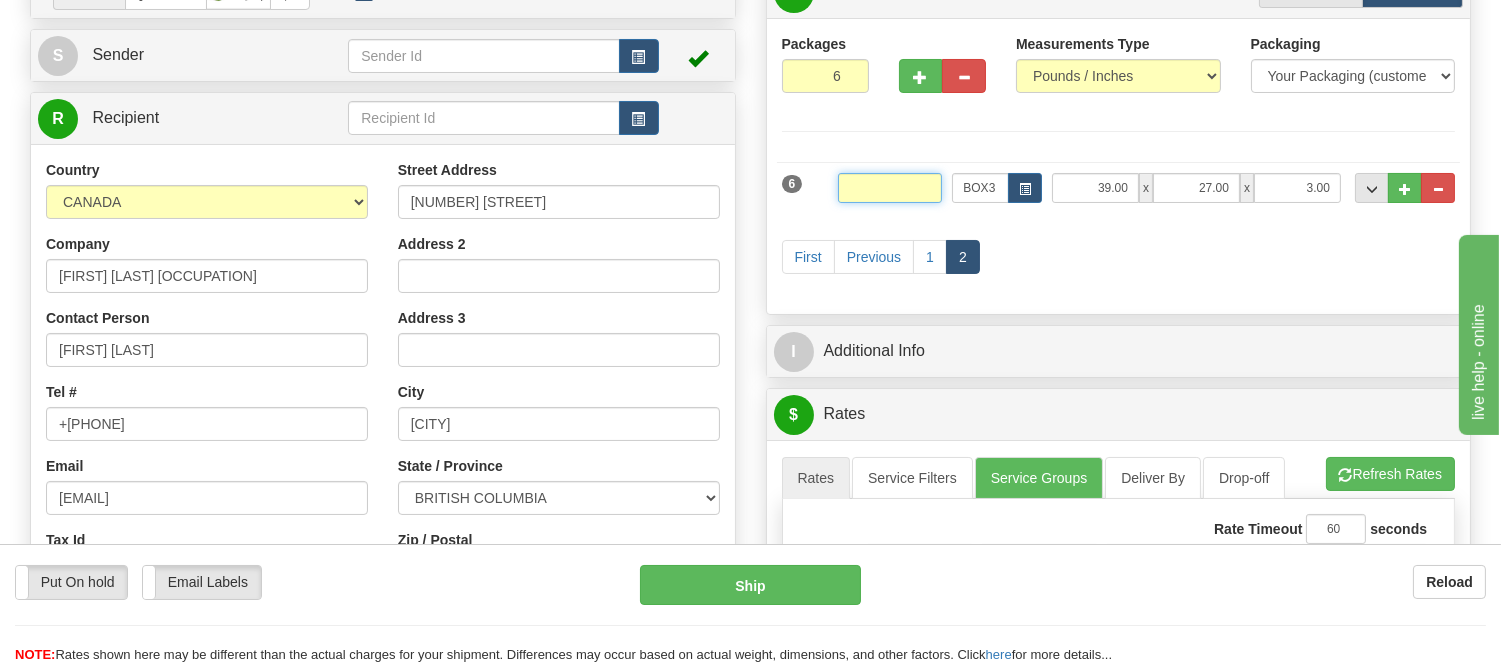 type on "9" 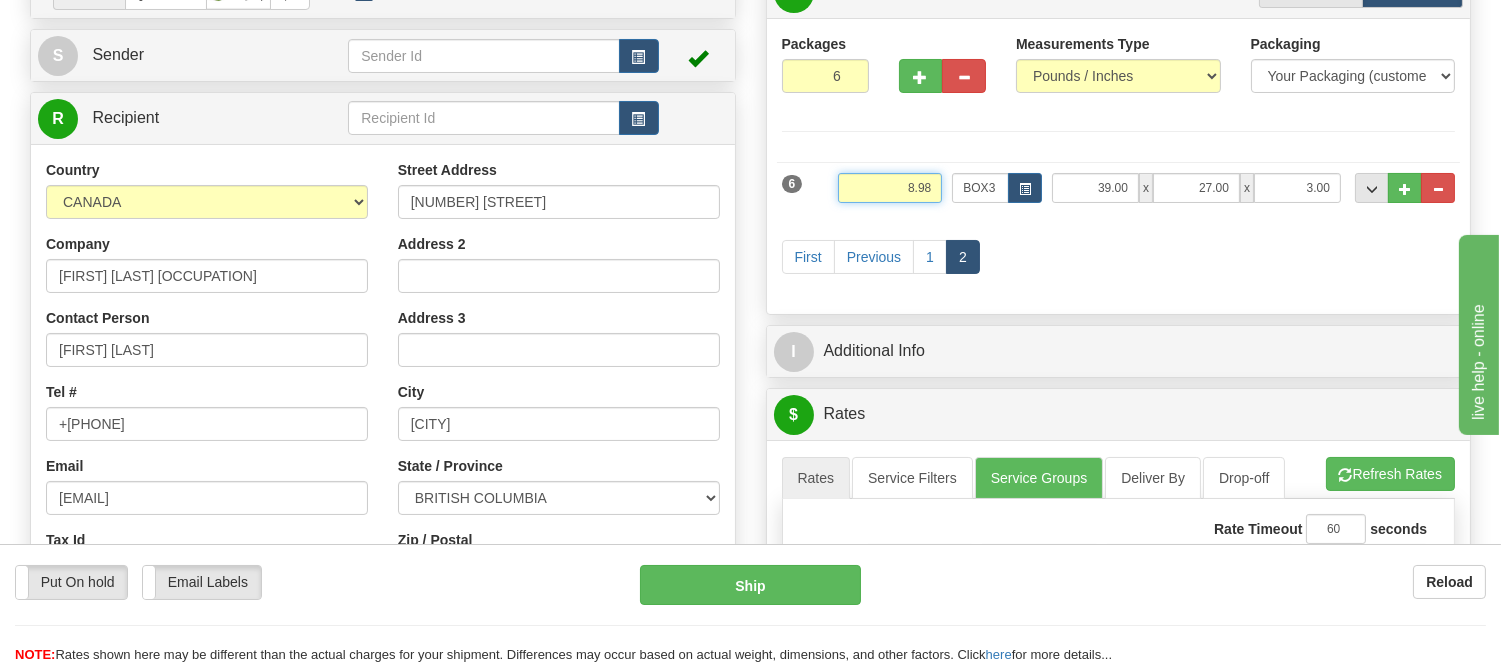 click on "8.98" at bounding box center [890, 188] 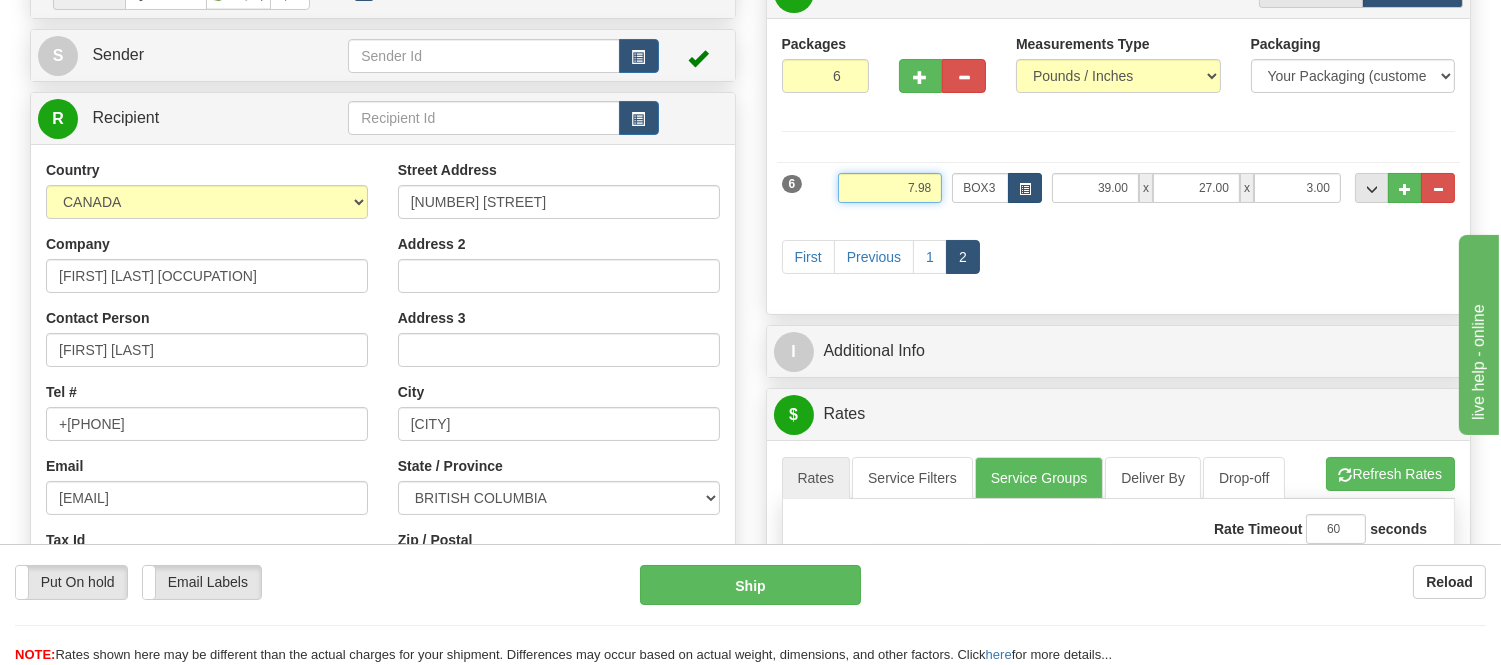 type on "7.98" 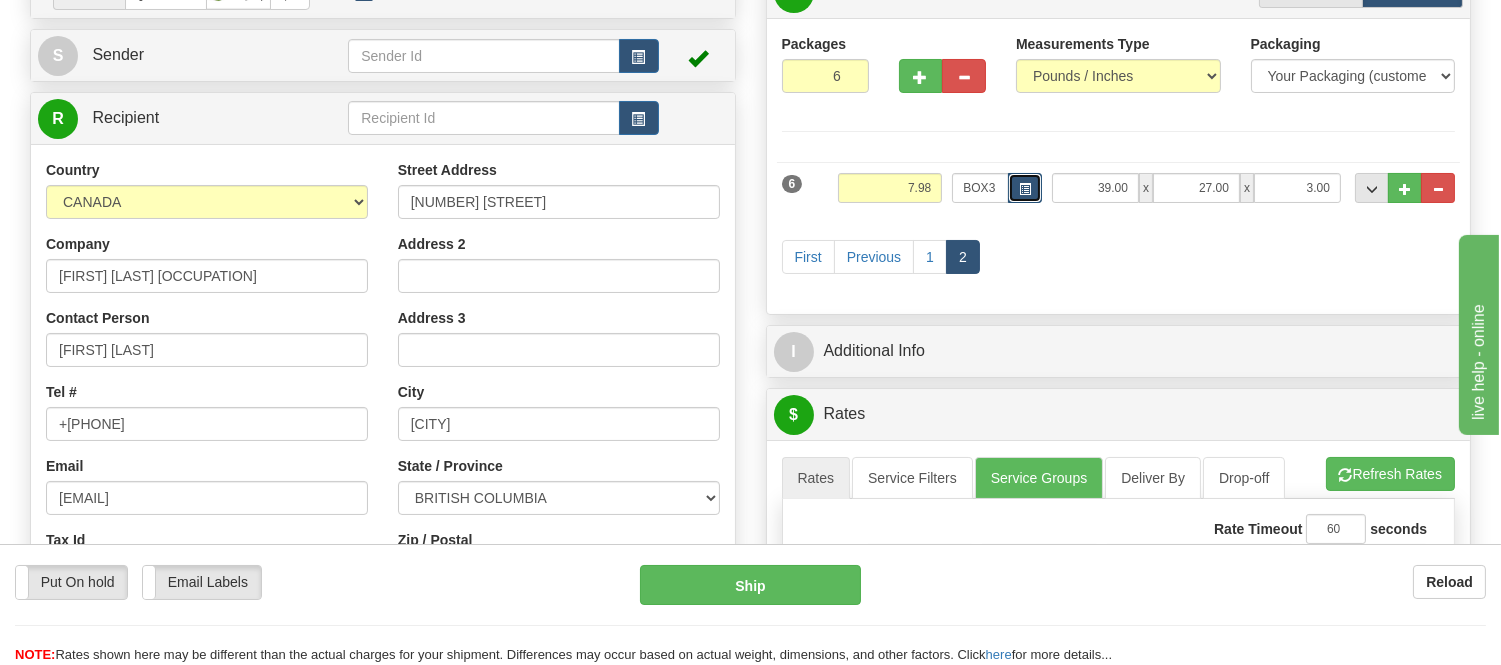 click at bounding box center [1025, 189] 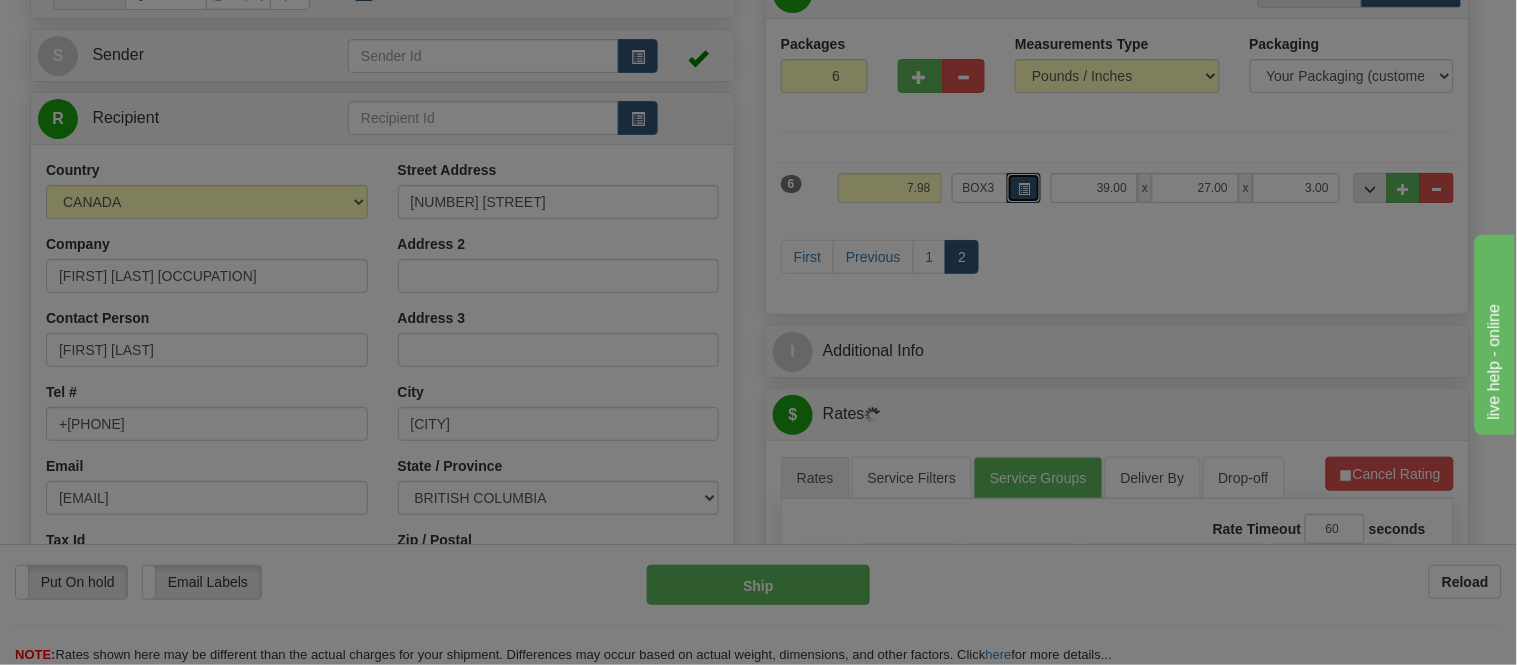 scroll, scrollTop: 0, scrollLeft: 0, axis: both 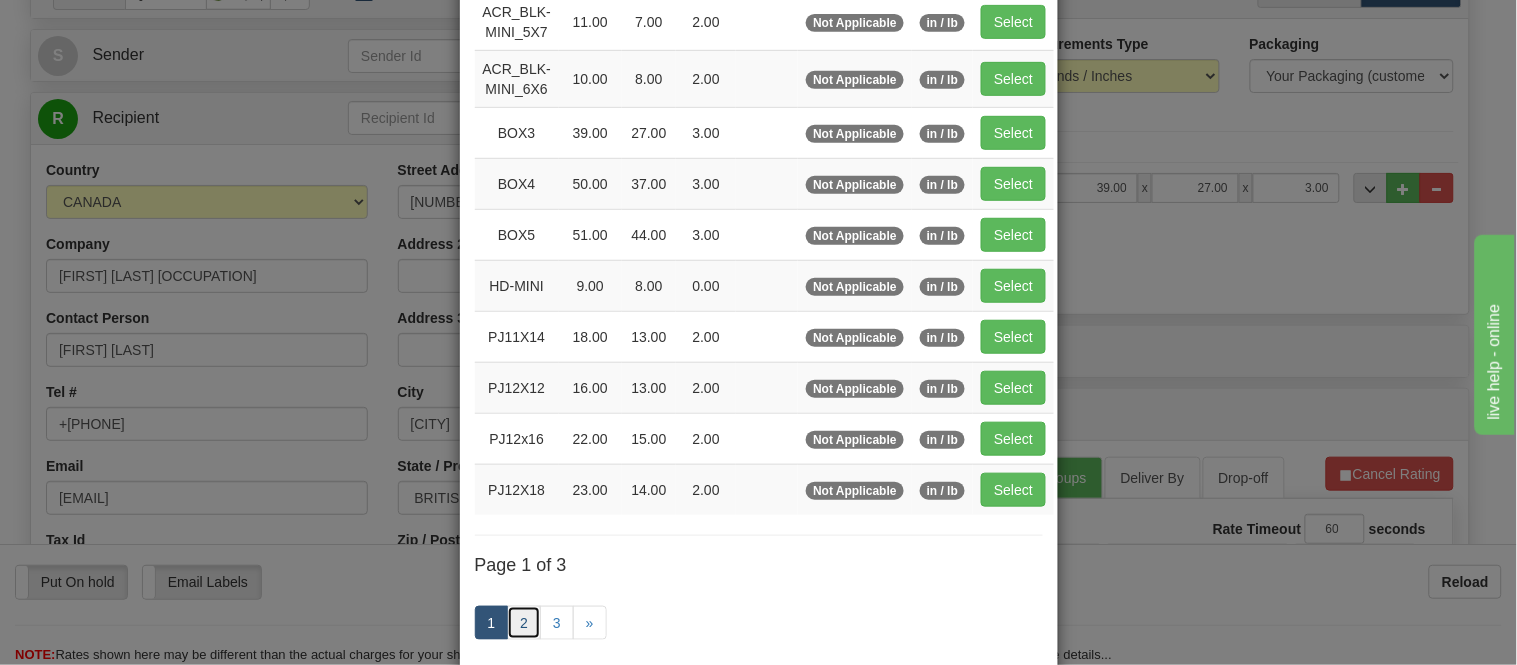click on "2" at bounding box center [524, 623] 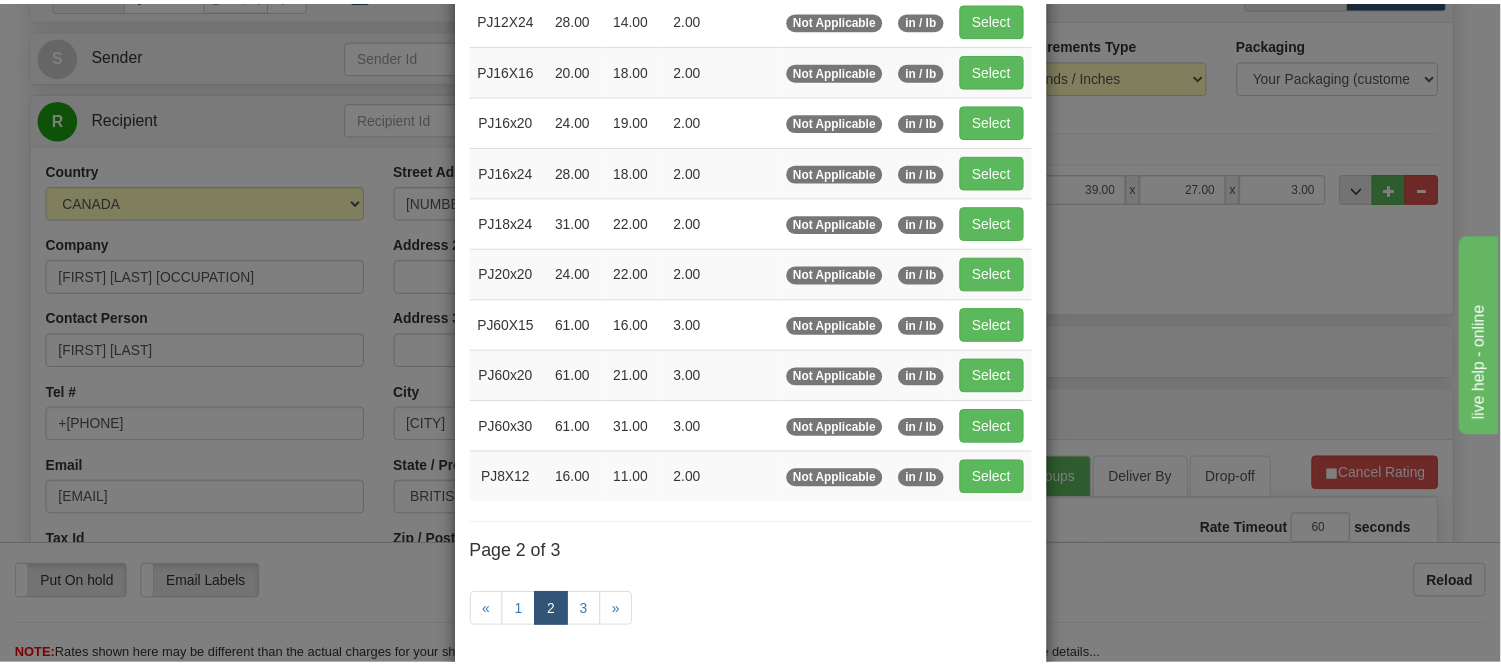 scroll, scrollTop: 0, scrollLeft: 0, axis: both 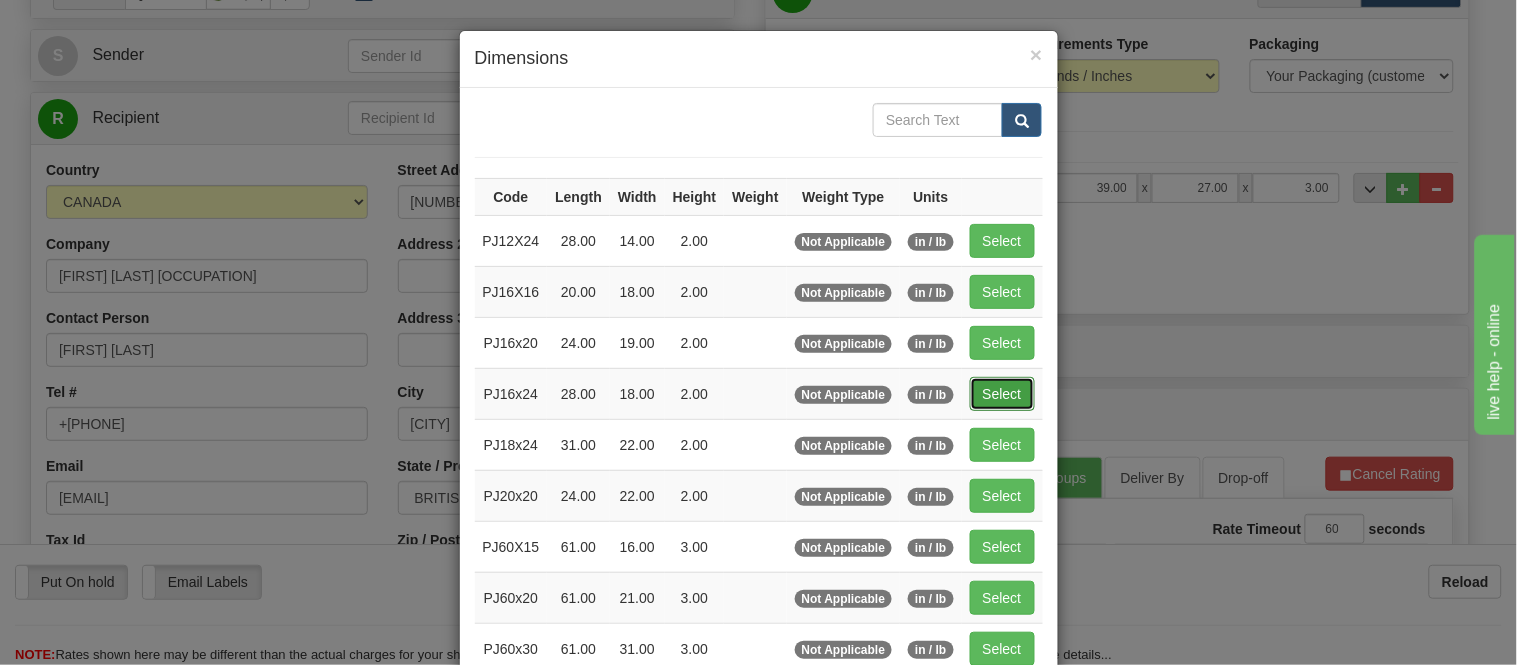 click on "Select" at bounding box center [1002, 394] 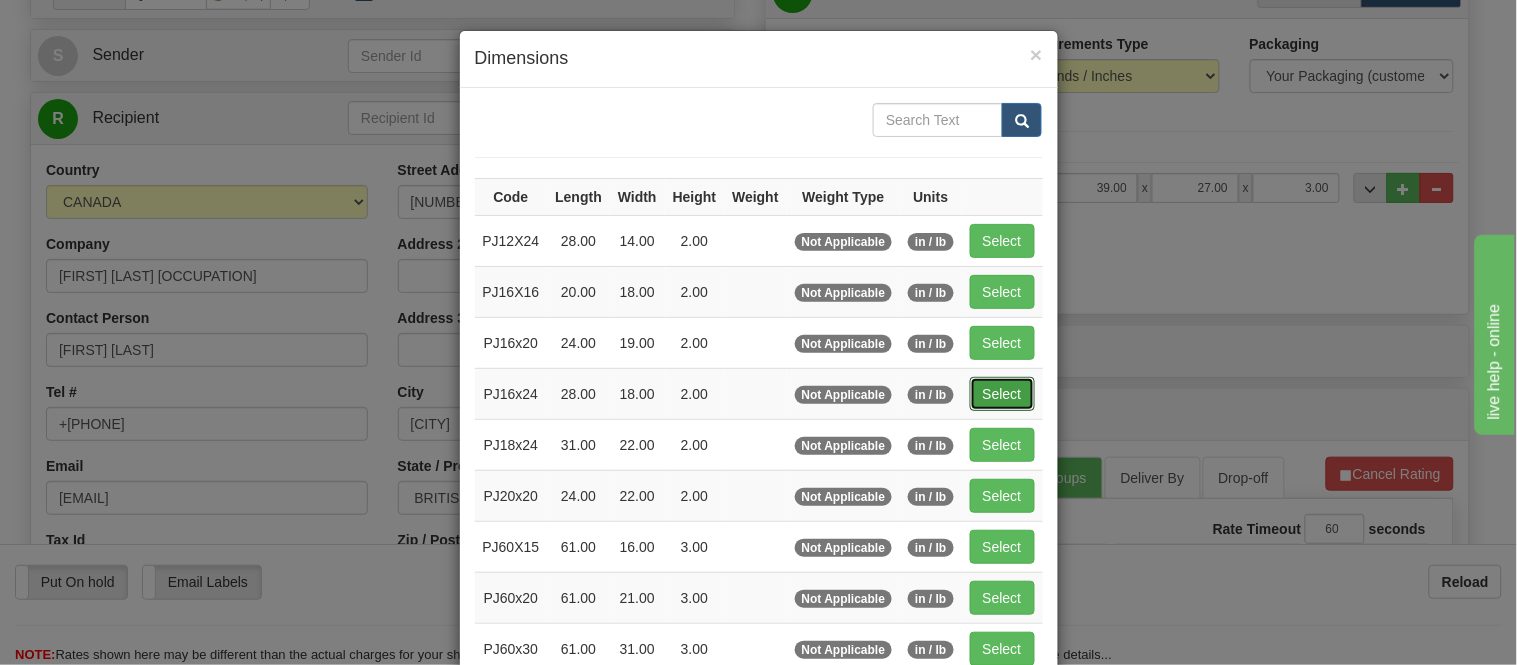 type on "28.00" 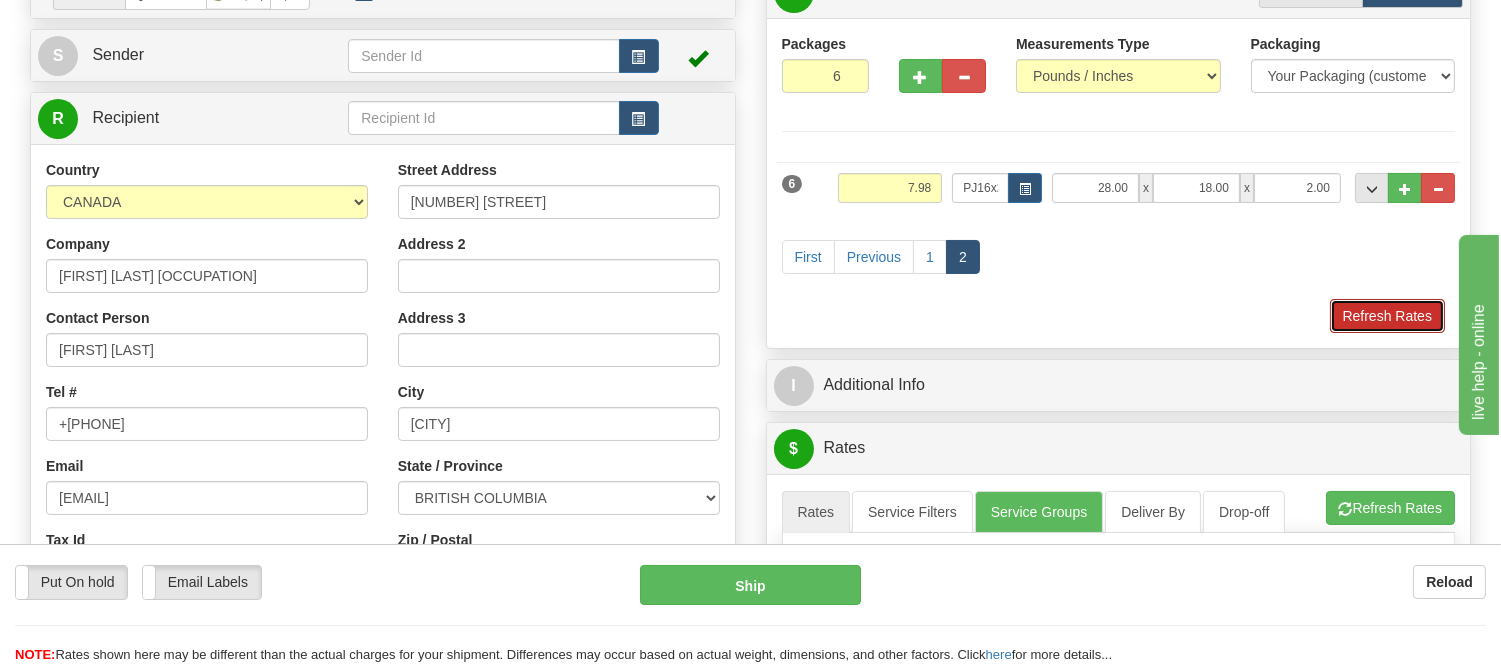 click on "Refresh Rates" at bounding box center [1387, 316] 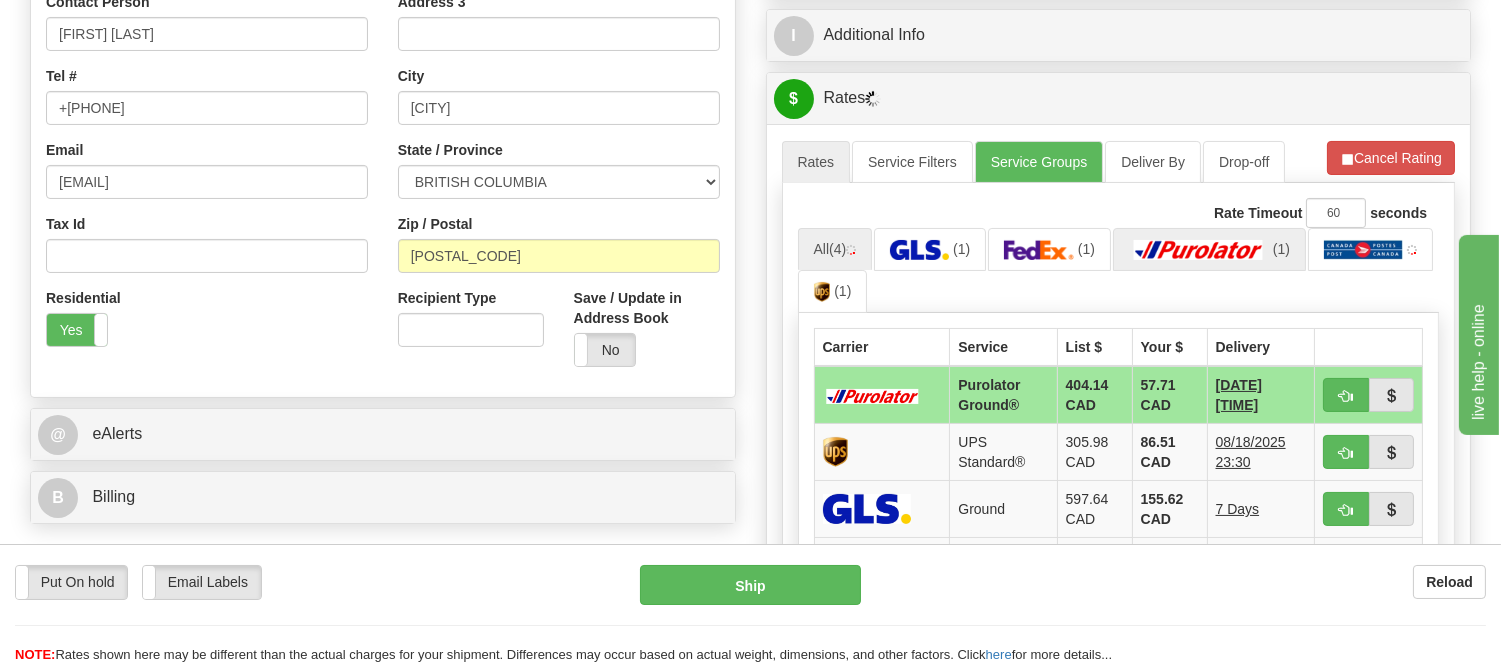 scroll, scrollTop: 666, scrollLeft: 0, axis: vertical 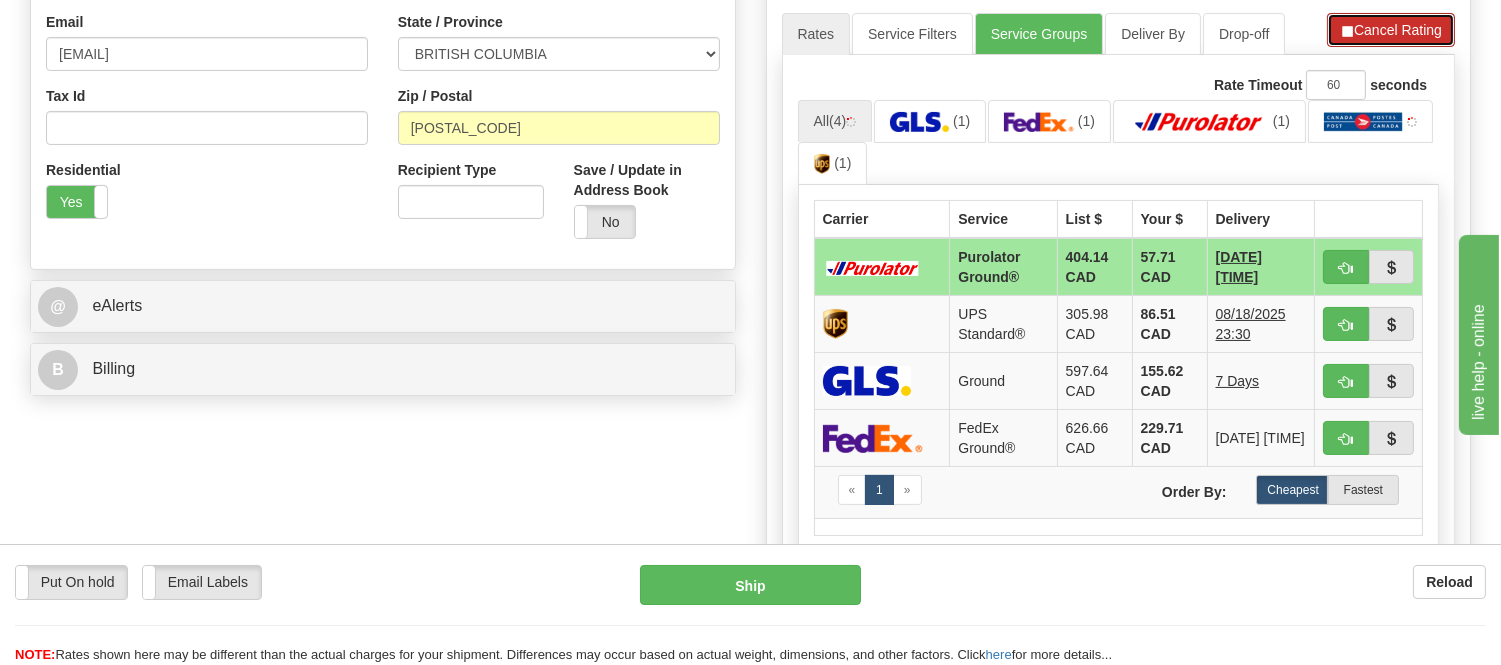 click on "Cancel Rating" at bounding box center [1391, 30] 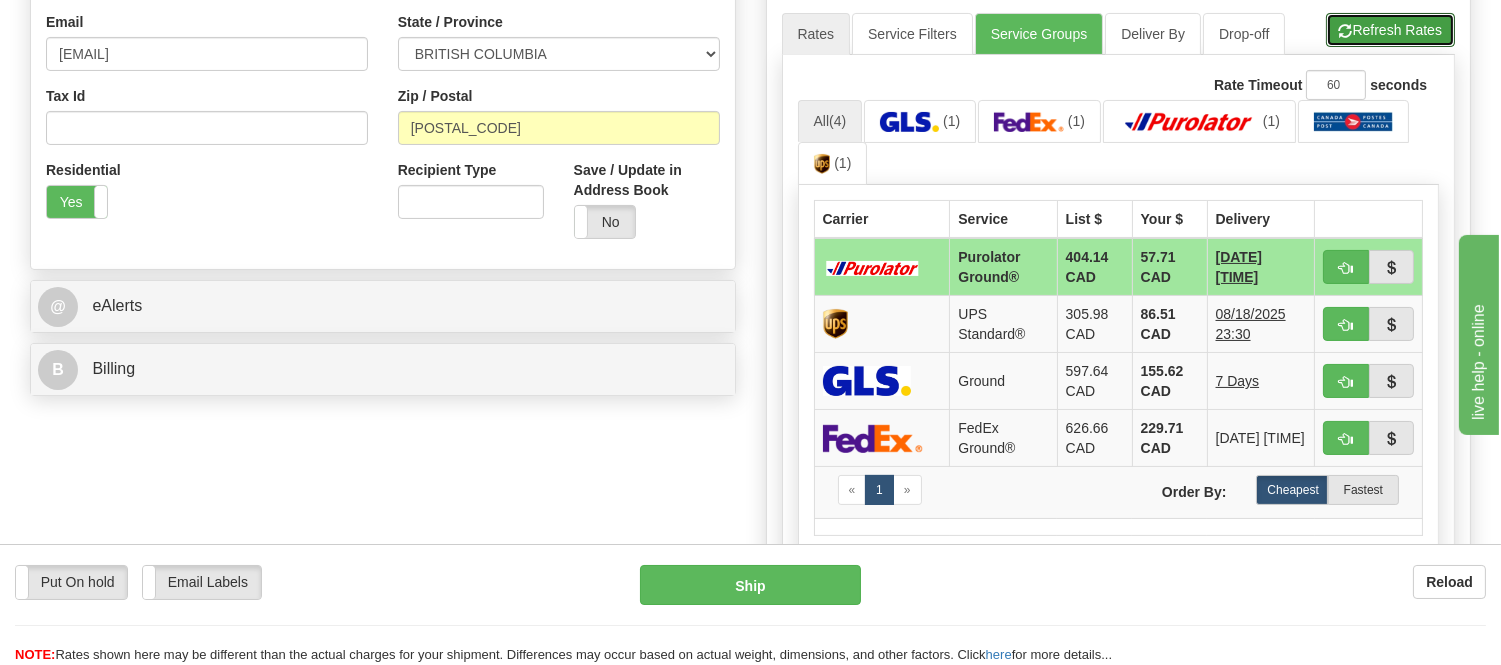 click on "Refresh Rates" at bounding box center (1390, 30) 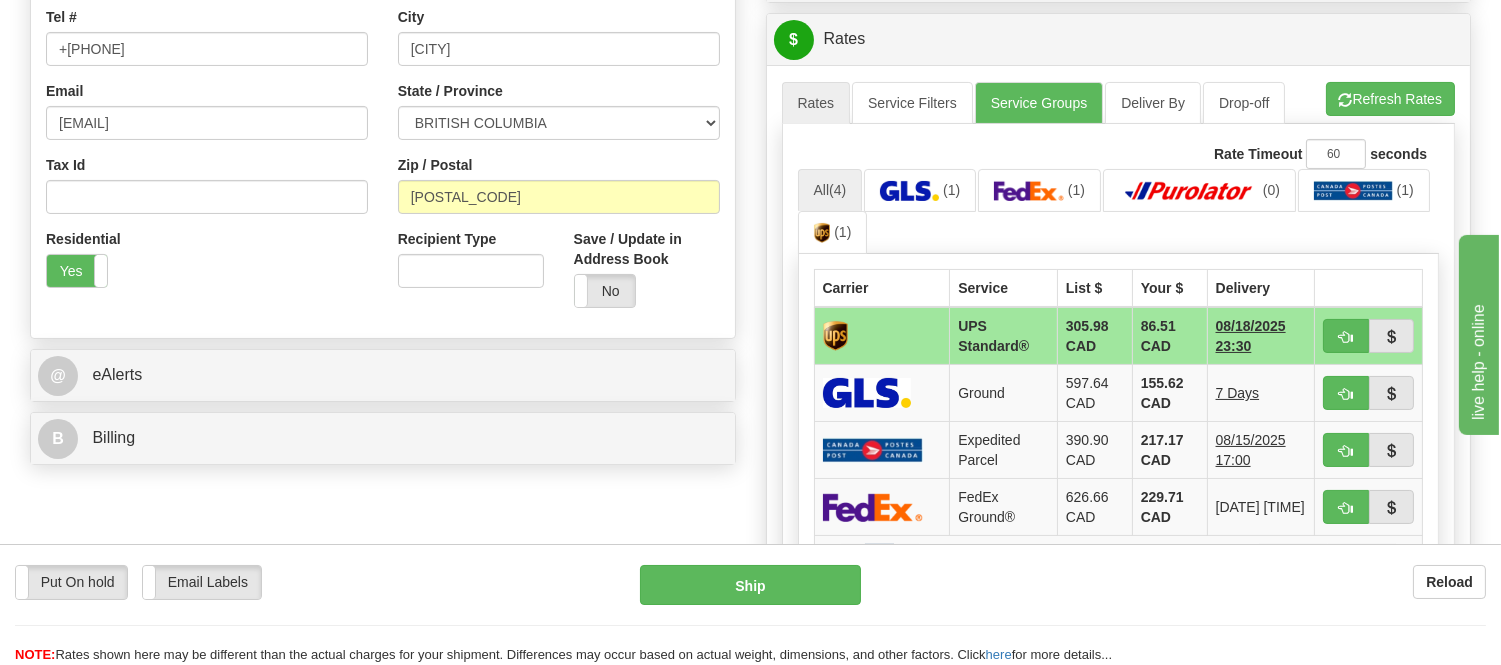 scroll, scrollTop: 444, scrollLeft: 0, axis: vertical 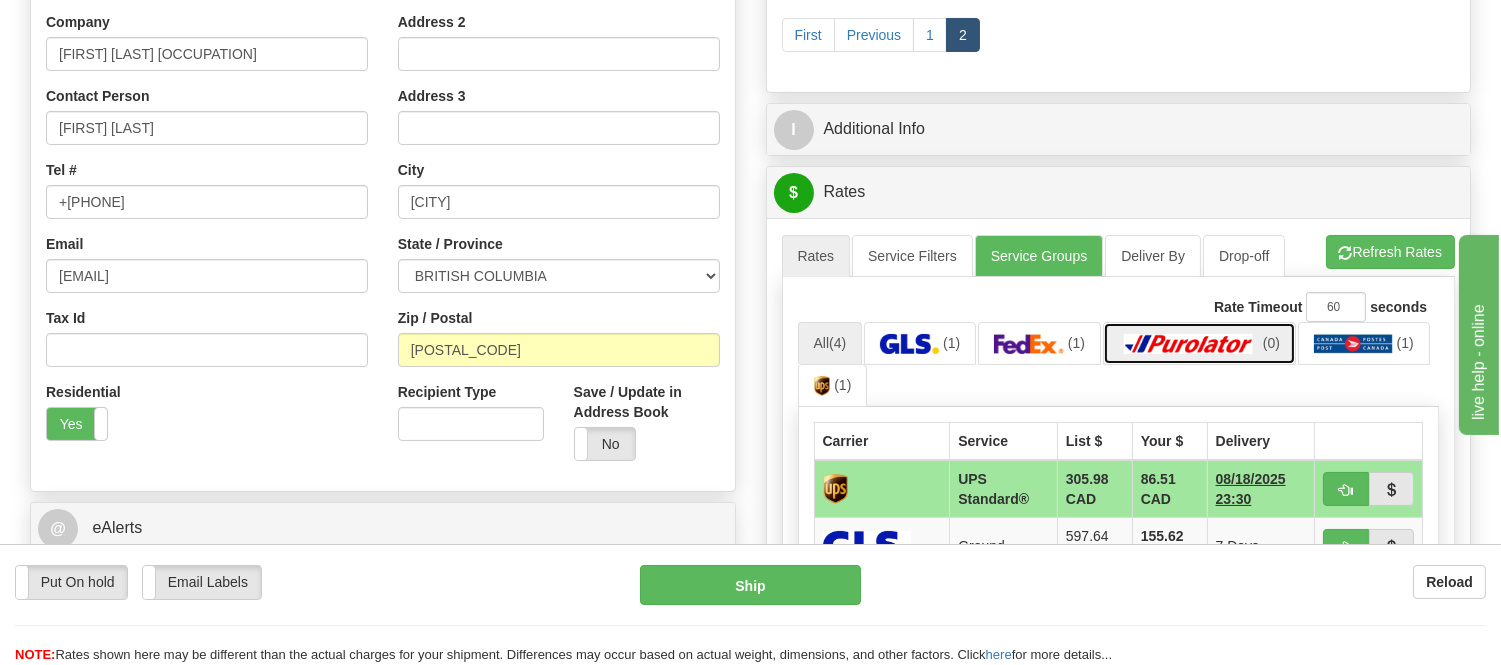 click at bounding box center [1189, 344] 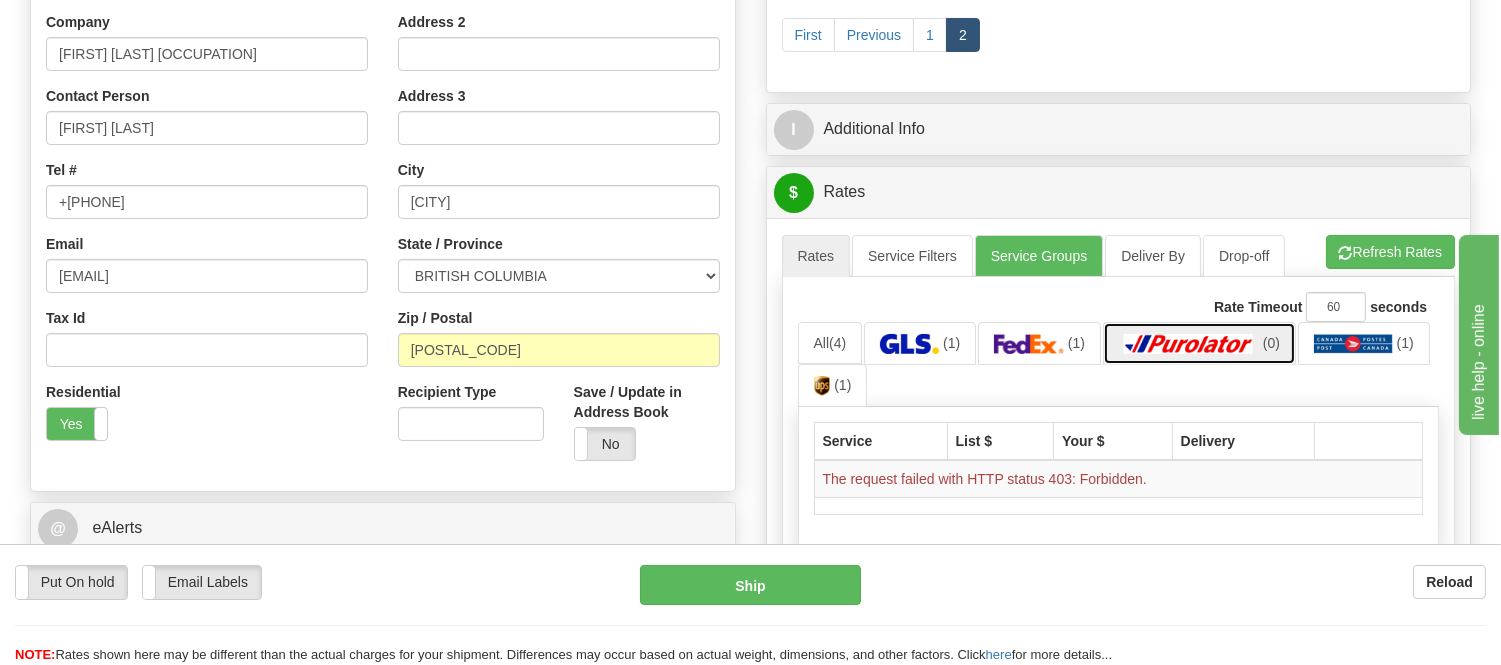 click at bounding box center [1189, 344] 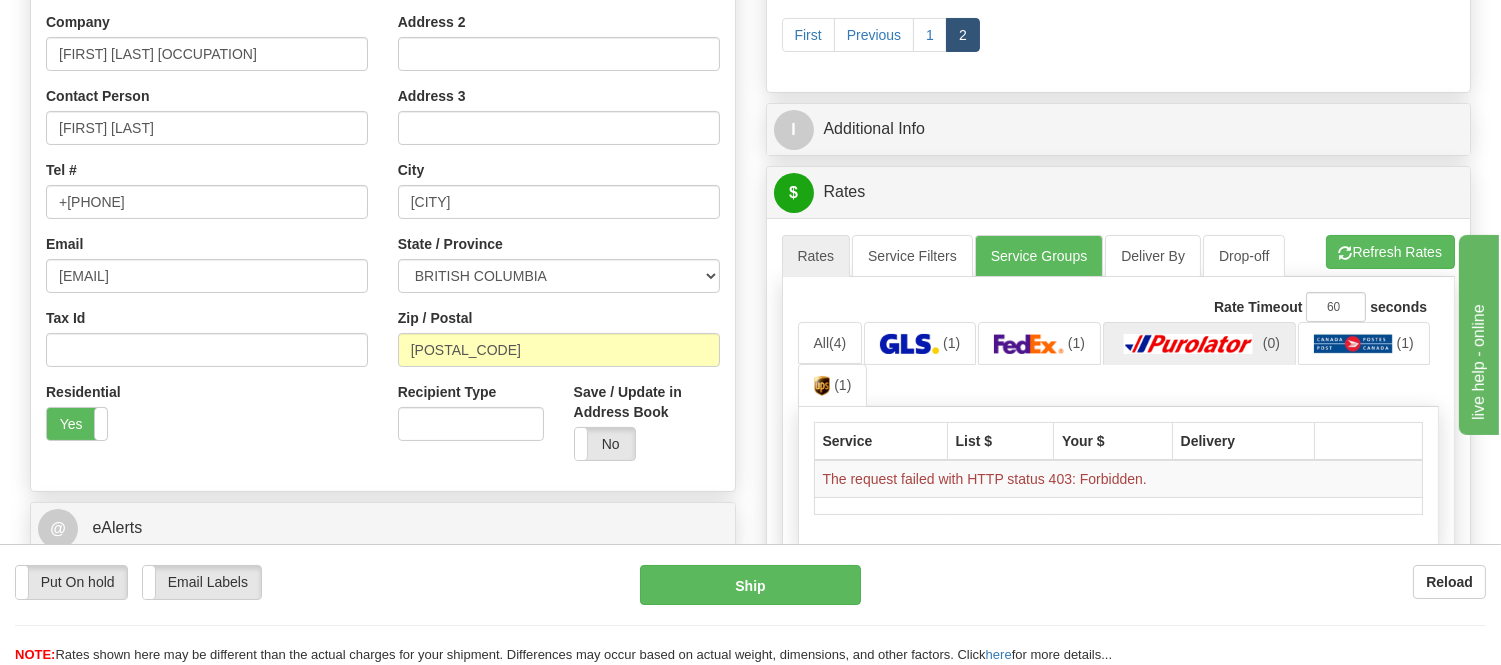 click on "Rate Timeout
60
seconds
All  (4)
(1)
(1)
(0) 1" at bounding box center (1119, 465) 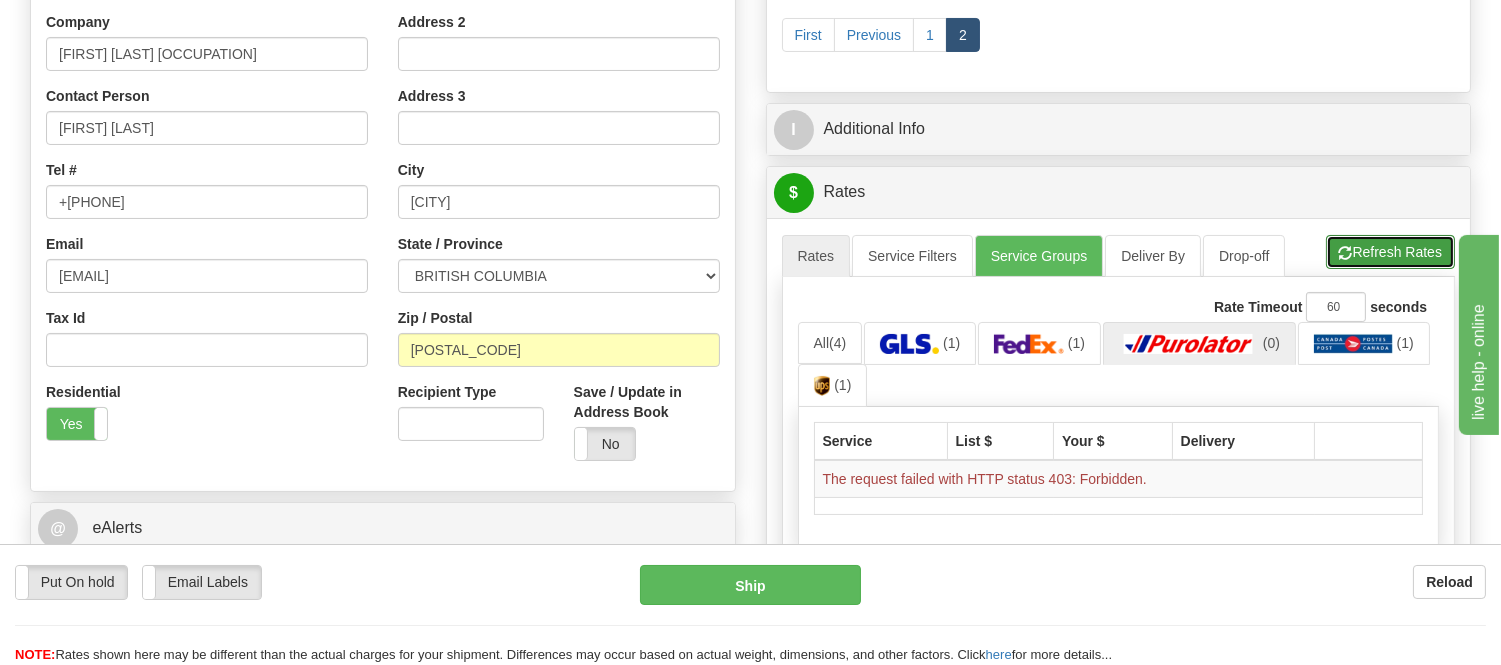 click on "Refresh Rates" at bounding box center [1390, 252] 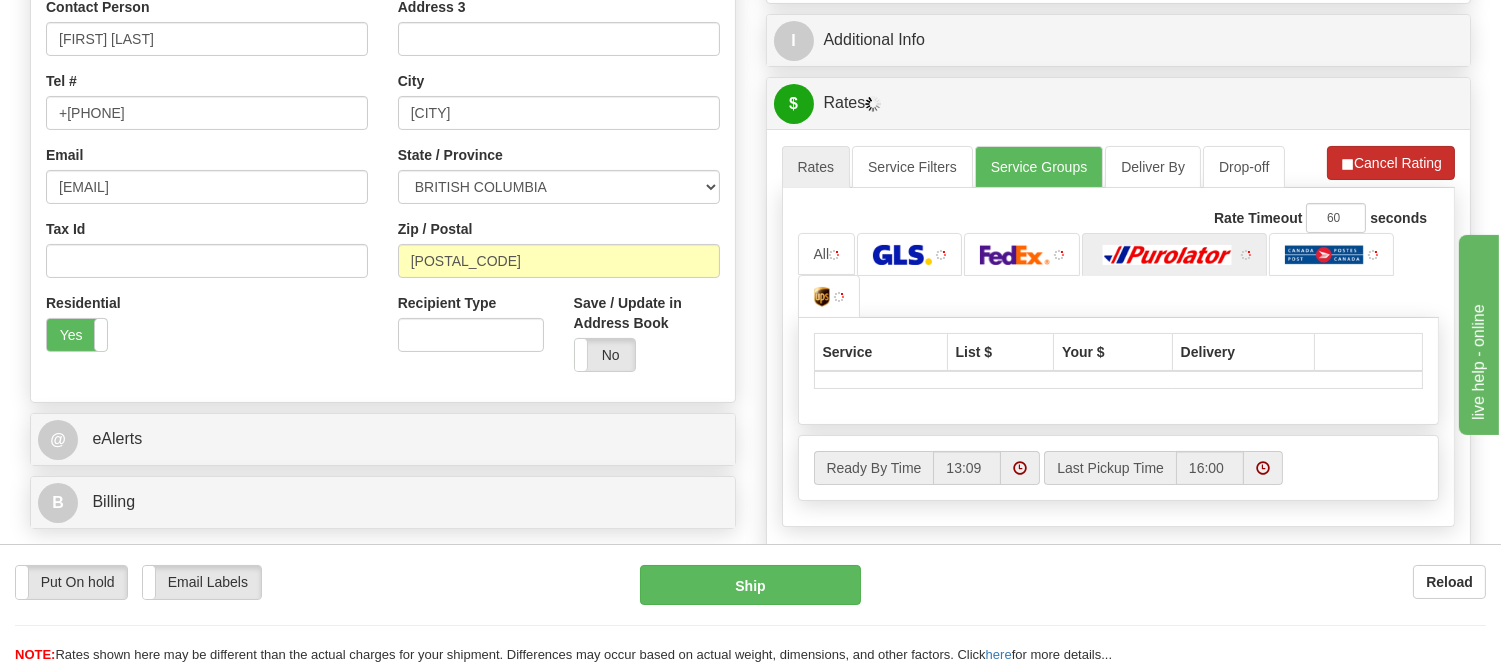 scroll, scrollTop: 666, scrollLeft: 0, axis: vertical 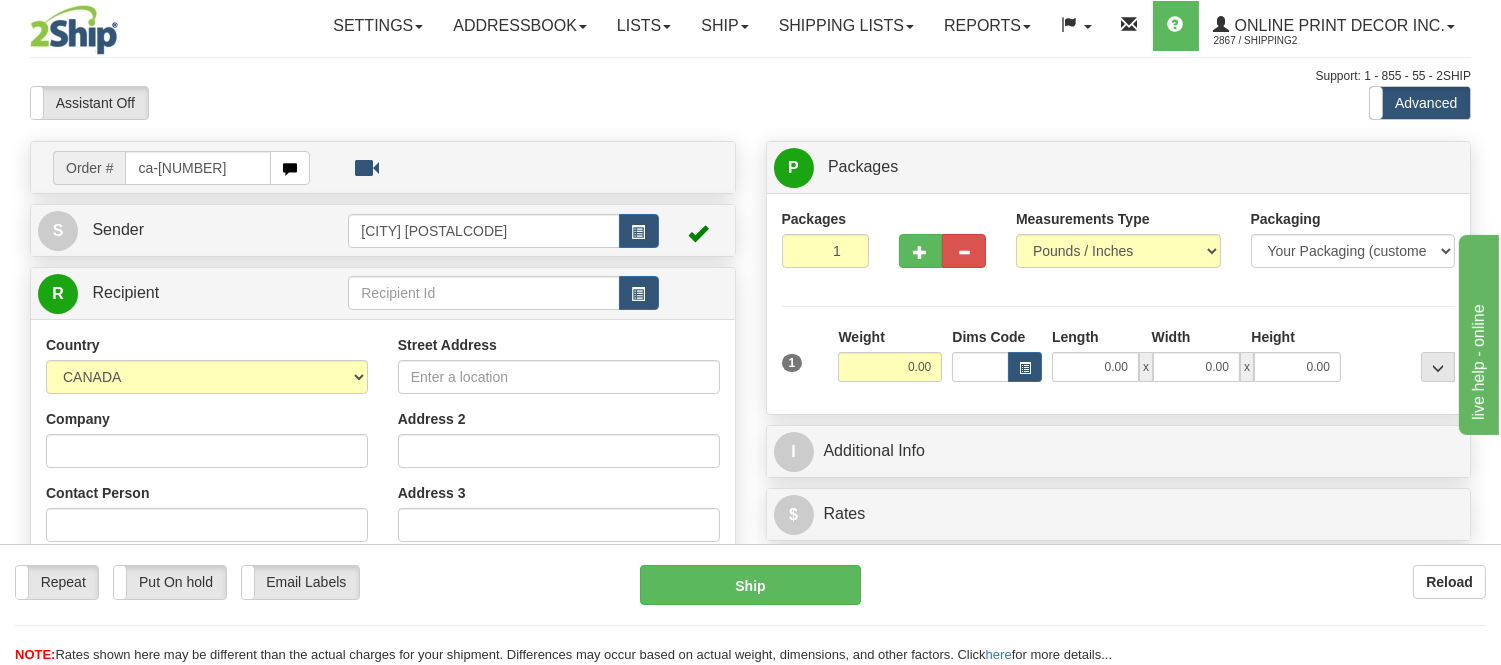 type on "ca-[NUMBER]" 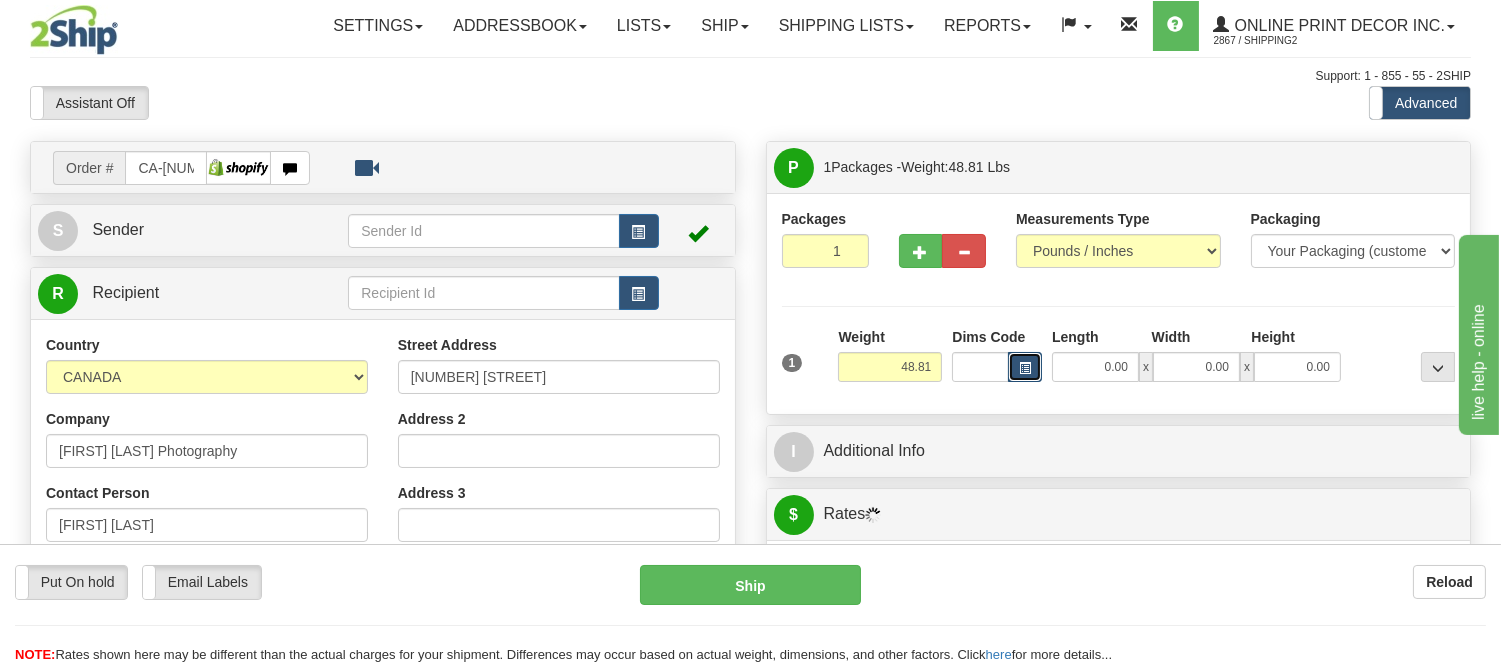 click at bounding box center (1025, 368) 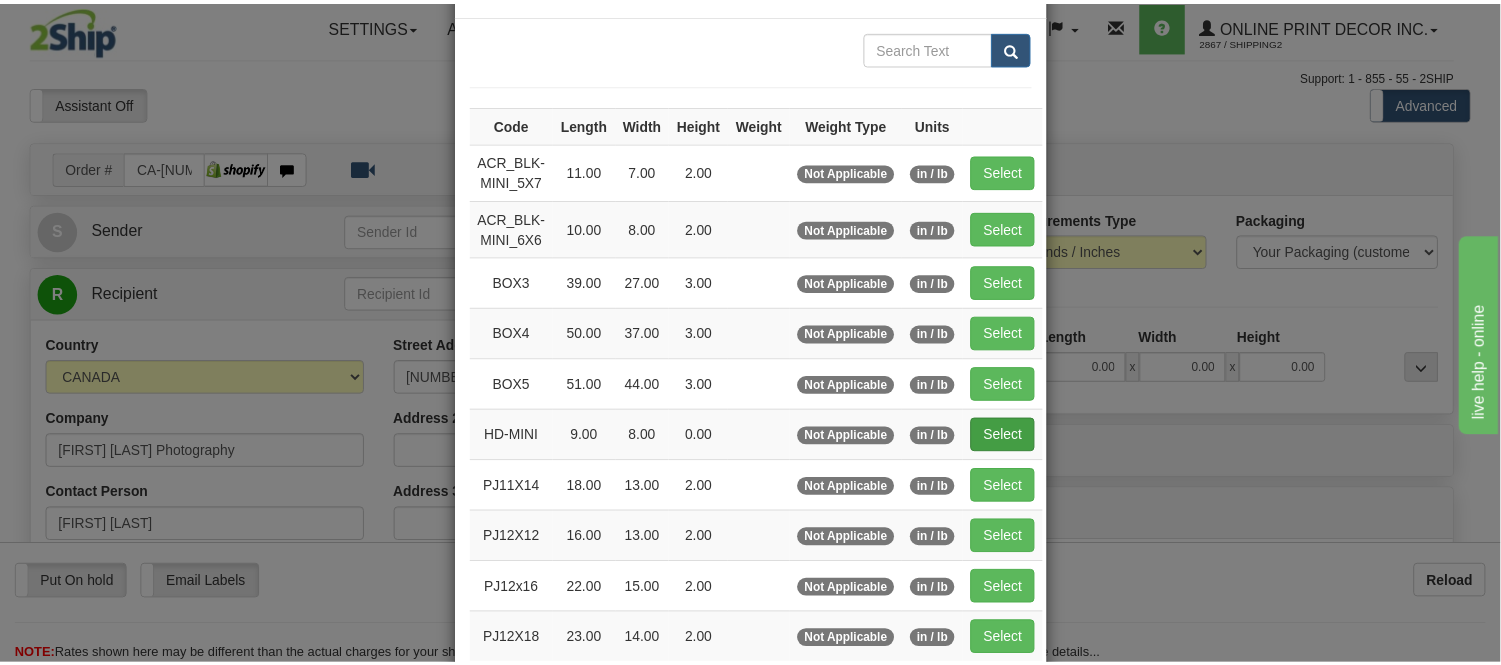 scroll, scrollTop: 111, scrollLeft: 0, axis: vertical 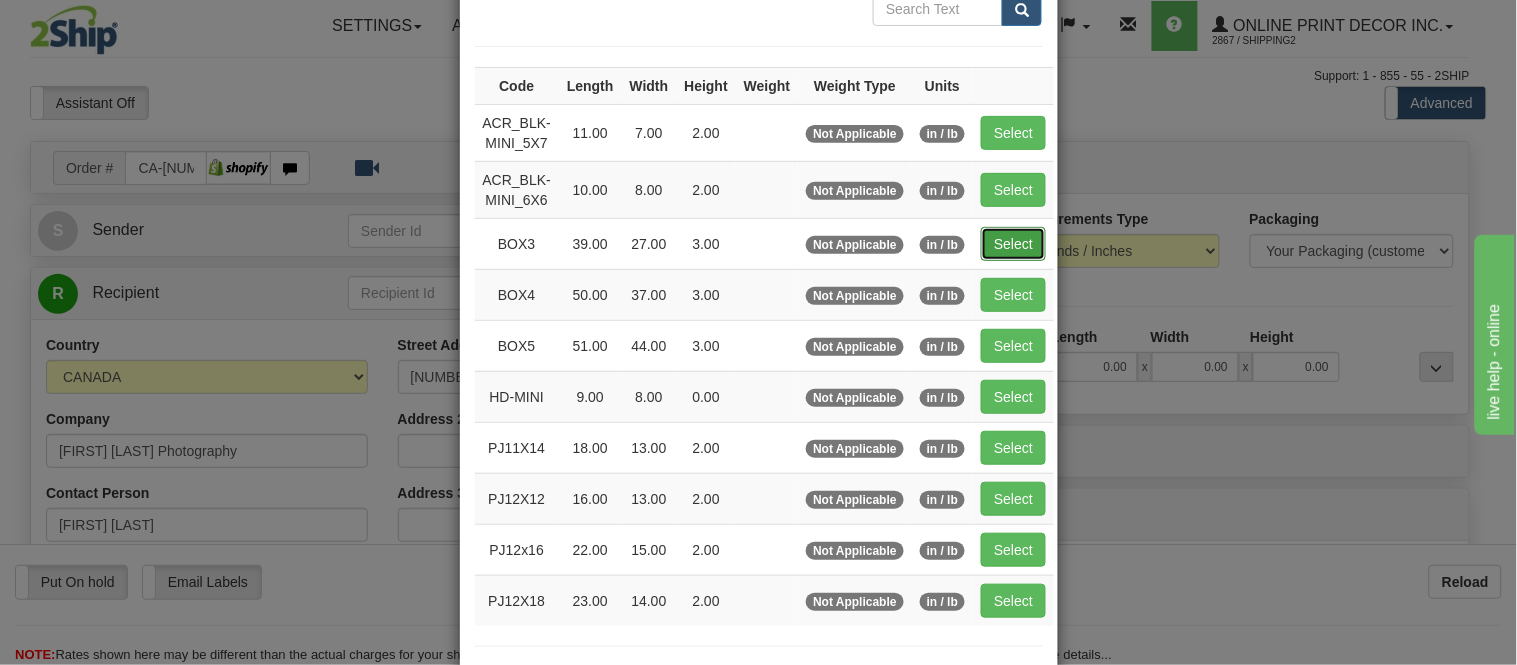 click on "Select" at bounding box center [1013, 244] 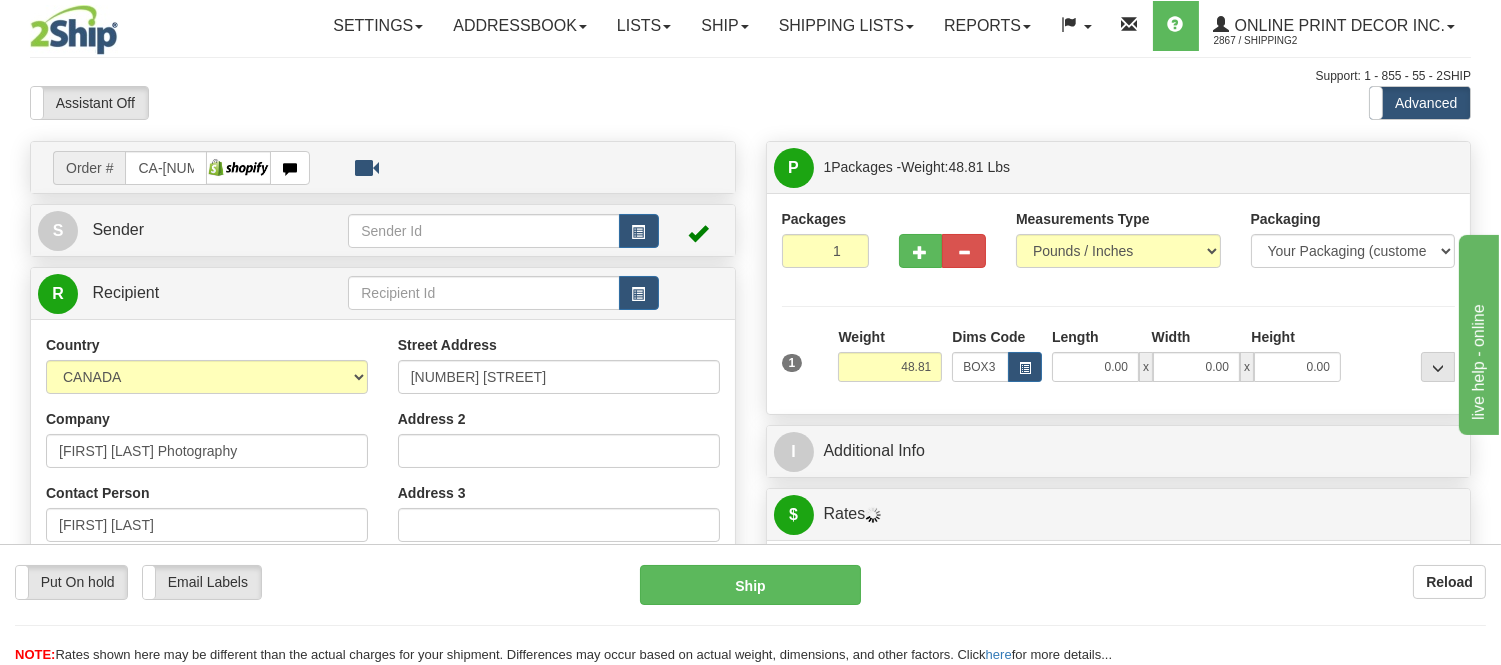 type on "39.00" 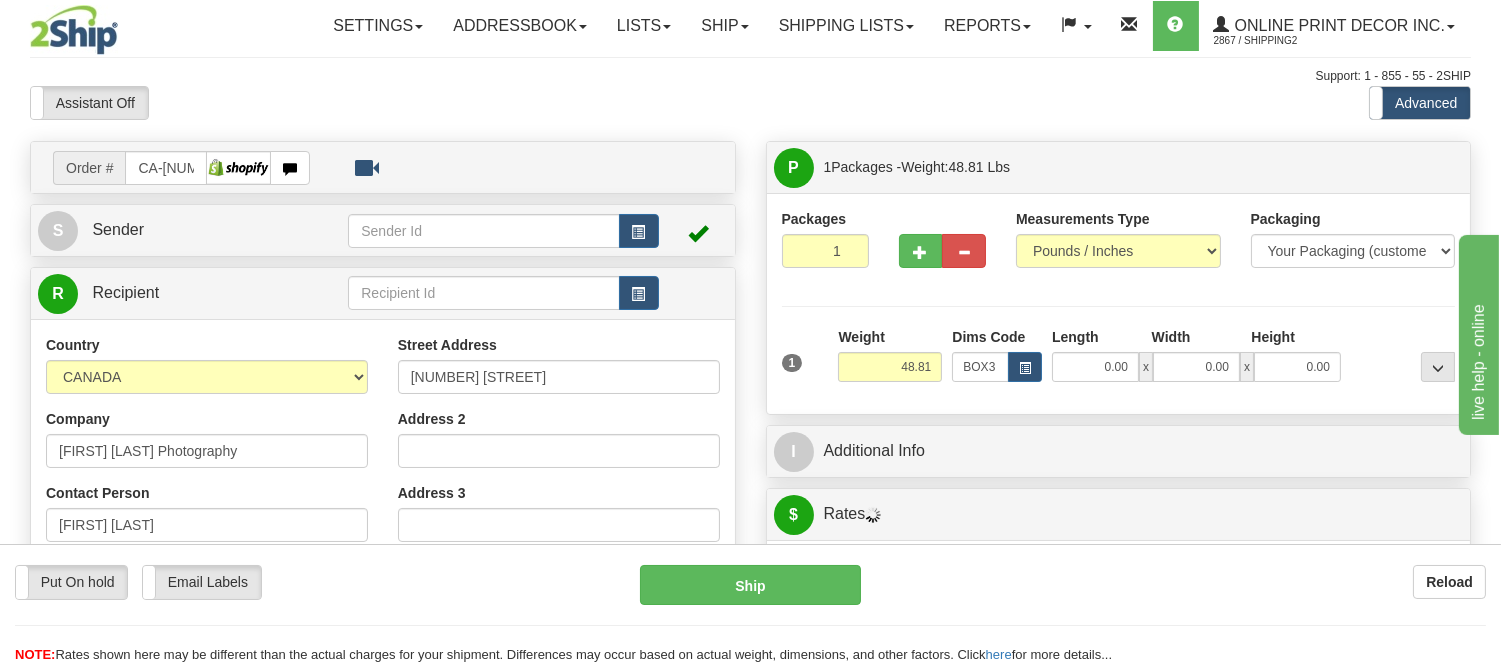 type on "27.00" 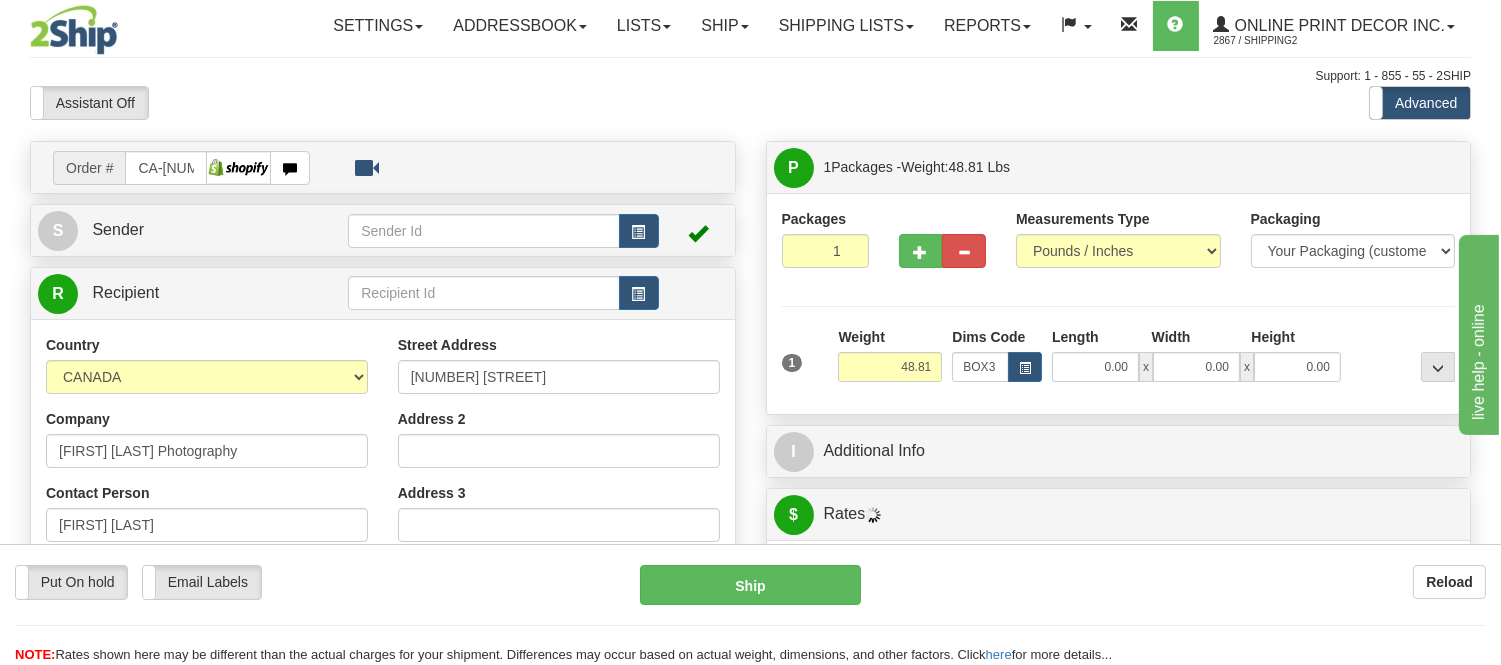 type on "3.00" 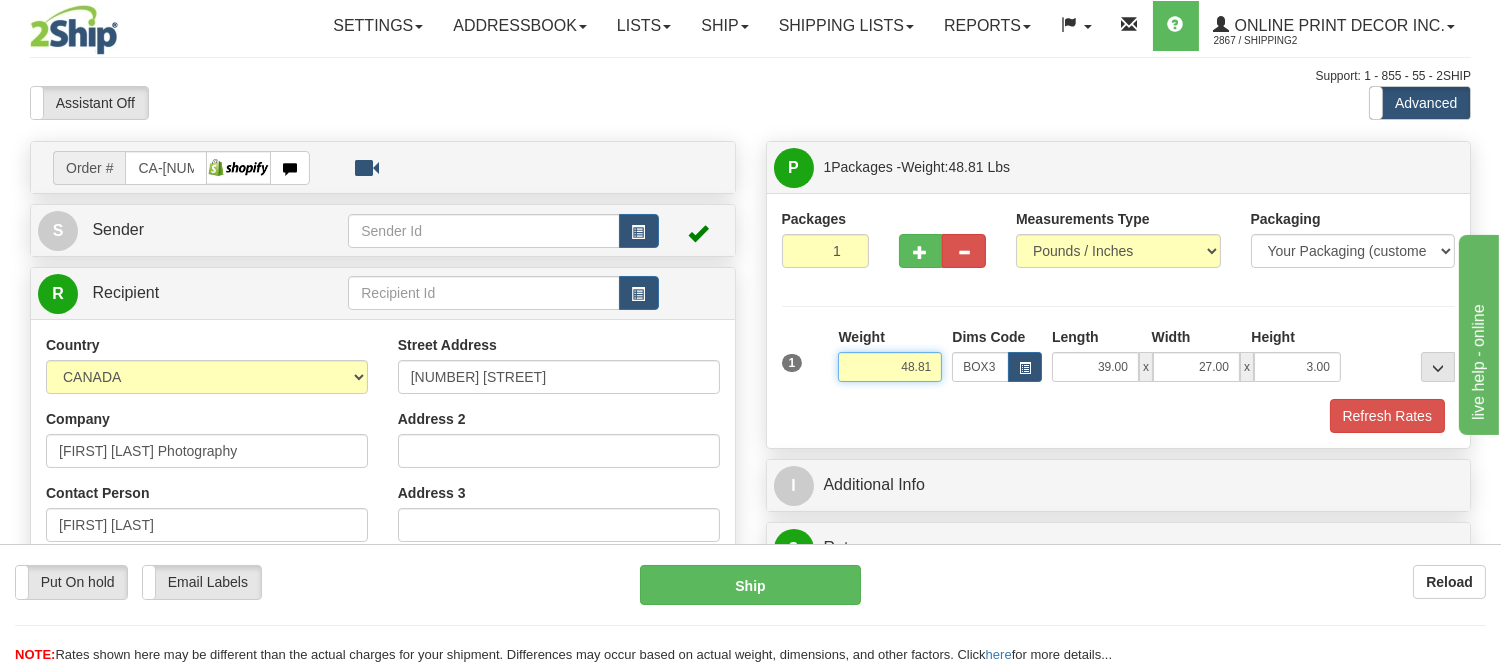 drag, startPoint x: 937, startPoint y: 370, endPoint x: 860, endPoint y: 364, distance: 77.23341 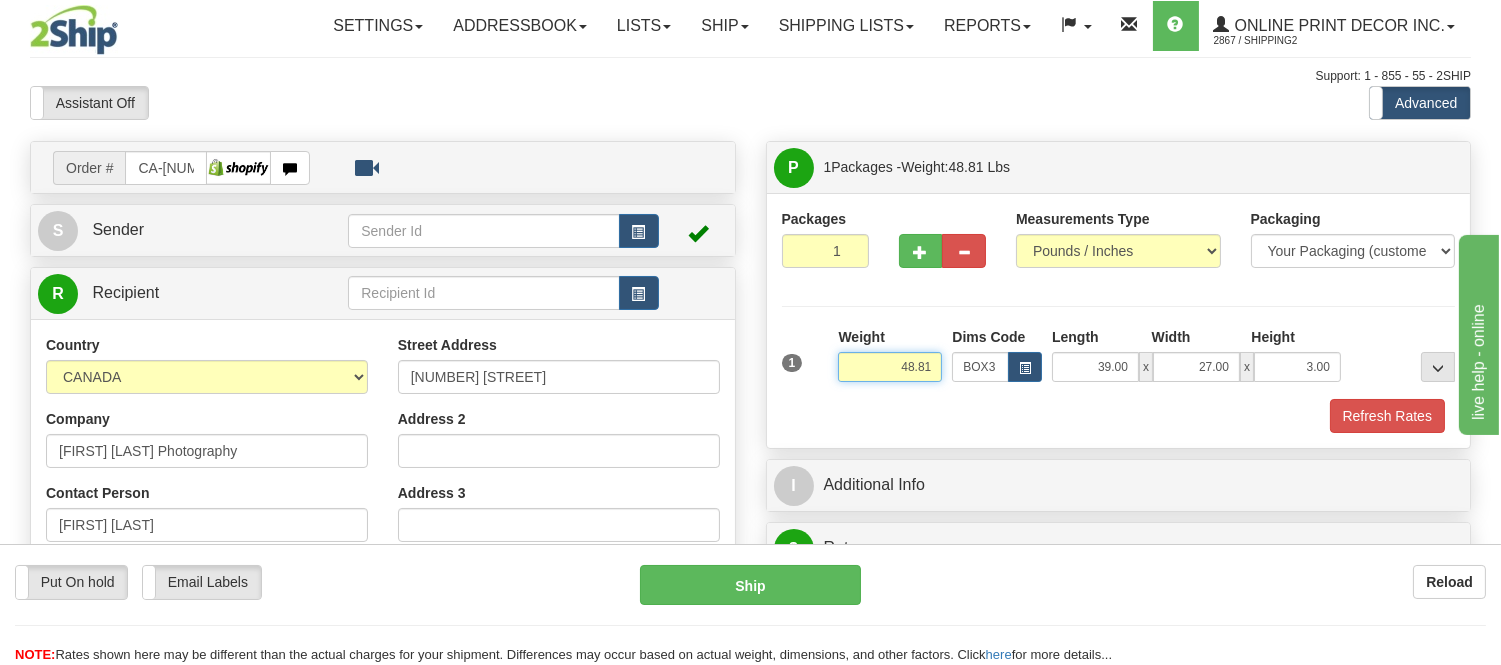 click on "48.81" at bounding box center (890, 367) 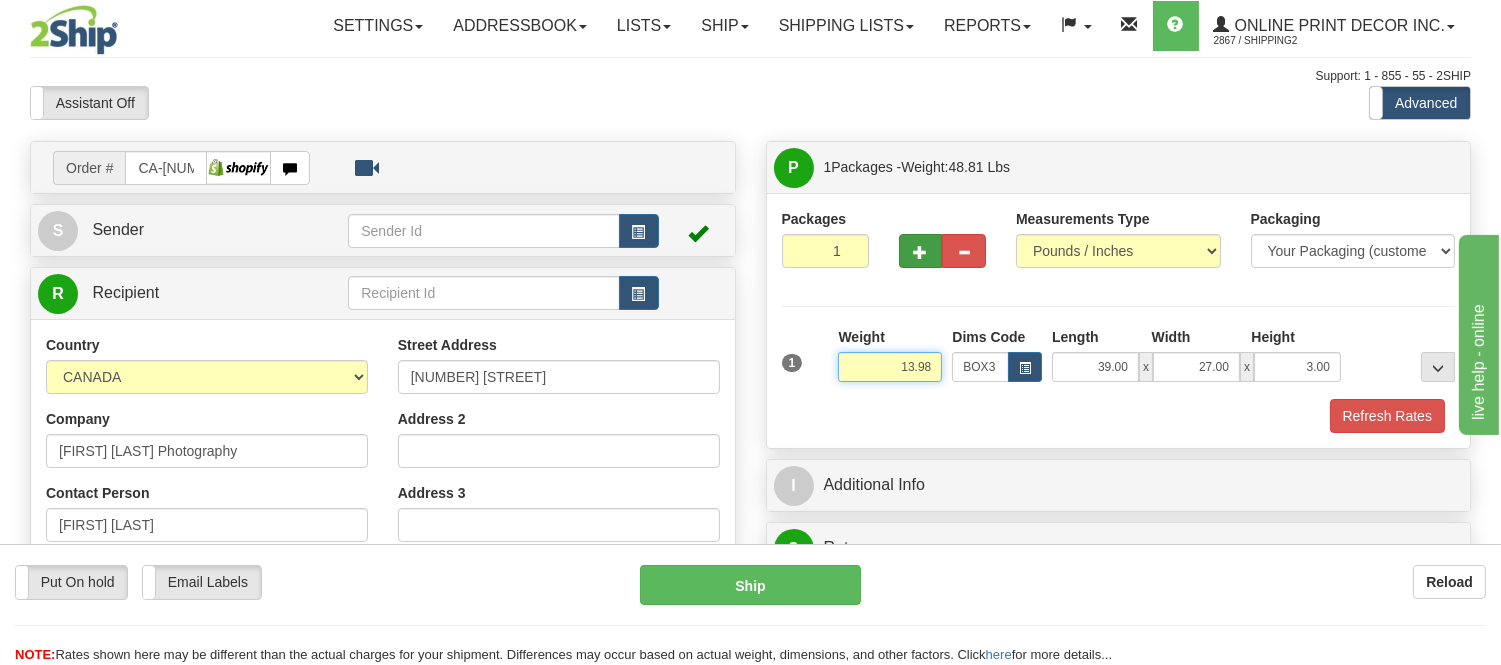type on "13.98" 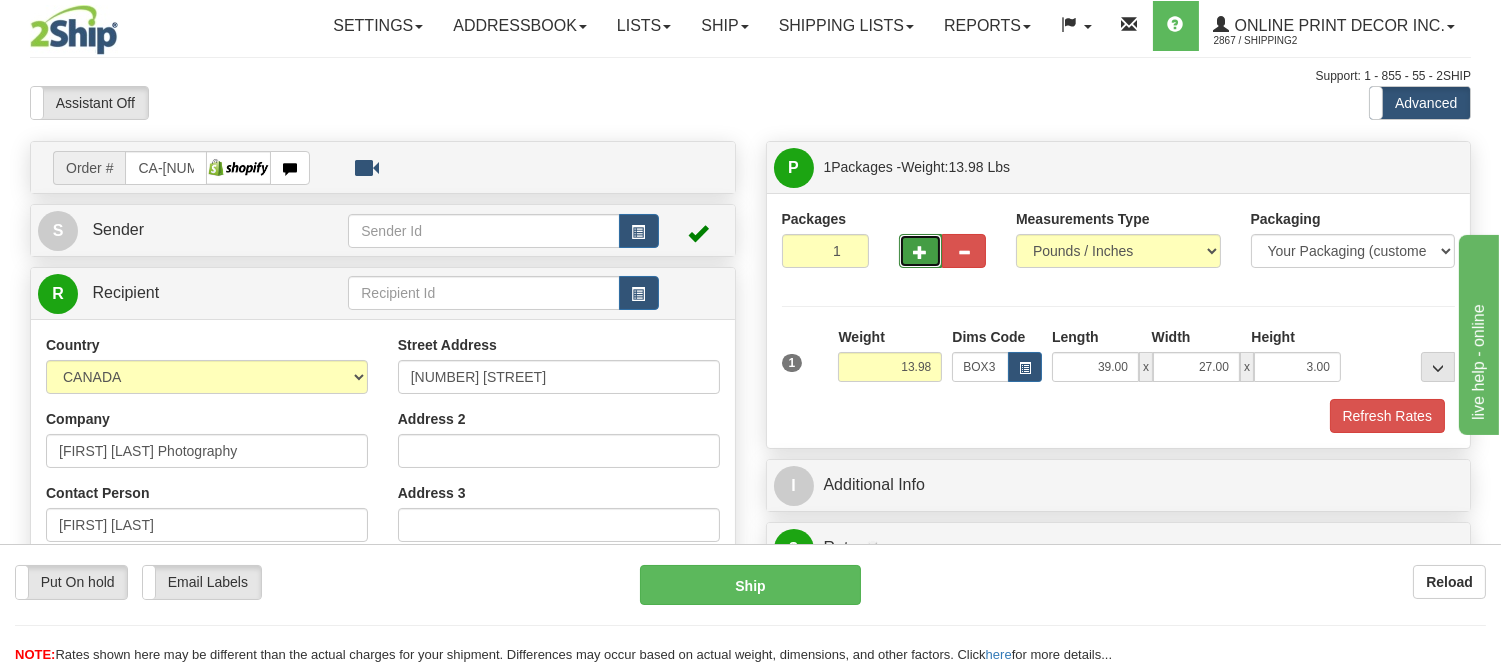 click at bounding box center [921, 251] 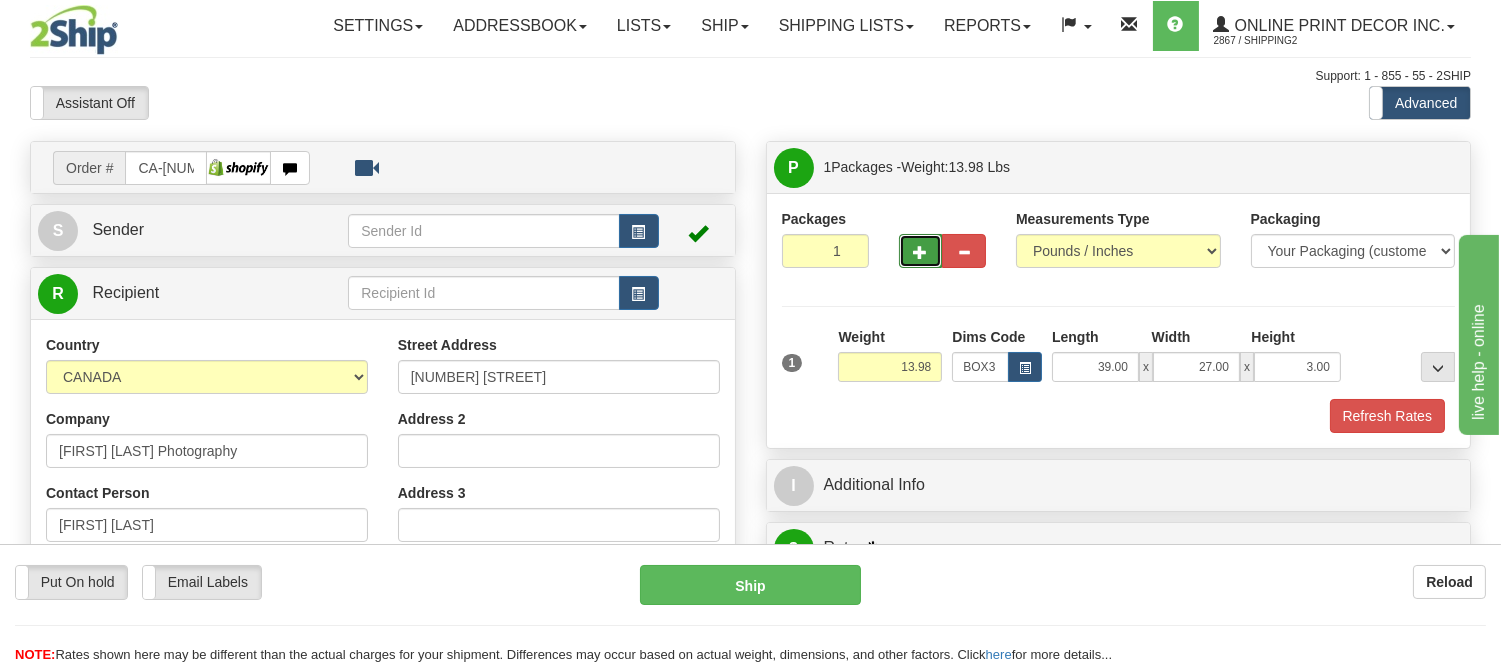 radio on "true" 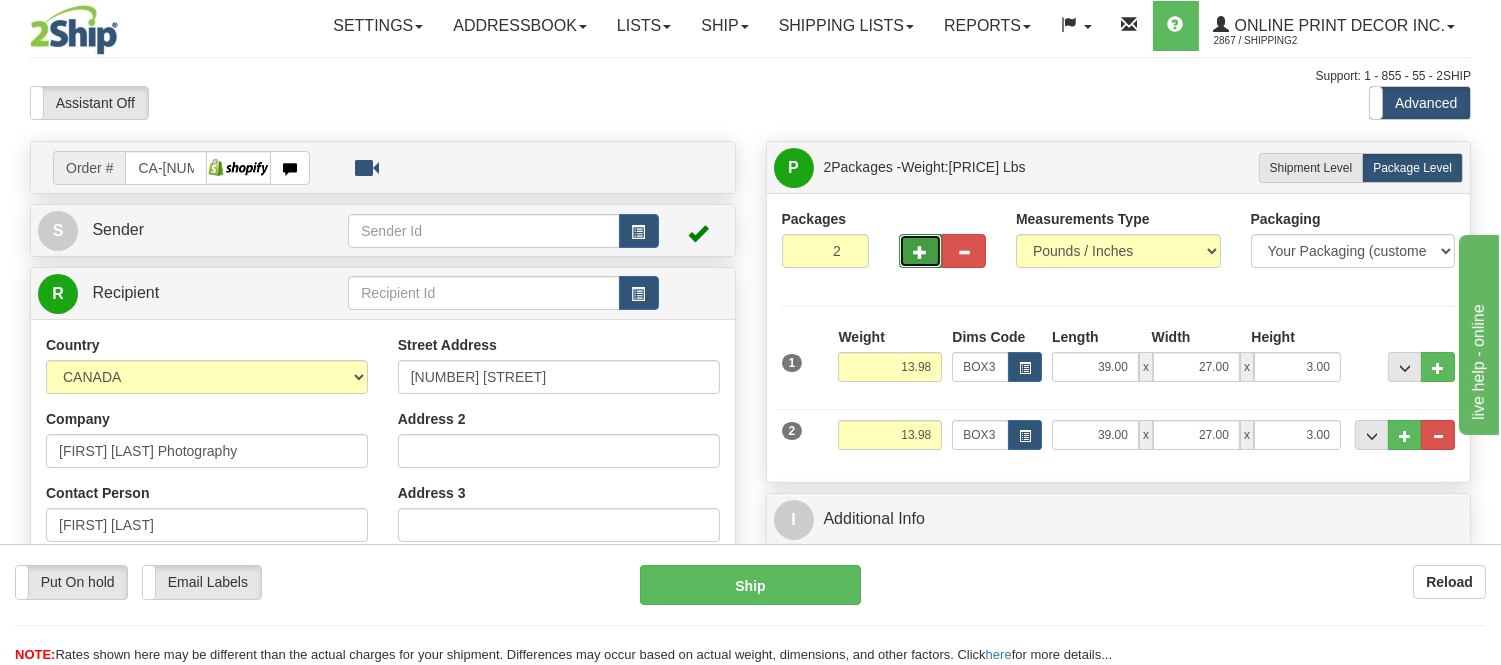 click at bounding box center (921, 251) 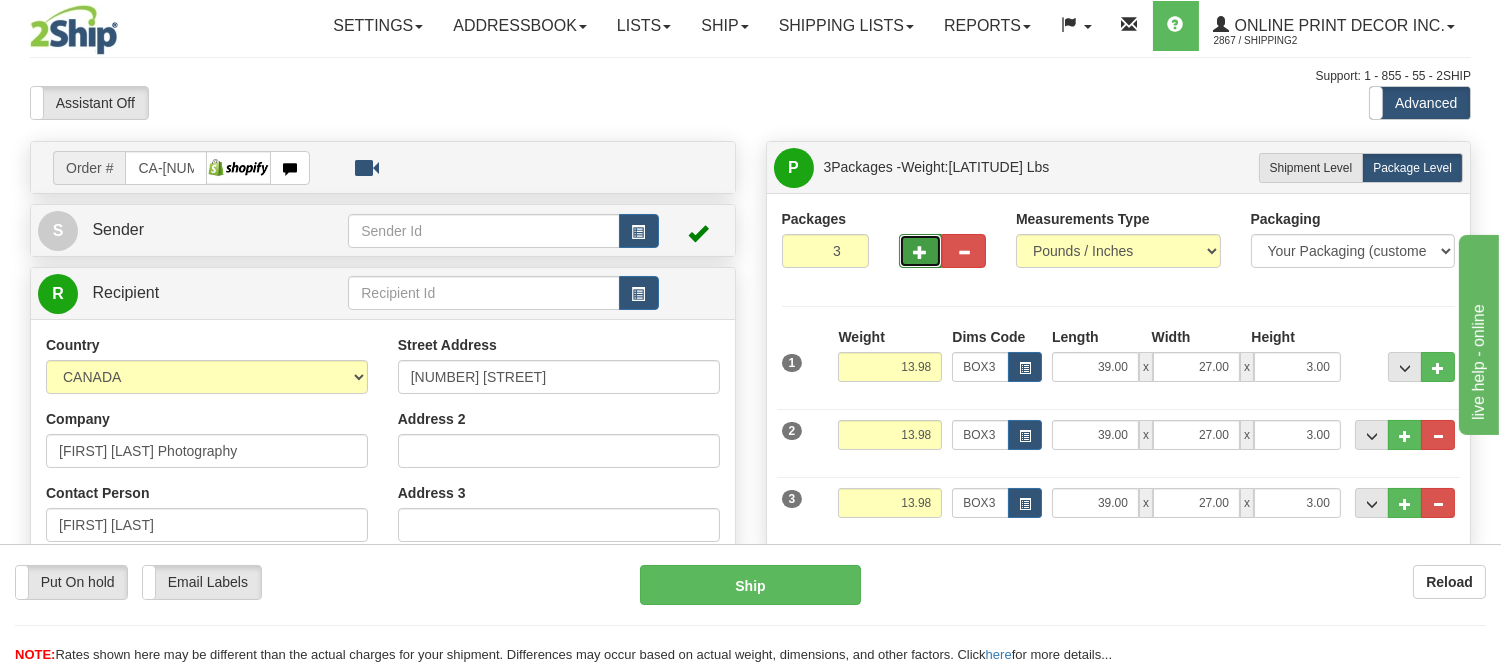 click at bounding box center [921, 251] 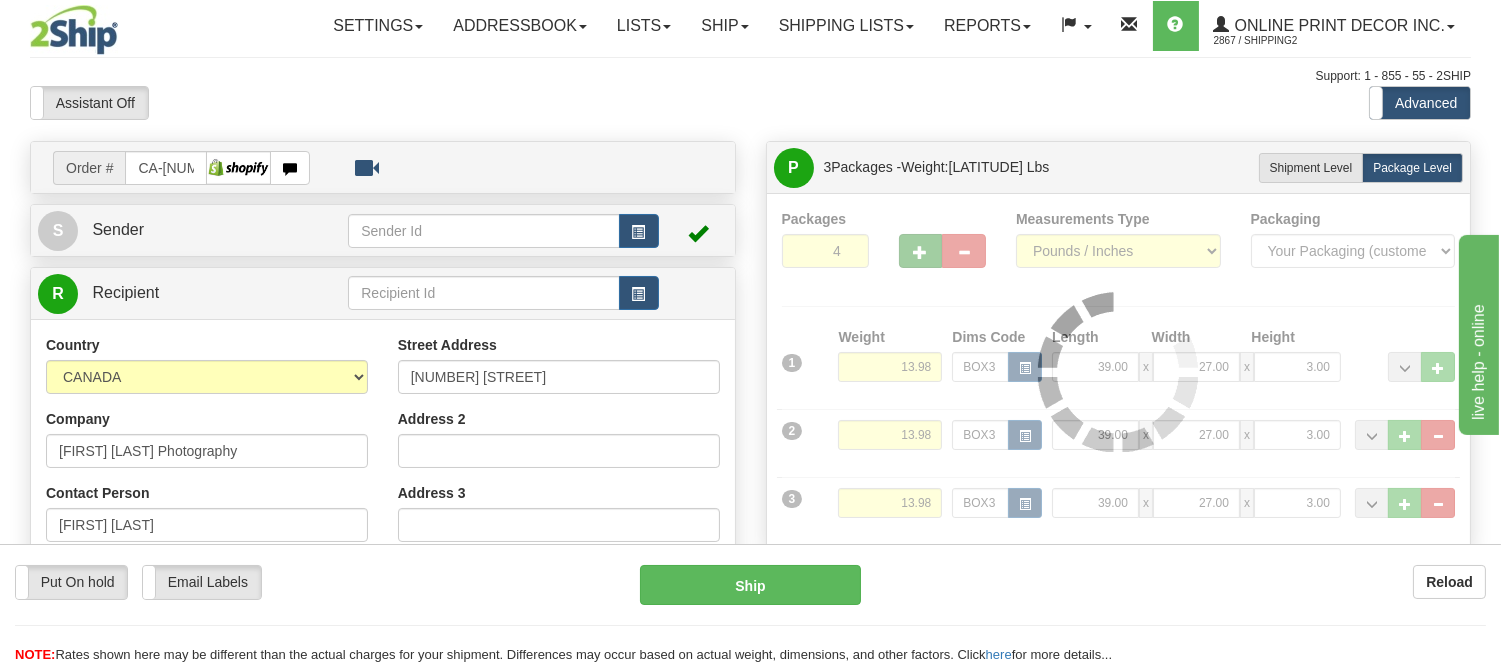 click at bounding box center (1119, 372) 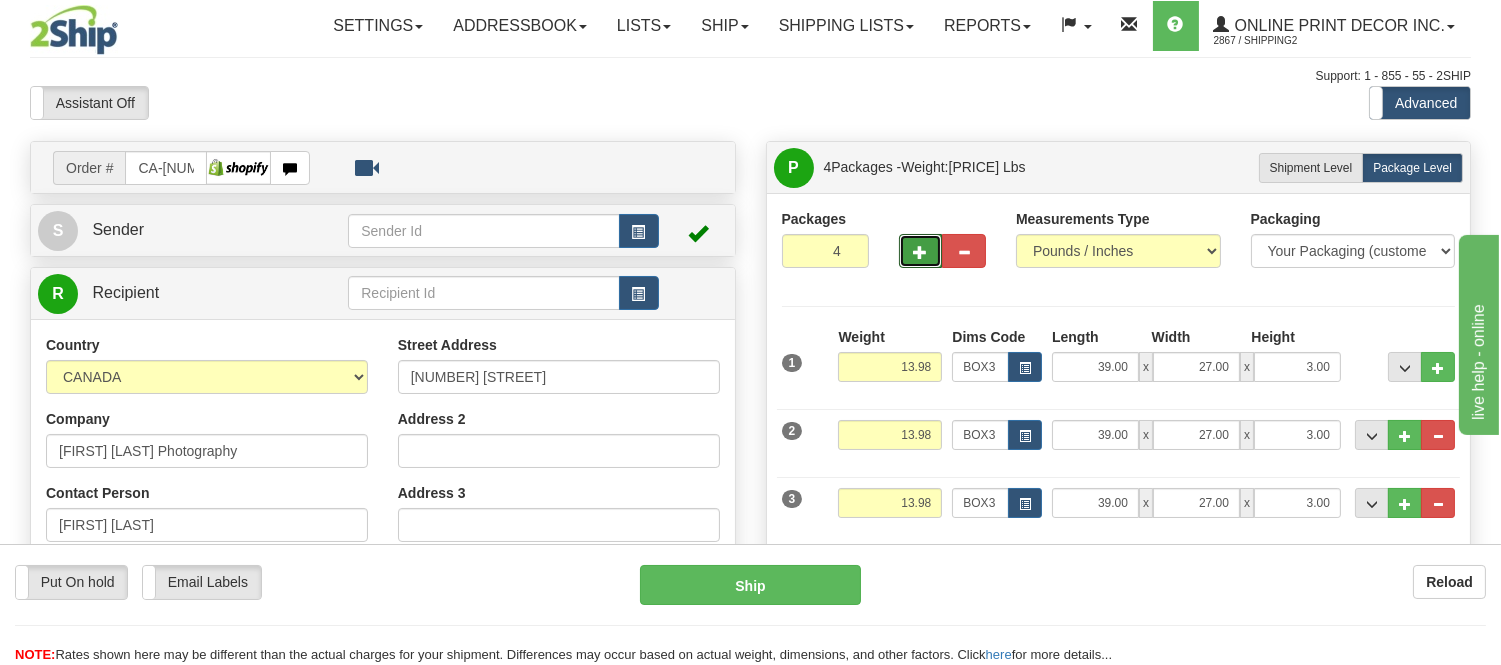 click at bounding box center [921, 251] 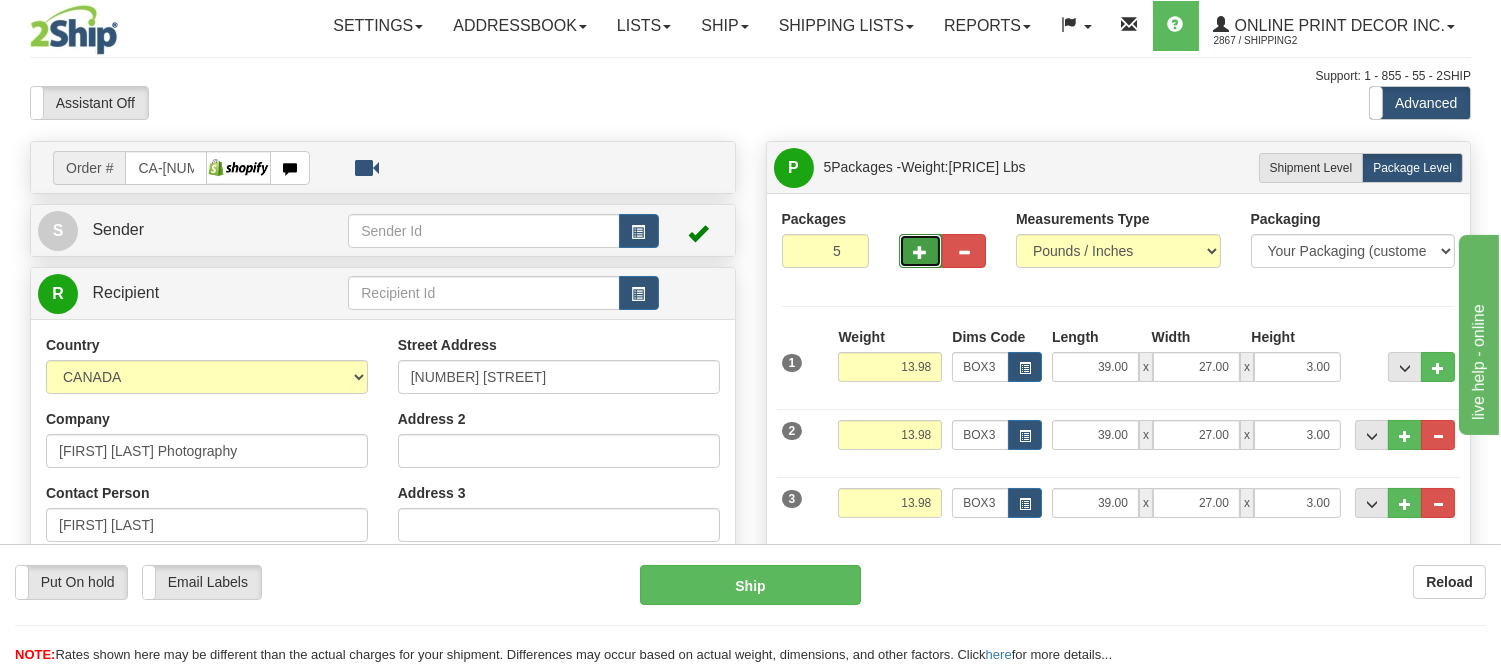 click at bounding box center (921, 251) 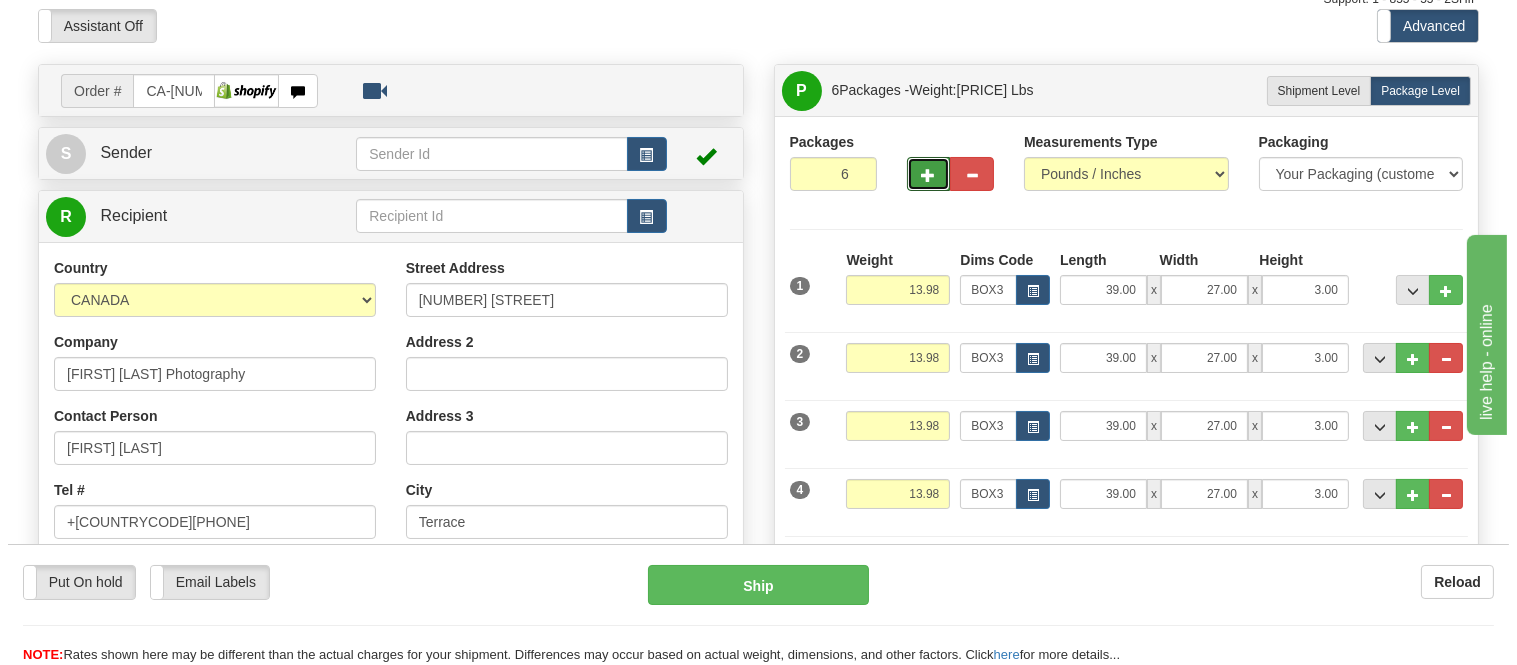 scroll, scrollTop: 222, scrollLeft: 0, axis: vertical 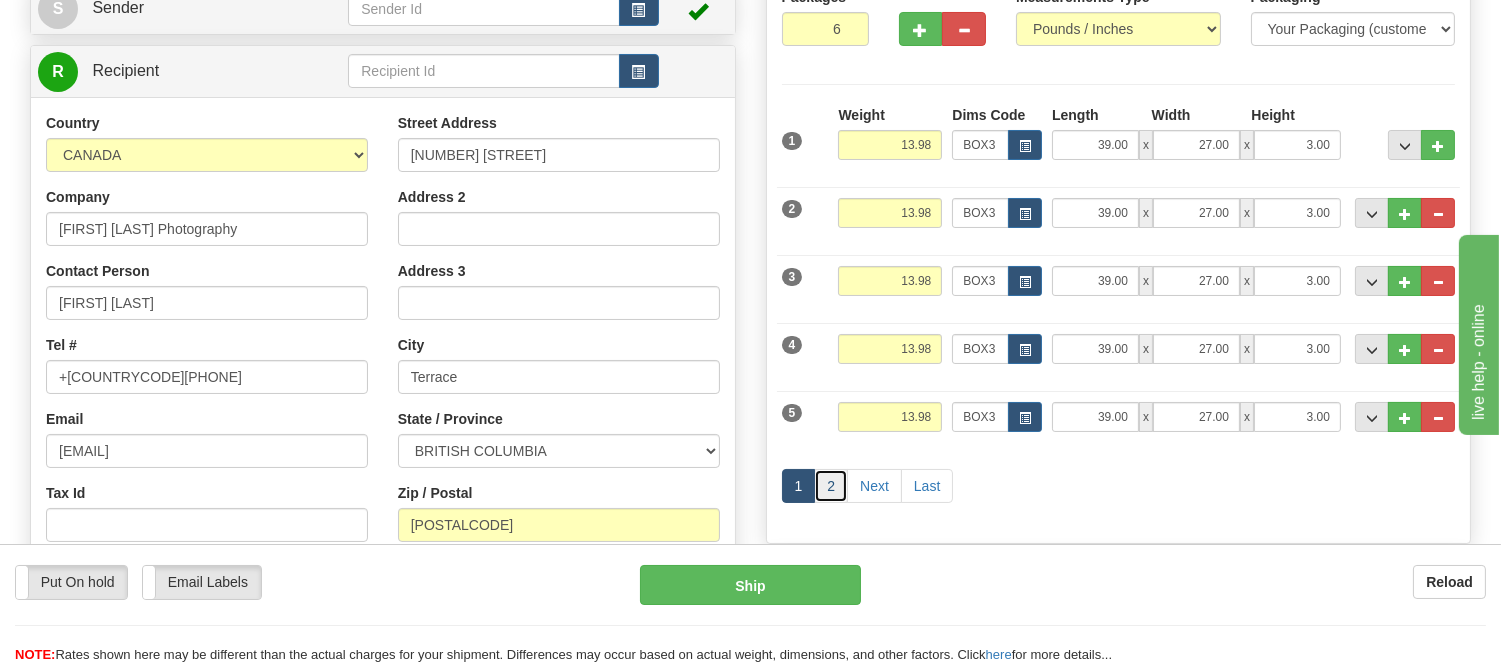 click on "2" at bounding box center [831, 486] 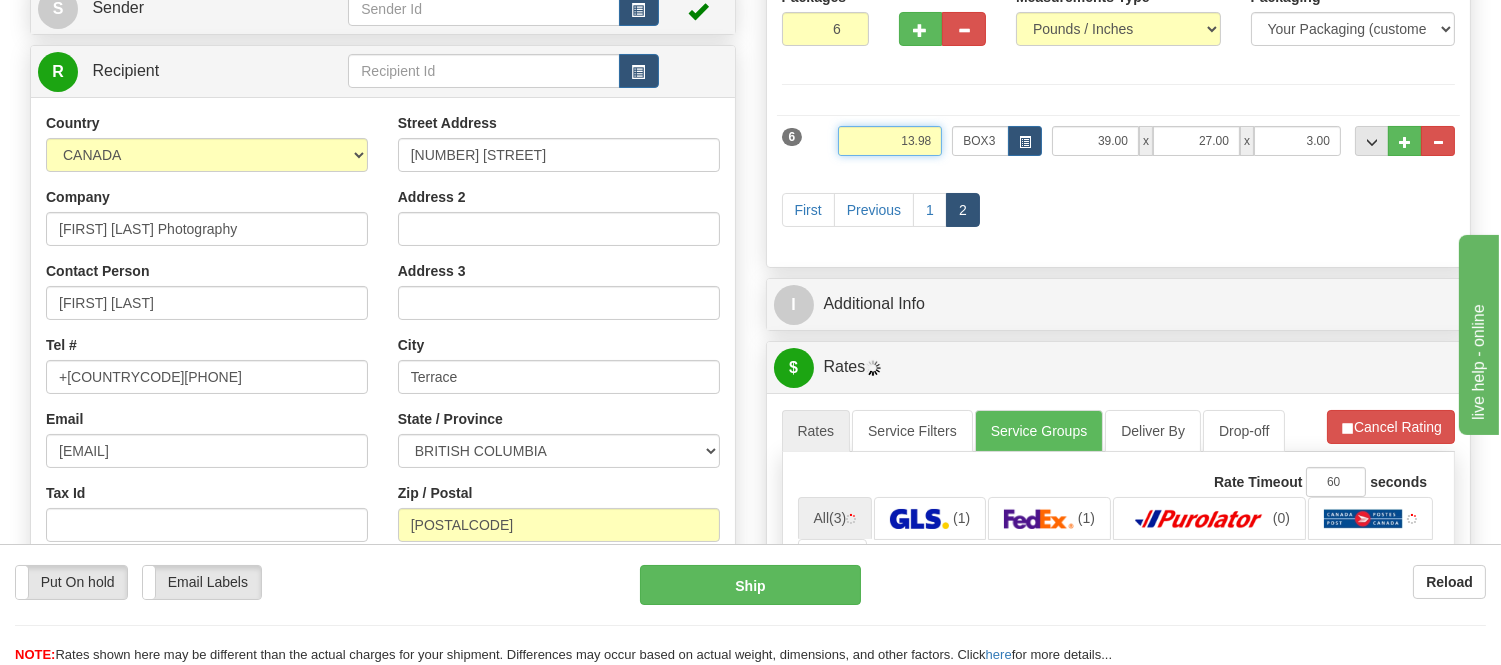 drag, startPoint x: 935, startPoint y: 145, endPoint x: 831, endPoint y: 174, distance: 107.96759 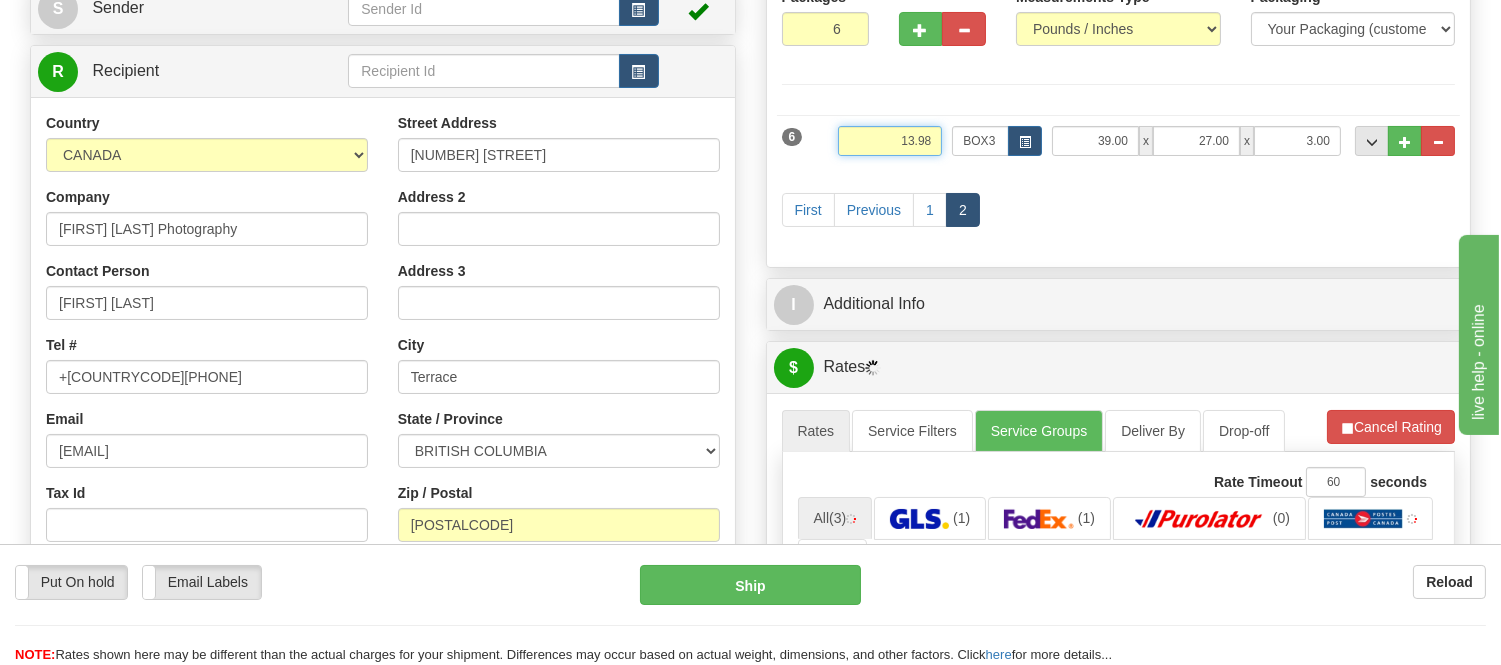 click on "6
Weight
13.98
Dims Code BOX3" at bounding box center [1119, 178] 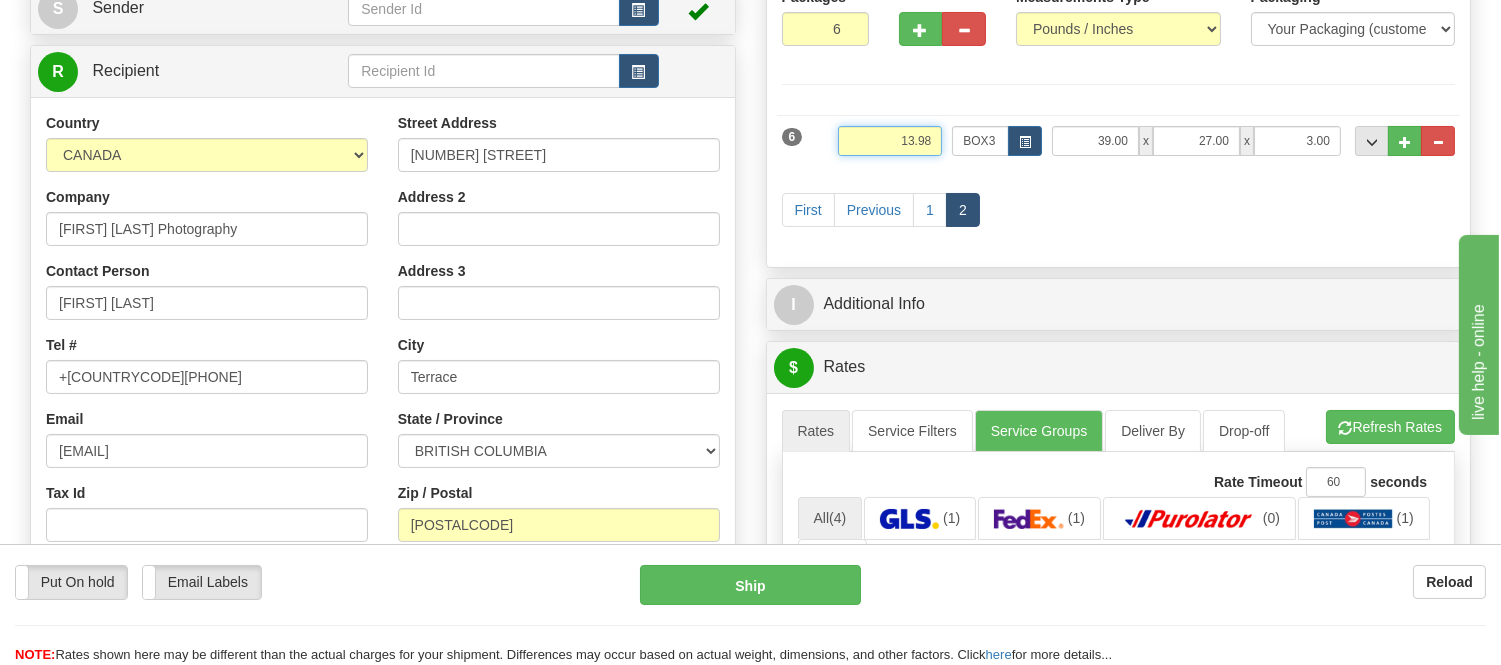type on "2" 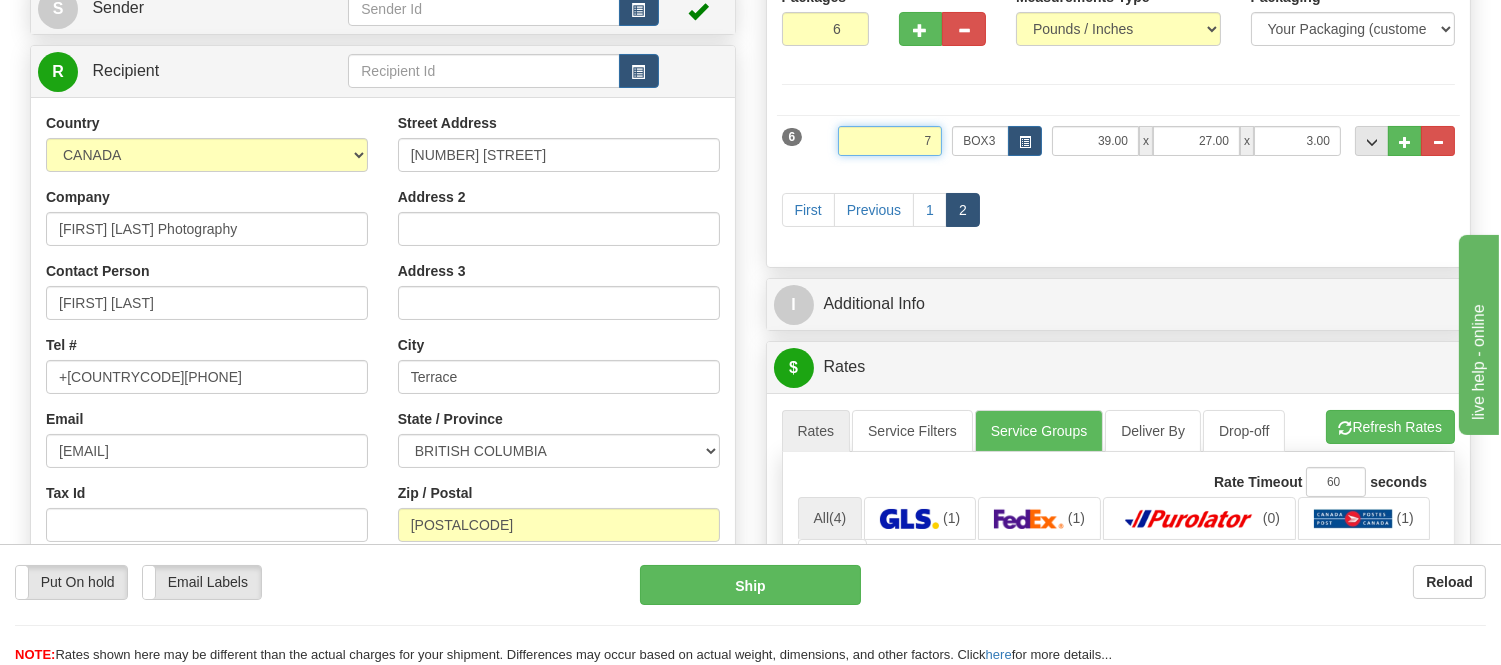 click on "Delete" at bounding box center [0, 0] 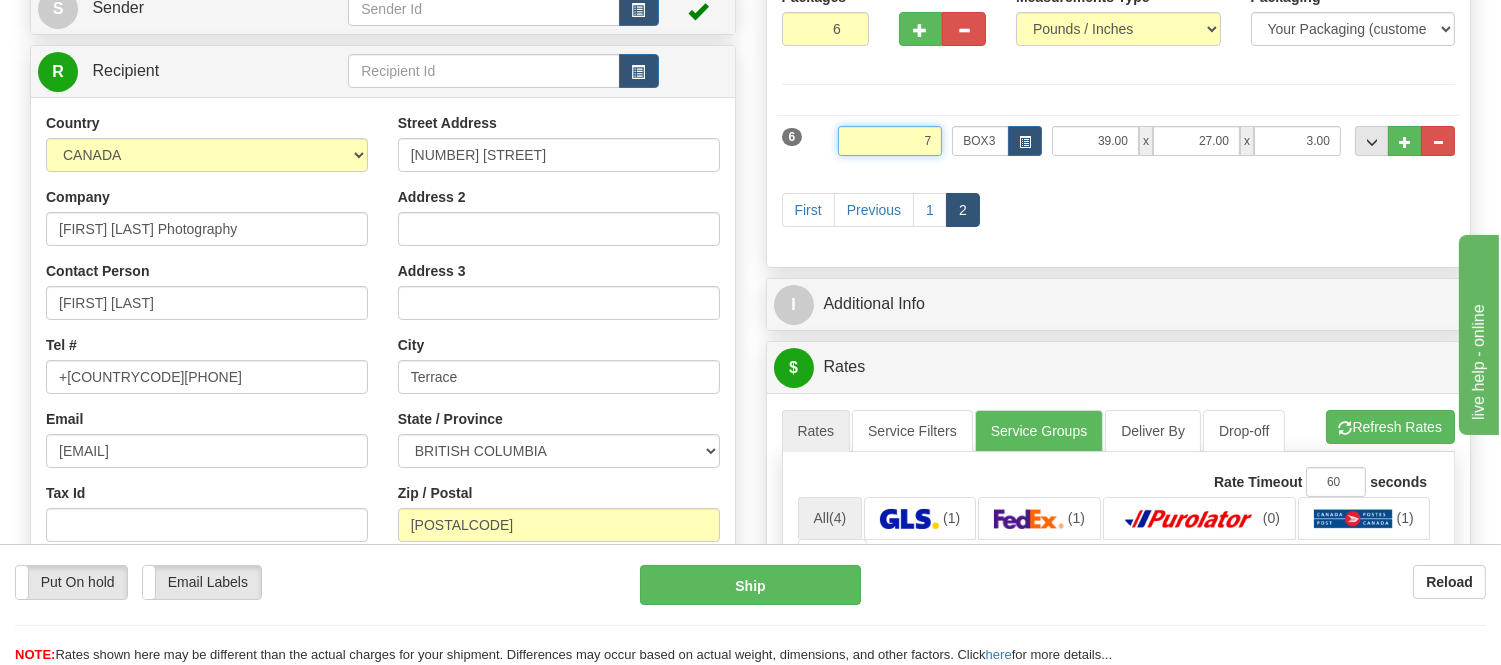 type on "7.00" 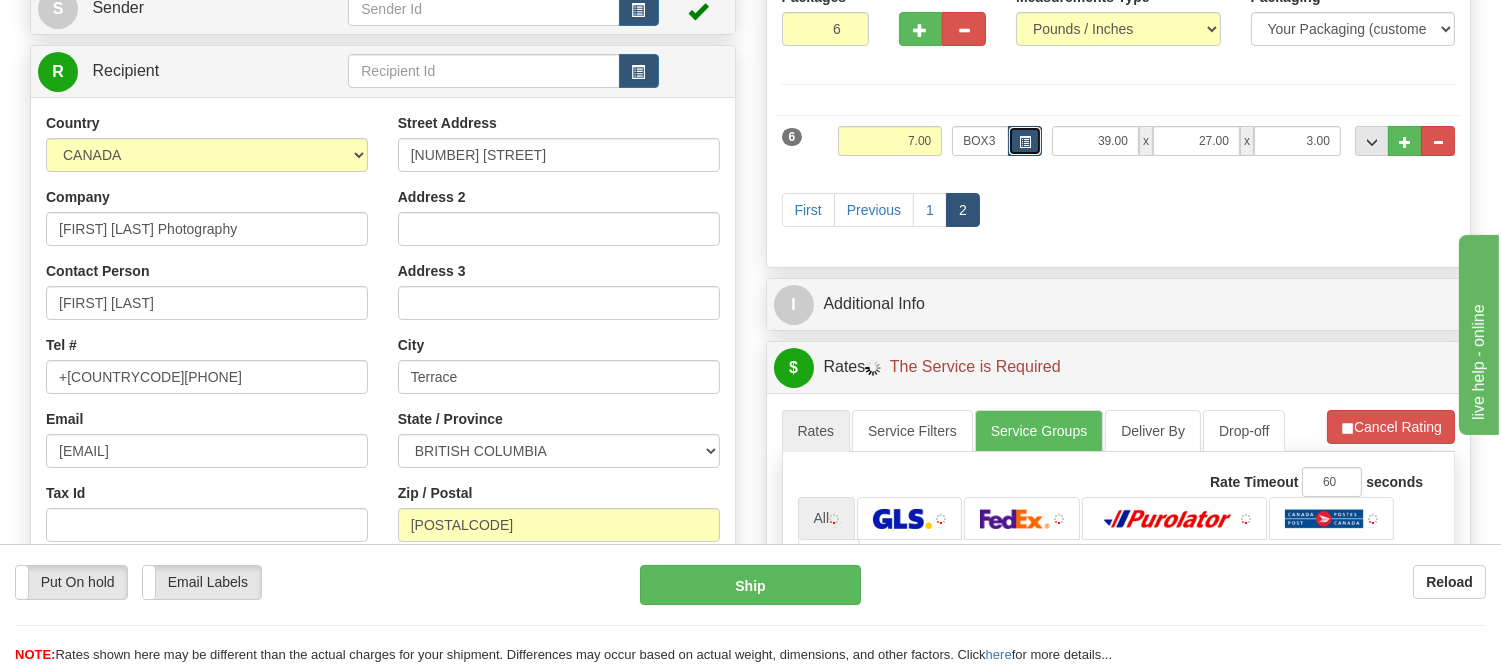 click at bounding box center [1025, 141] 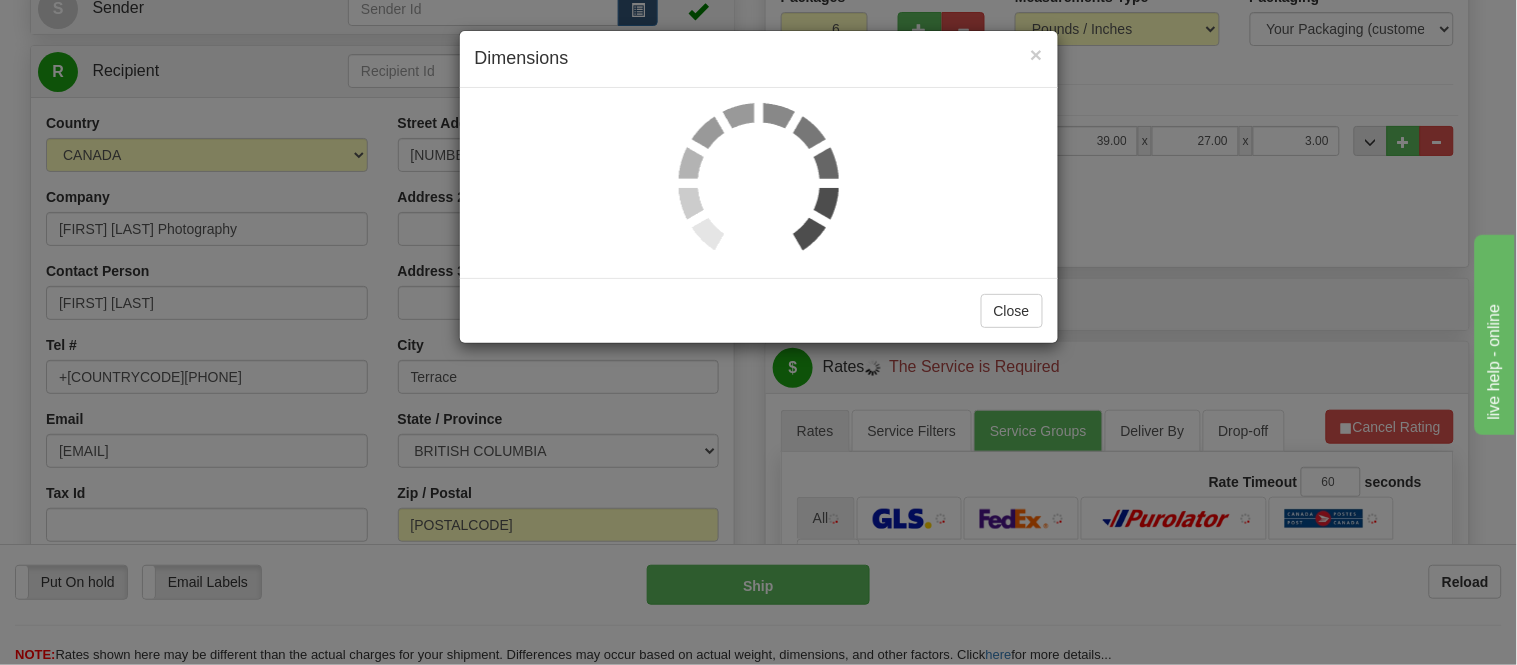 scroll, scrollTop: 0, scrollLeft: 0, axis: both 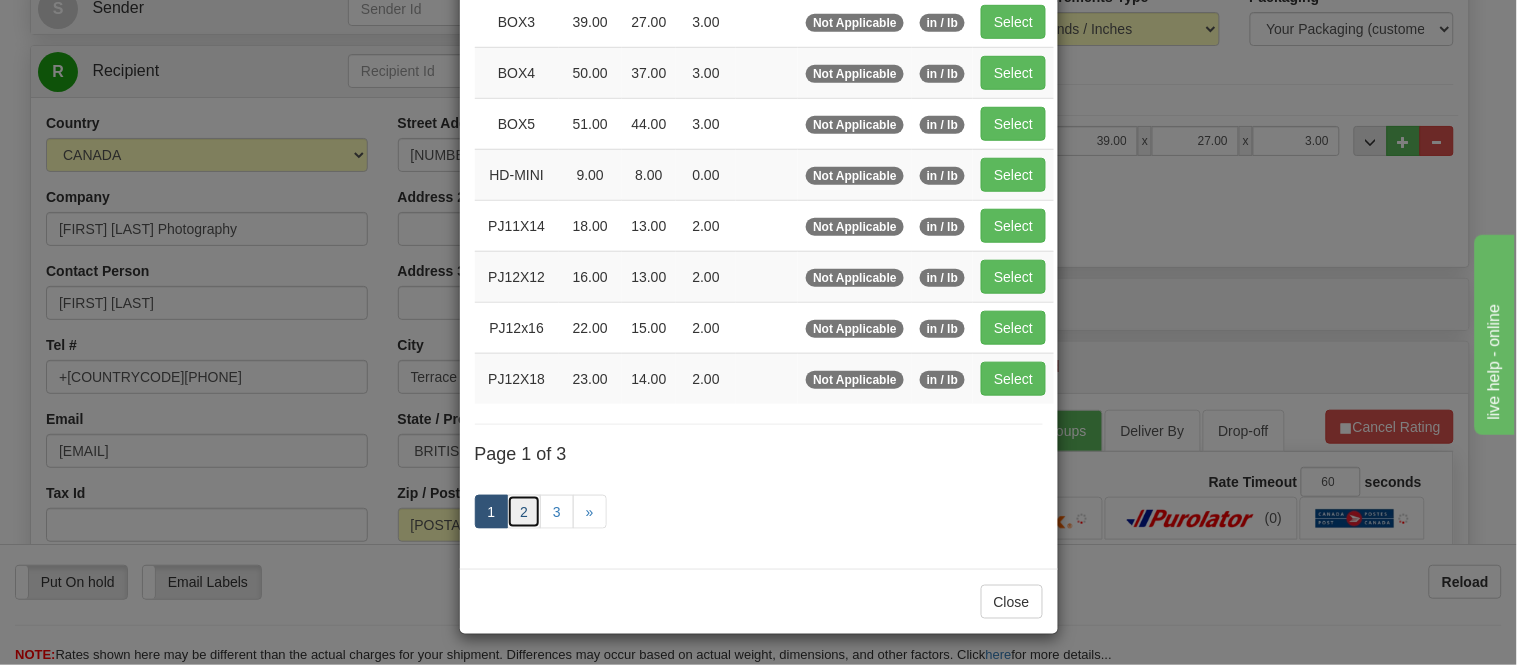 click on "2" at bounding box center [524, 512] 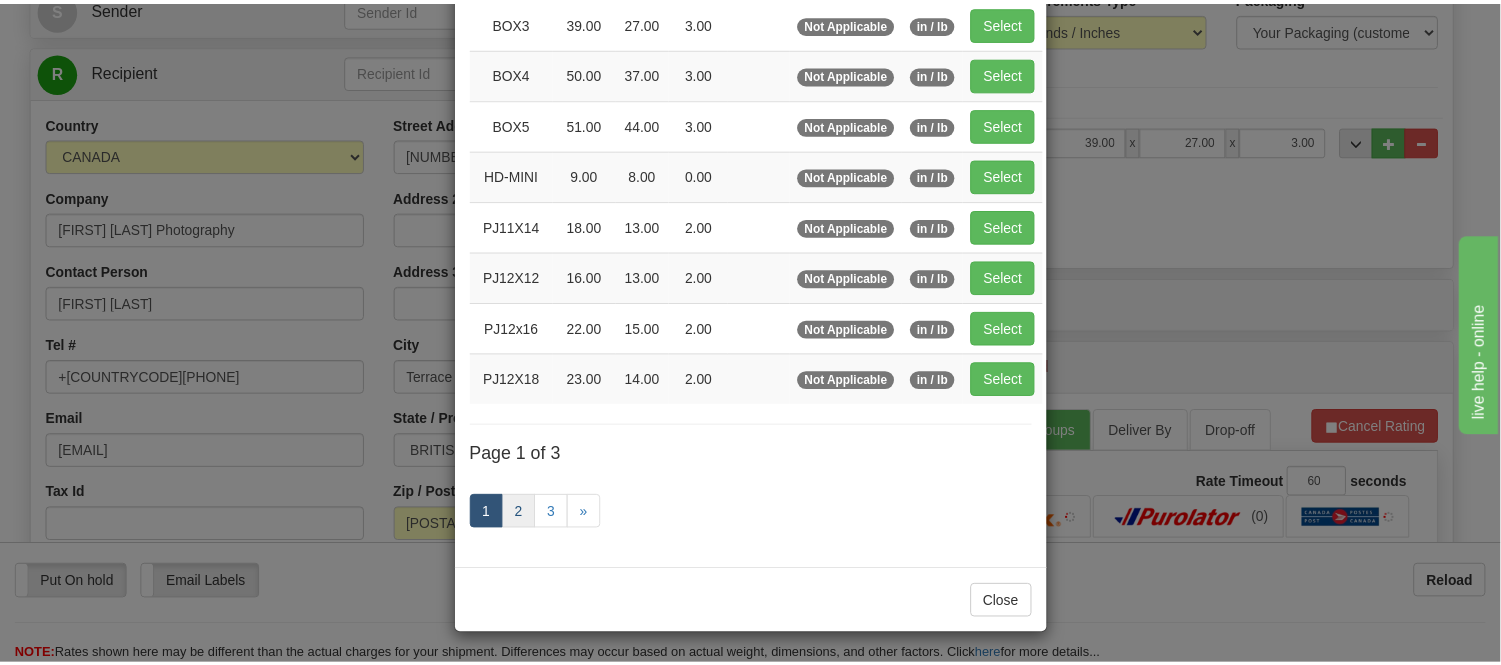 scroll, scrollTop: 325, scrollLeft: 0, axis: vertical 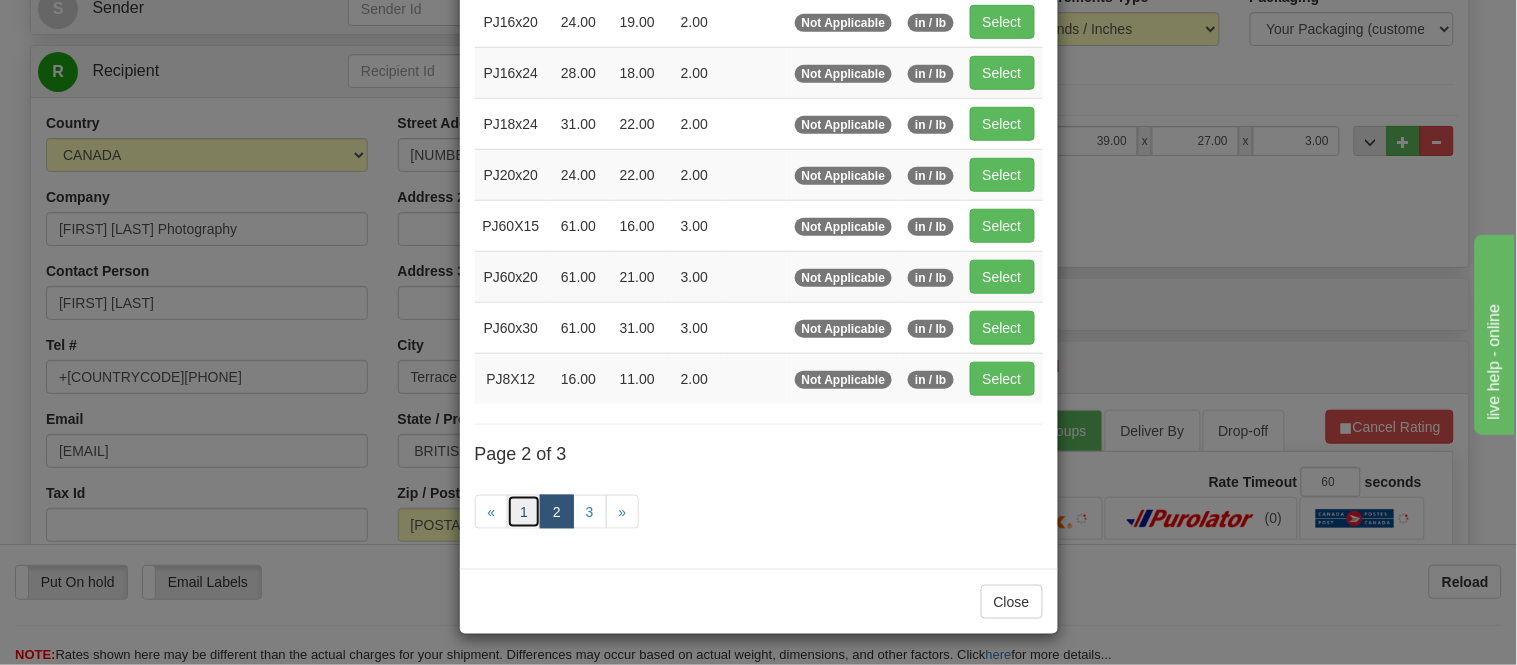 click on "1" at bounding box center (524, 512) 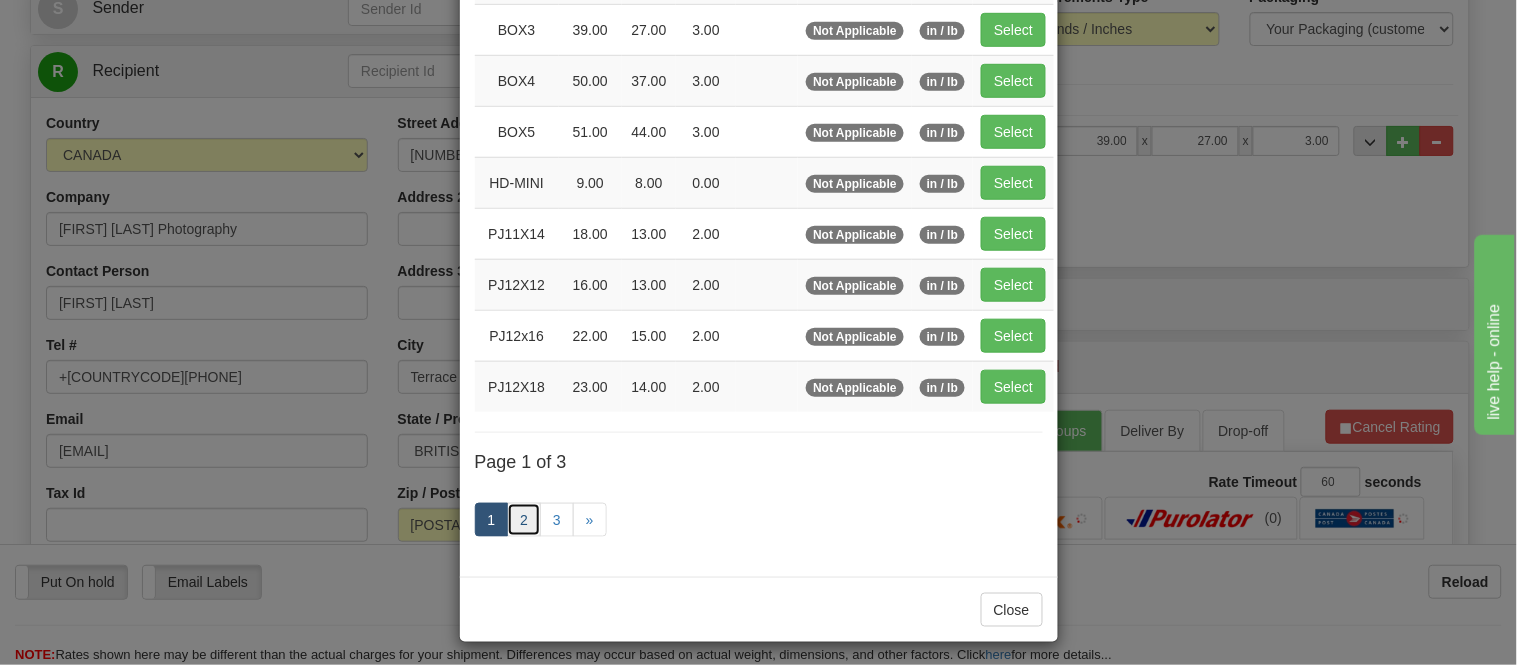 click on "2" at bounding box center [524, 520] 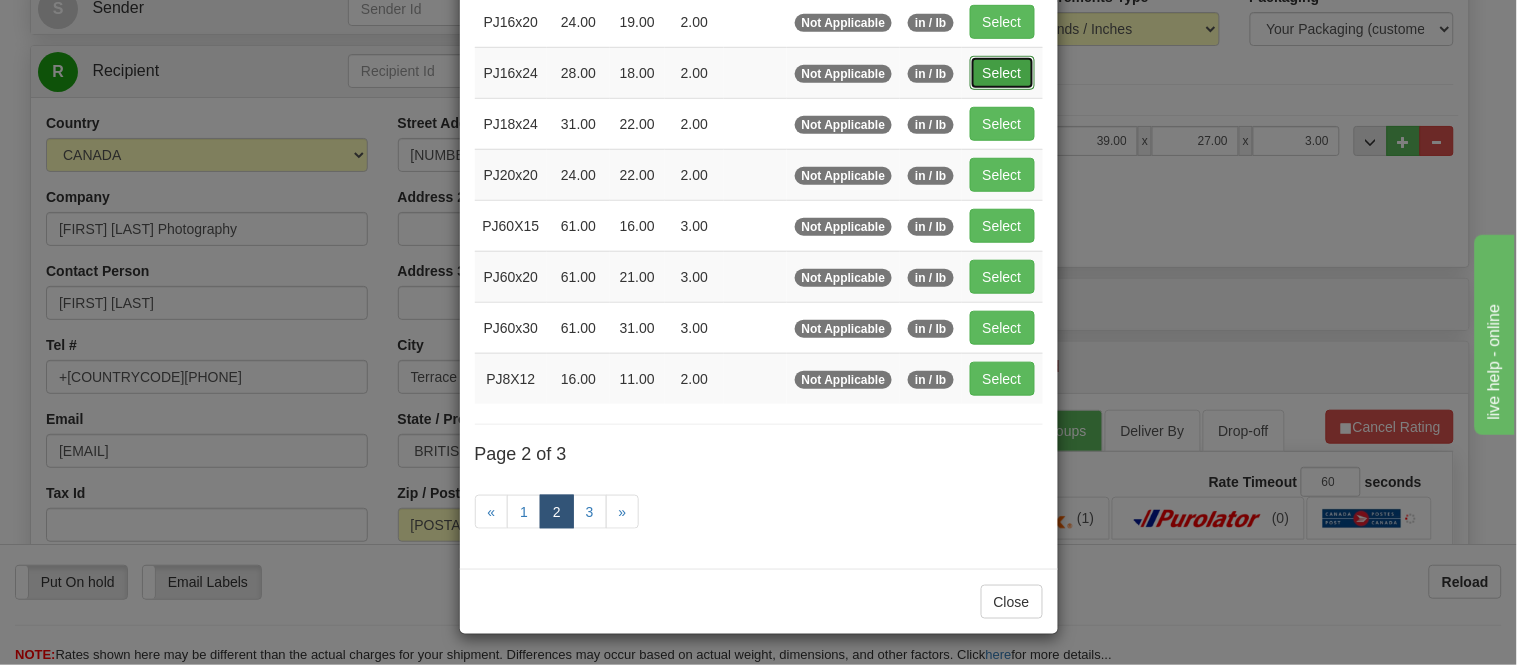 click on "Select" at bounding box center (1002, 73) 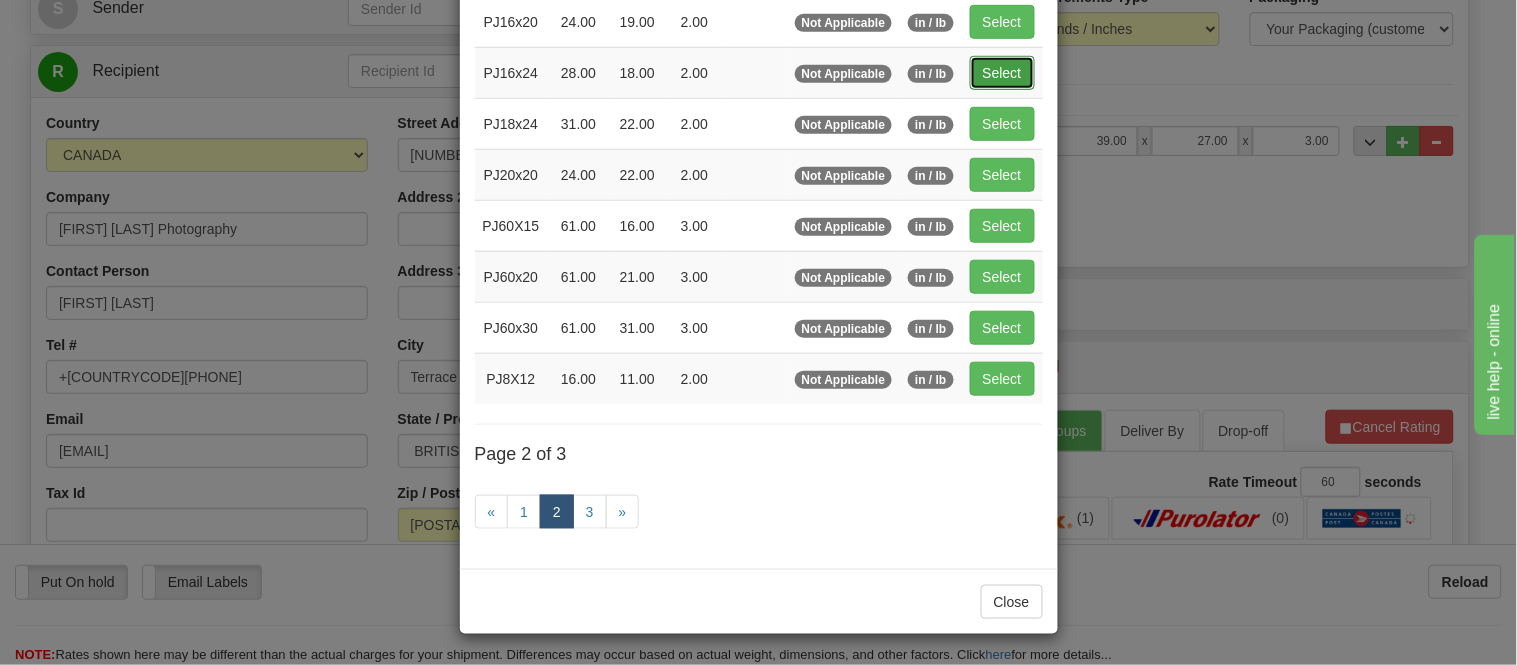 type on "PJ16x24" 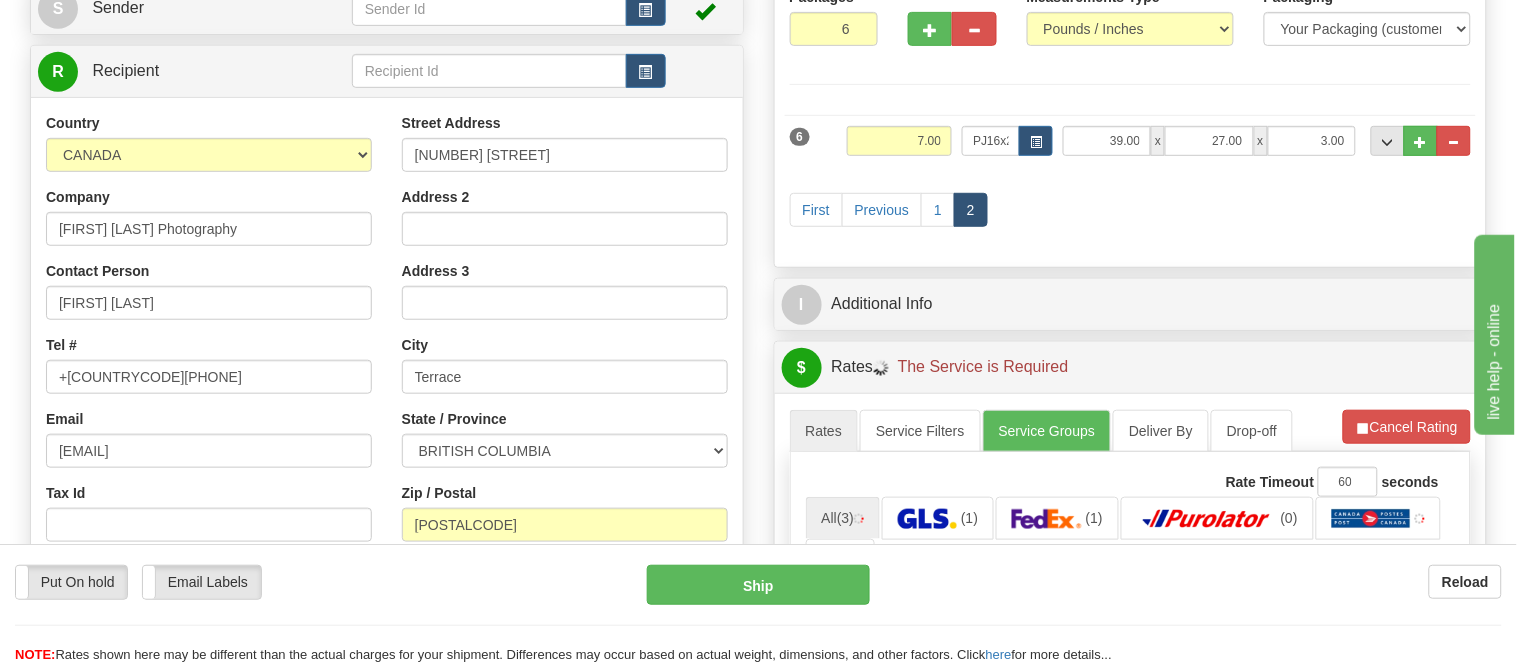 type on "28.00" 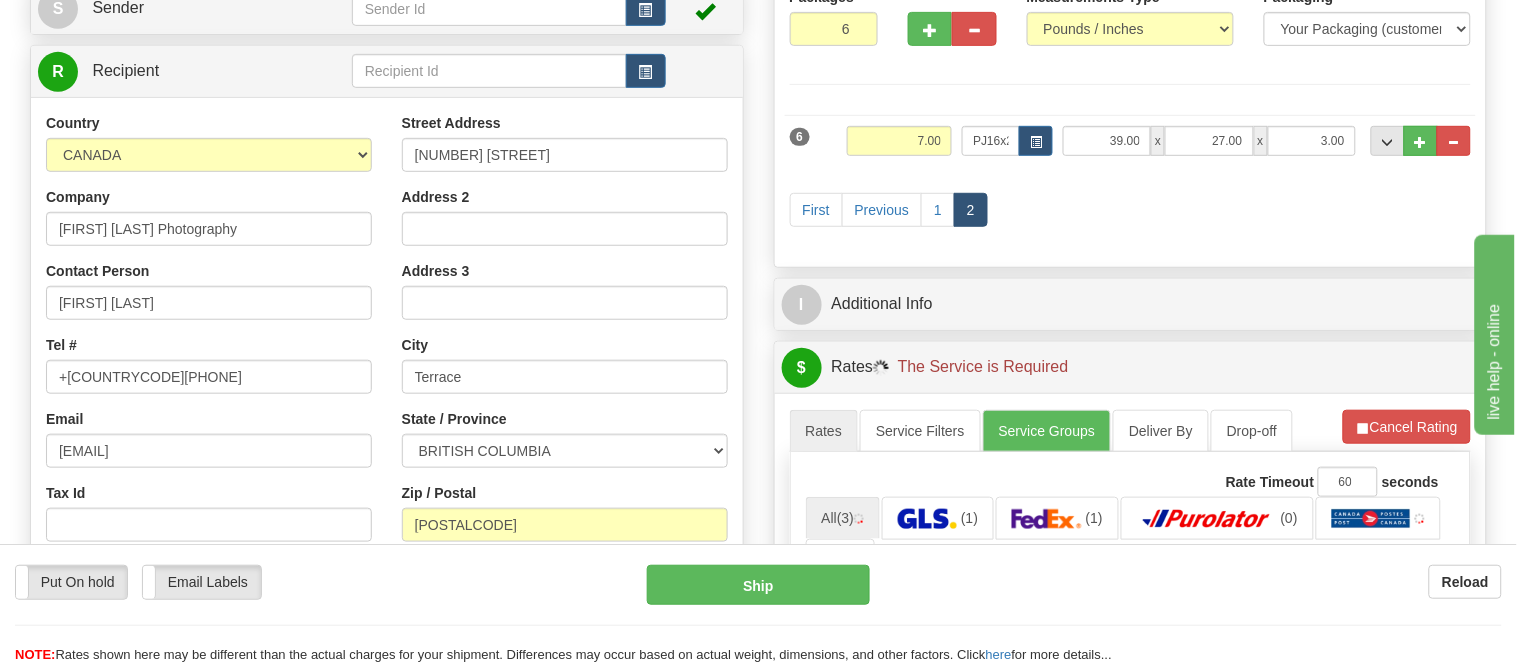 type on "18.00" 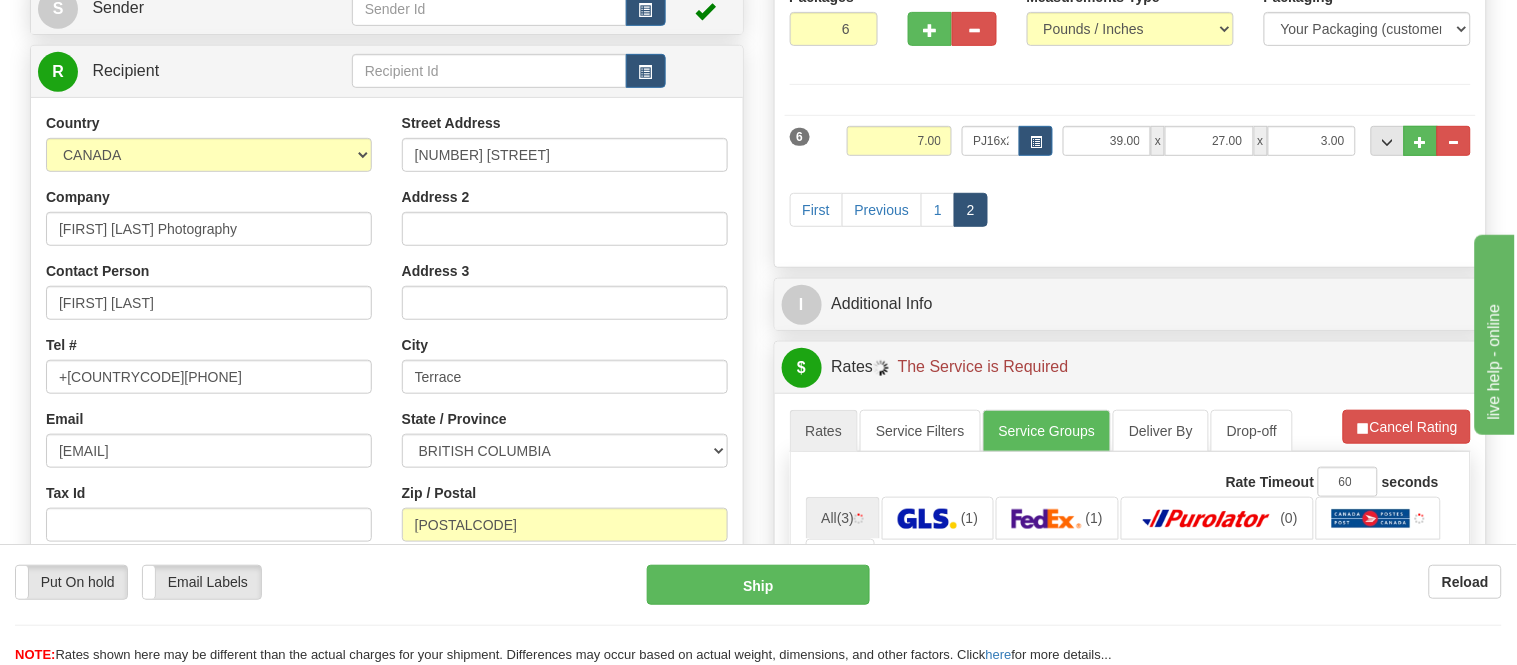 type on "2.00" 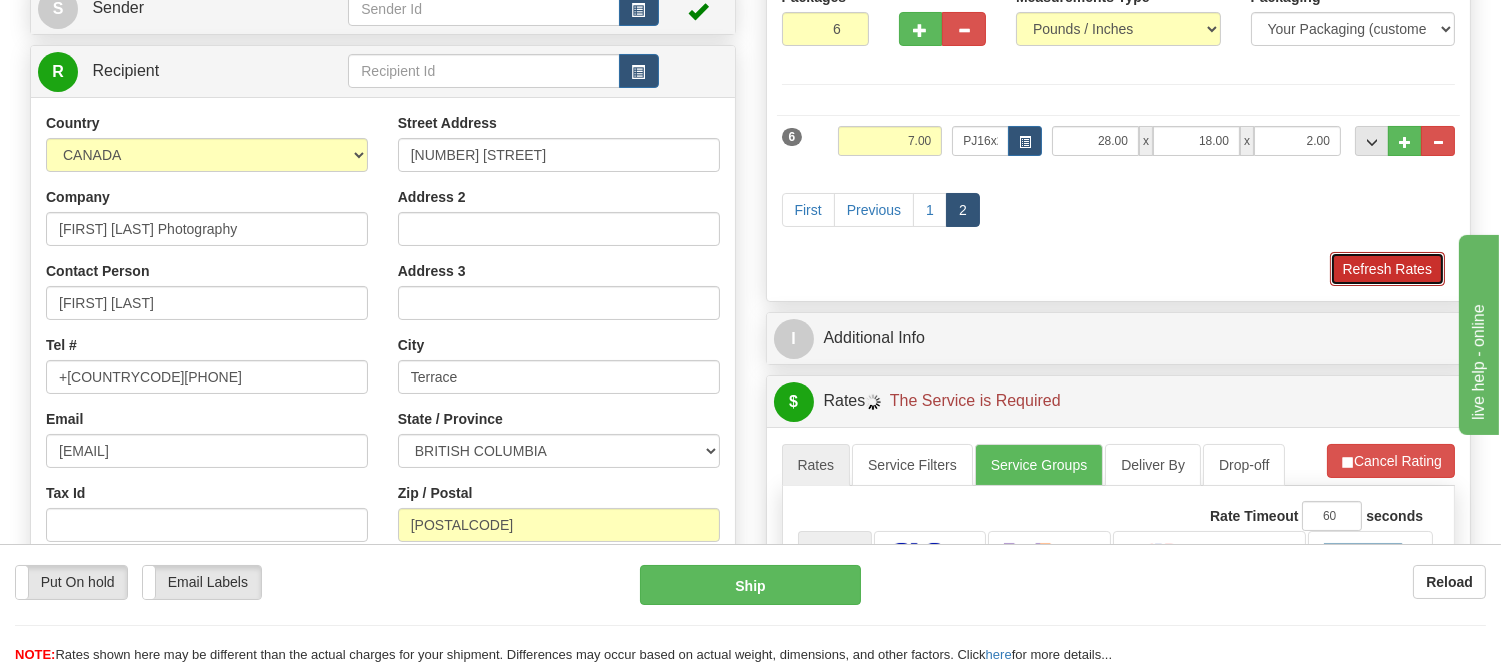 click on "Refresh Rates" at bounding box center (1387, 269) 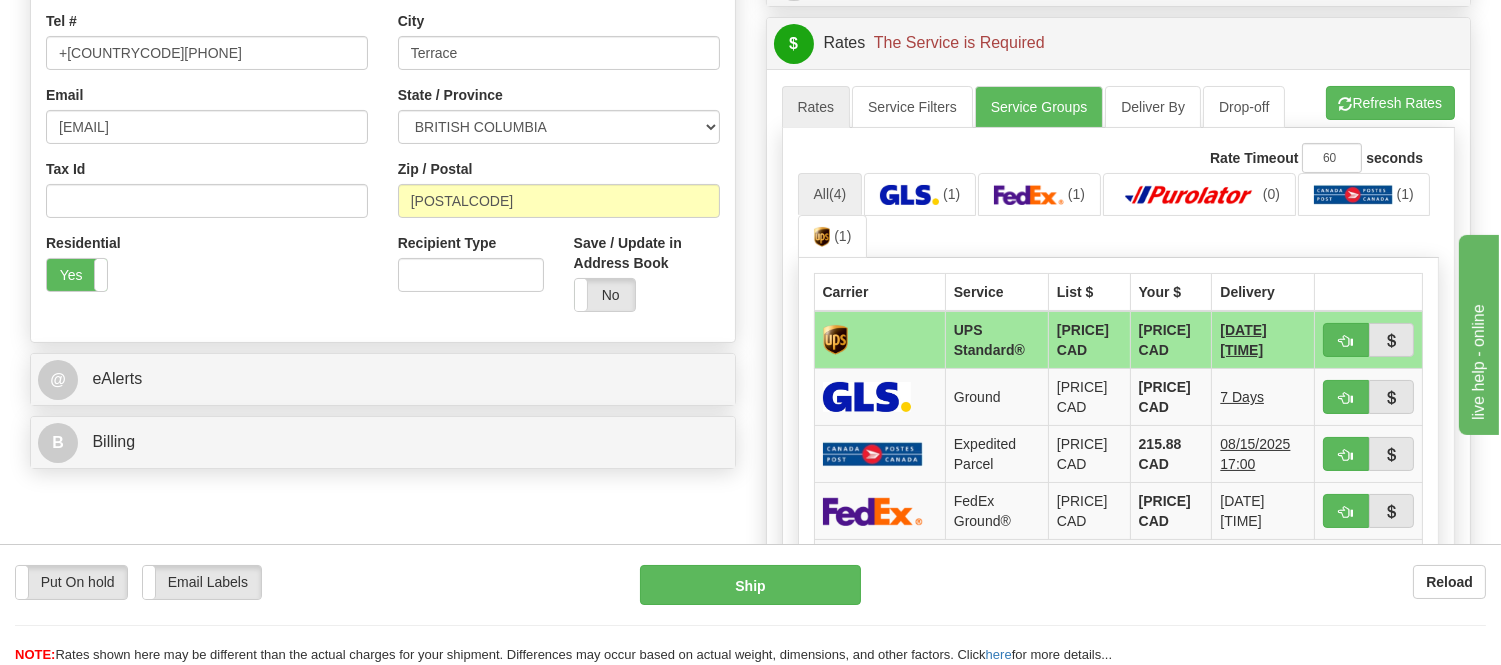 scroll, scrollTop: 555, scrollLeft: 0, axis: vertical 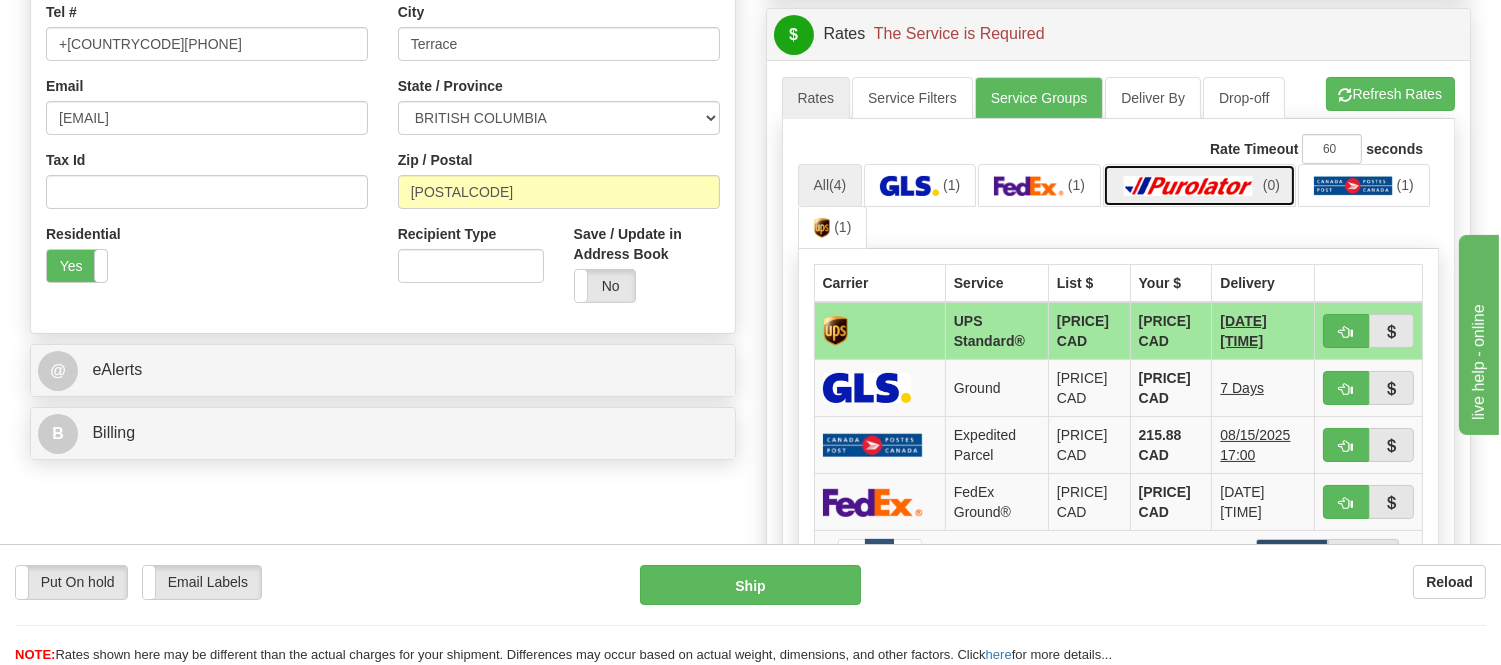 click at bounding box center [1189, 186] 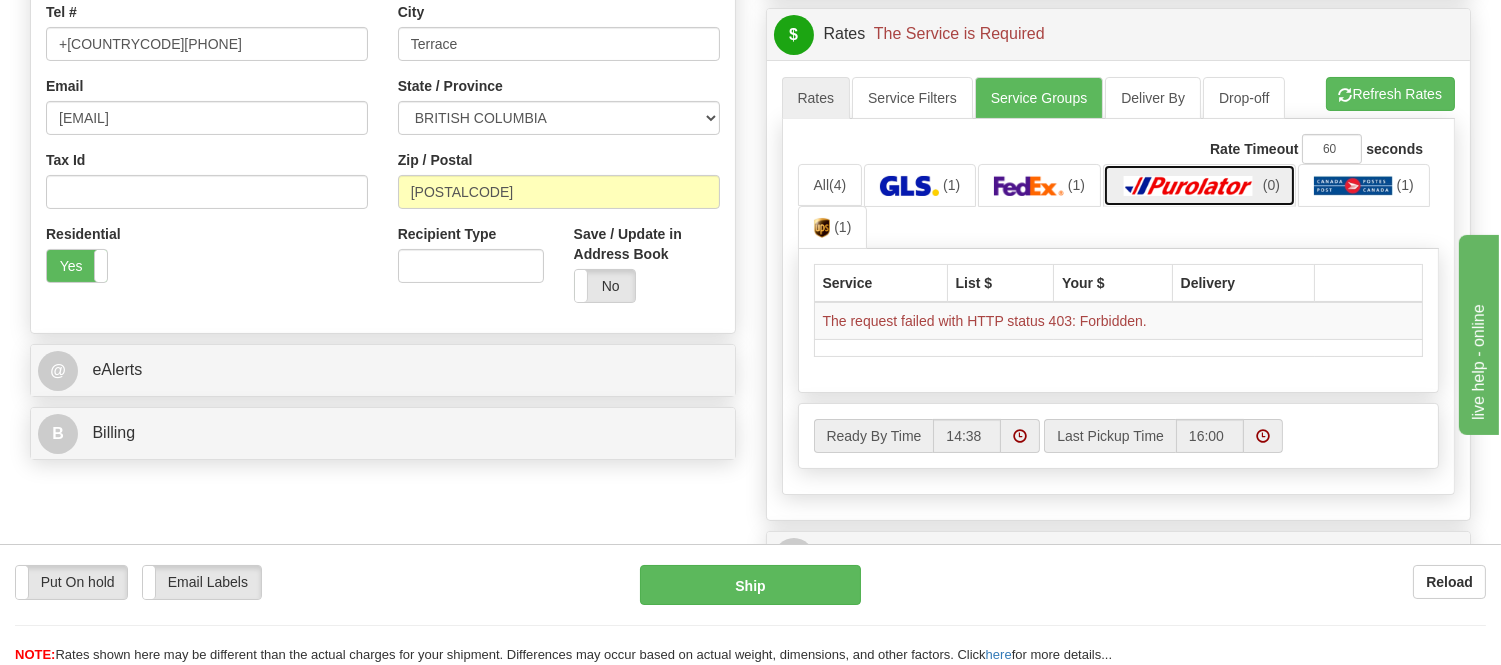 click at bounding box center (1189, 186) 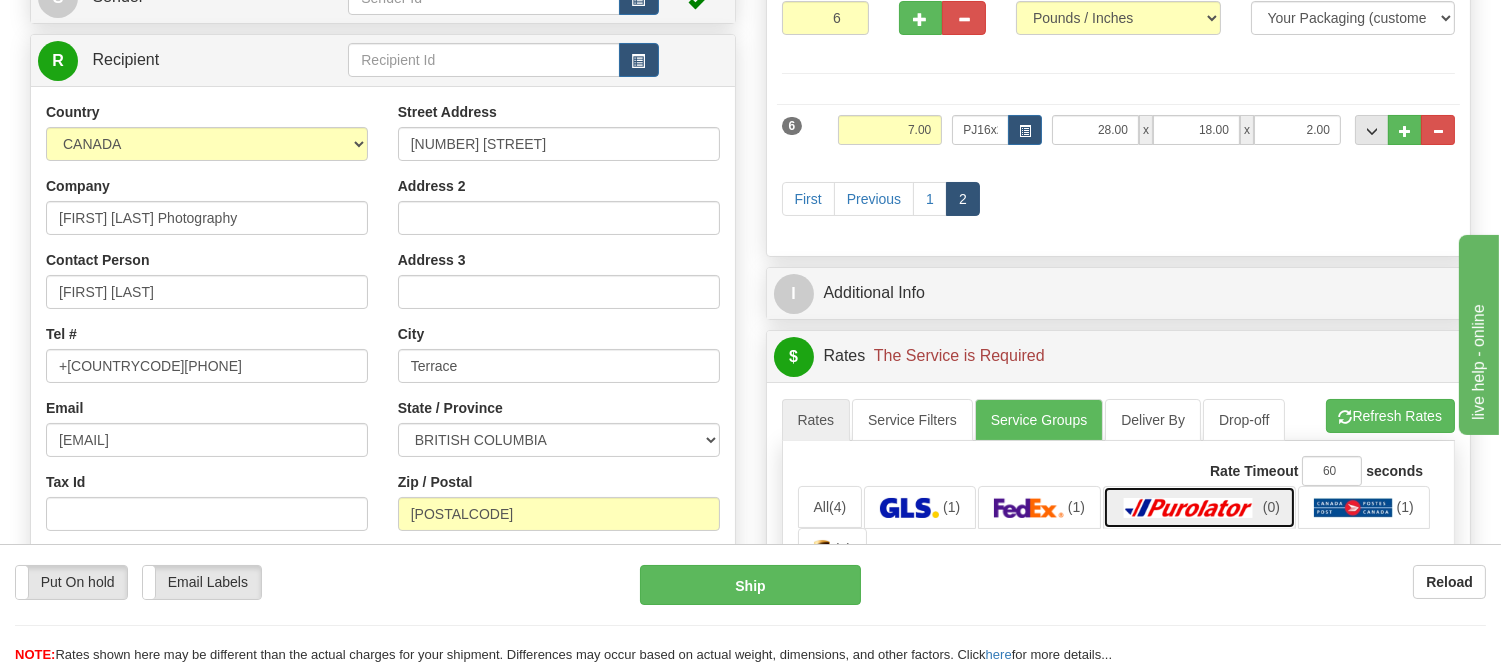 scroll, scrollTop: 222, scrollLeft: 0, axis: vertical 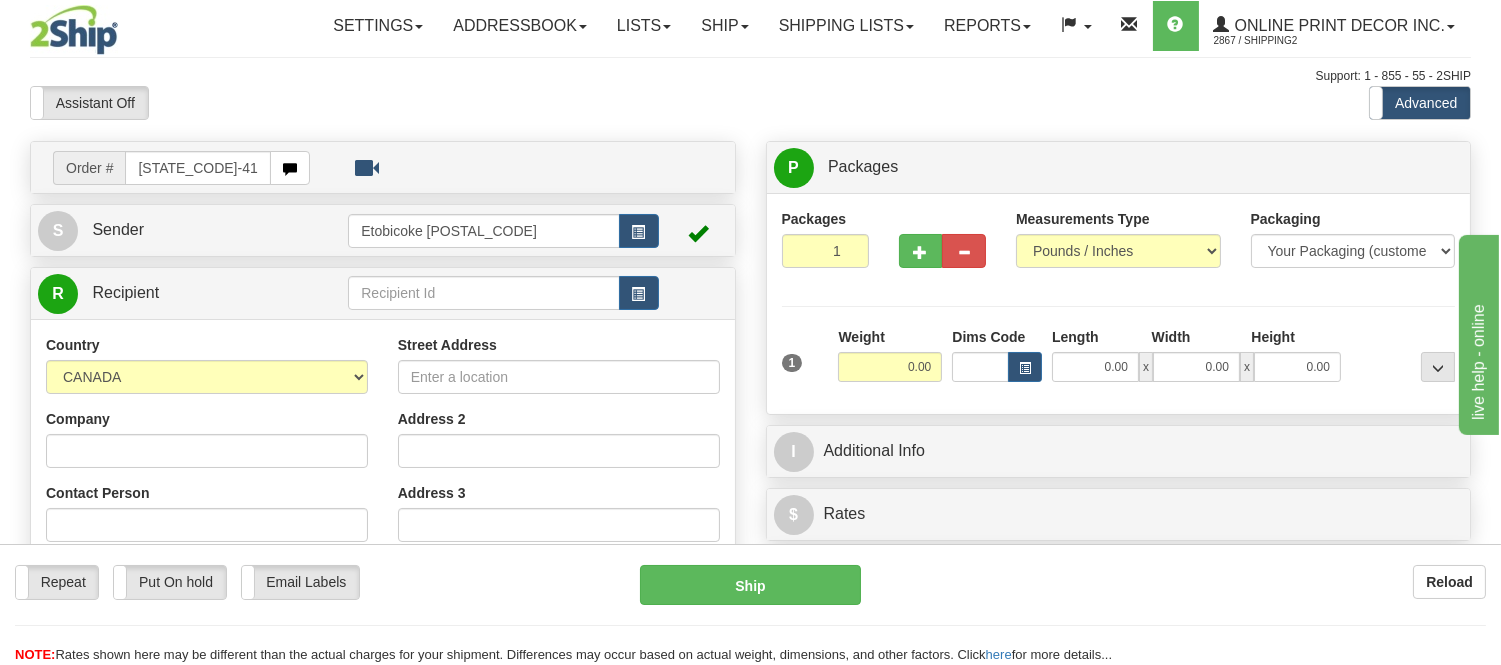 type on "ca-[NUMBER]" 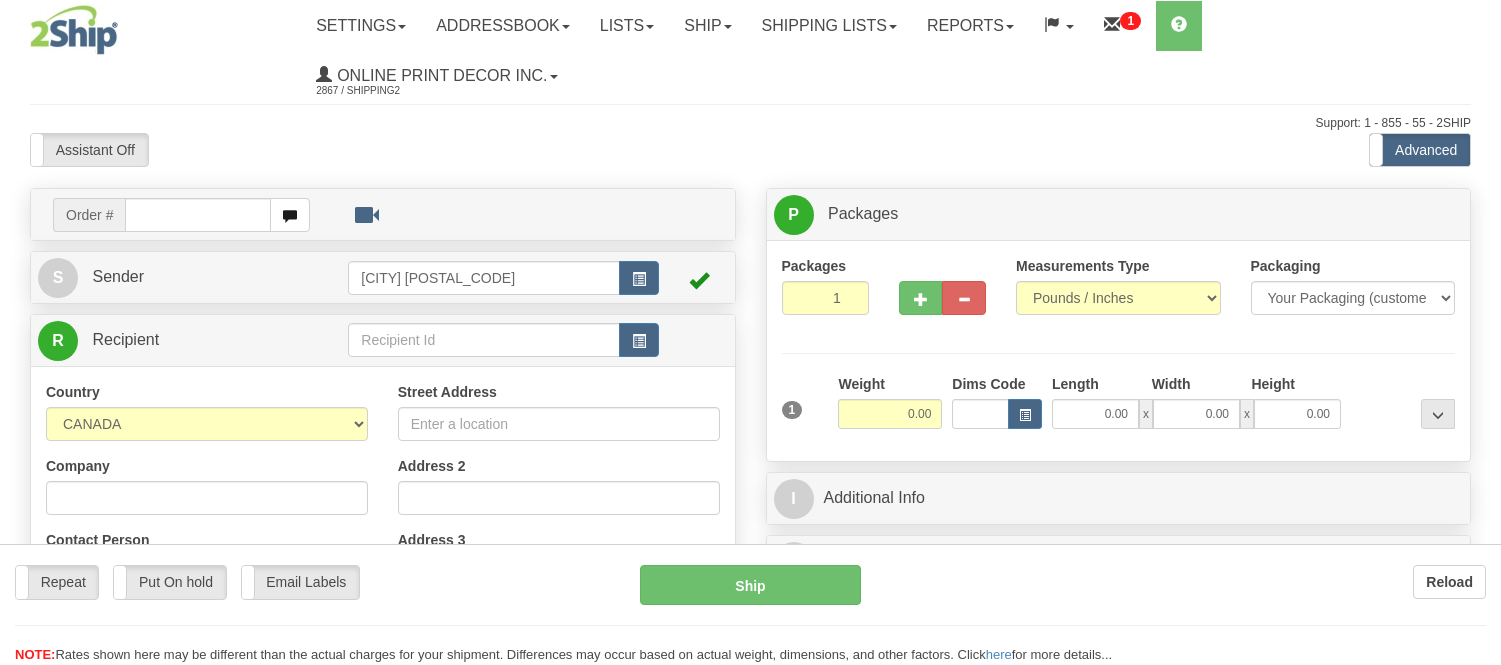 scroll, scrollTop: 0, scrollLeft: 0, axis: both 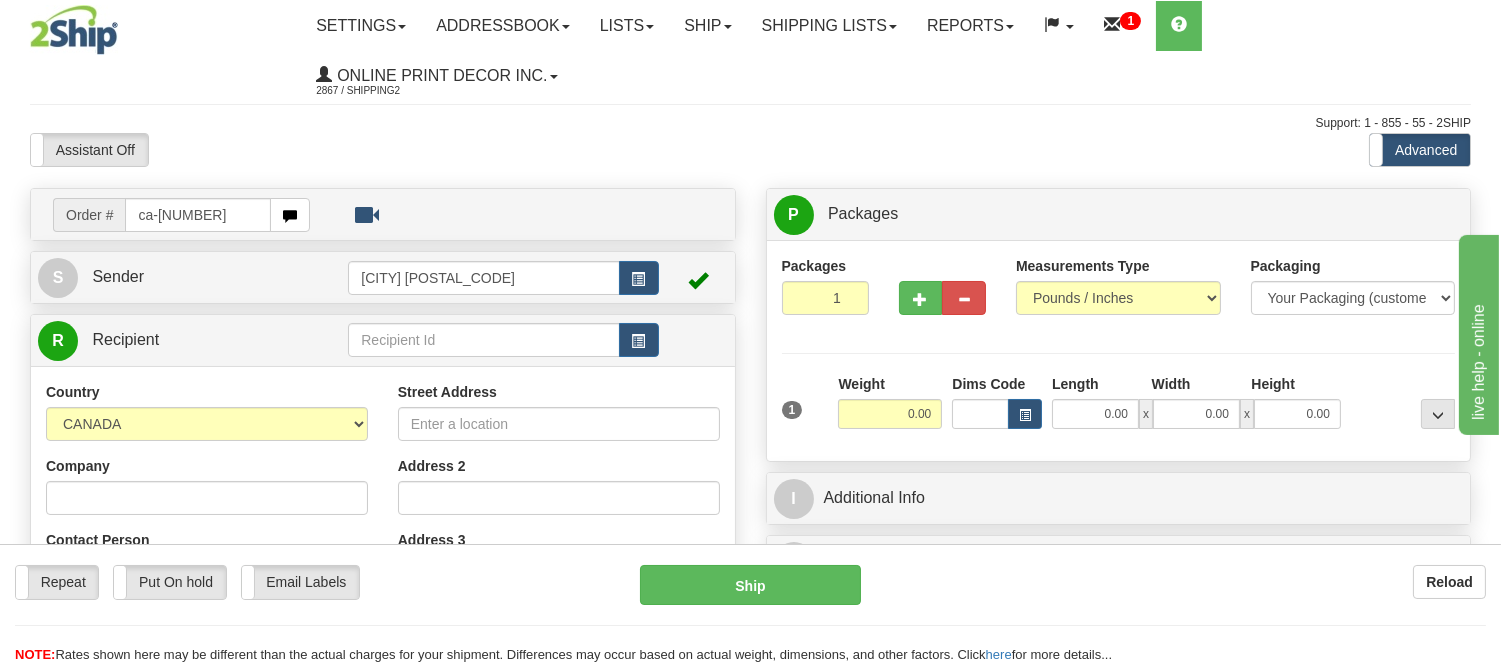 type on "ca-[NUMBER]" 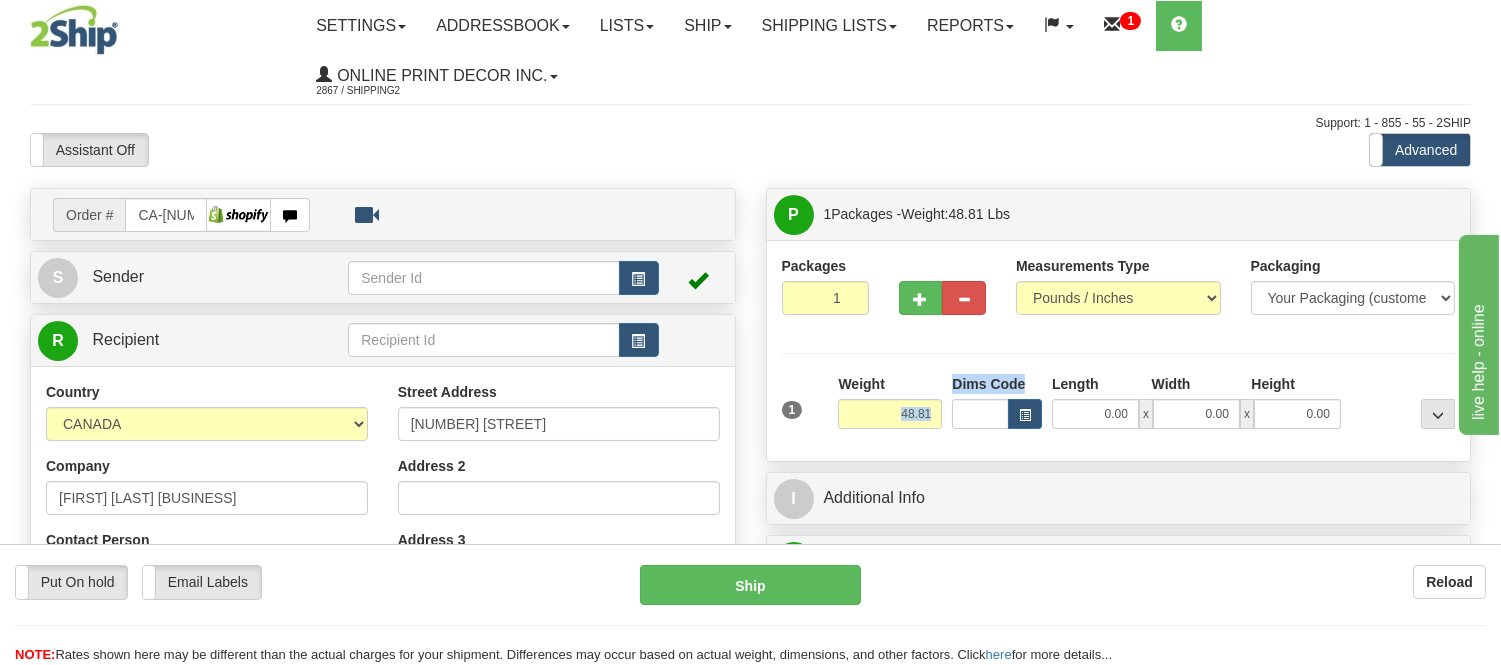 drag, startPoint x: 946, startPoint y: 417, endPoint x: 885, endPoint y: 417, distance: 61 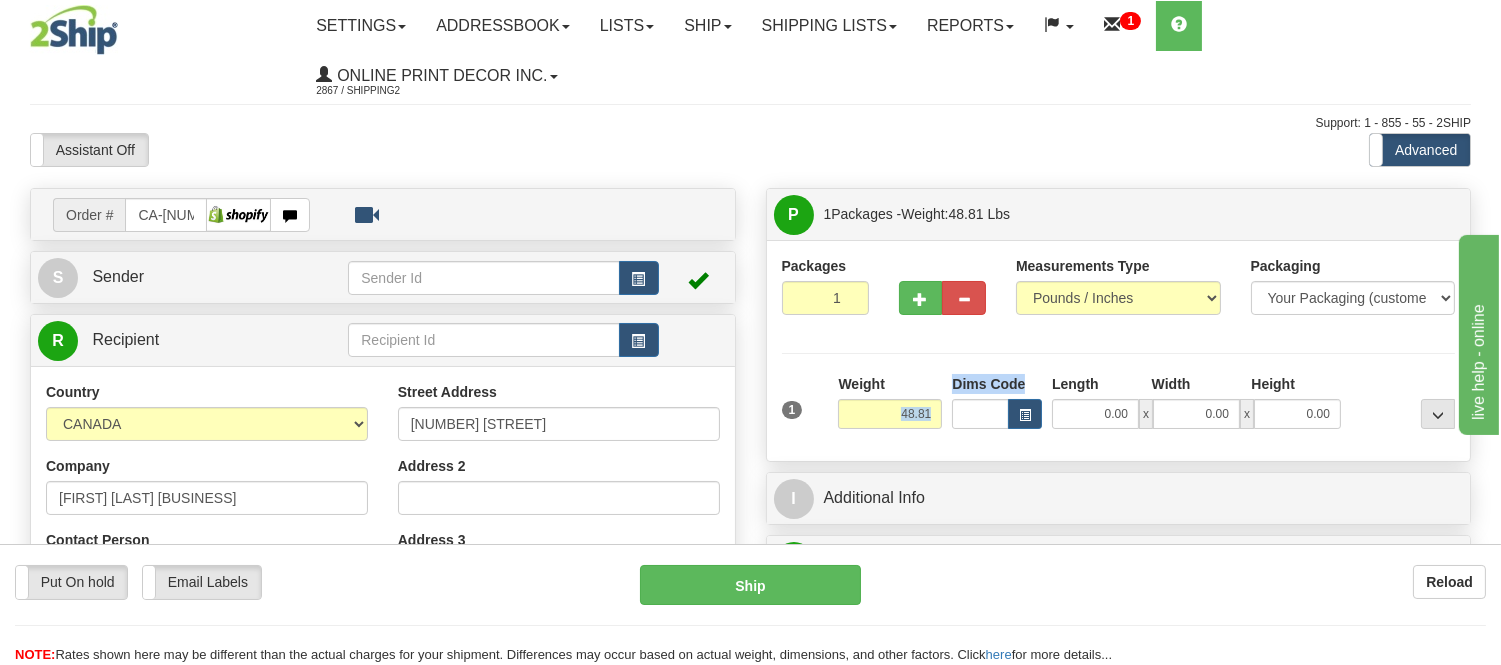 click on "1
Weight
48.81
Dims Code
x x" at bounding box center (1119, 409) 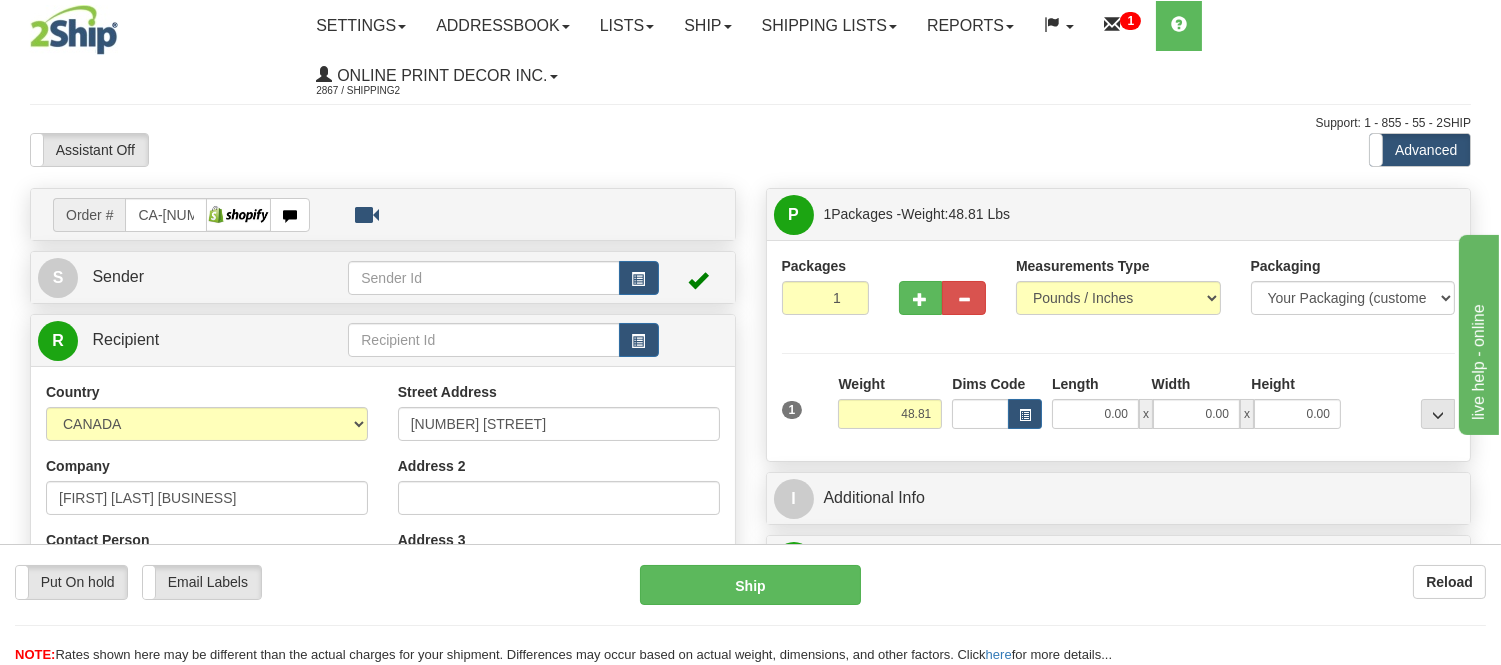 drag, startPoint x: 924, startPoint y: 384, endPoint x: 922, endPoint y: 417, distance: 33.06055 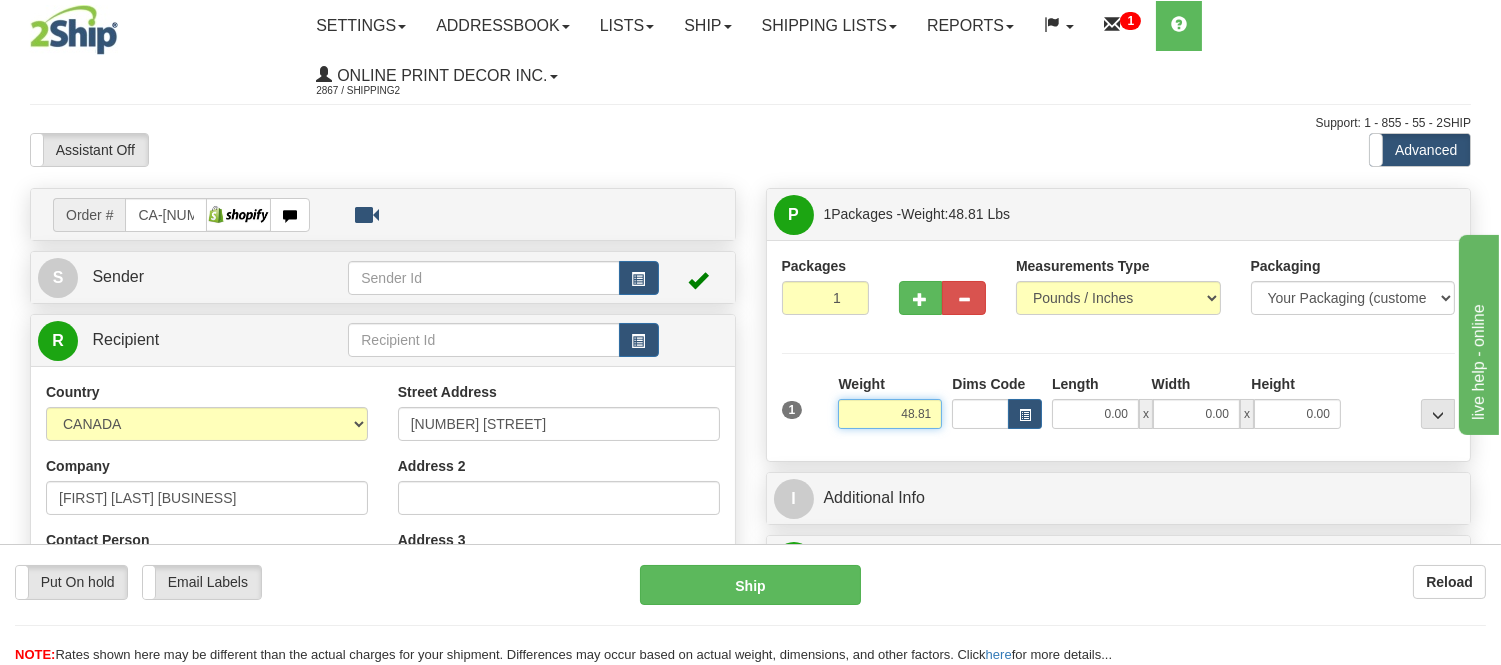 drag, startPoint x: 930, startPoint y: 412, endPoint x: 868, endPoint y: 405, distance: 62.39391 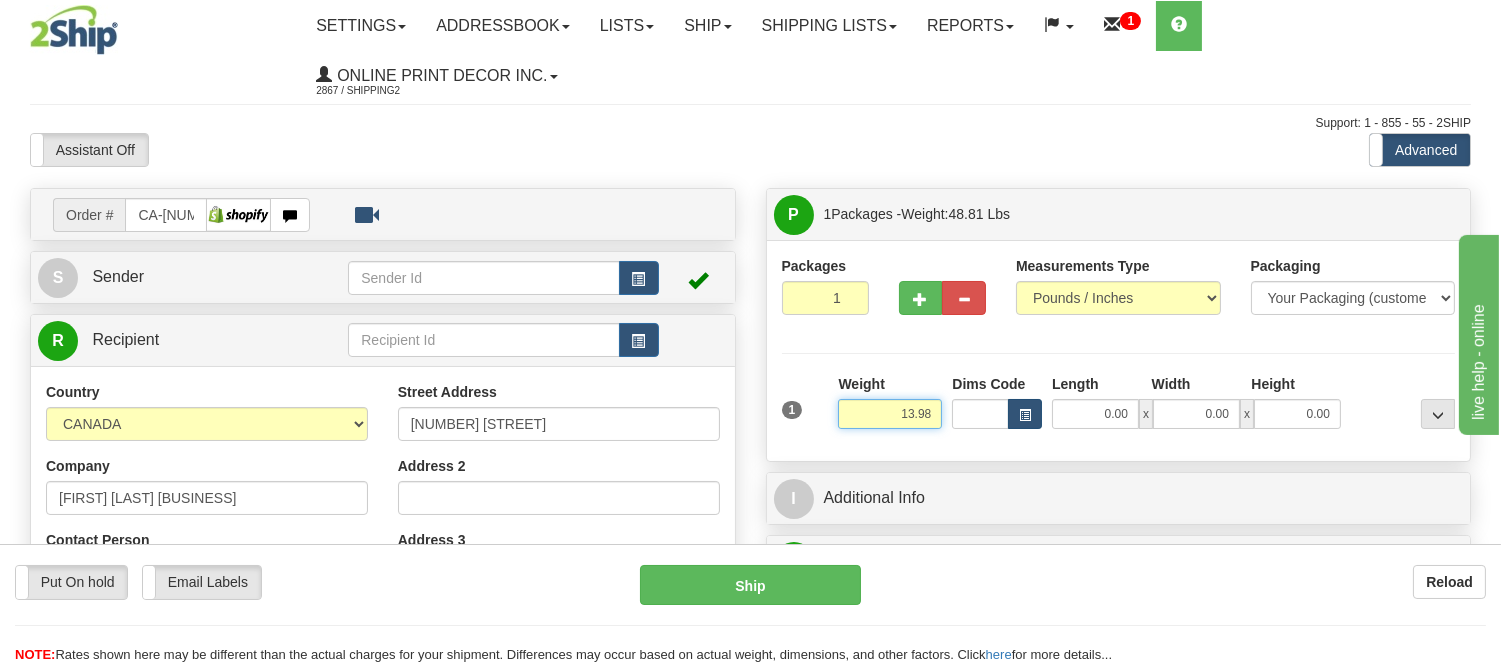 type on "13.98" 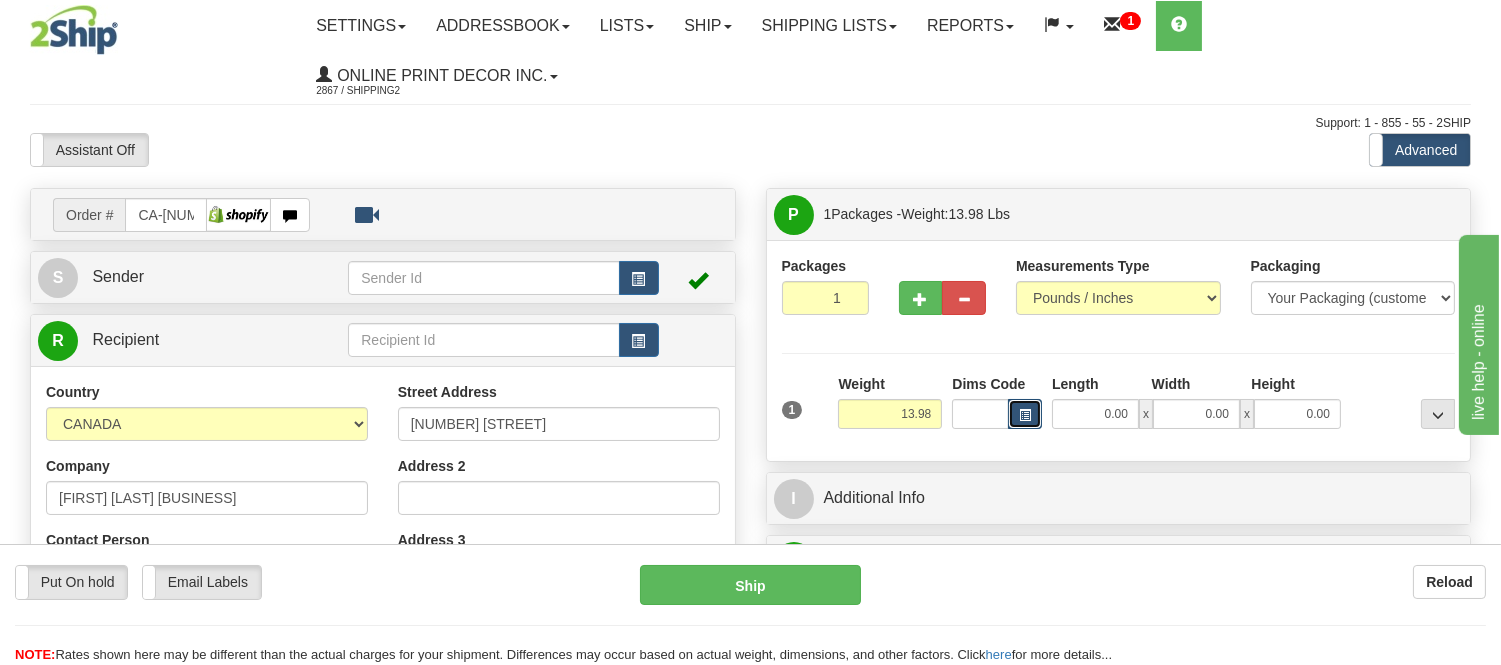 click at bounding box center (1025, 414) 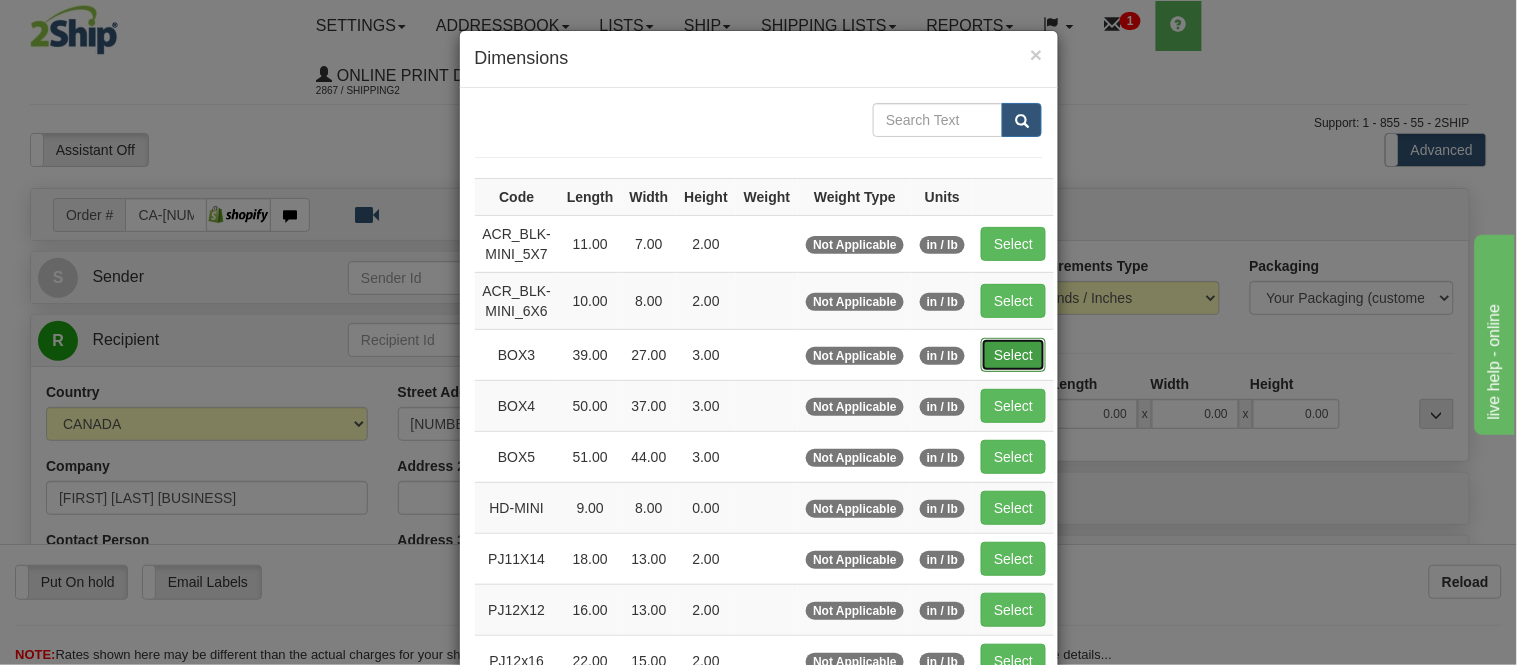click on "Select" at bounding box center [1013, 355] 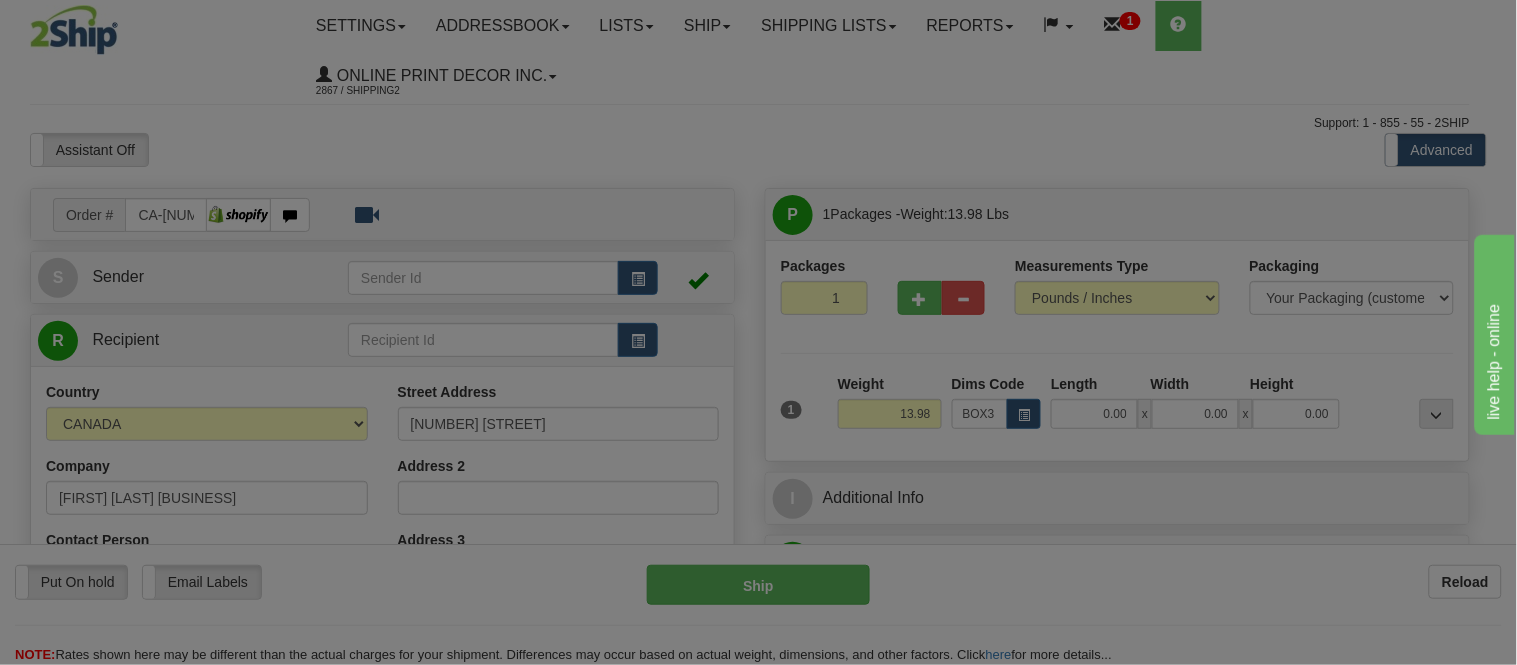 type on "39.00" 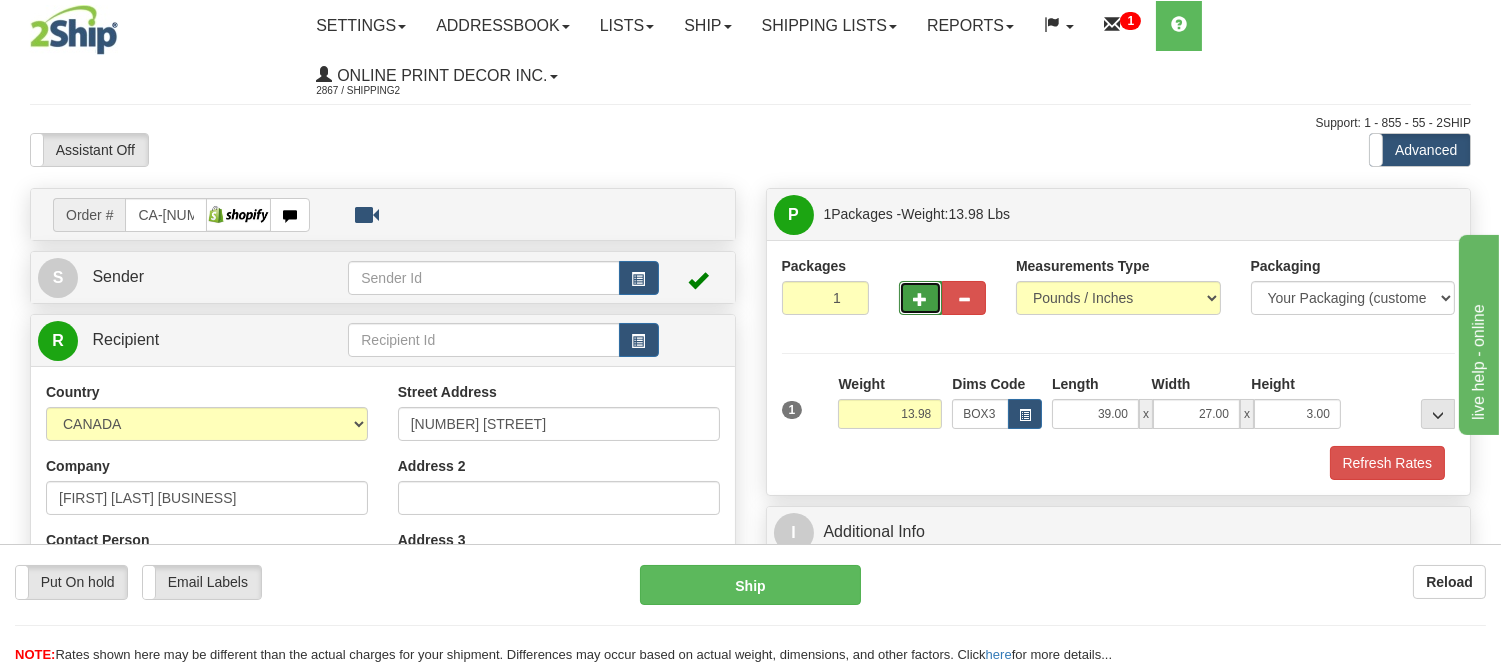click at bounding box center [921, 298] 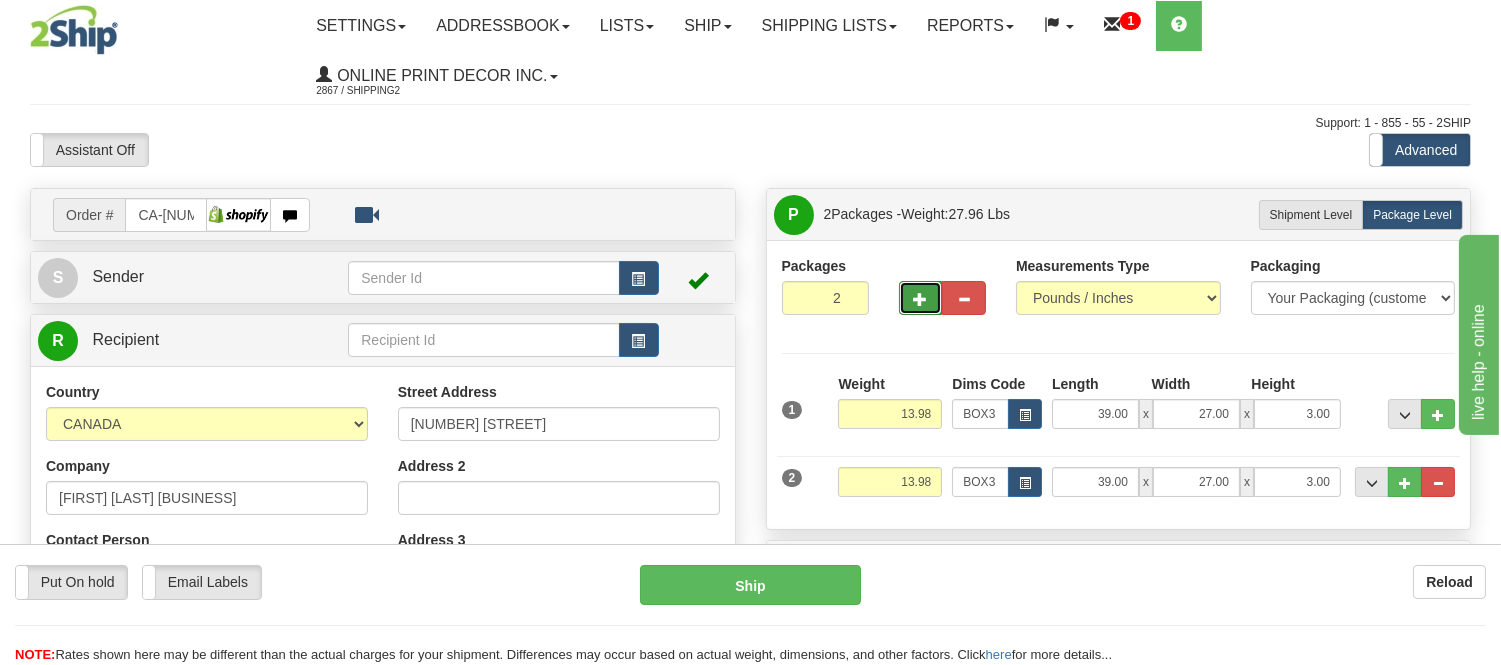 click at bounding box center [921, 299] 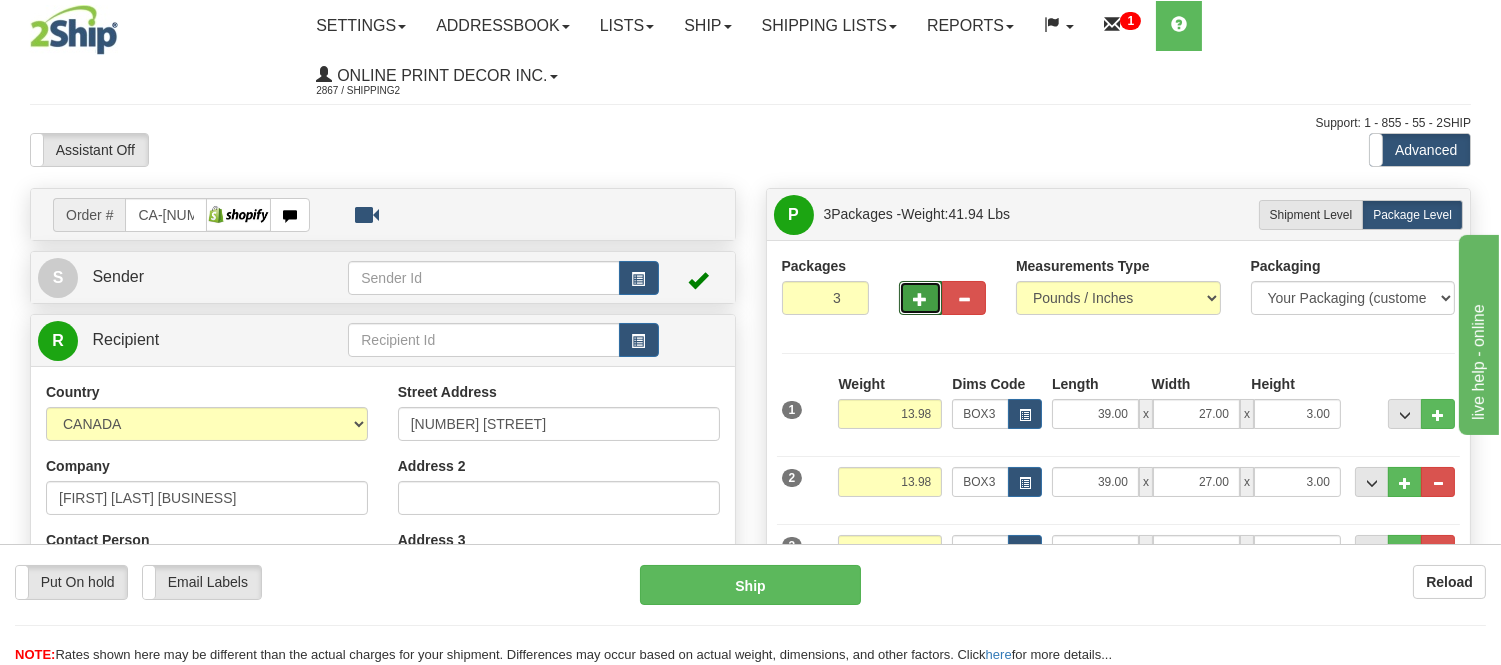 click at bounding box center [921, 299] 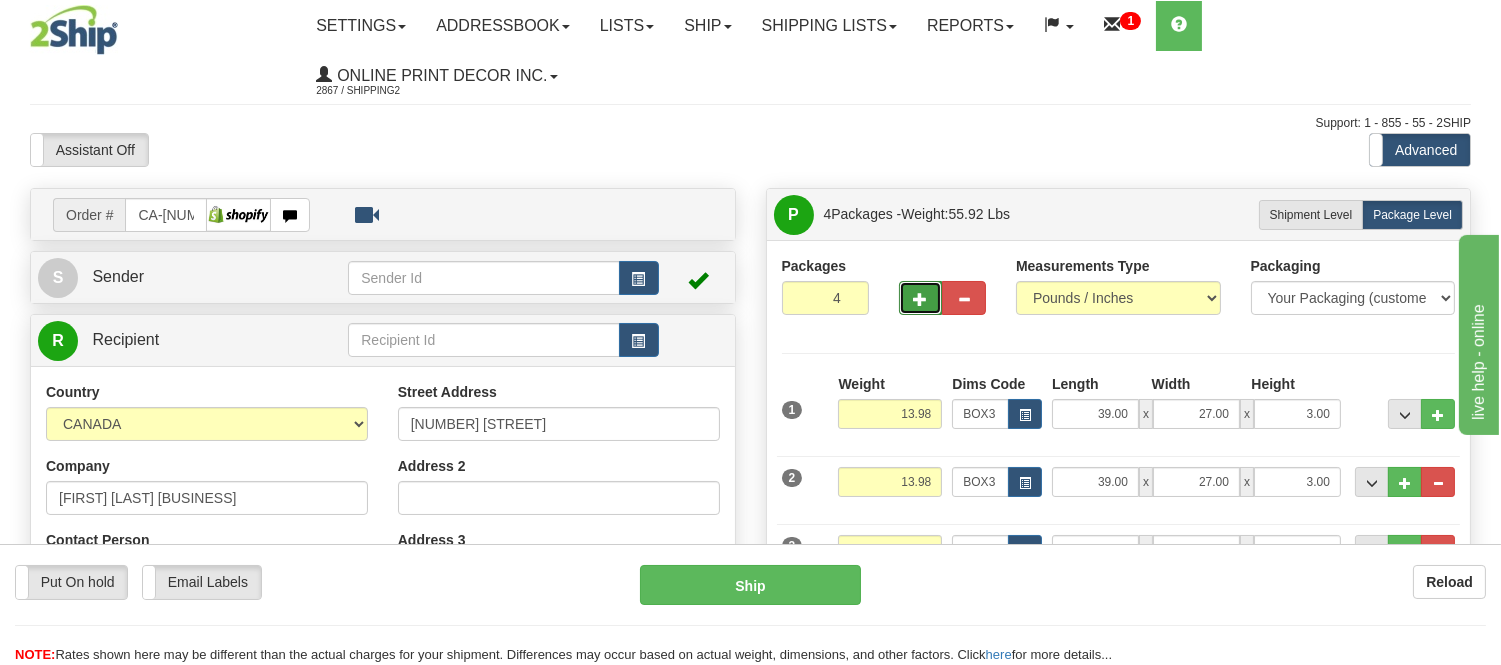 click at bounding box center [921, 299] 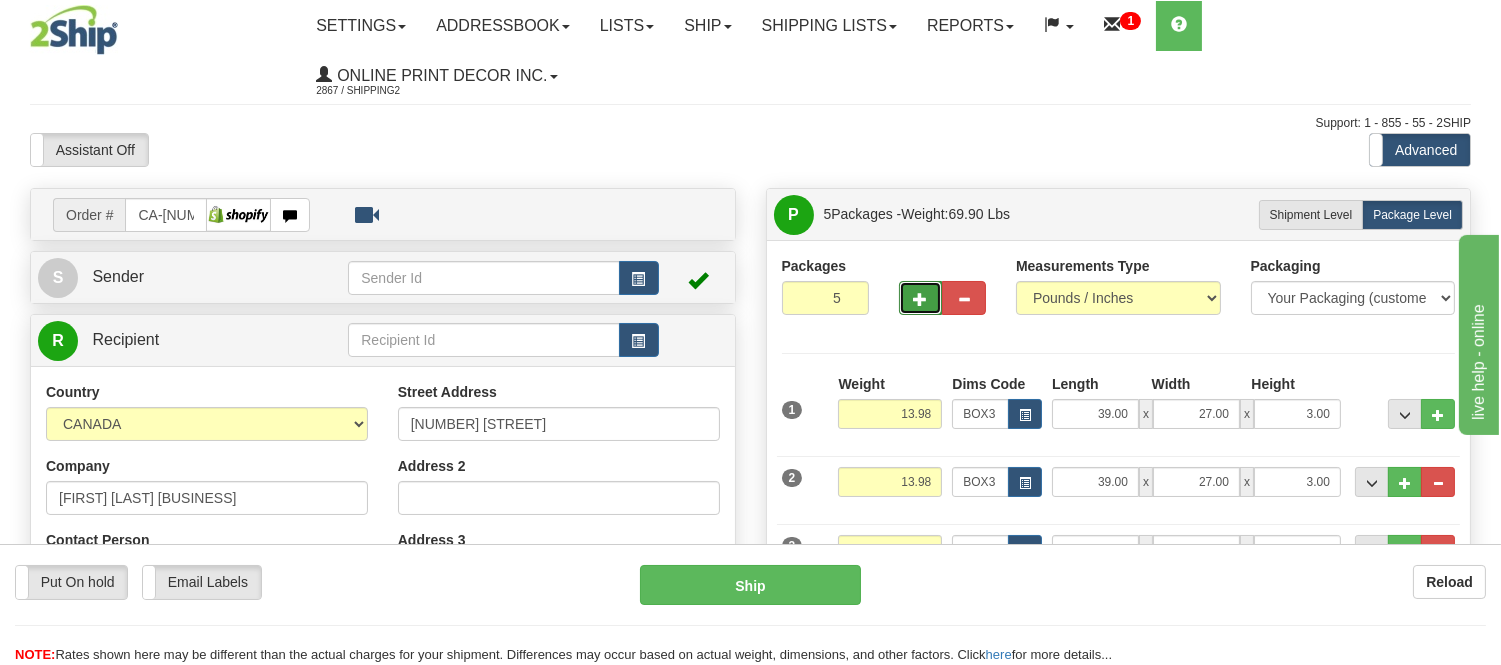 click at bounding box center [921, 298] 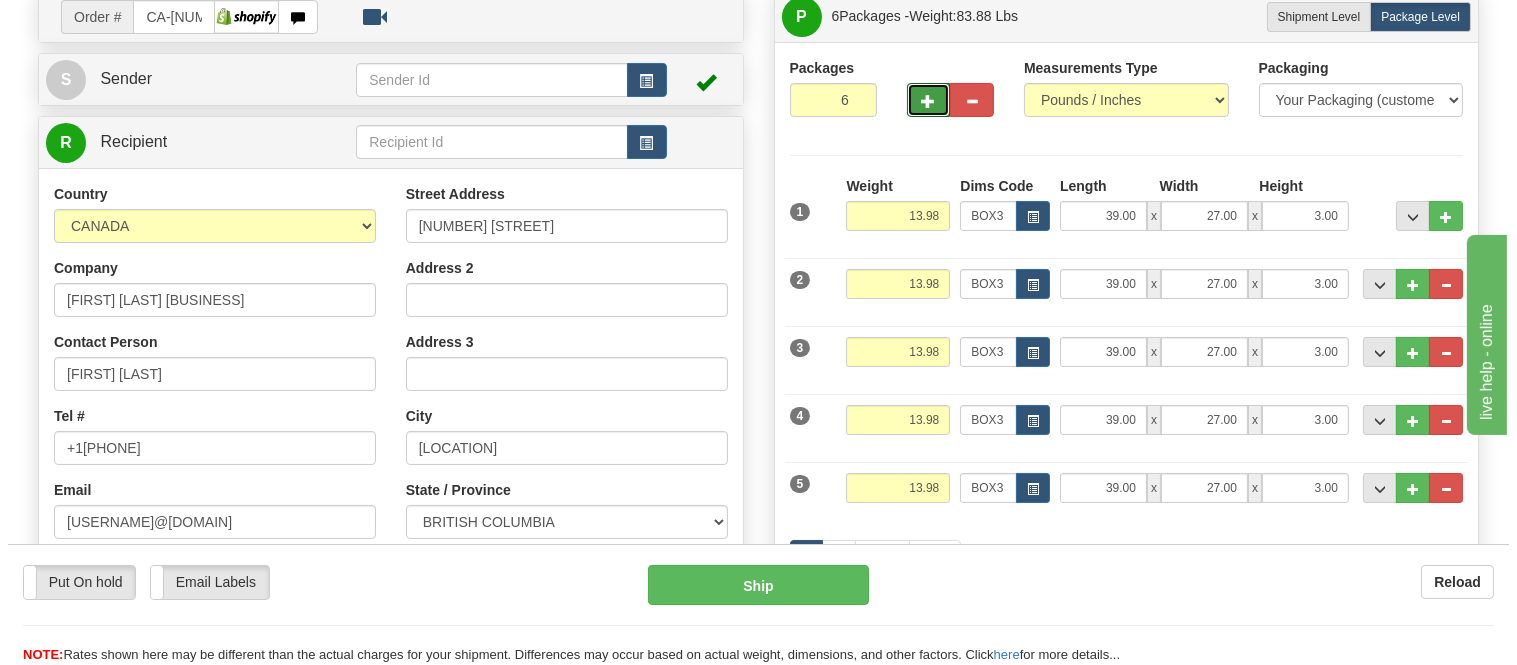 scroll, scrollTop: 333, scrollLeft: 0, axis: vertical 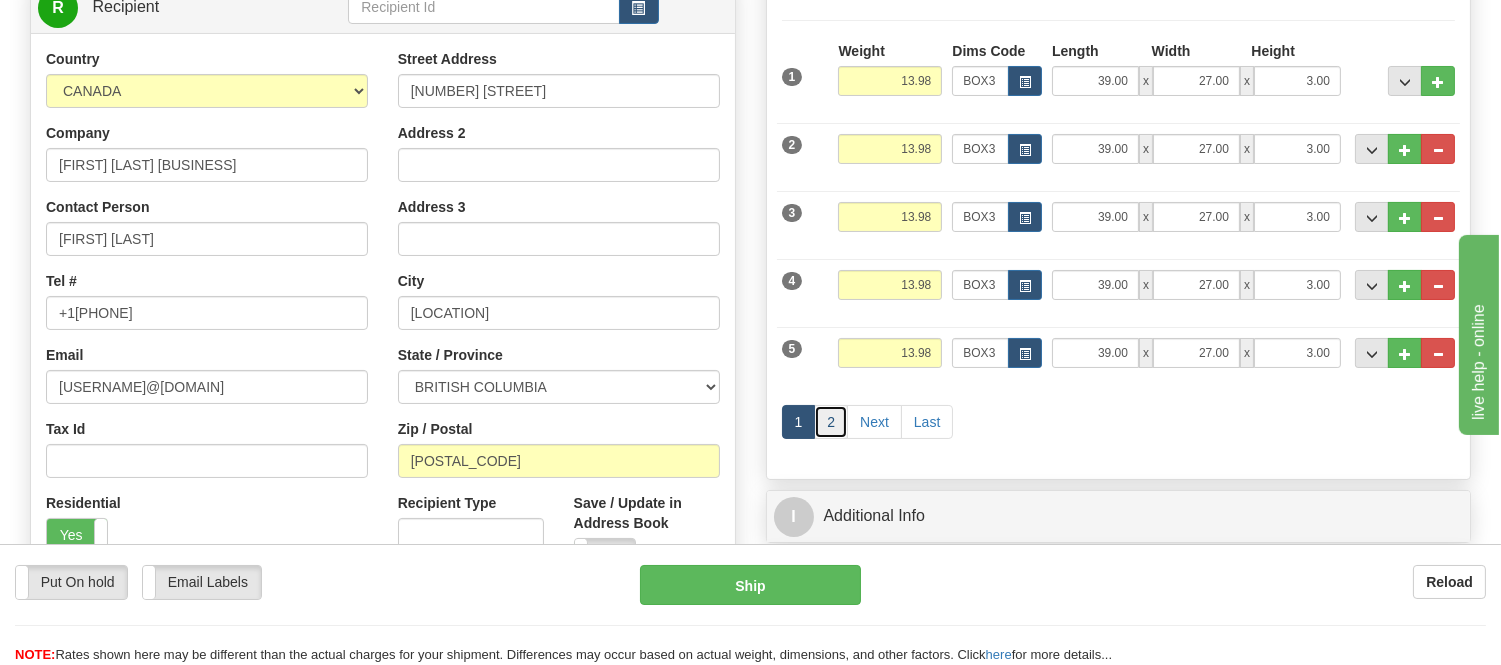 click on "2" at bounding box center (831, 422) 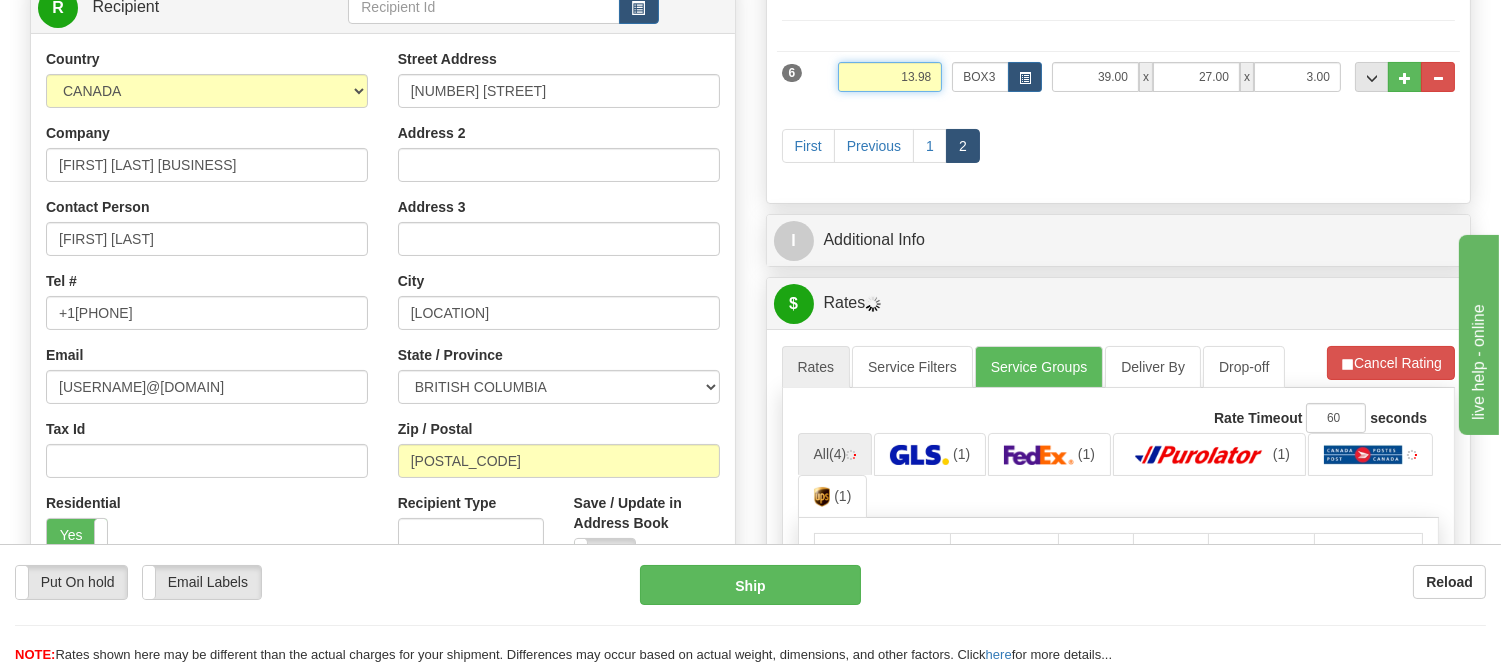 drag, startPoint x: 935, startPoint y: 77, endPoint x: 854, endPoint y: 77, distance: 81 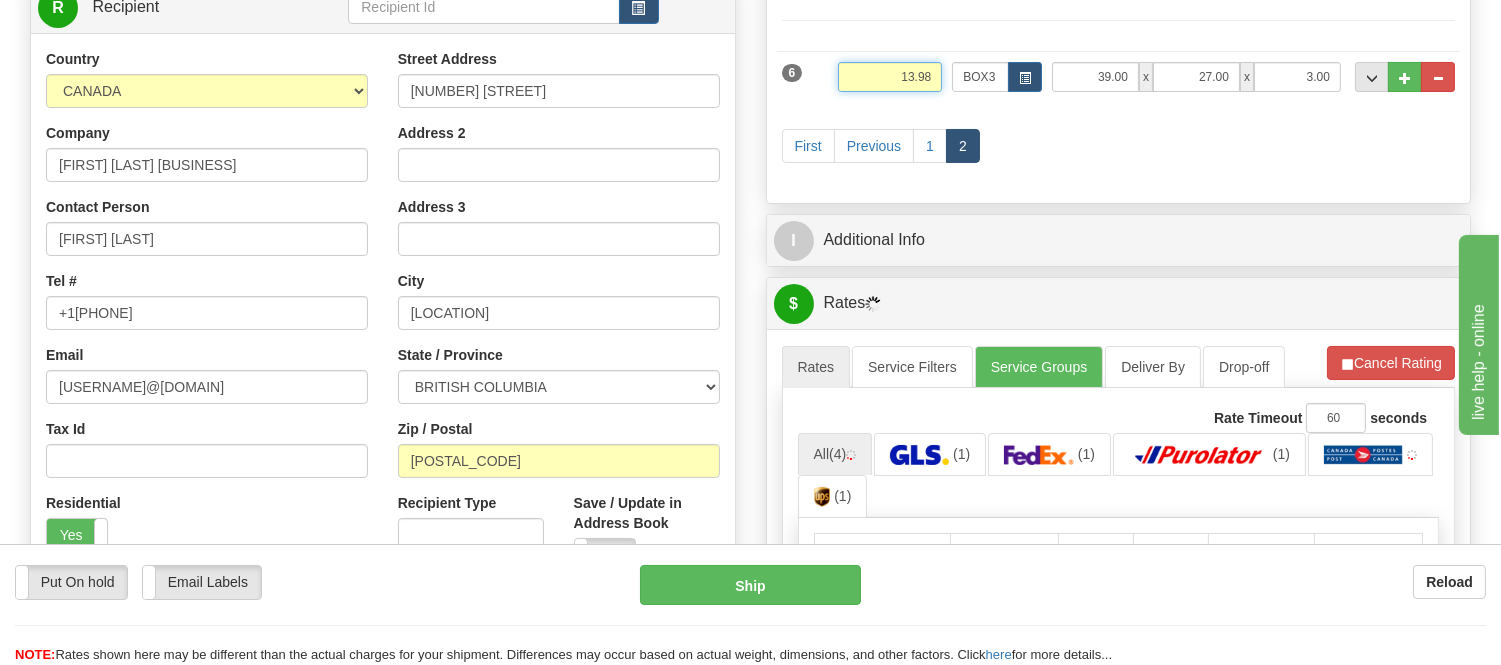 click on "13.98" at bounding box center [890, 77] 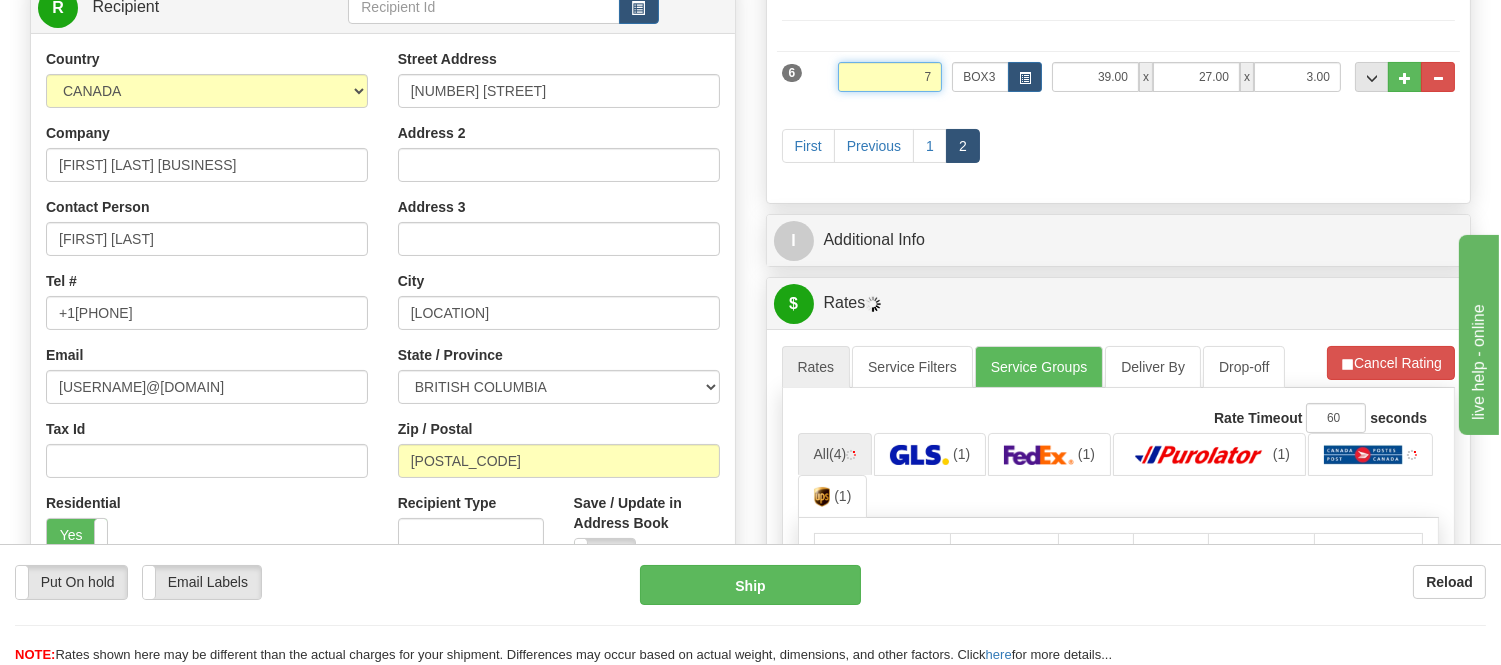 click on "Delete" at bounding box center (0, 0) 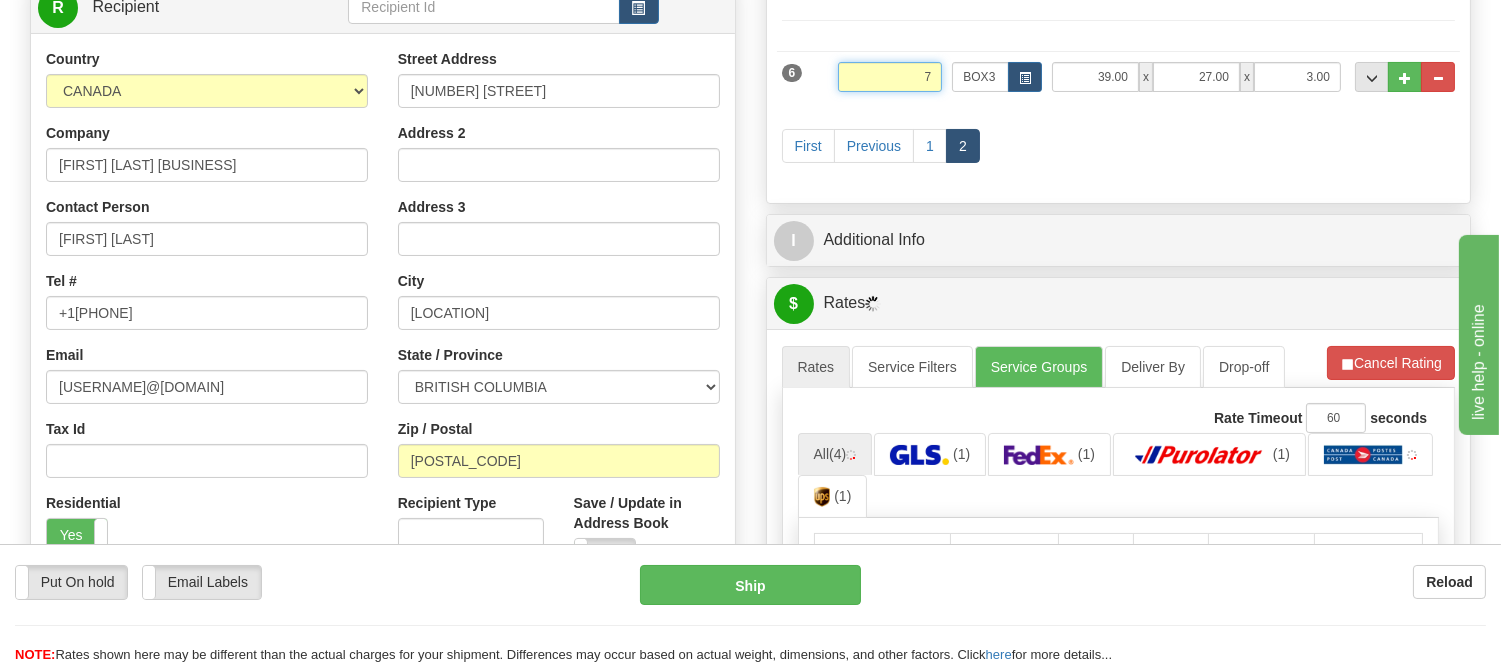 type on "7.00" 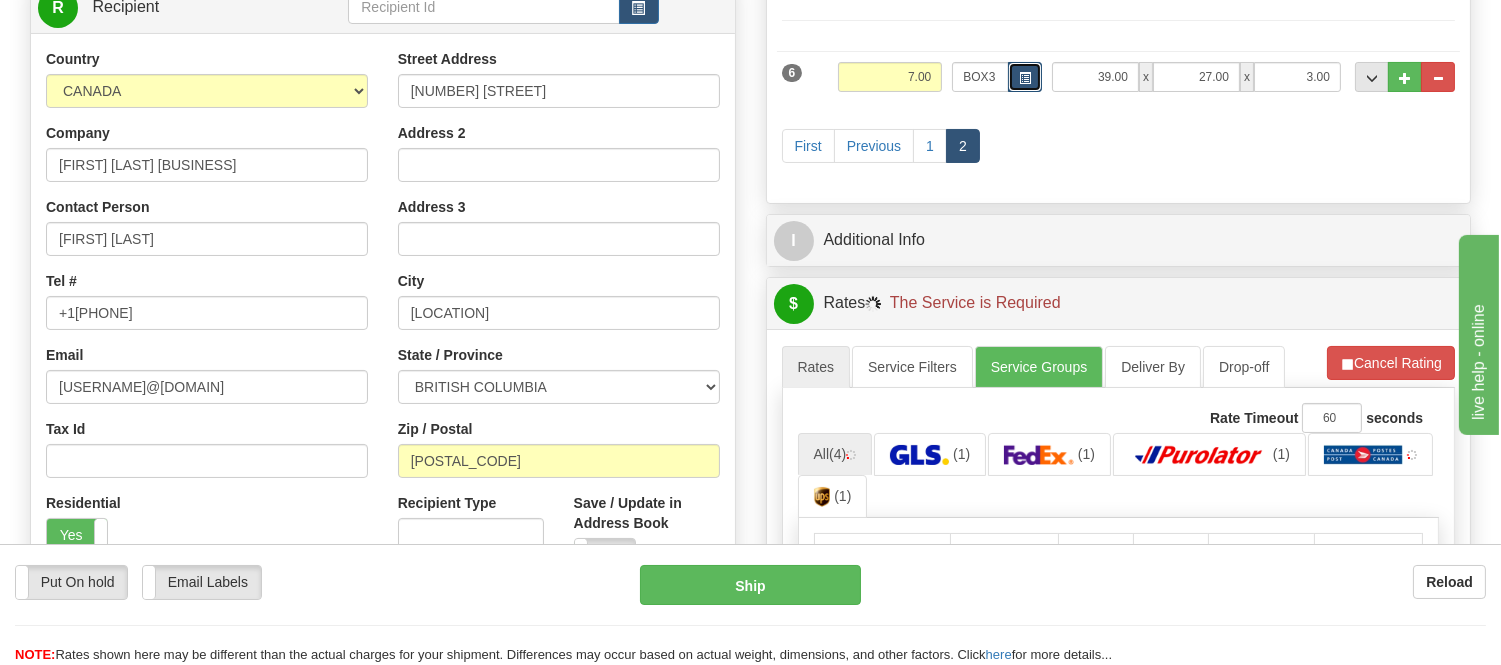 click at bounding box center [1025, 77] 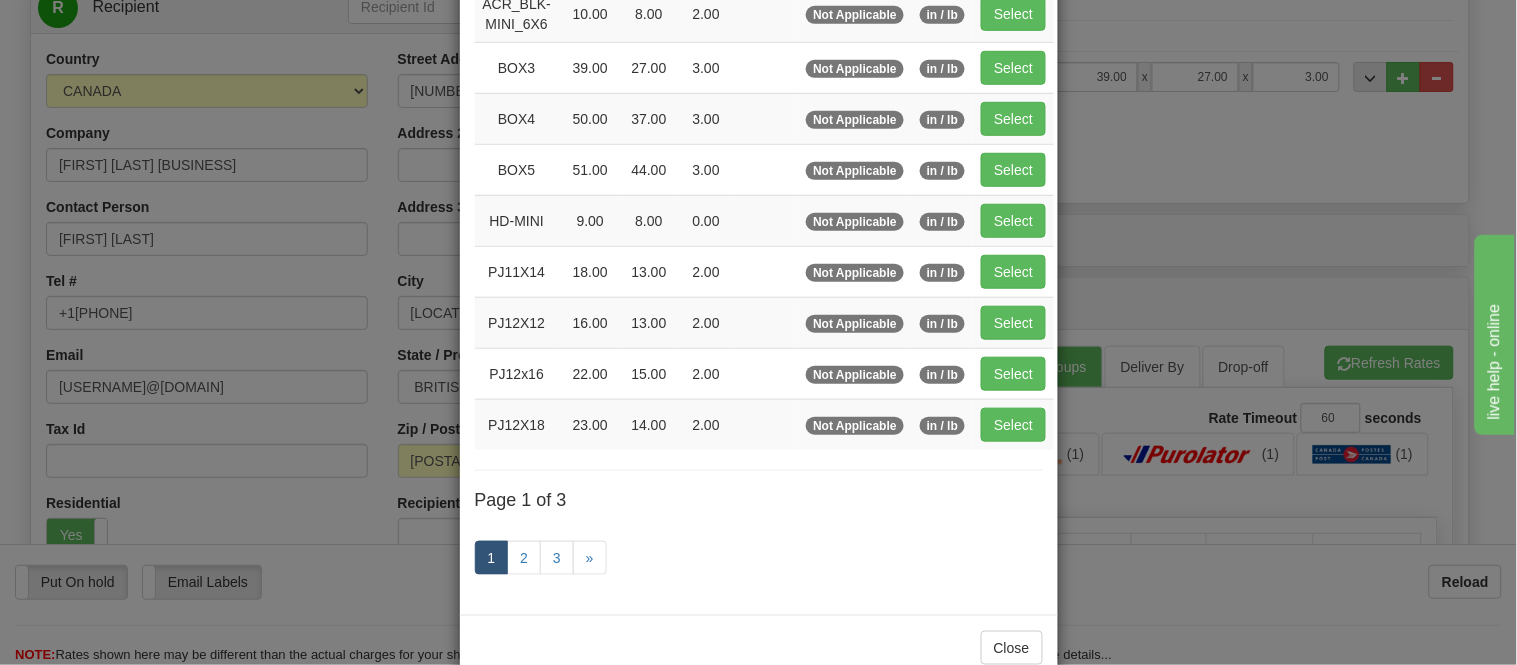 scroll, scrollTop: 336, scrollLeft: 0, axis: vertical 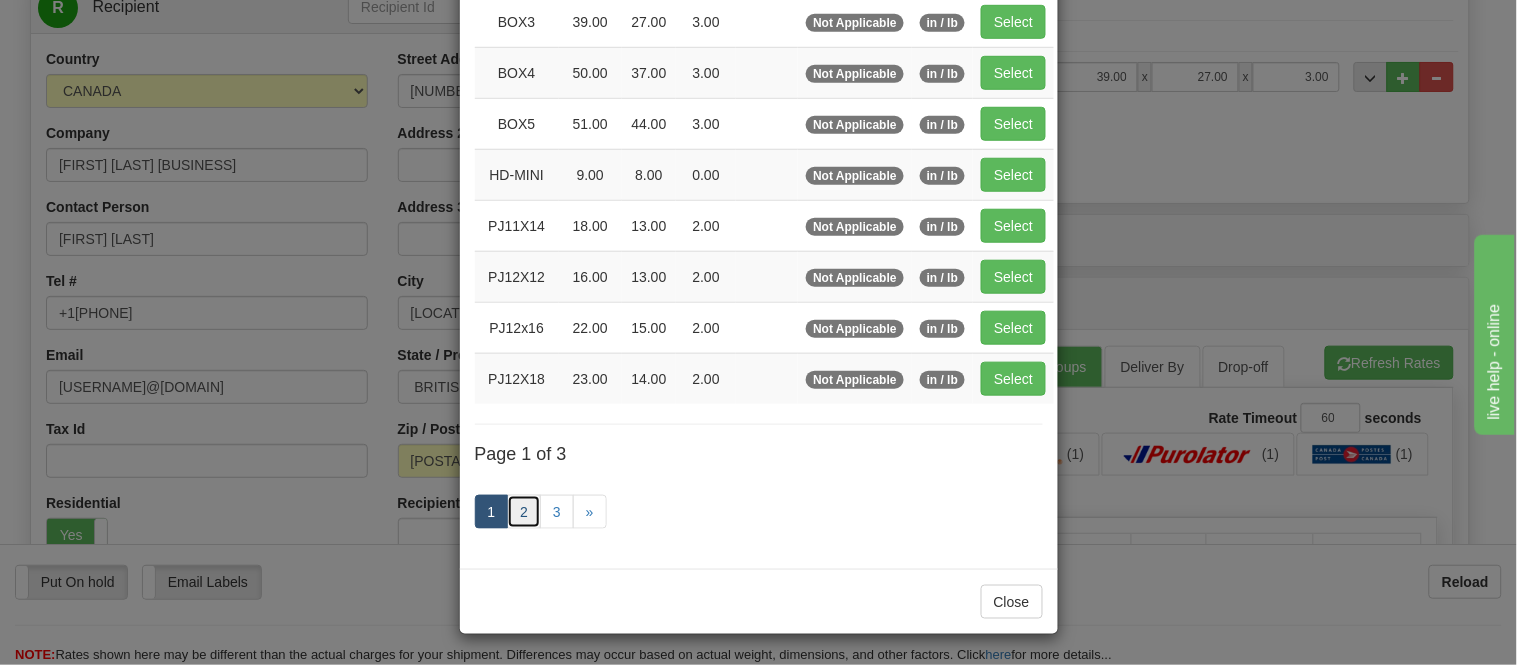 click on "2" at bounding box center (524, 512) 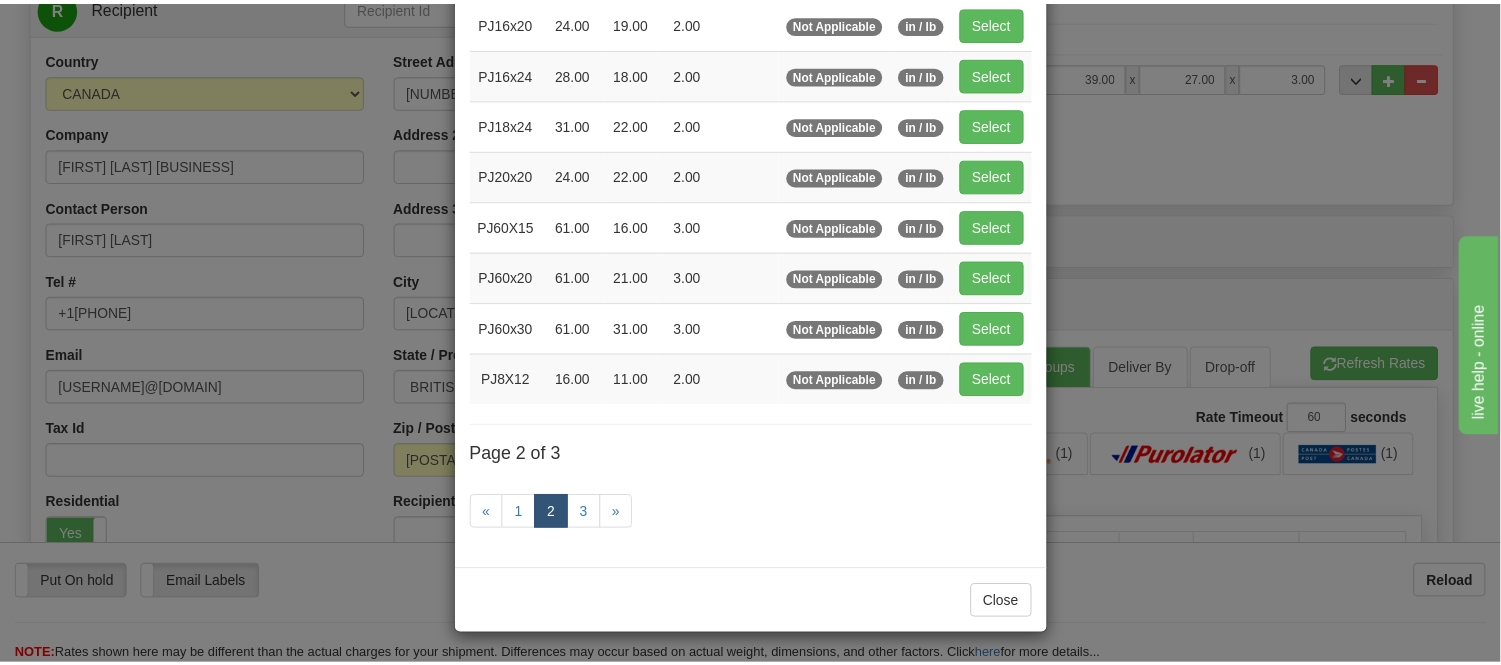 scroll, scrollTop: 325, scrollLeft: 0, axis: vertical 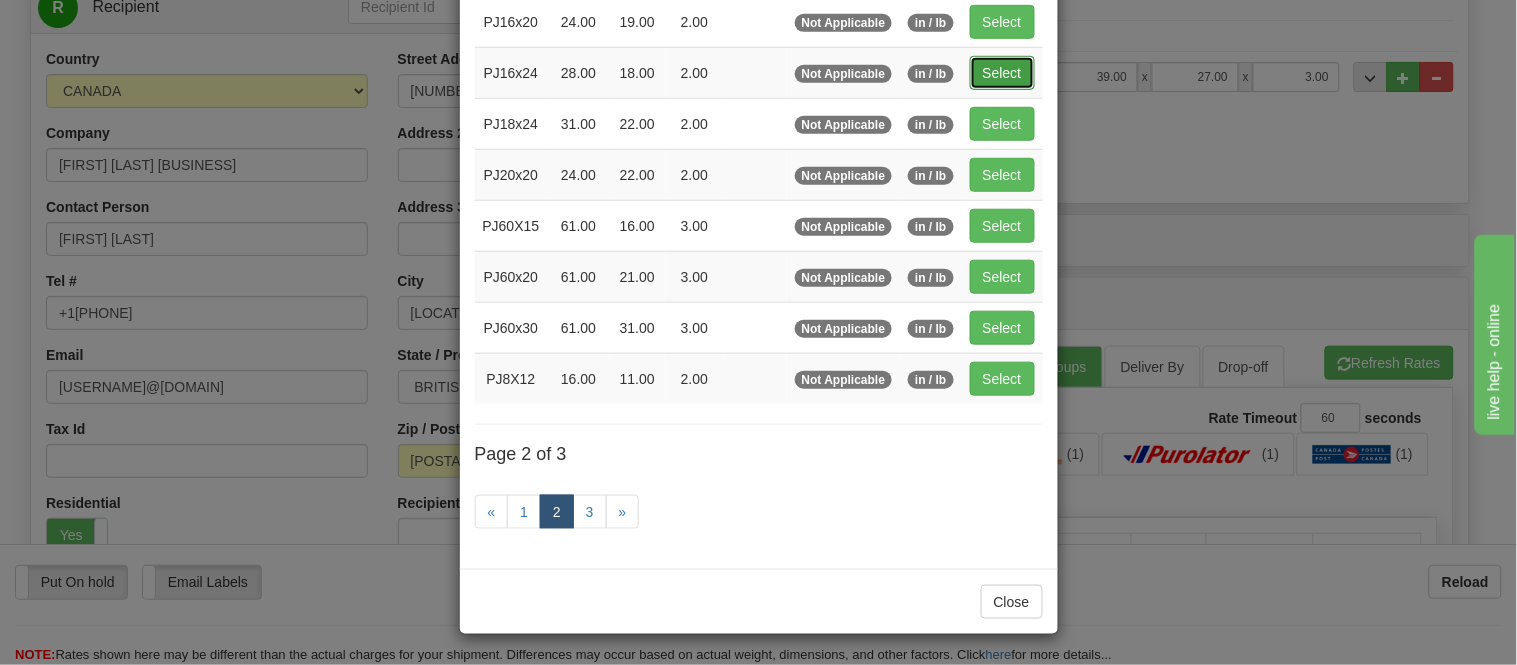 click on "Select" at bounding box center (1002, 73) 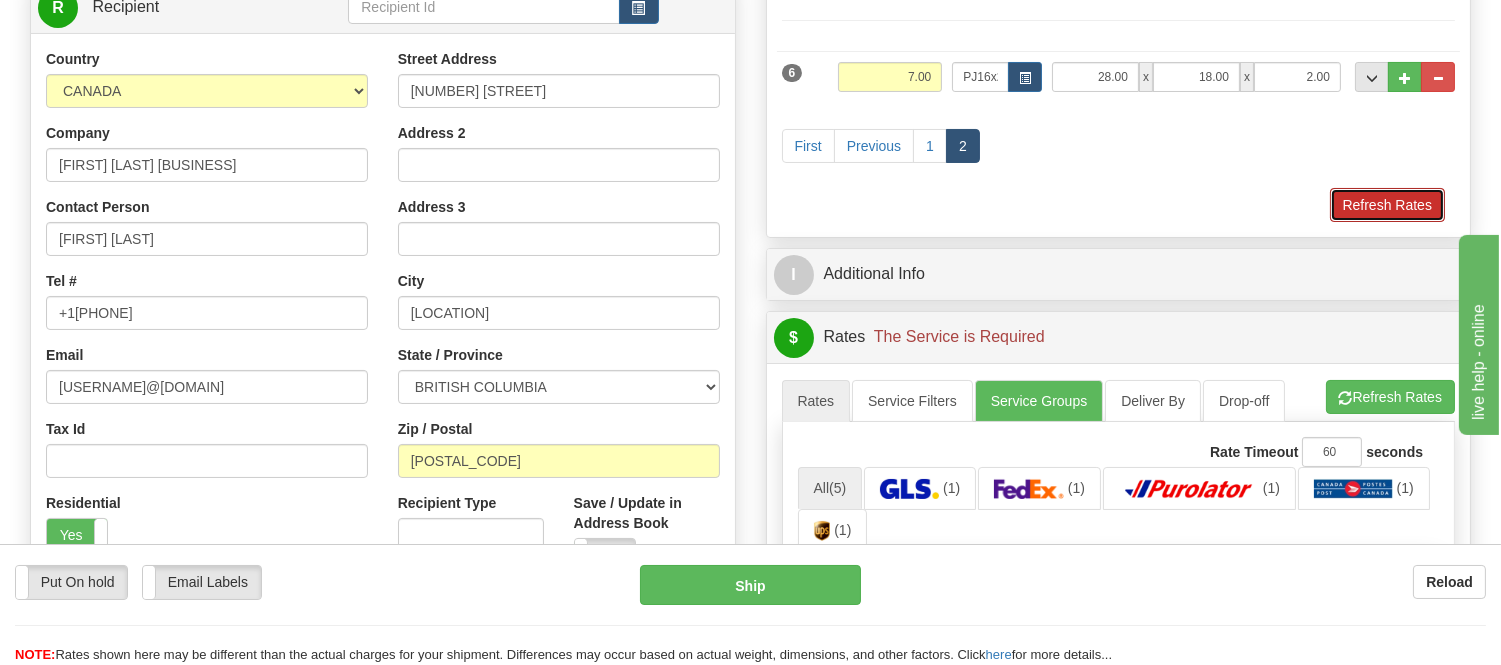 click on "Refresh Rates" at bounding box center (1387, 205) 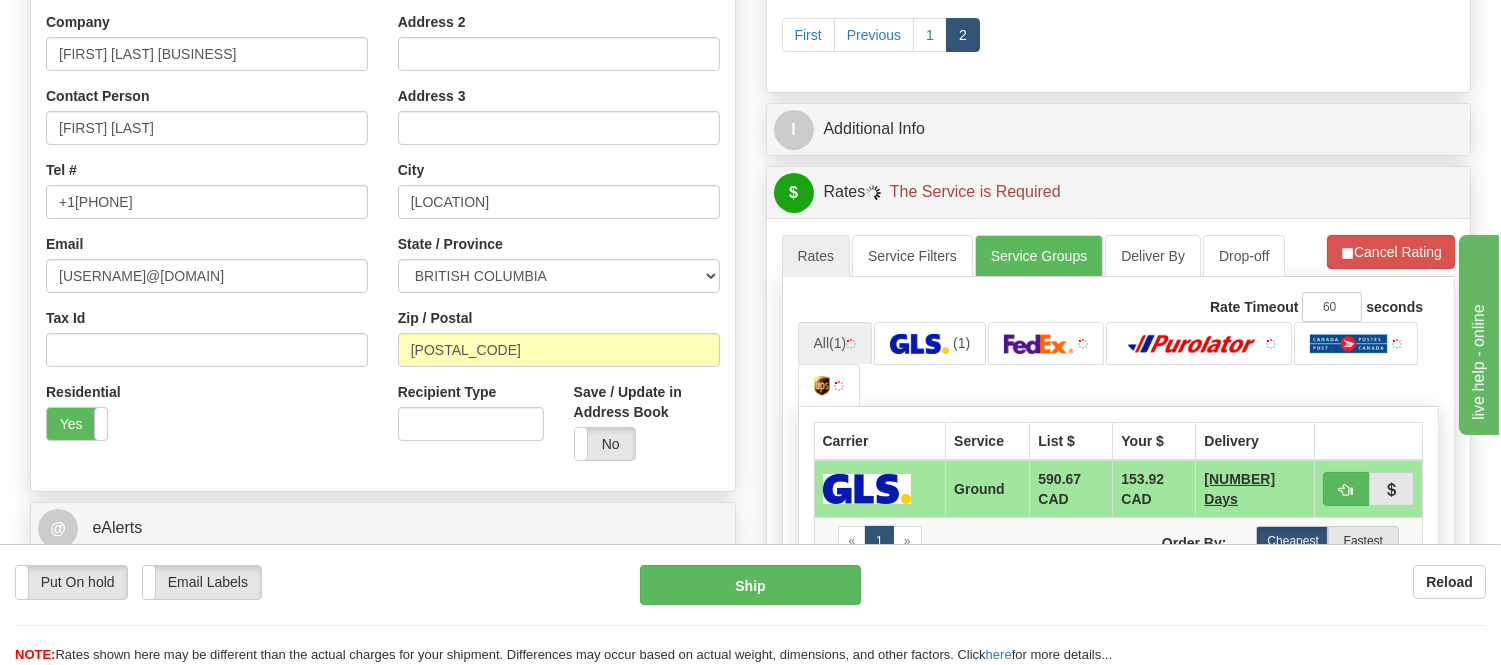 scroll, scrollTop: 666, scrollLeft: 0, axis: vertical 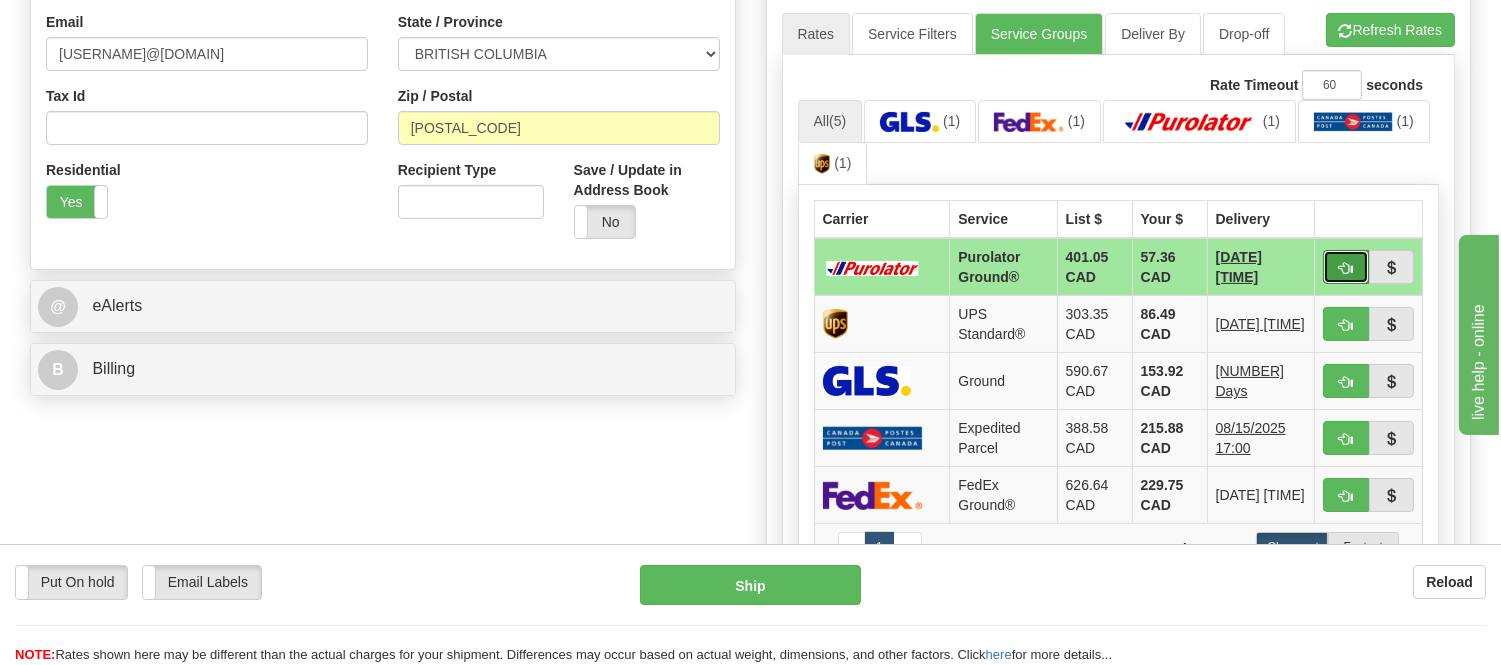 click at bounding box center (1346, 267) 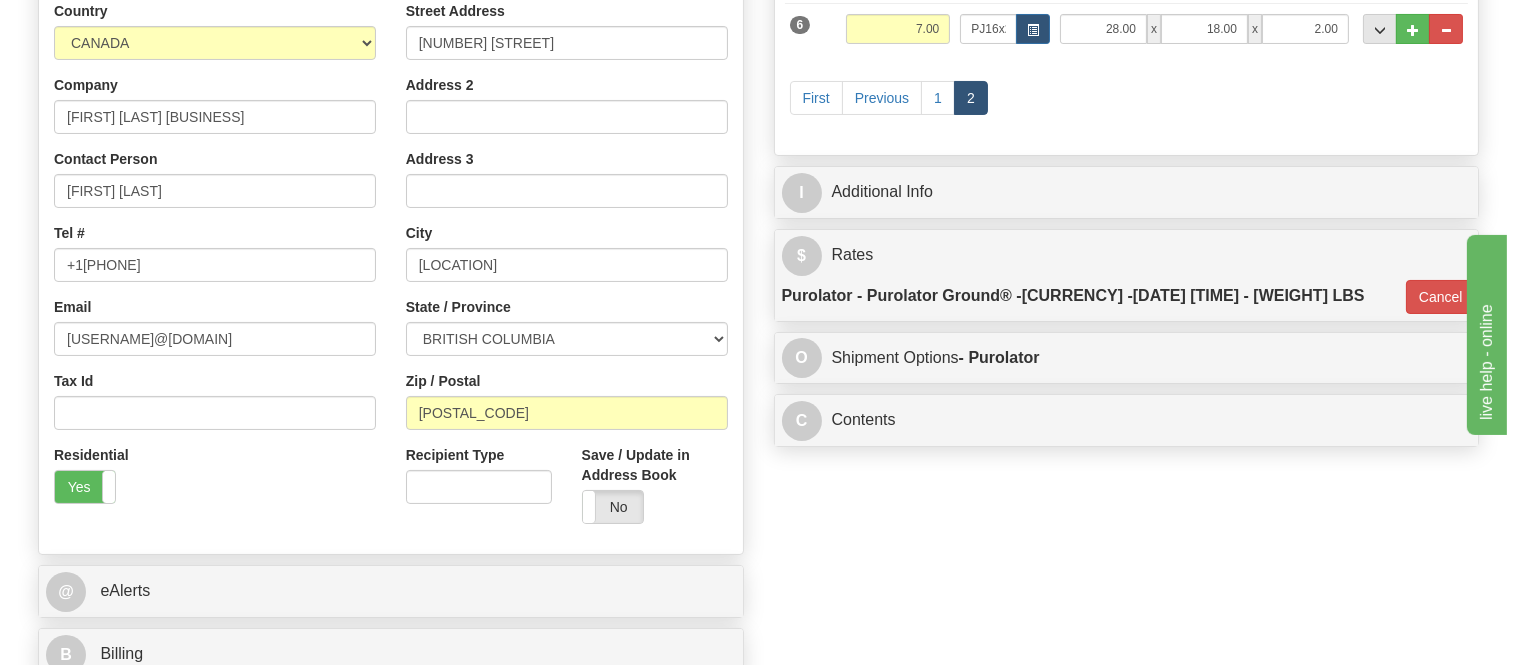 scroll, scrollTop: 333, scrollLeft: 0, axis: vertical 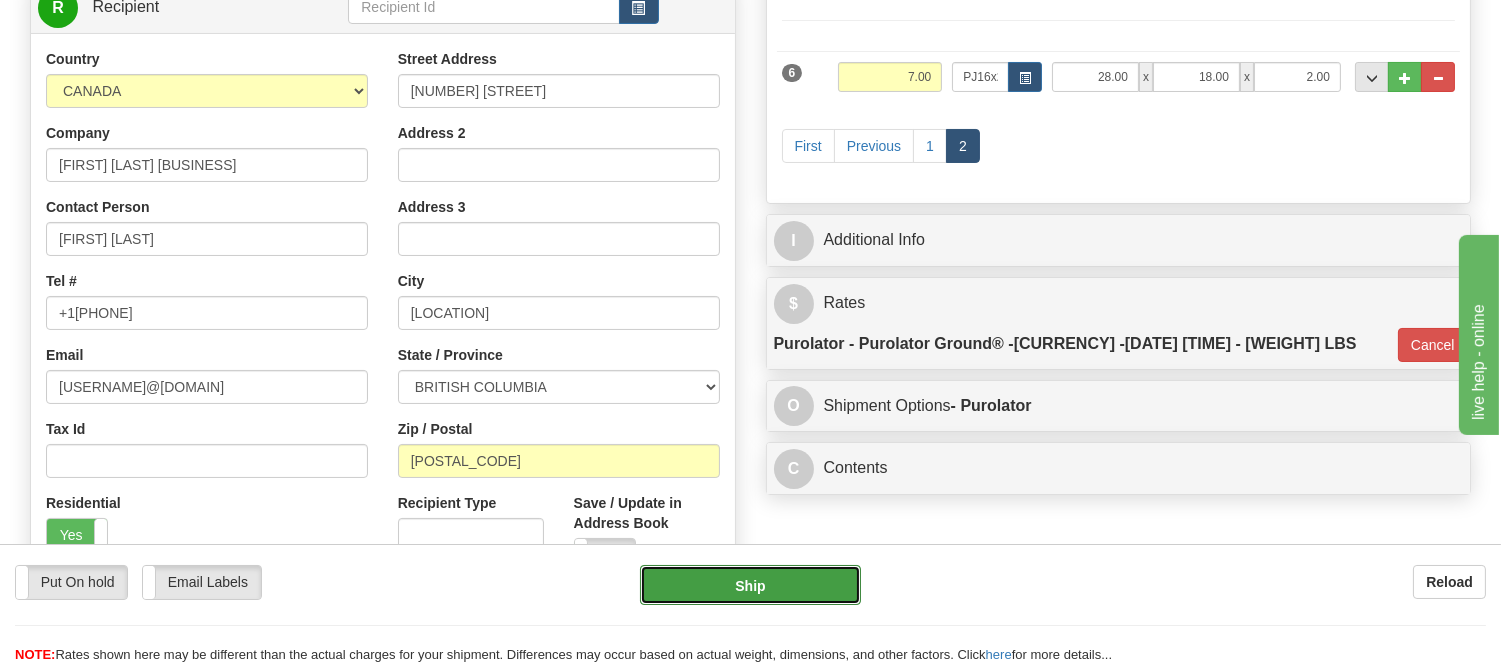 click on "Ship" at bounding box center (750, 585) 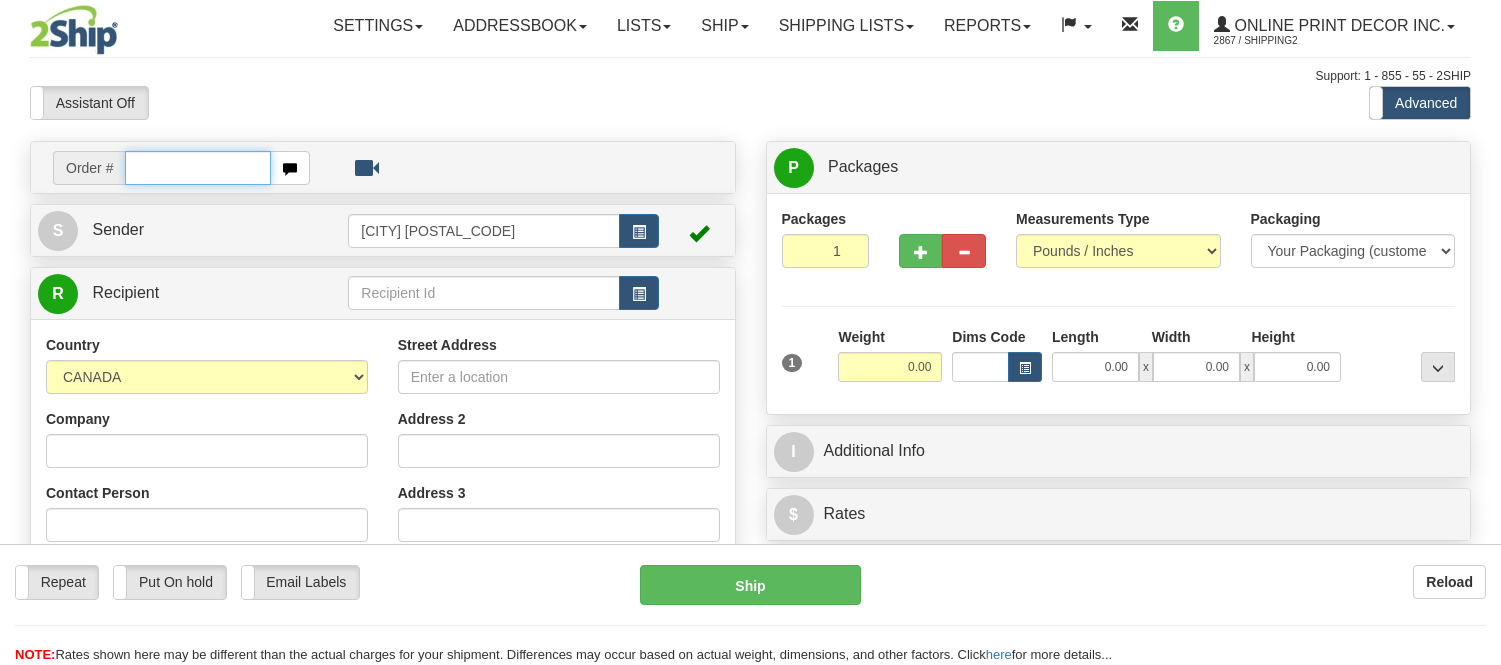 scroll, scrollTop: 0, scrollLeft: 0, axis: both 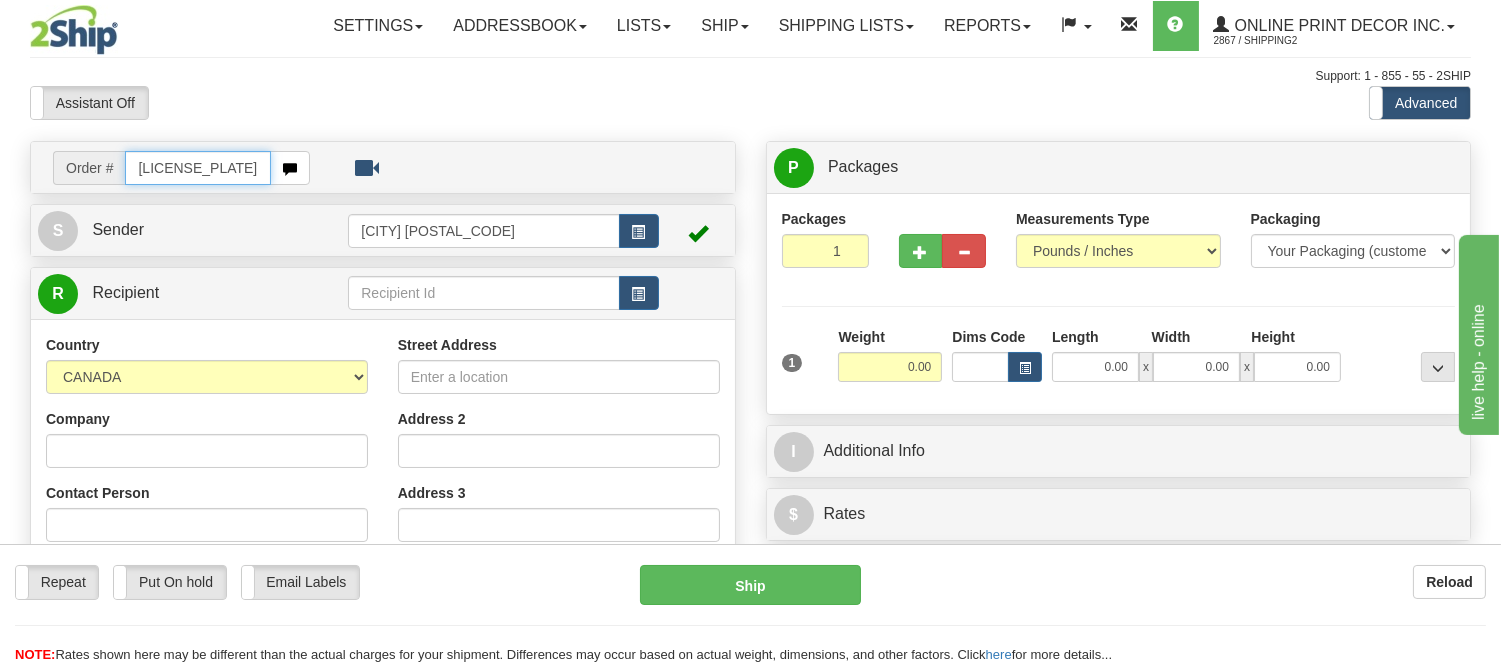 type on "[LICENSE_PLATE]" 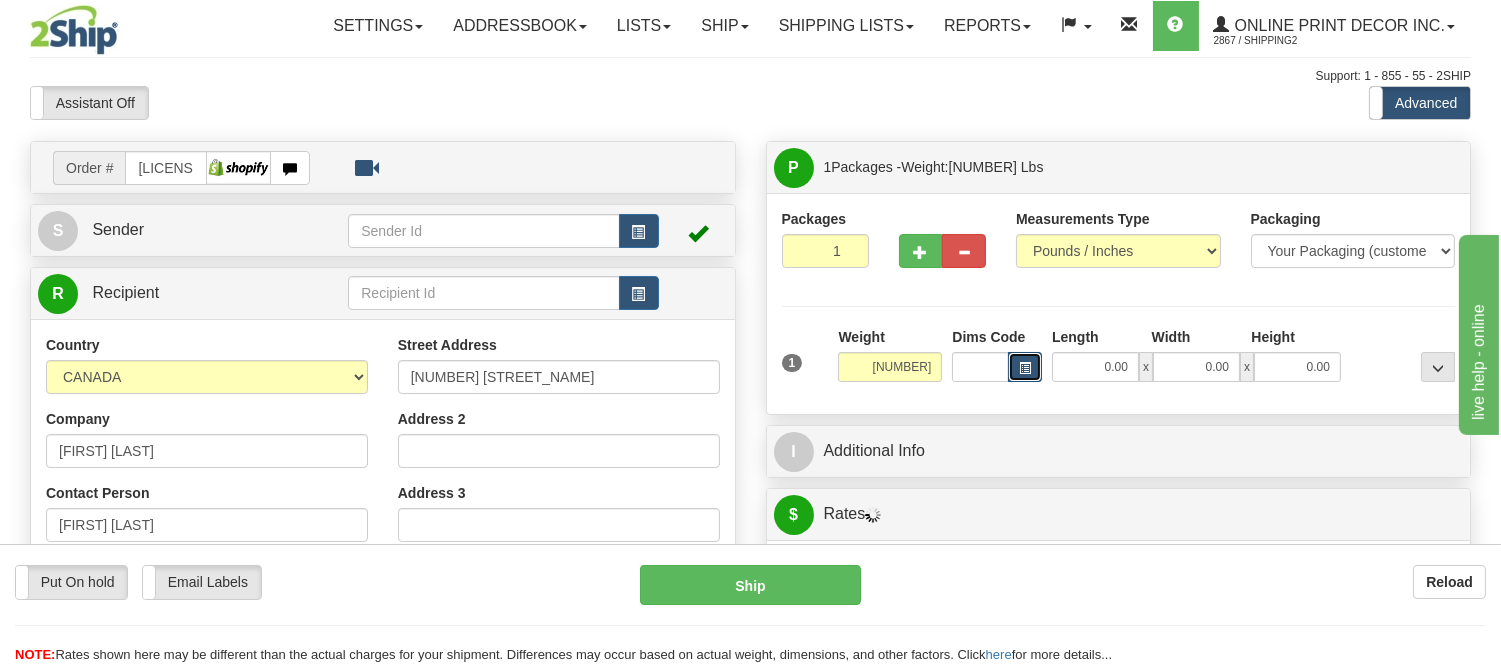 click at bounding box center [1025, 367] 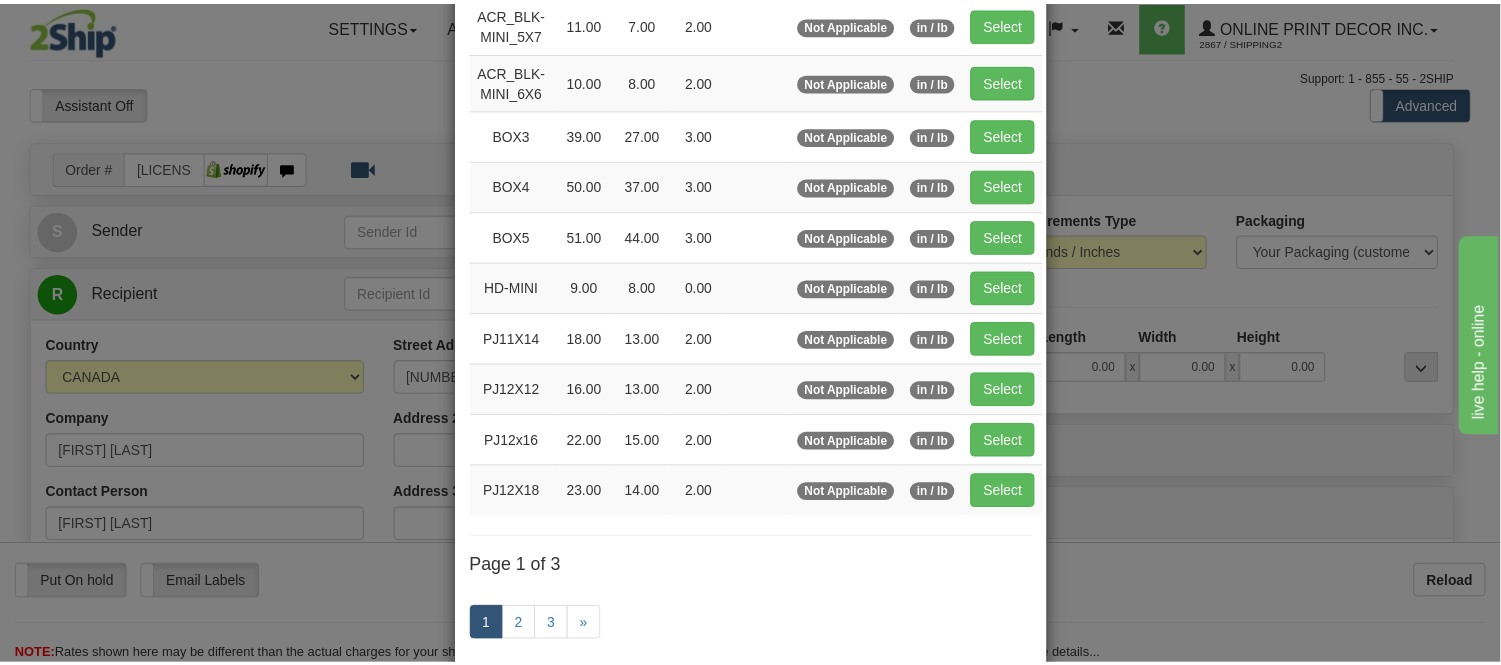 scroll, scrollTop: 222, scrollLeft: 0, axis: vertical 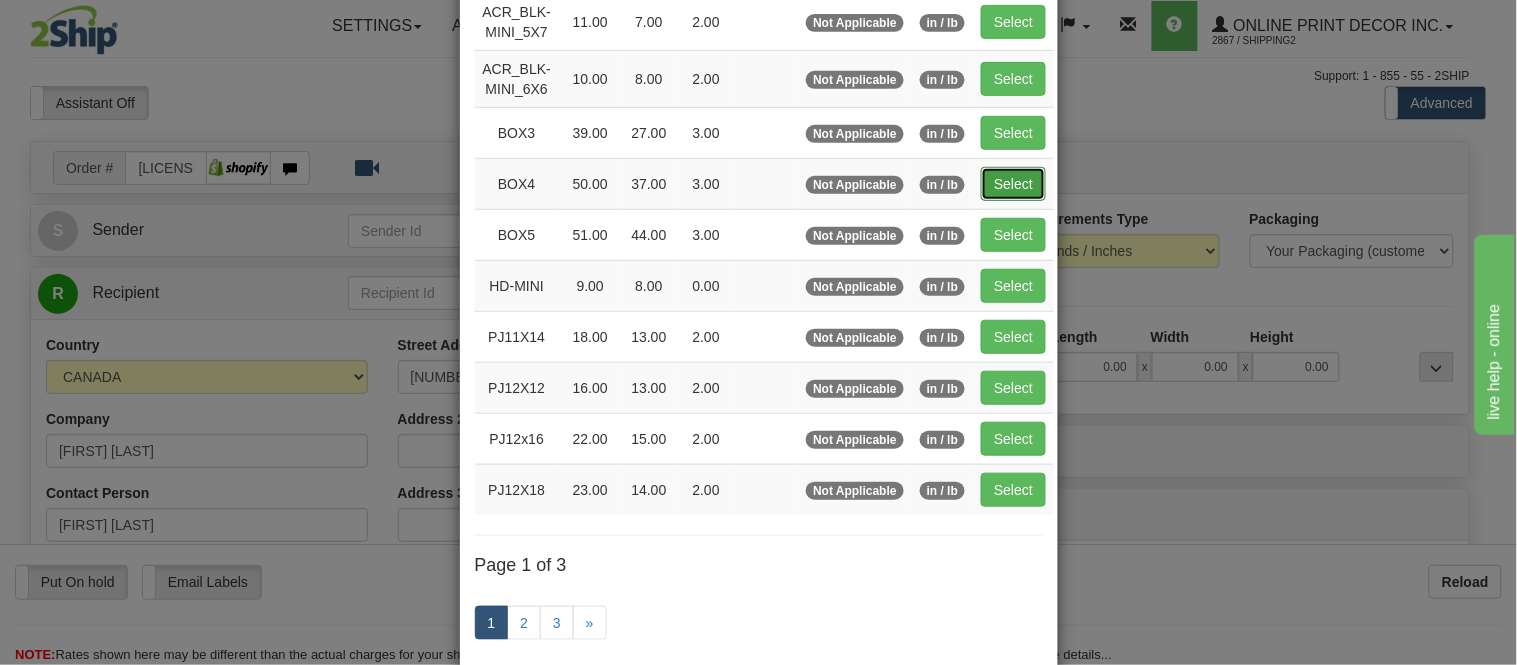 click on "Select" at bounding box center (1013, 184) 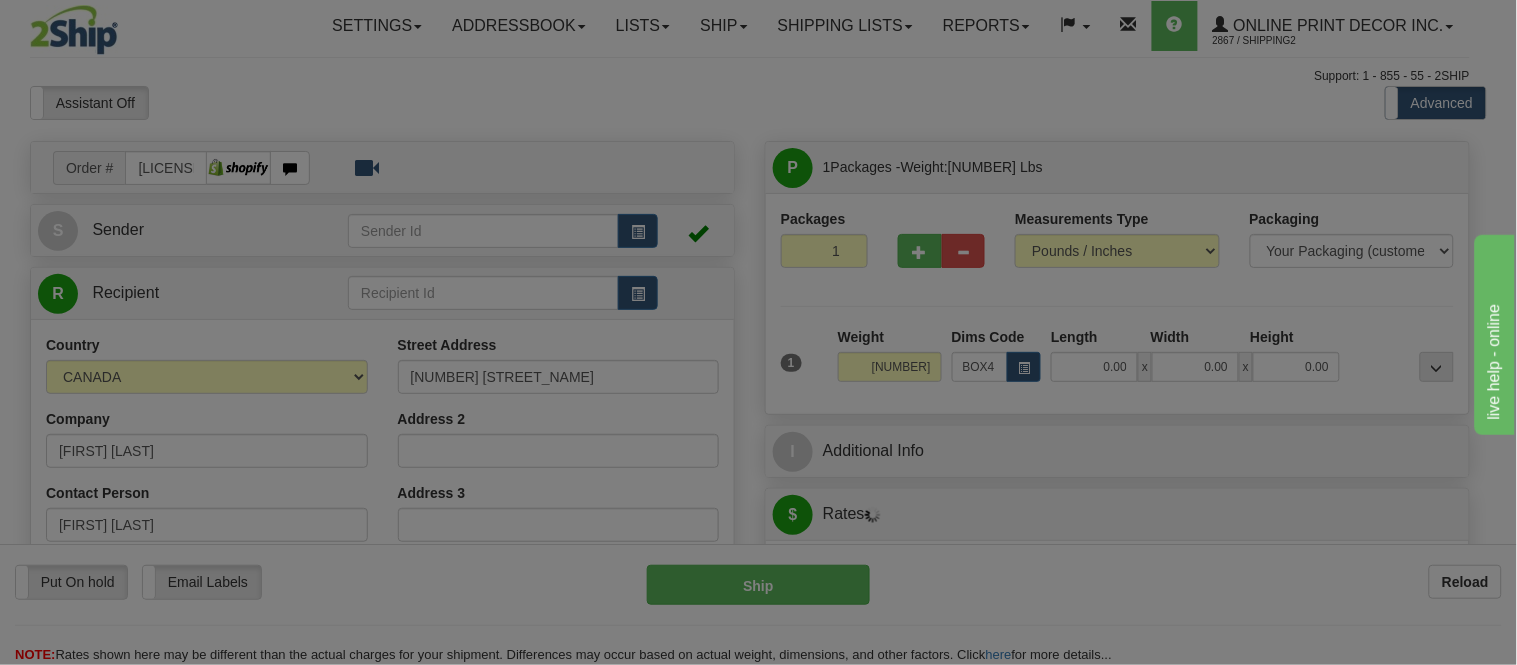 type on "50.00" 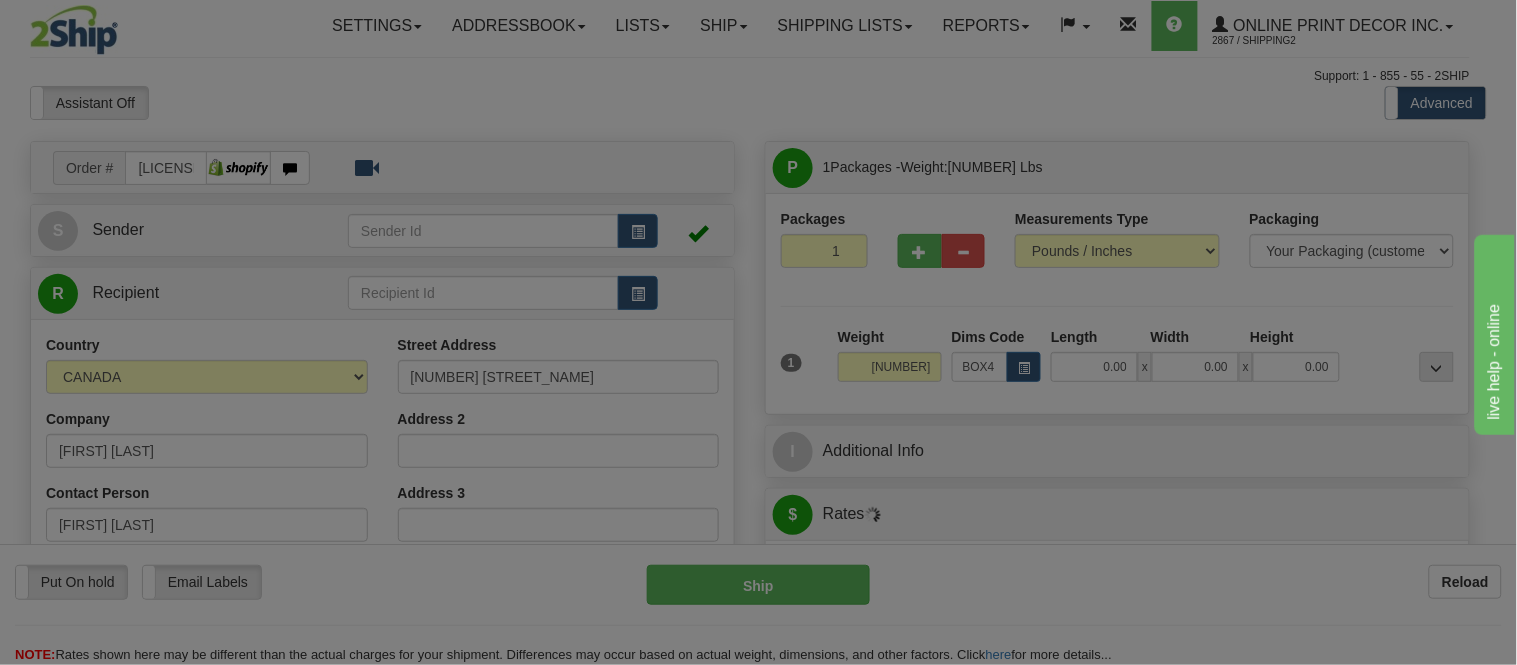 type on "37.00" 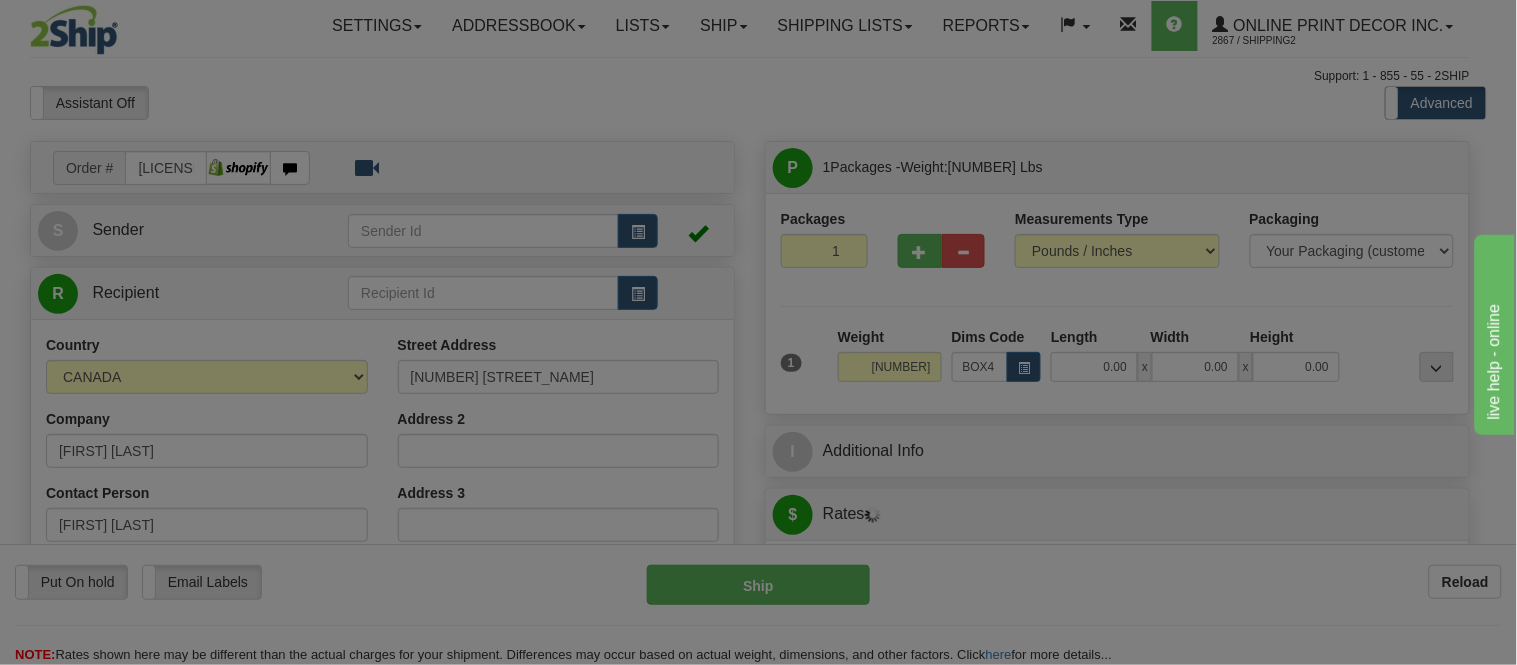 type on "3.00" 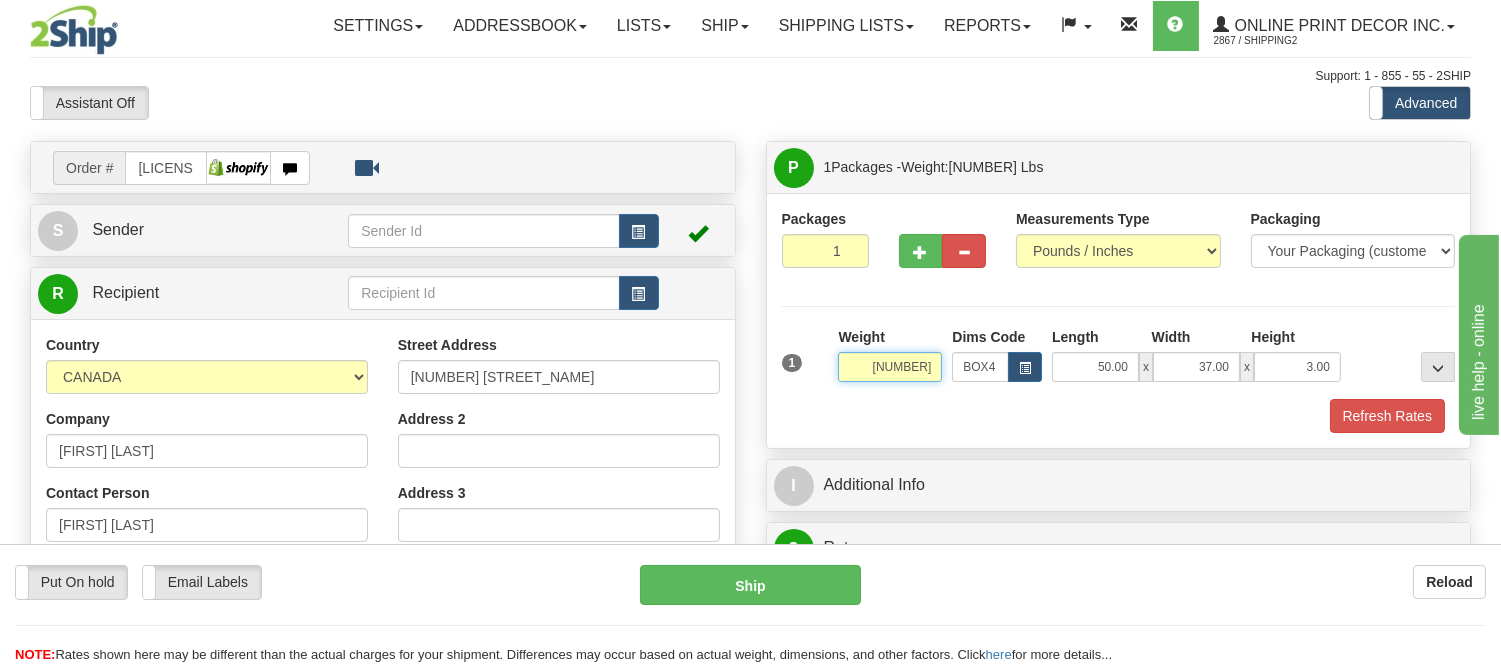 drag, startPoint x: 934, startPoint y: 365, endPoint x: 878, endPoint y: 370, distance: 56.22277 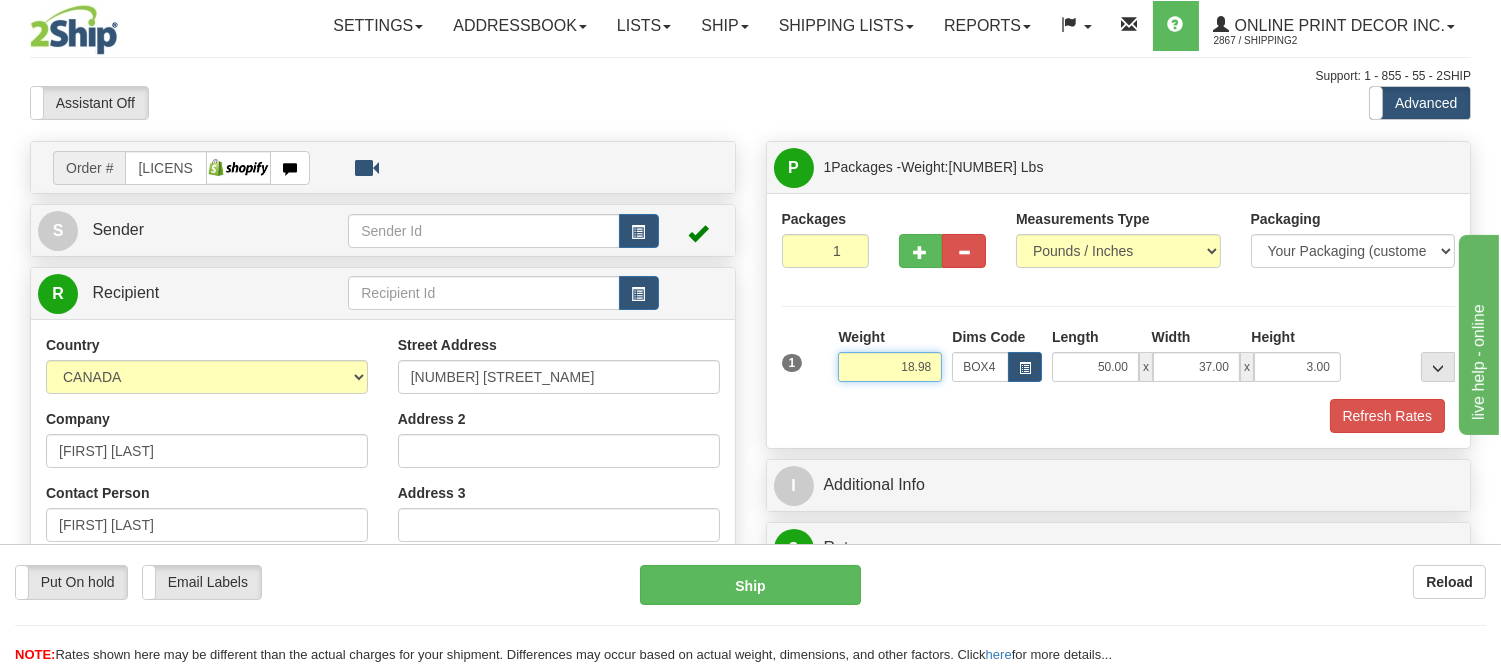 click on "18.98" at bounding box center [890, 367] 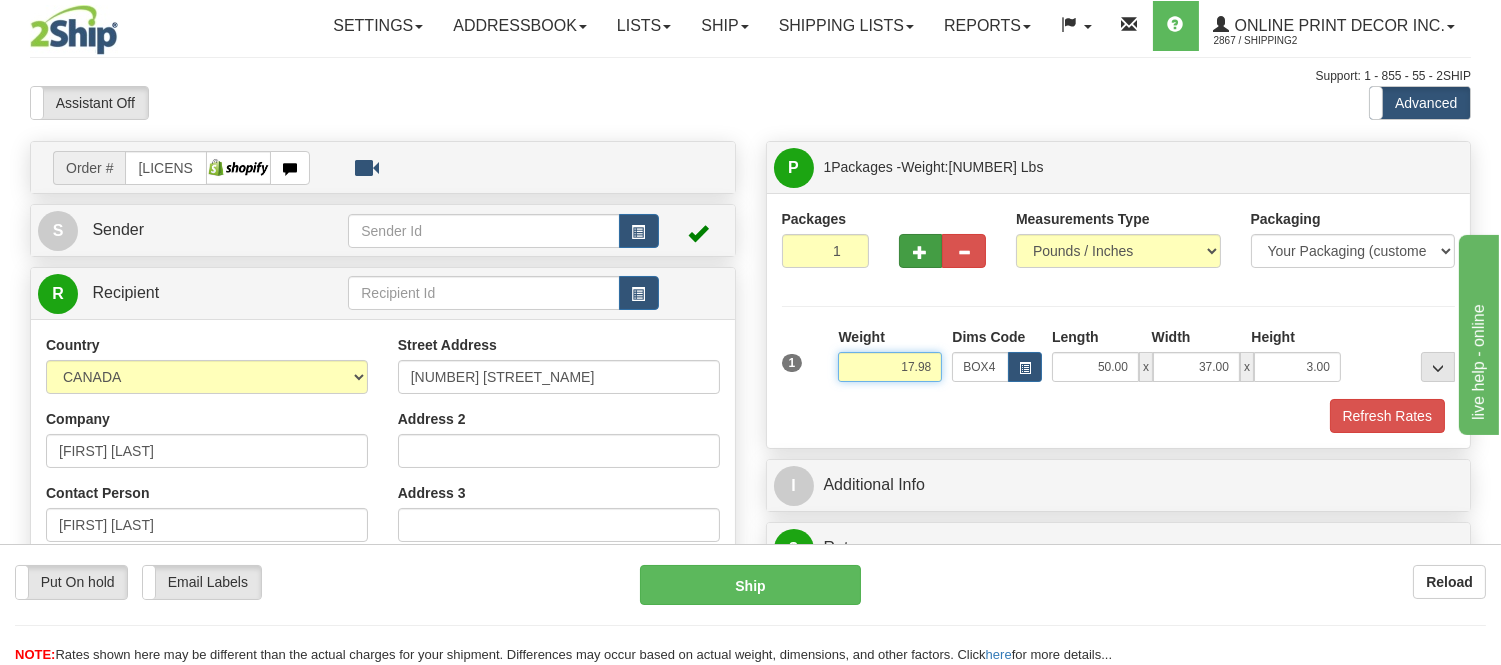 type on "17.98" 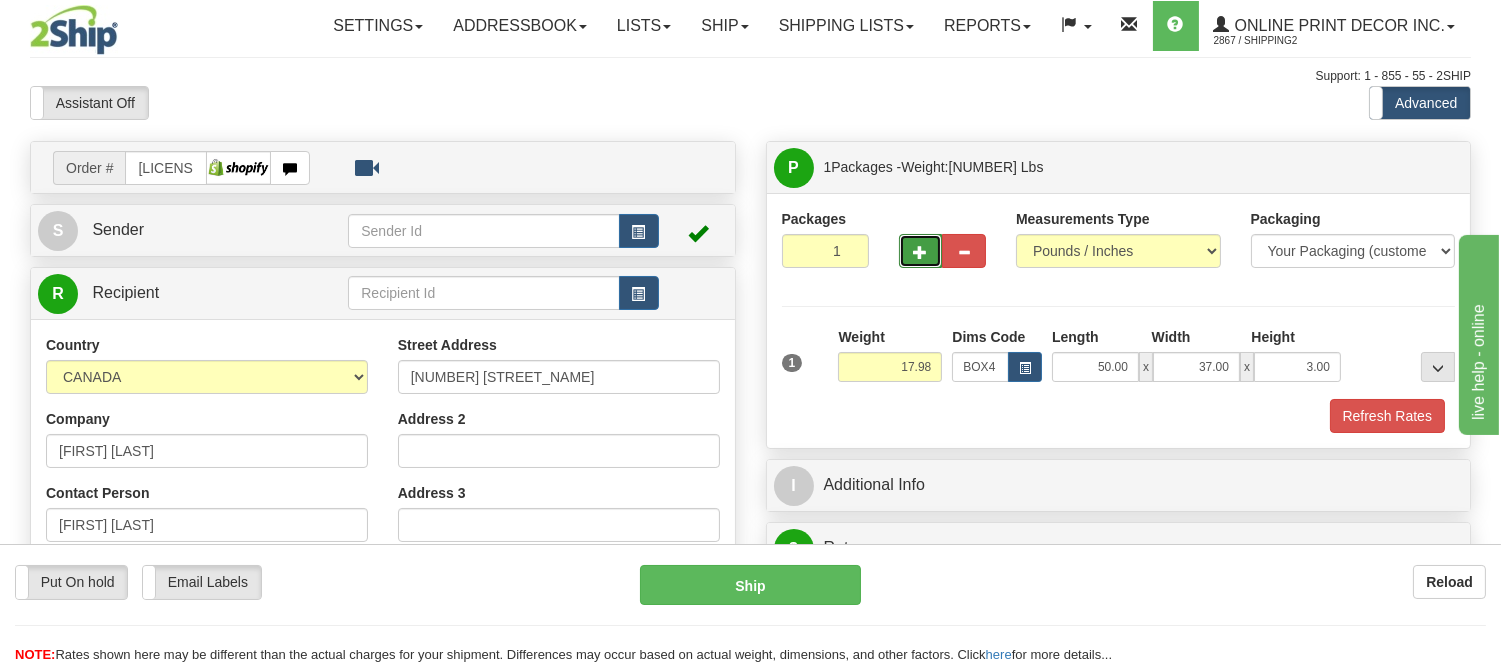 click at bounding box center [921, 251] 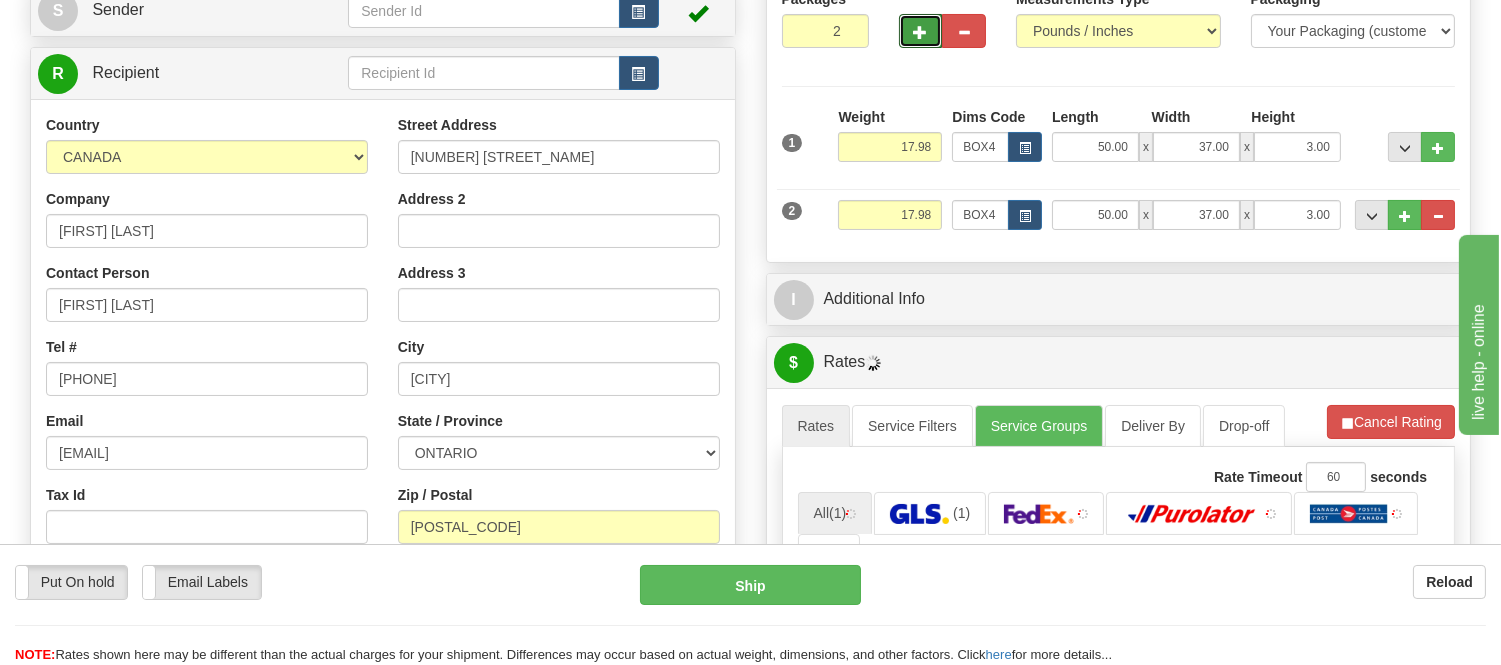 scroll, scrollTop: 222, scrollLeft: 0, axis: vertical 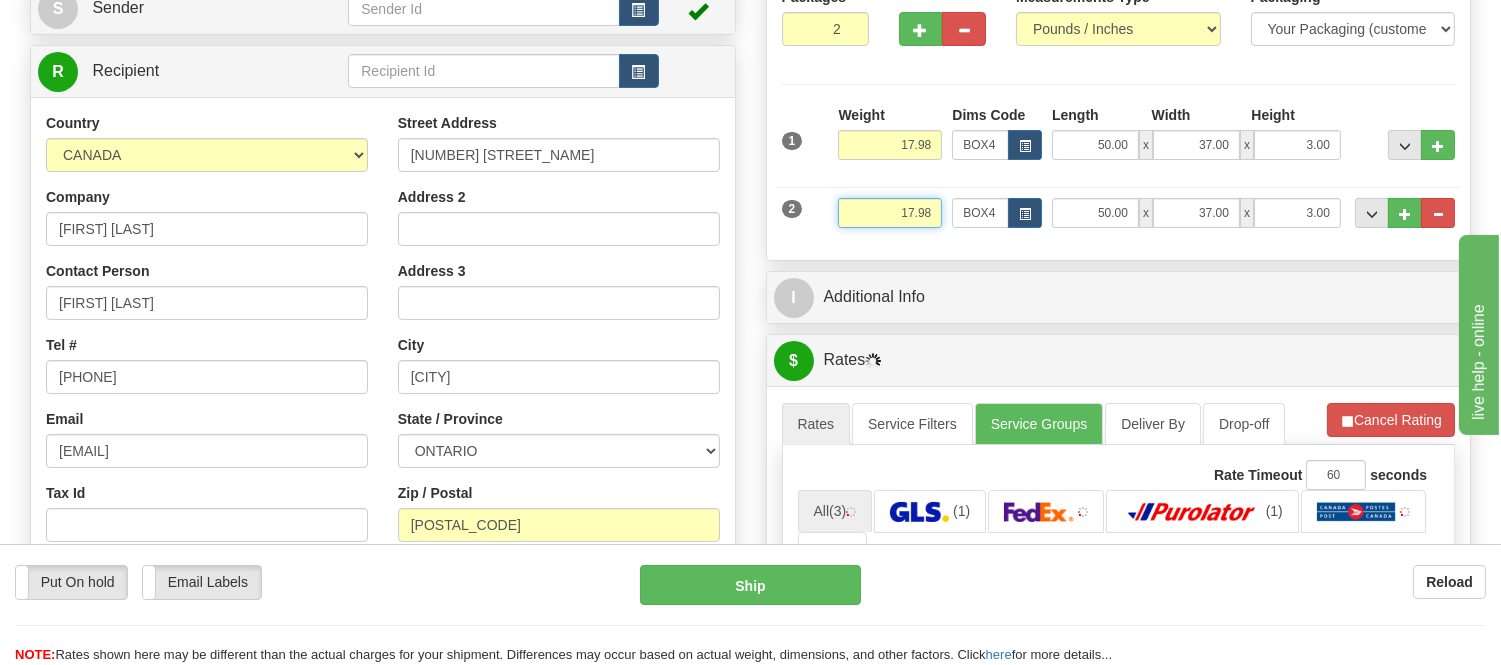 drag, startPoint x: 931, startPoint y: 211, endPoint x: 868, endPoint y: 206, distance: 63.1981 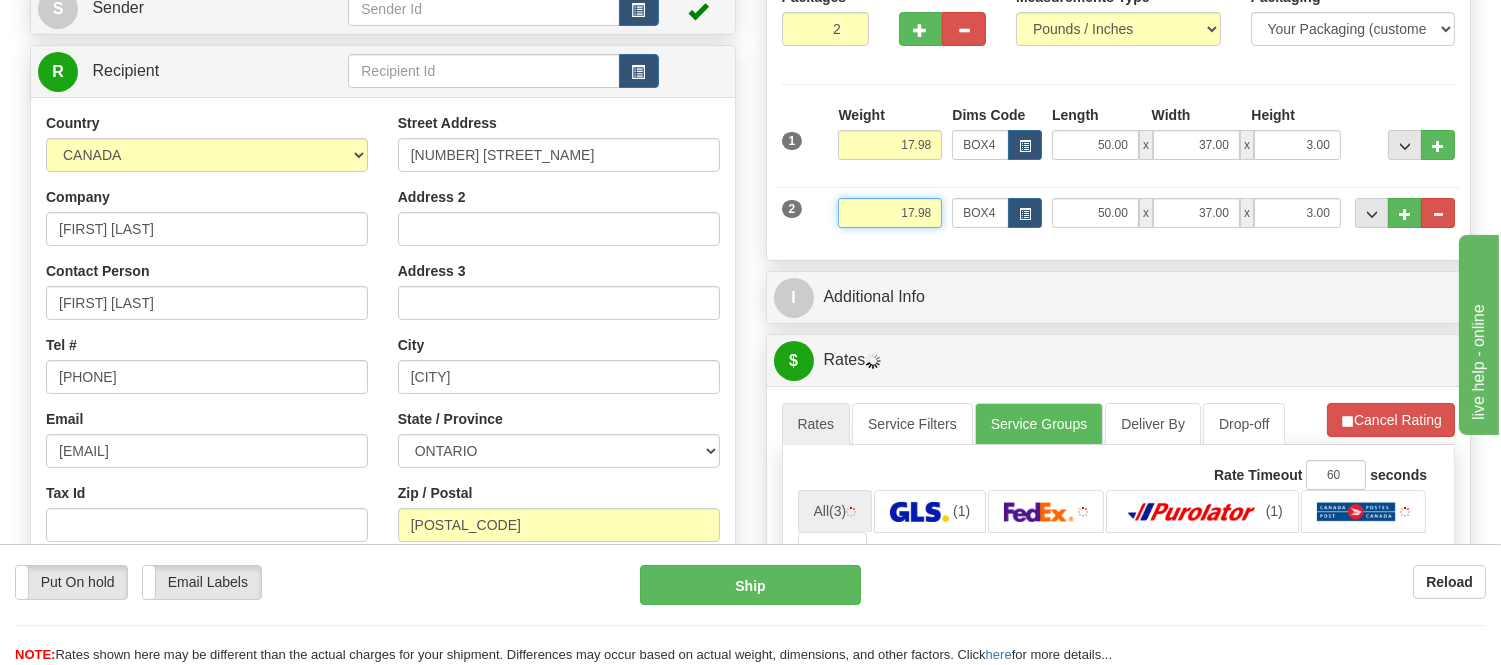 click on "17.98" at bounding box center (890, 213) 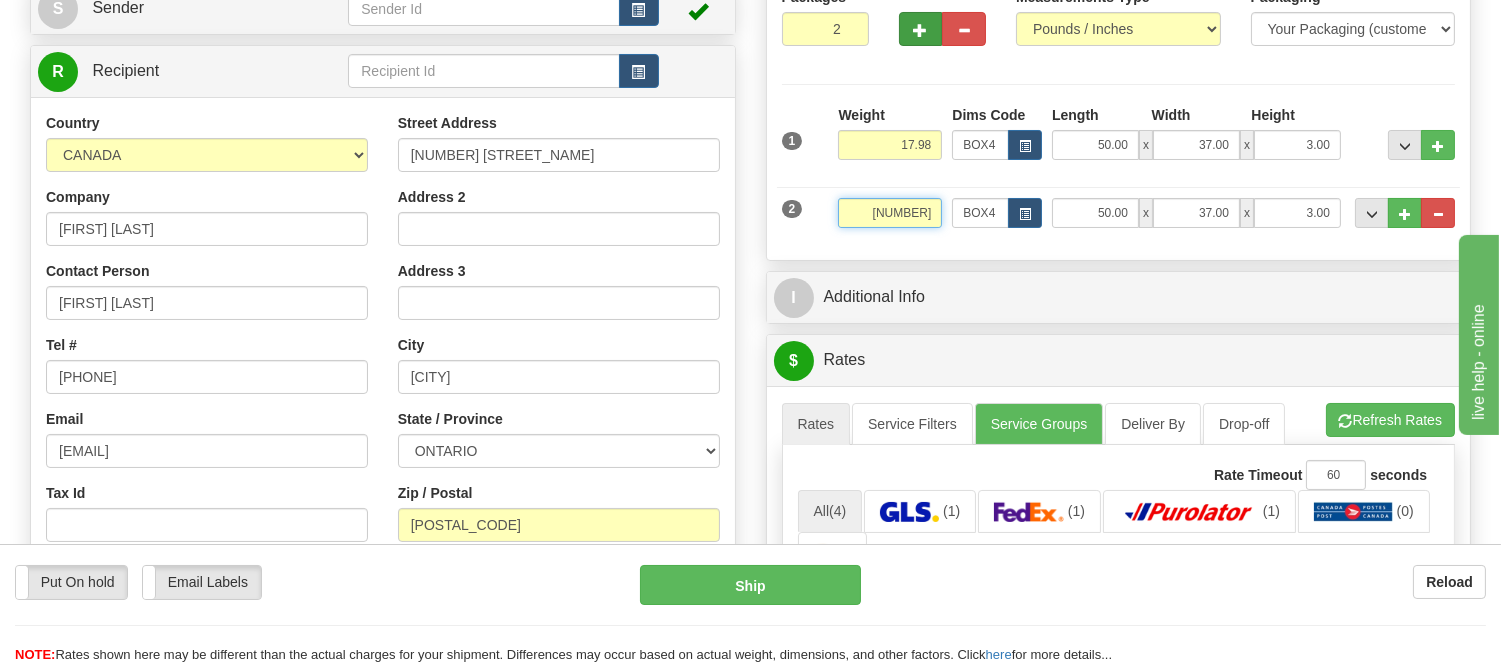type on "[NUMBER]" 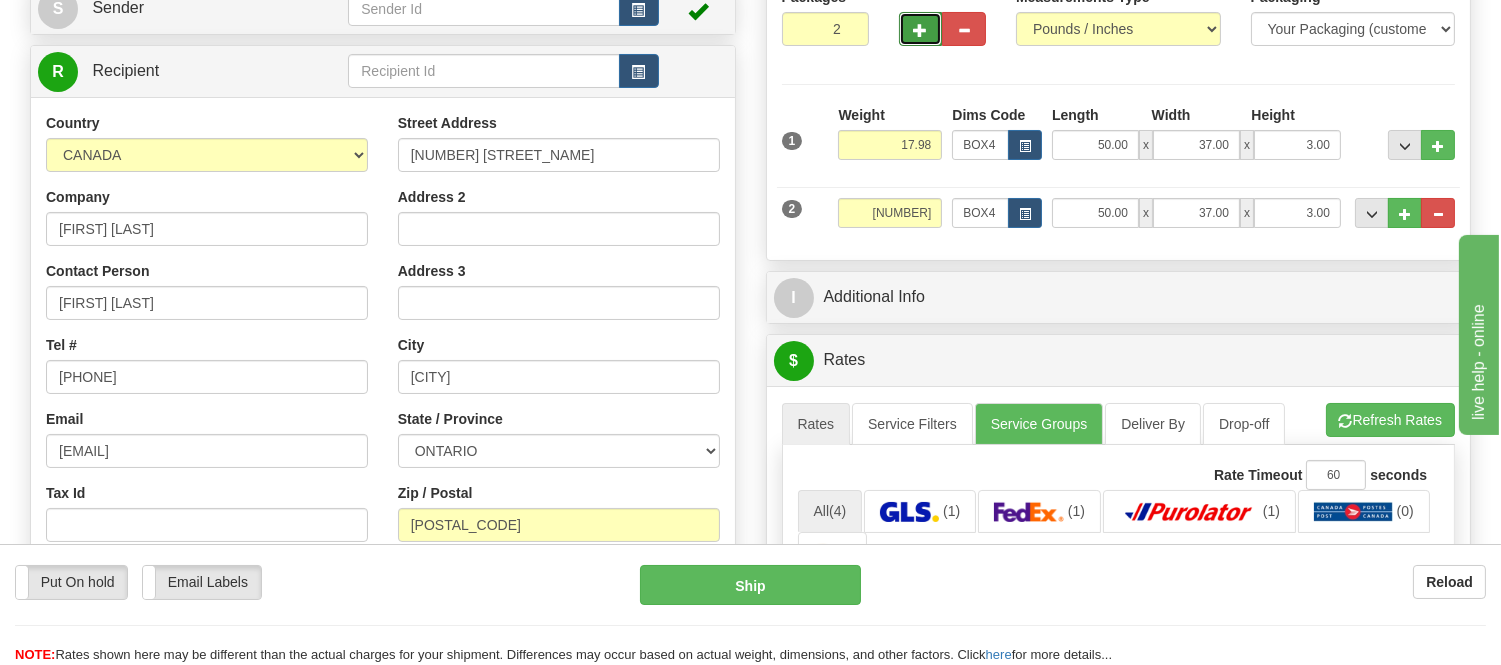 click at bounding box center (921, 30) 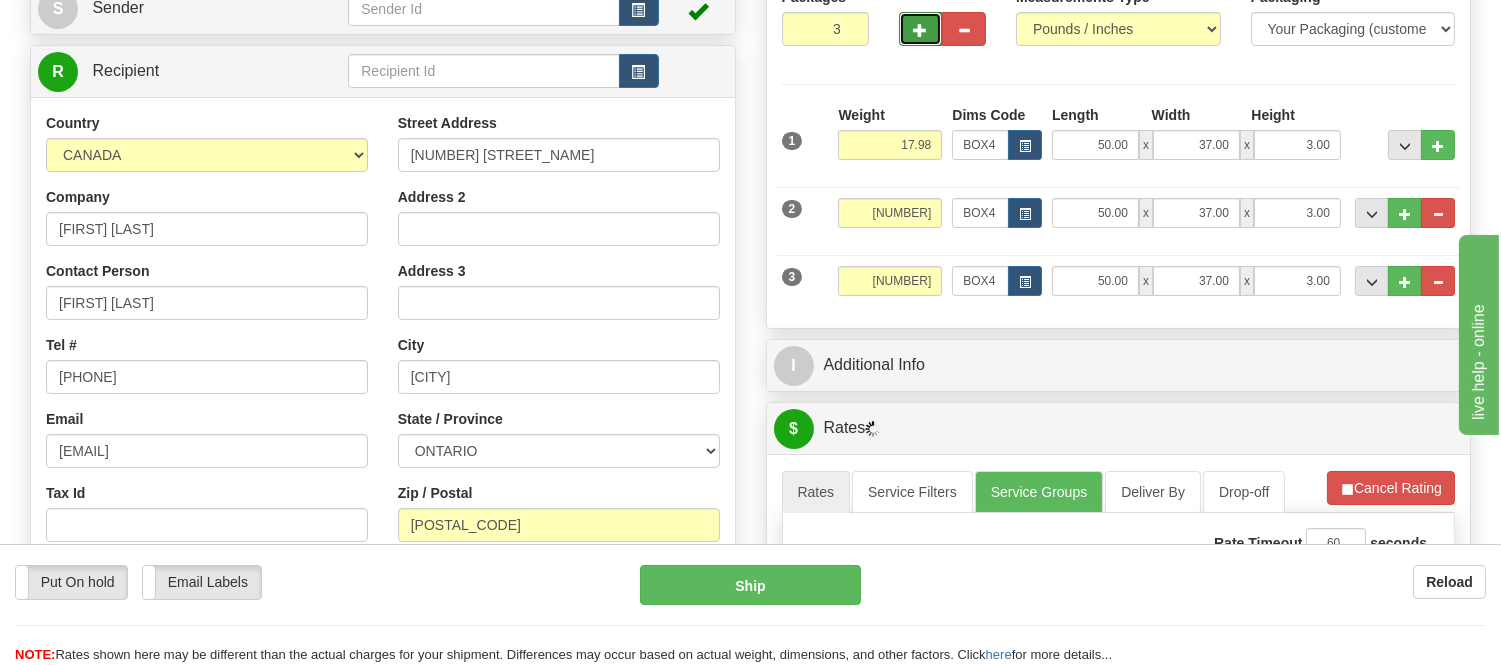 click at bounding box center [921, 30] 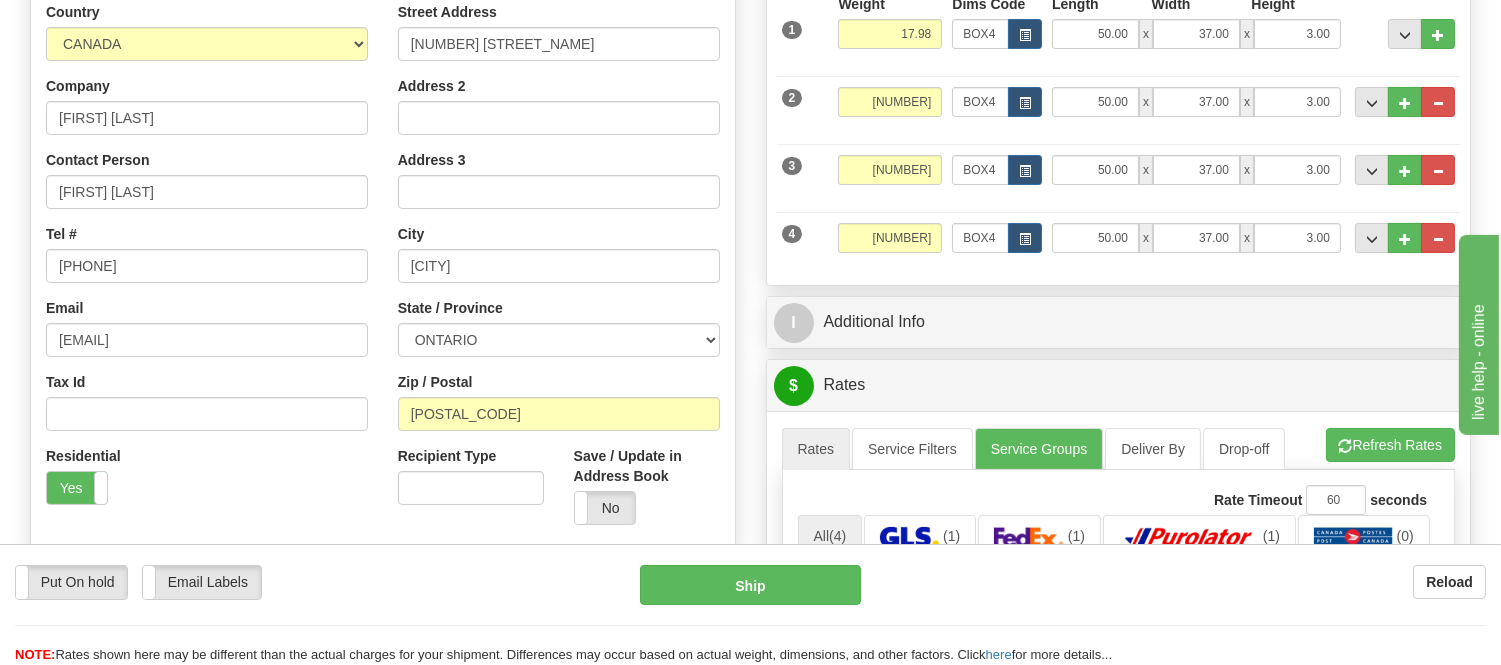 scroll, scrollTop: 222, scrollLeft: 0, axis: vertical 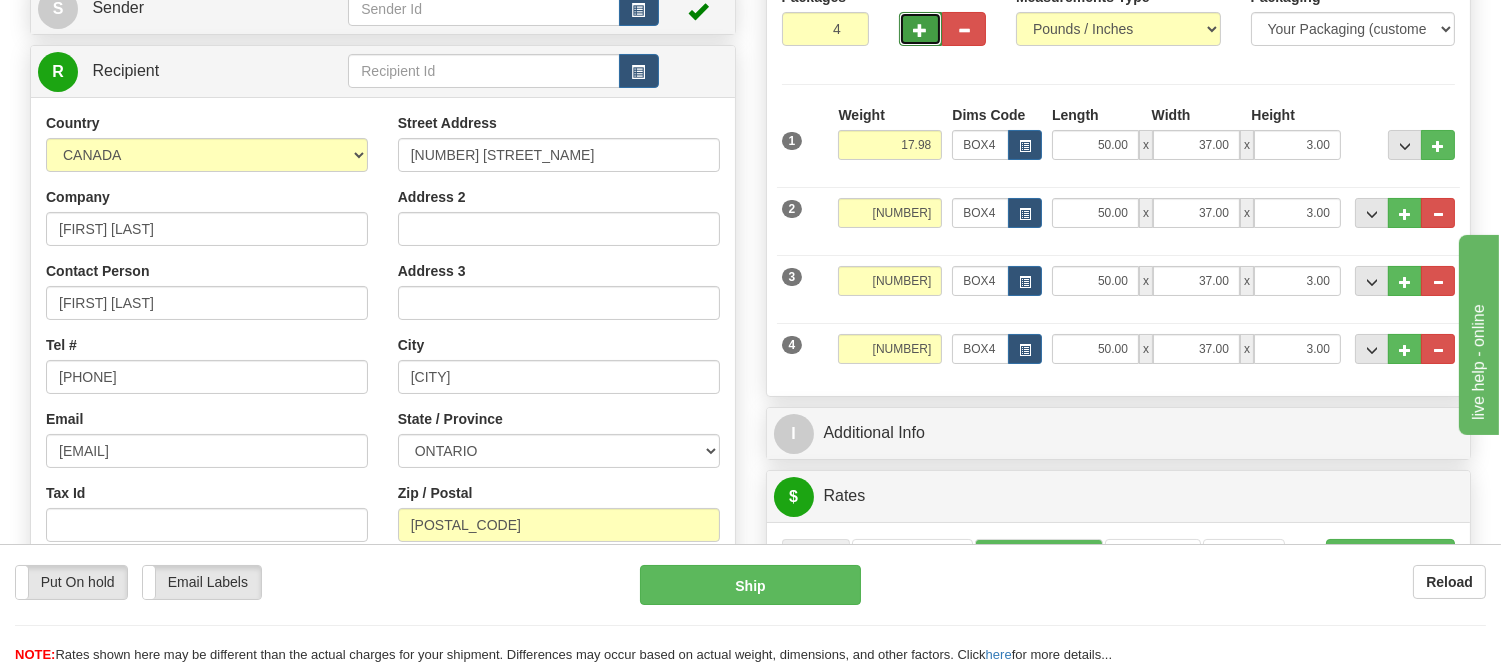 click at bounding box center [921, 29] 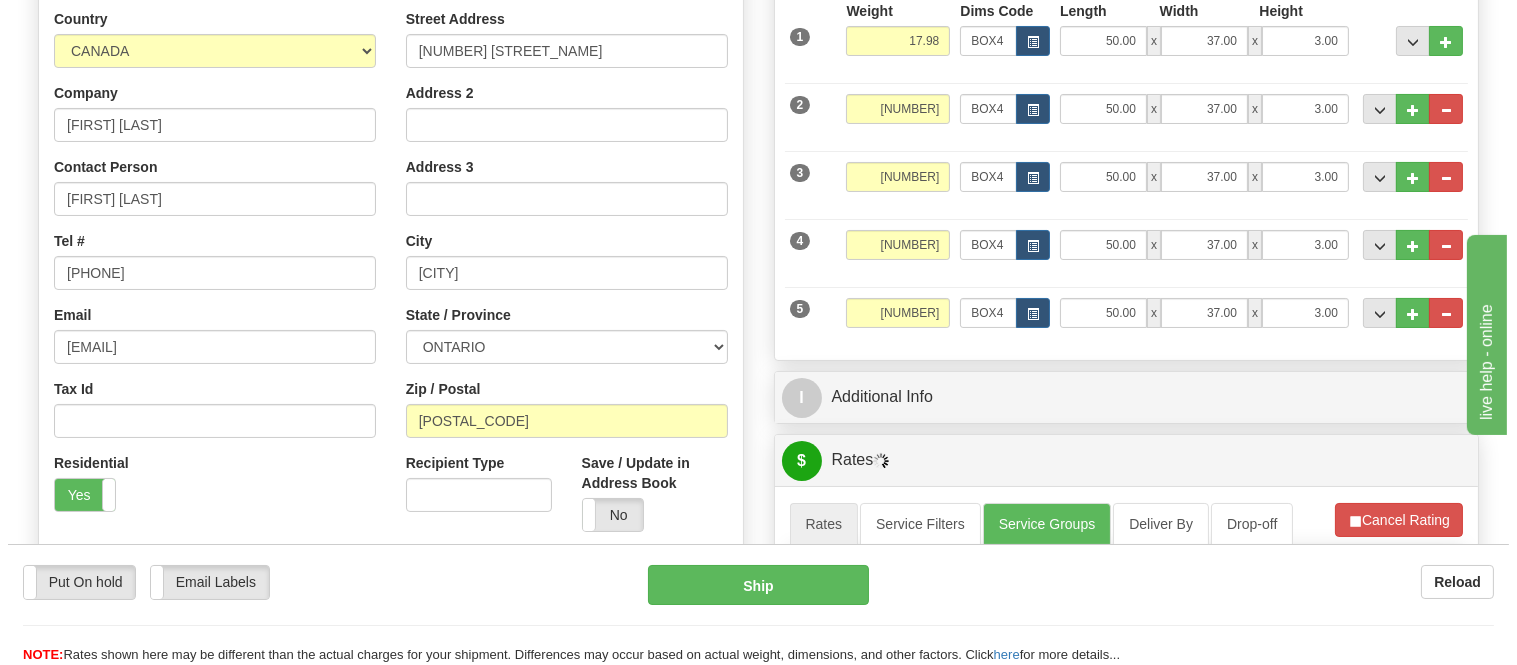 scroll, scrollTop: 444, scrollLeft: 0, axis: vertical 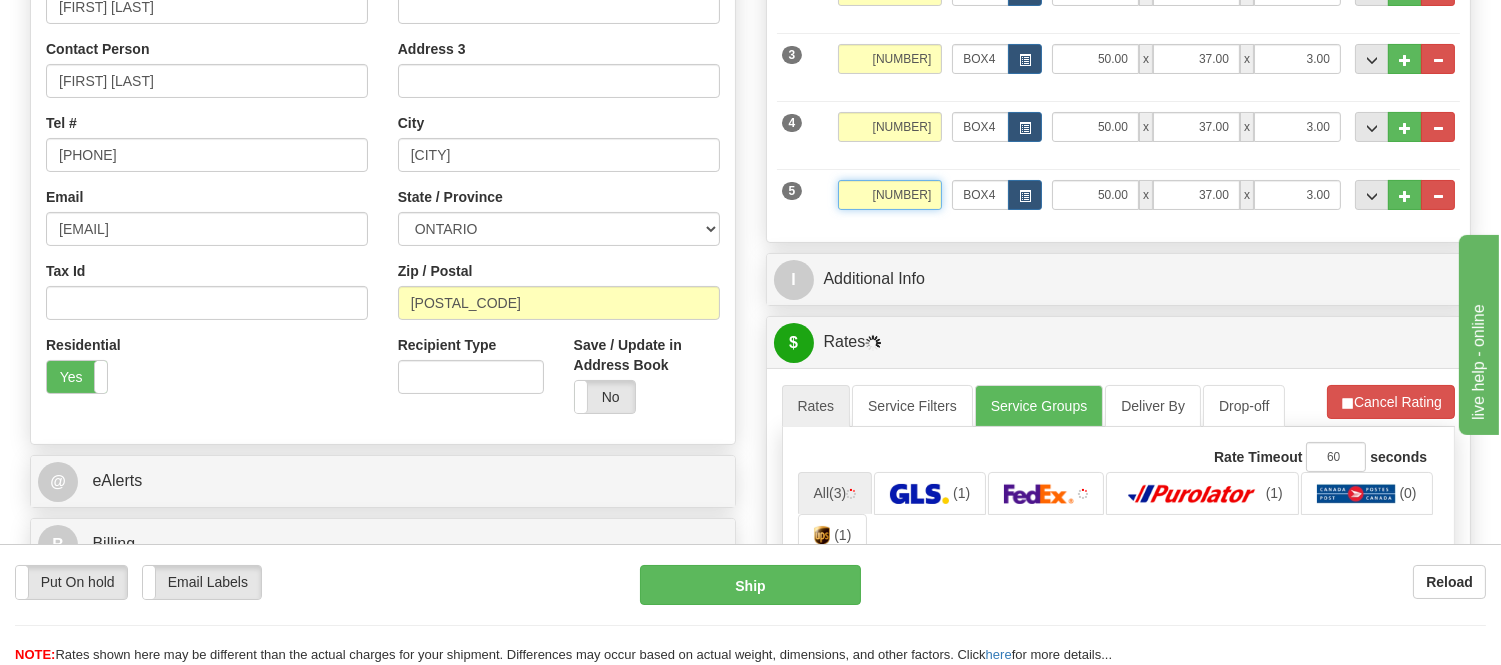 drag, startPoint x: 934, startPoint y: 197, endPoint x: 862, endPoint y: 180, distance: 73.97973 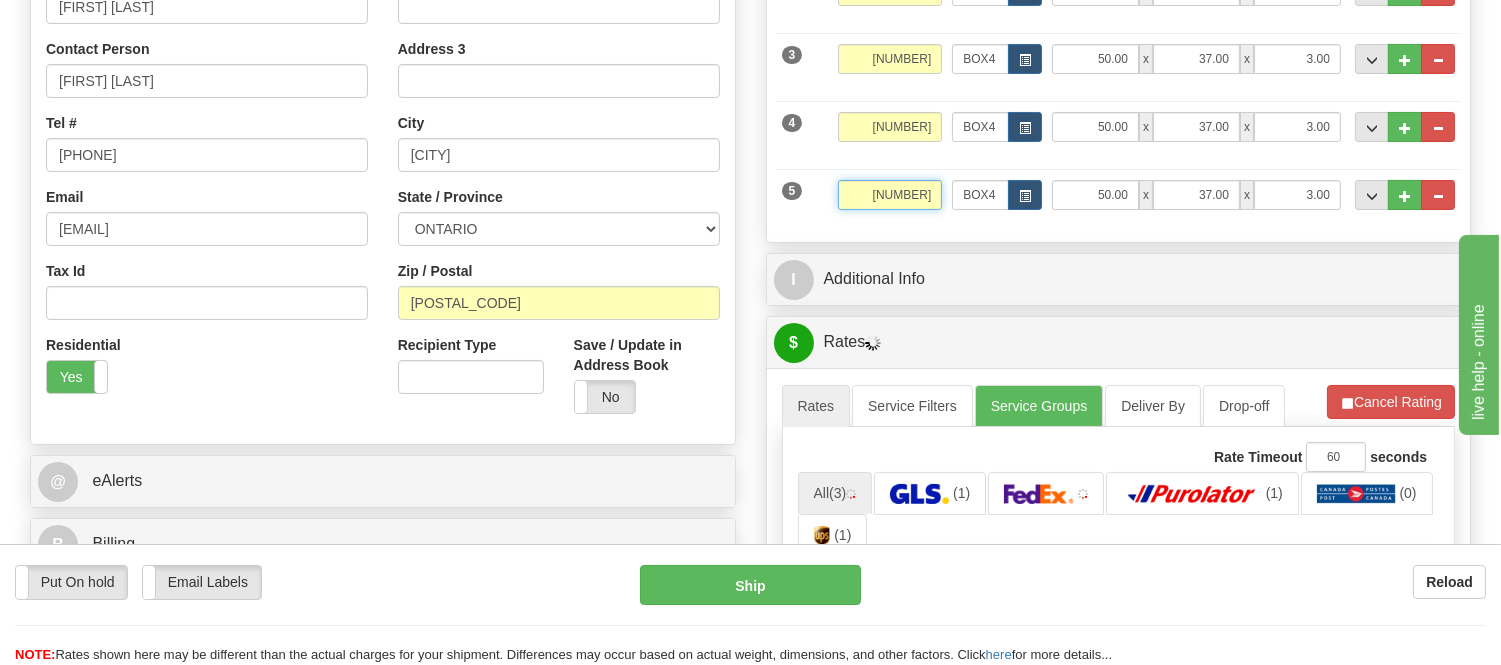 click on "[NUMBER]
Weight
[NUMBER]
Dims Code BOX4 Length Width x" at bounding box center (1119, 192) 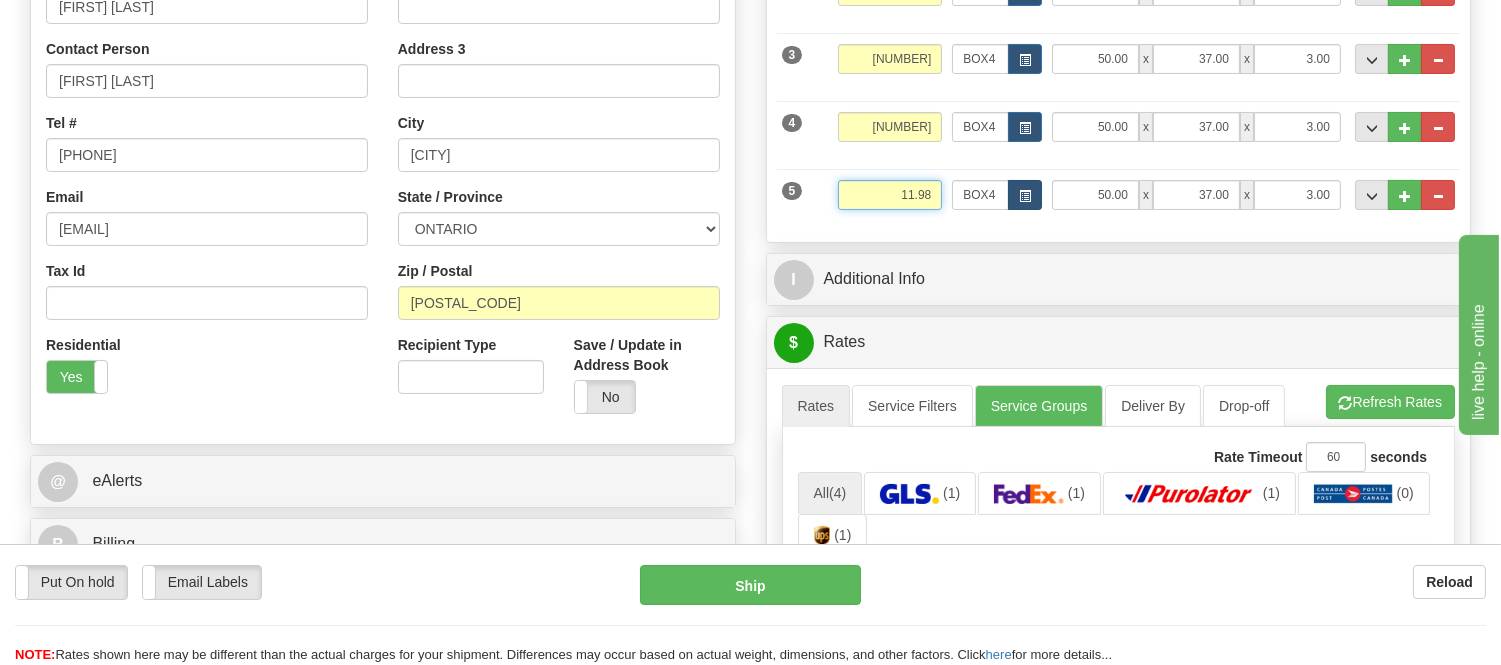 type on "11.98" 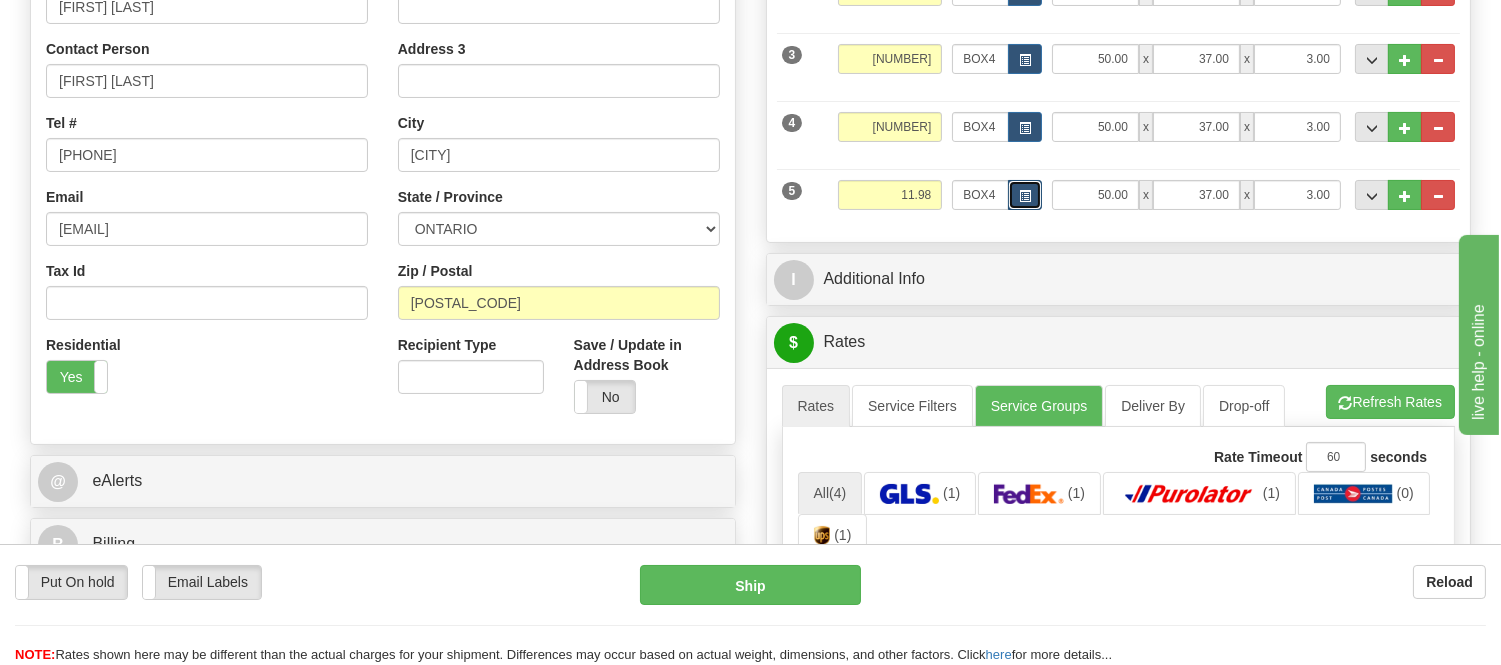 click at bounding box center [1025, 195] 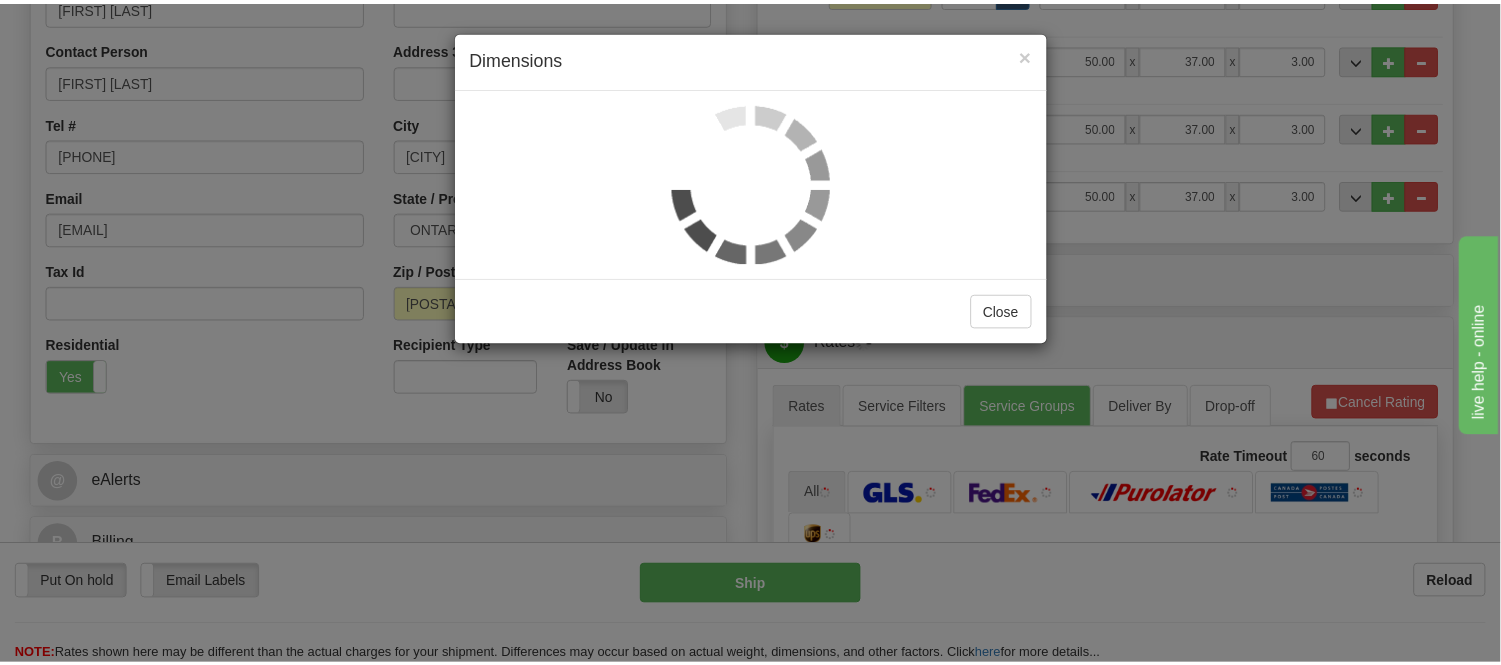 scroll, scrollTop: 0, scrollLeft: 0, axis: both 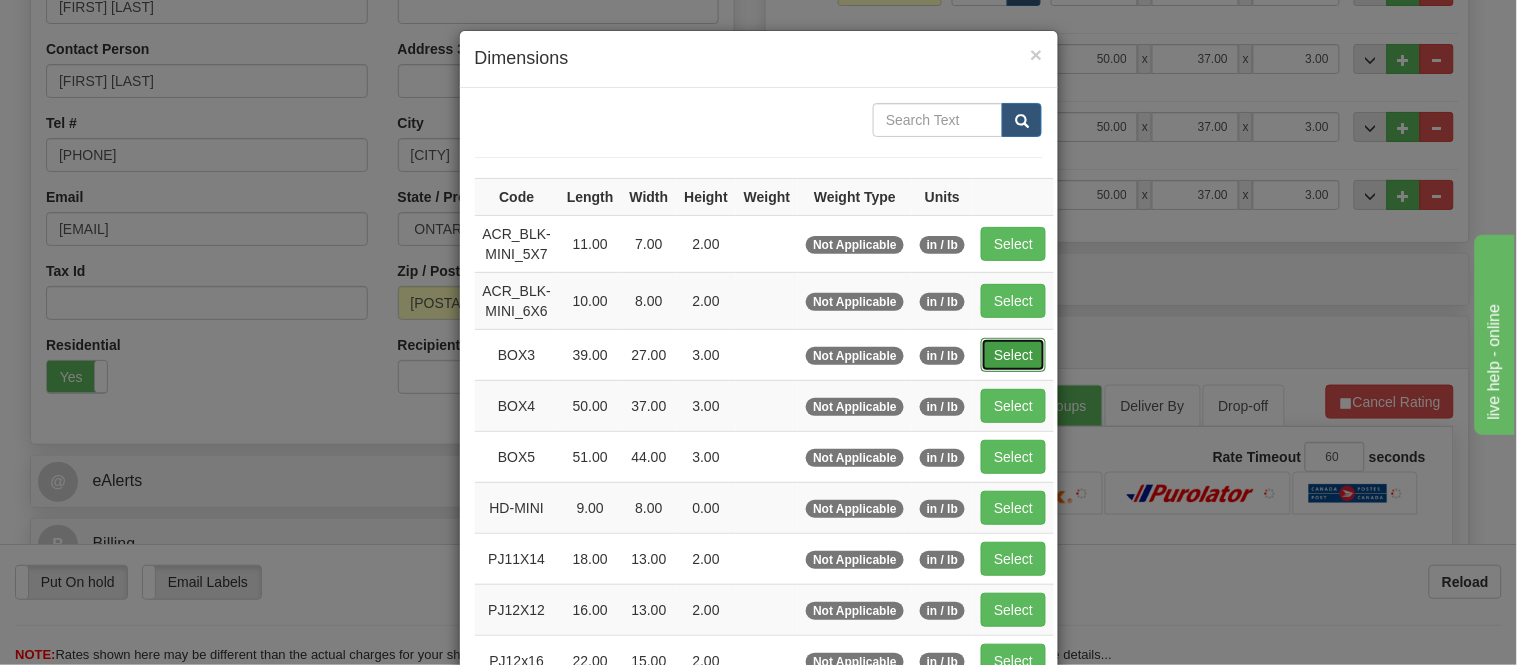 click on "Select" at bounding box center [1013, 355] 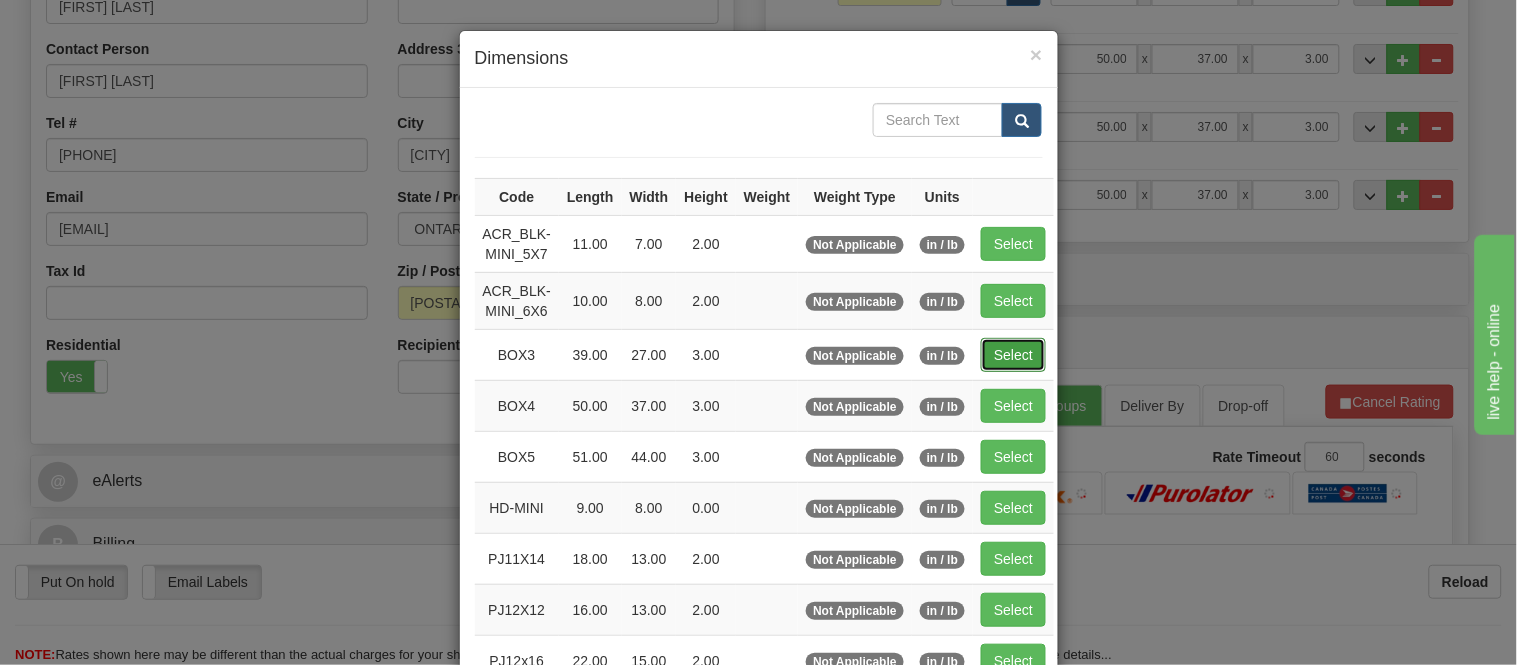 type on "BOX3" 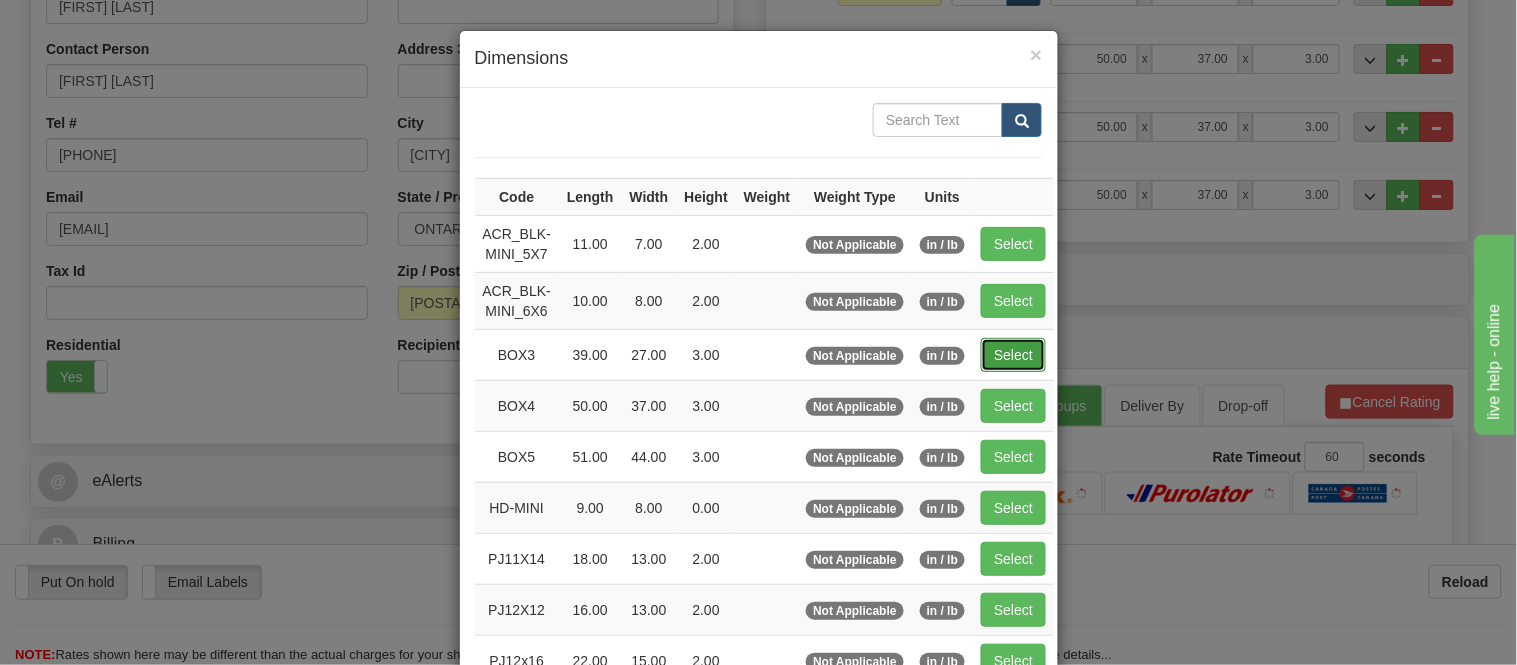 type on "39.00" 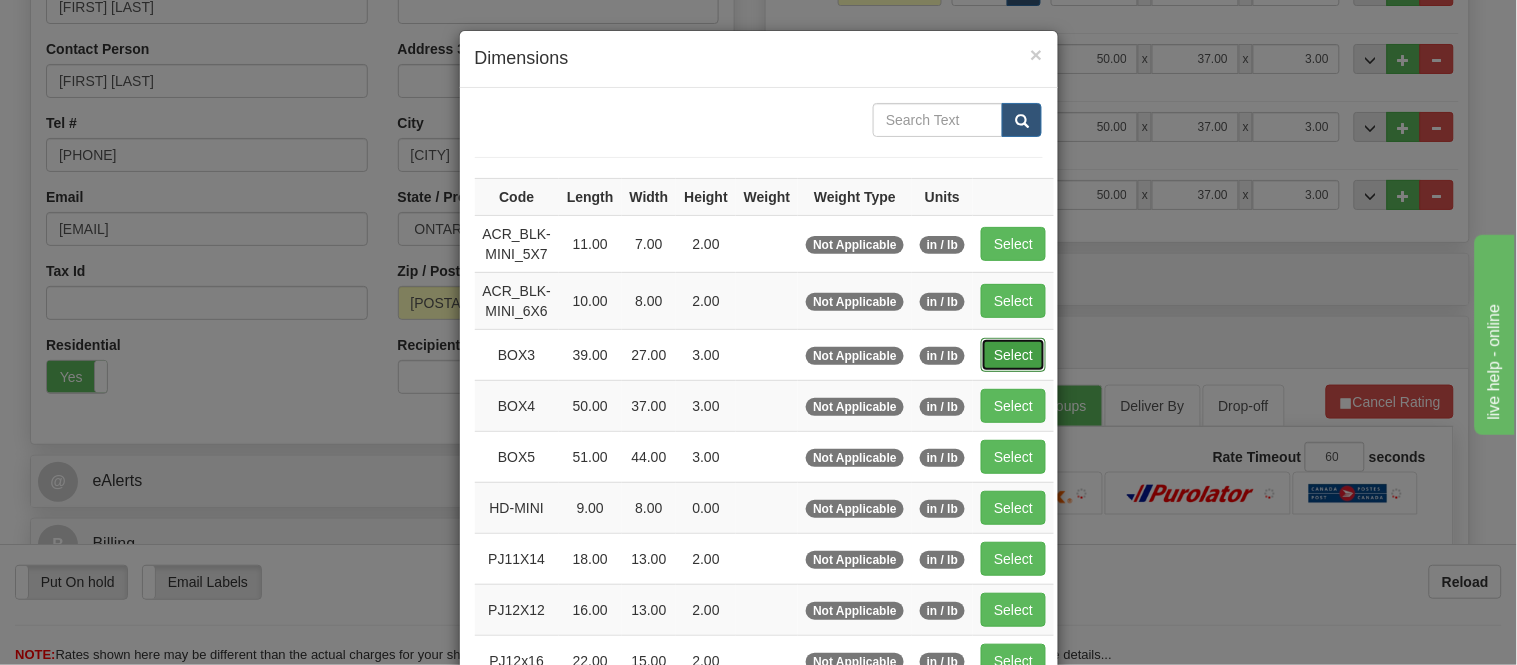 type on "27.00" 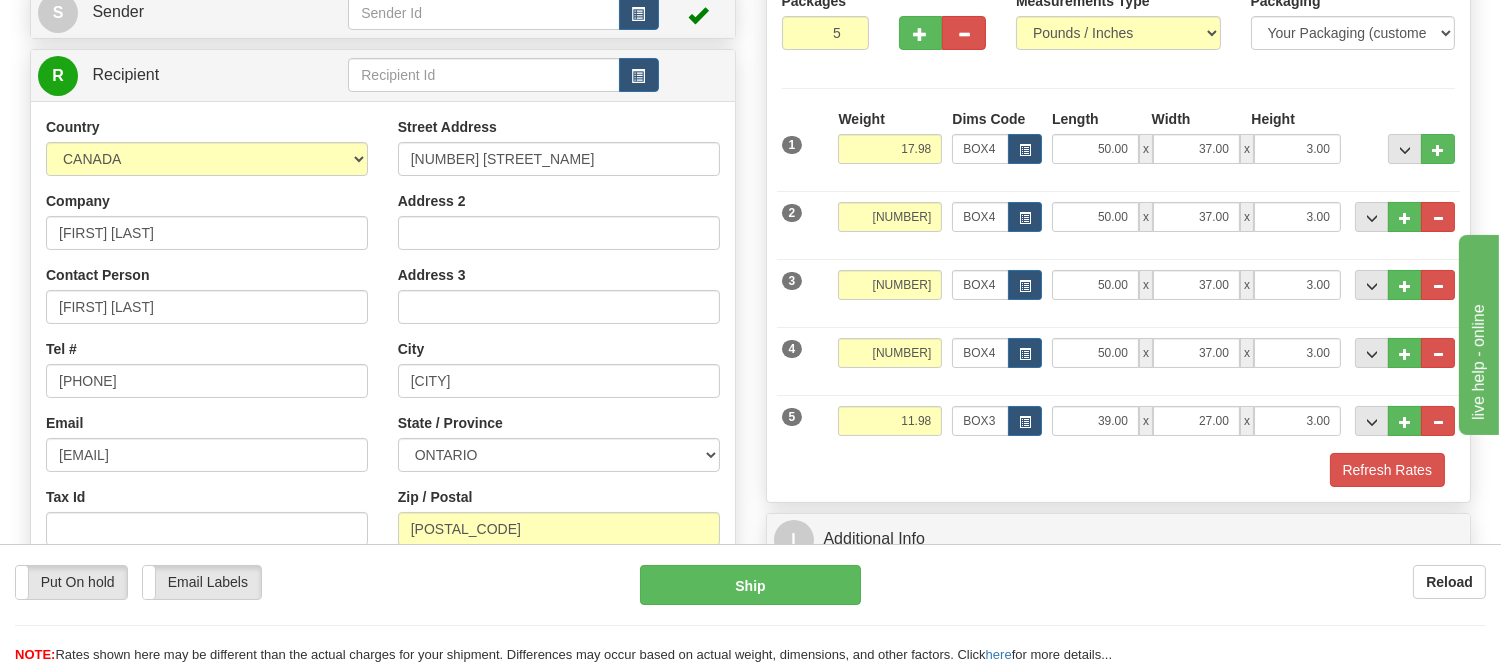 scroll, scrollTop: 111, scrollLeft: 0, axis: vertical 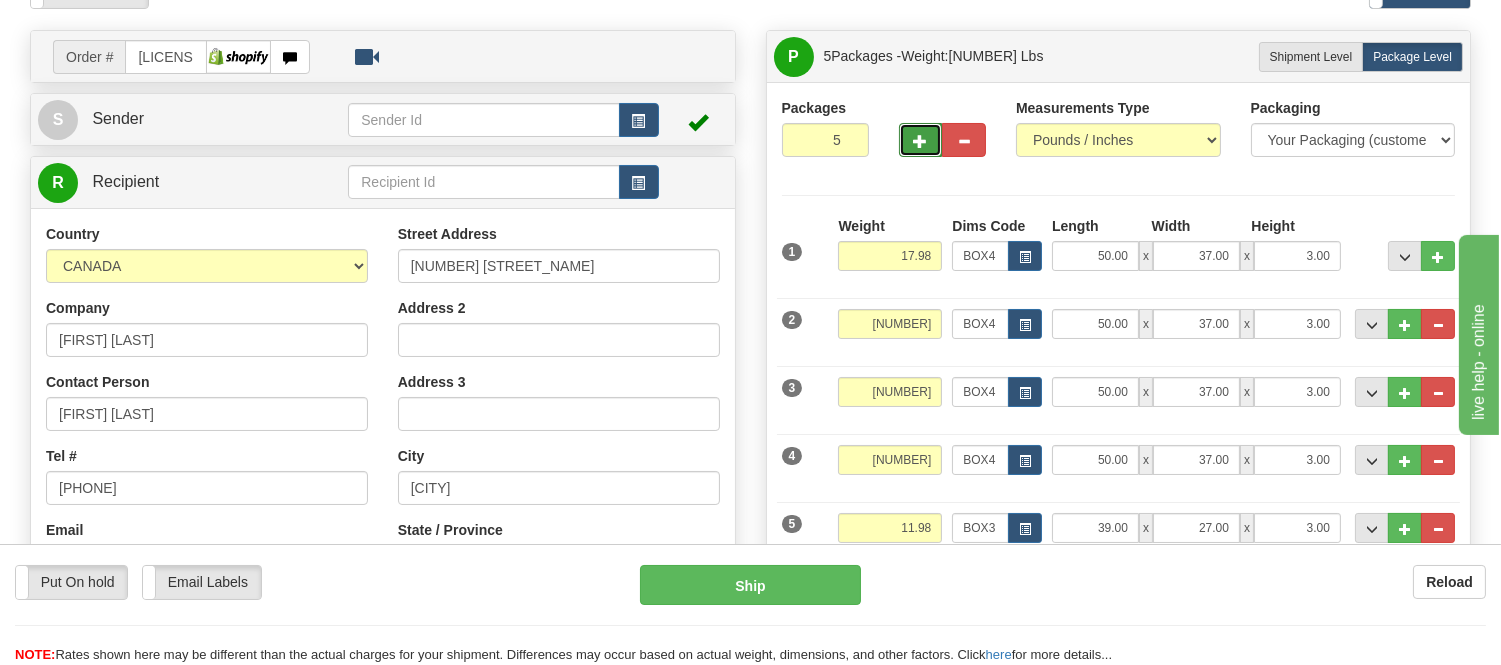 click at bounding box center [921, 141] 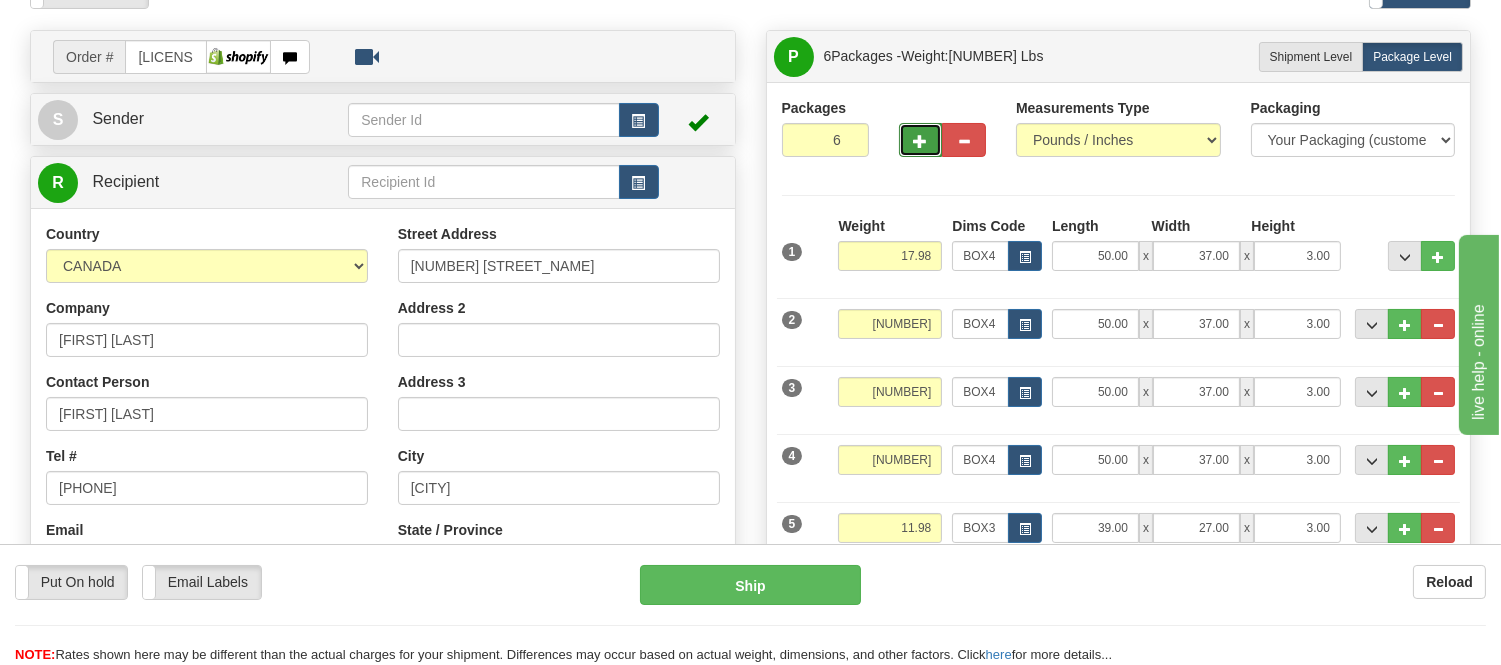 click at bounding box center (921, 141) 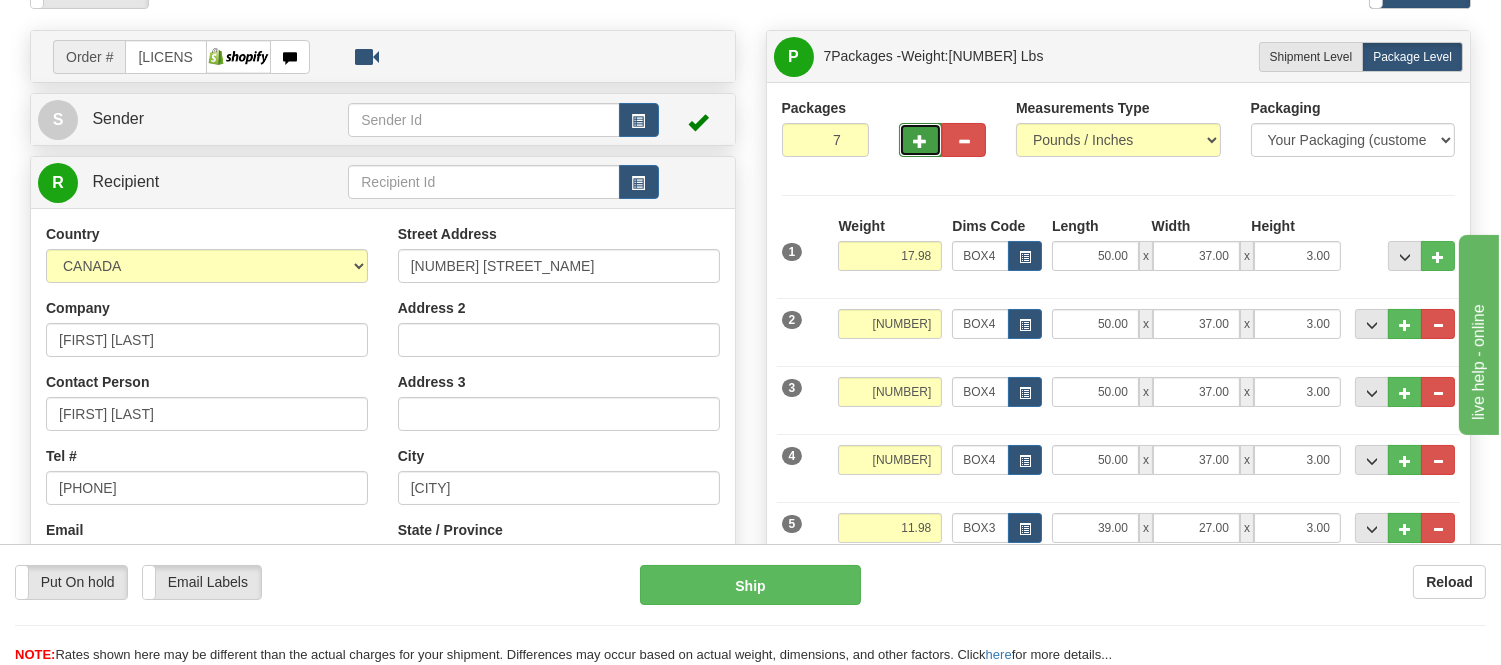 click at bounding box center [921, 141] 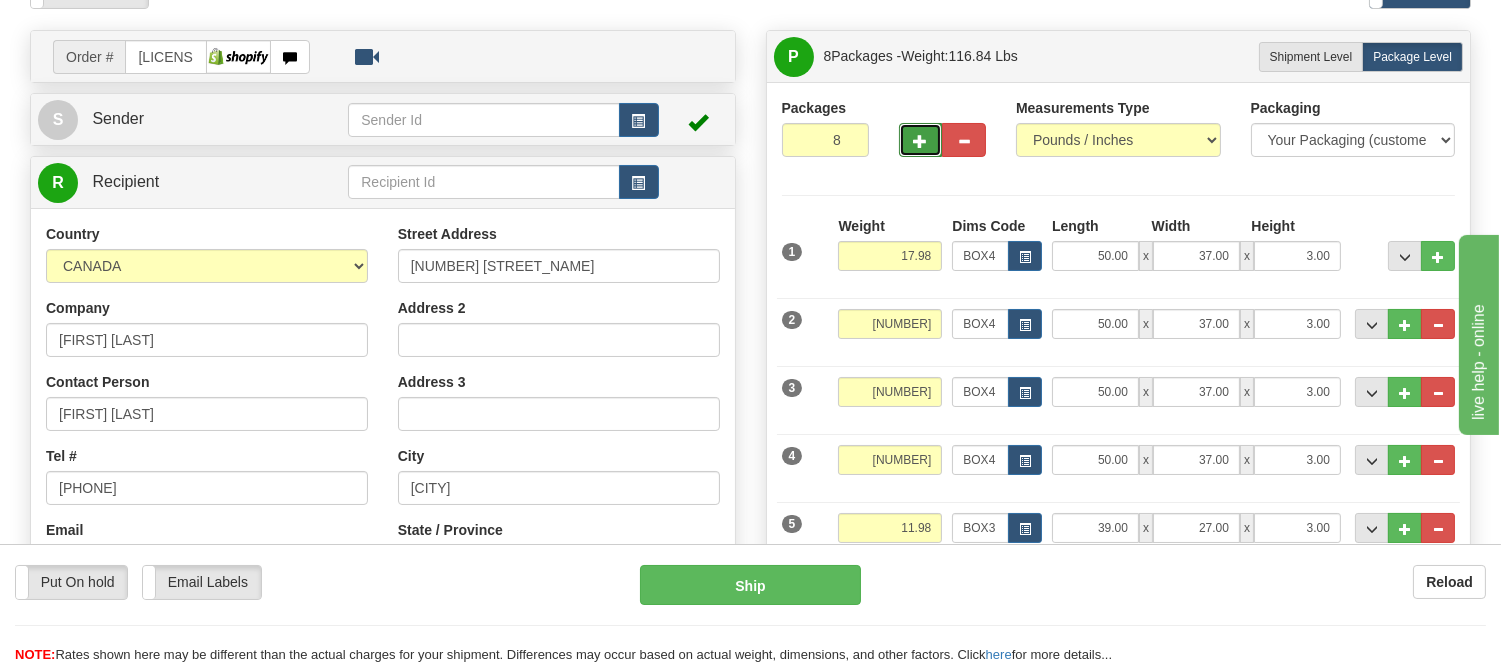 click at bounding box center (921, 141) 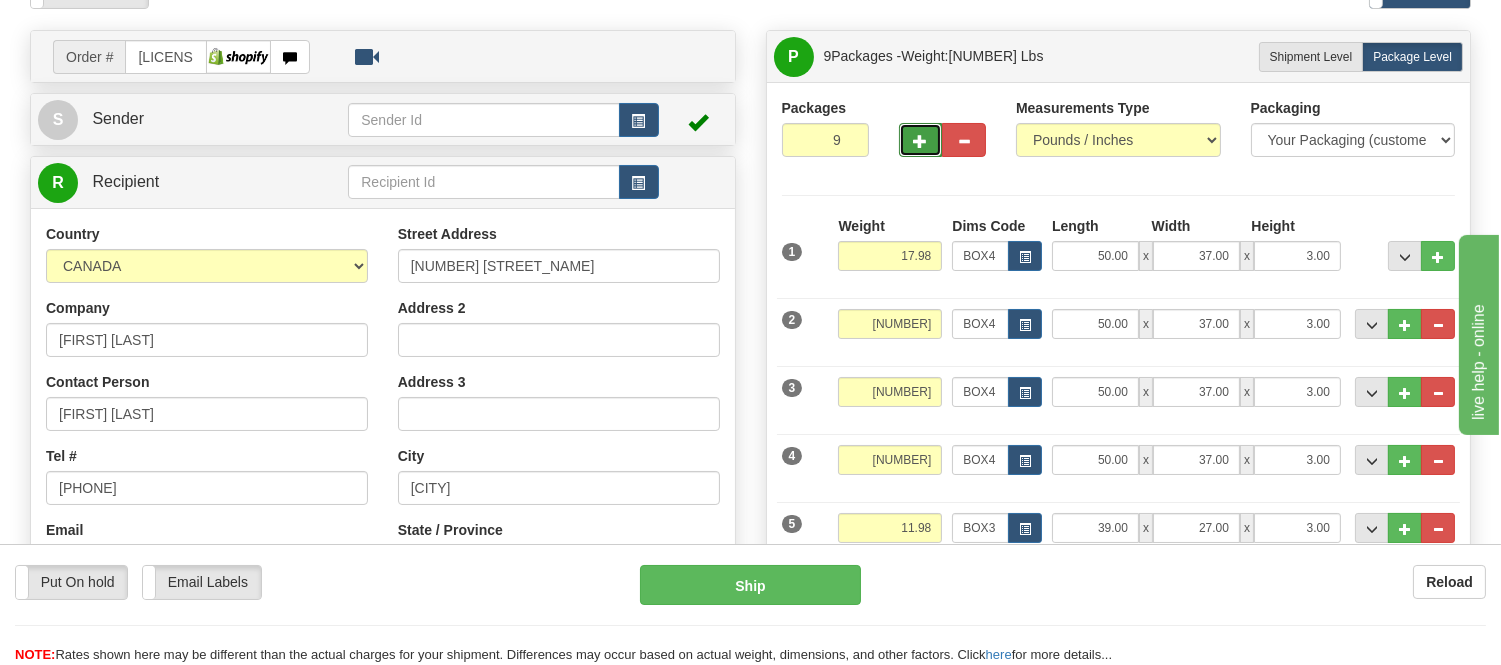 click at bounding box center (921, 141) 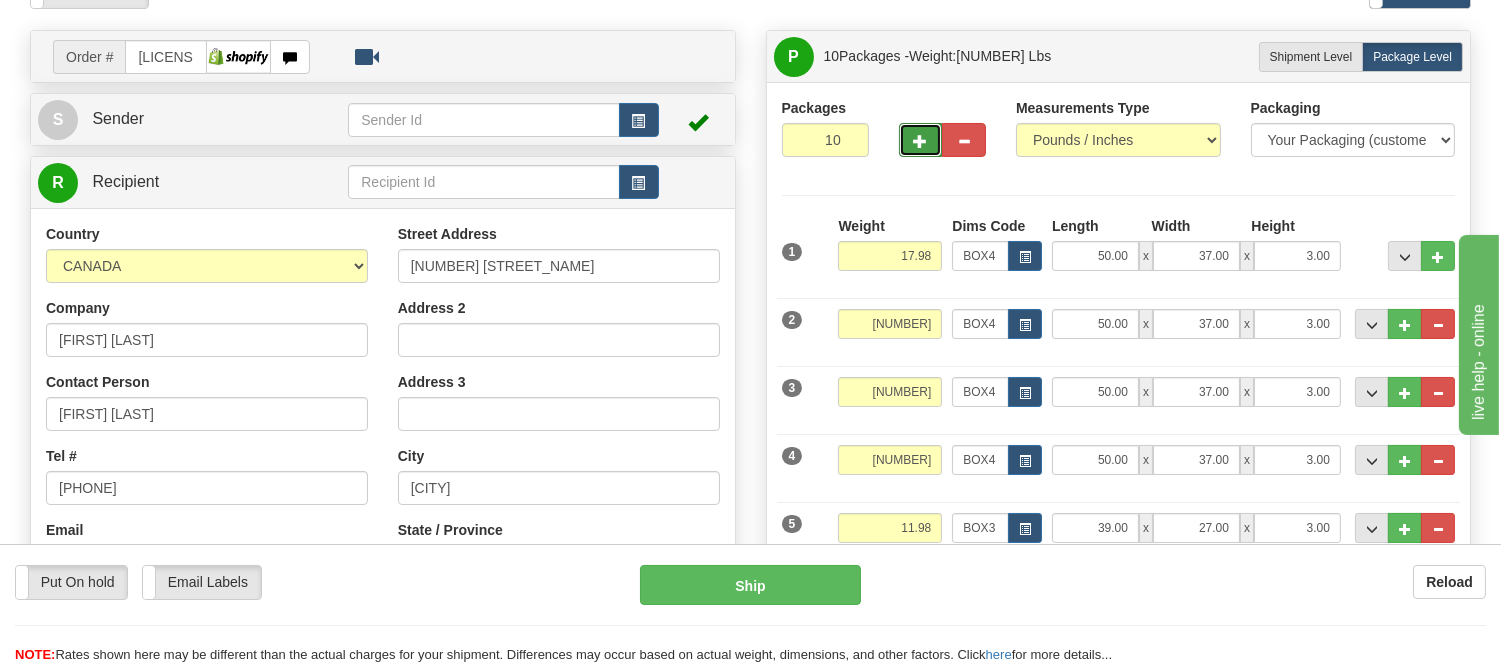 click at bounding box center (921, 141) 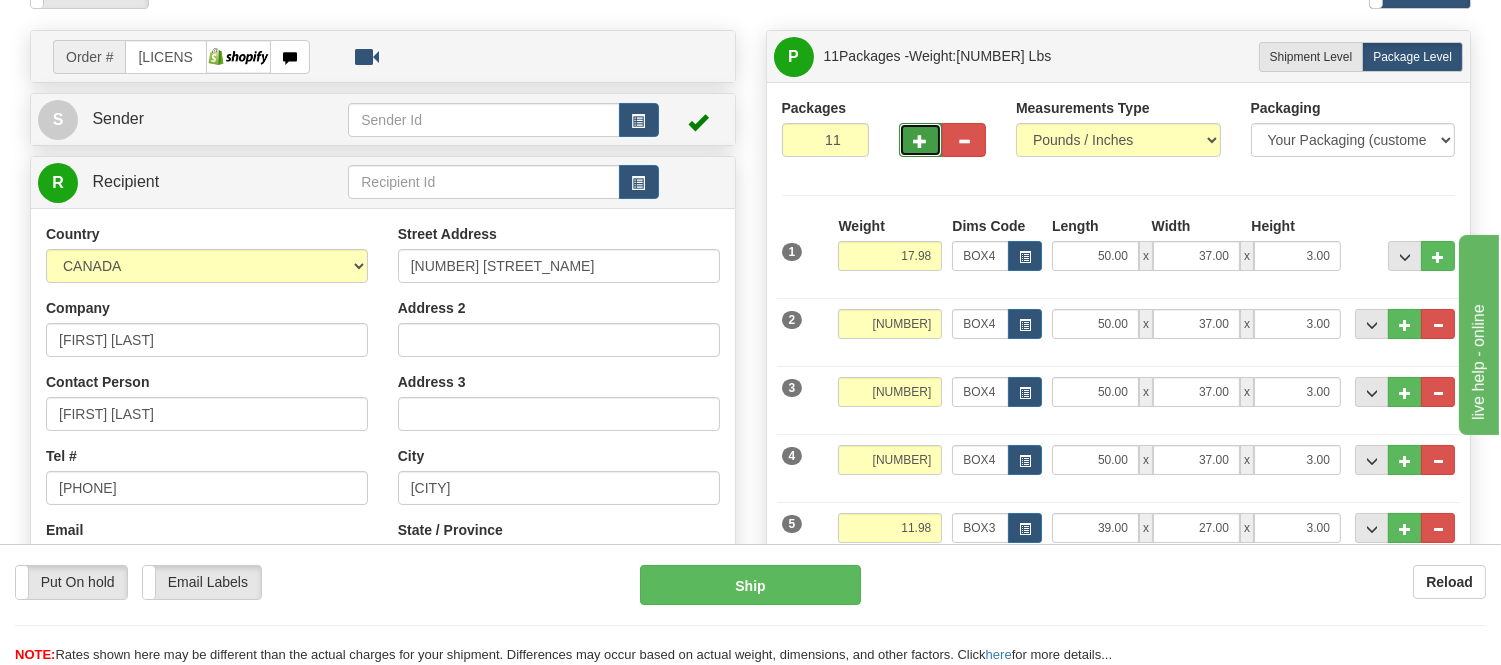 click at bounding box center (921, 141) 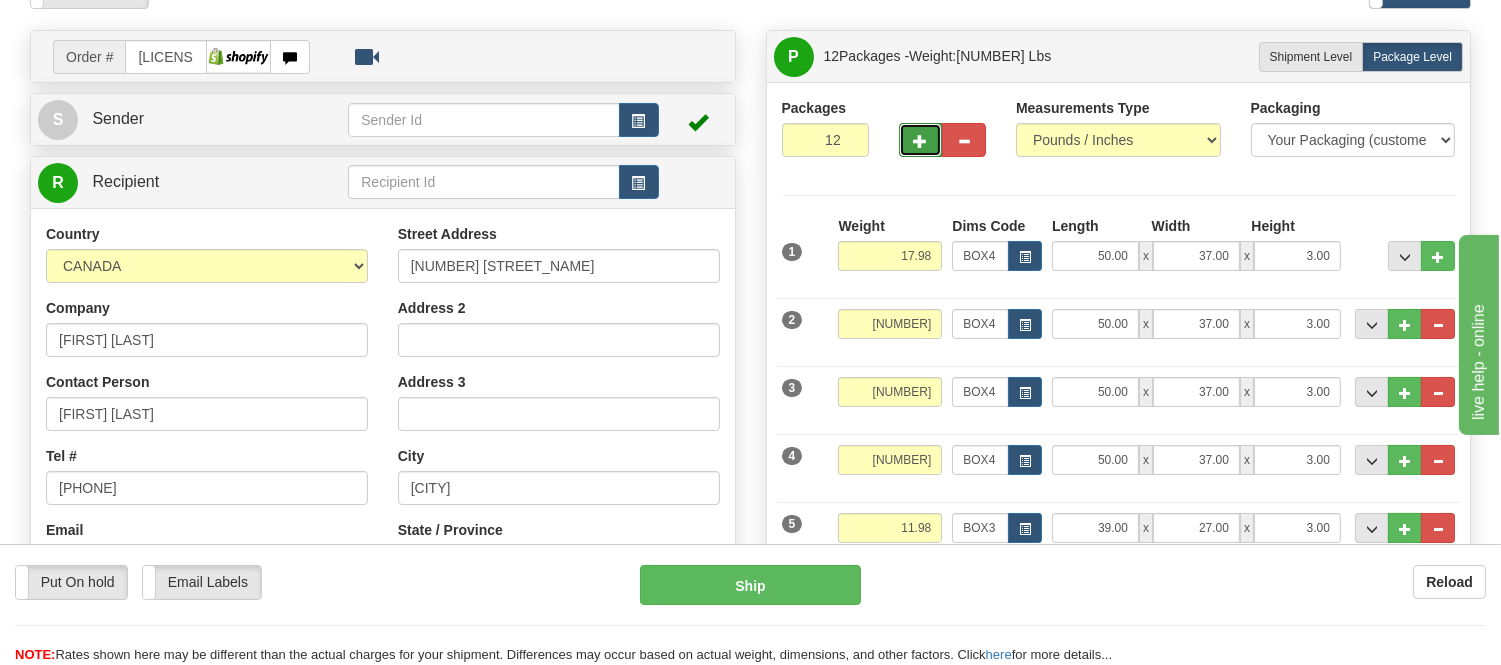 click at bounding box center (921, 141) 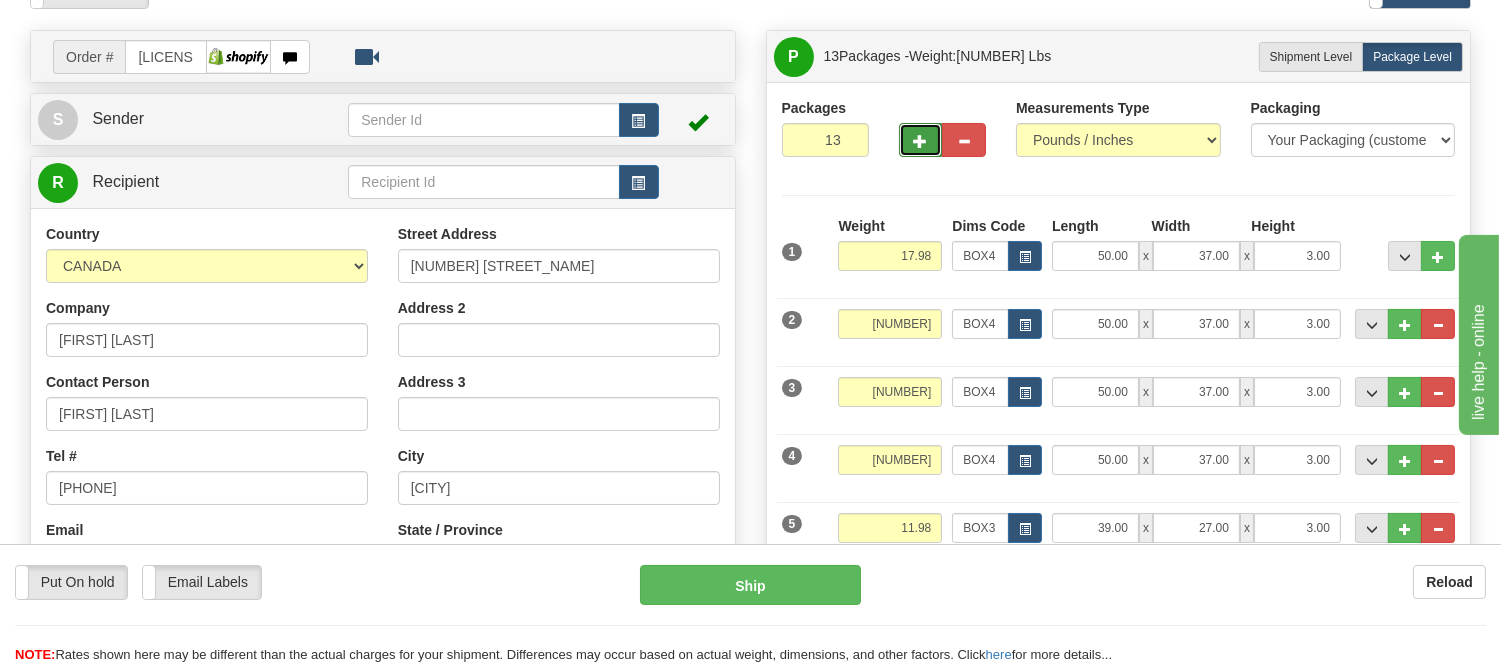 click at bounding box center (921, 141) 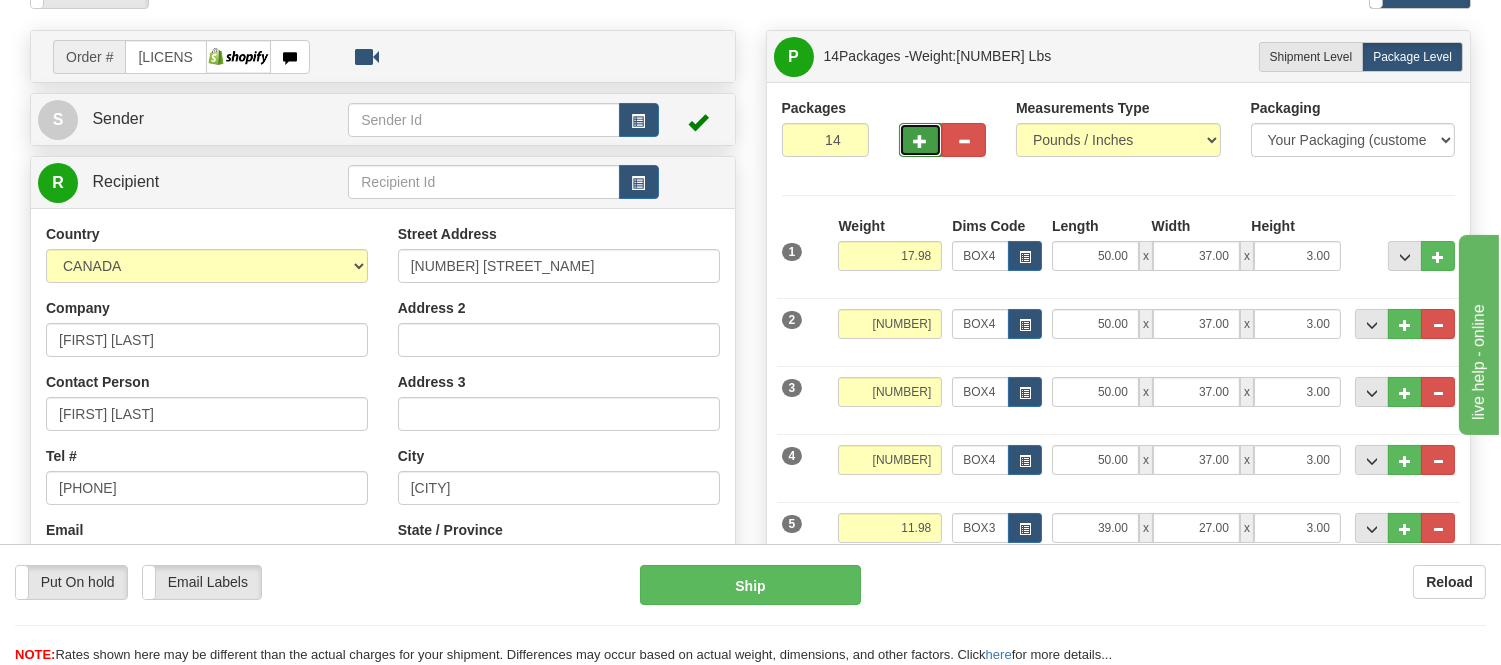 click at bounding box center [921, 141] 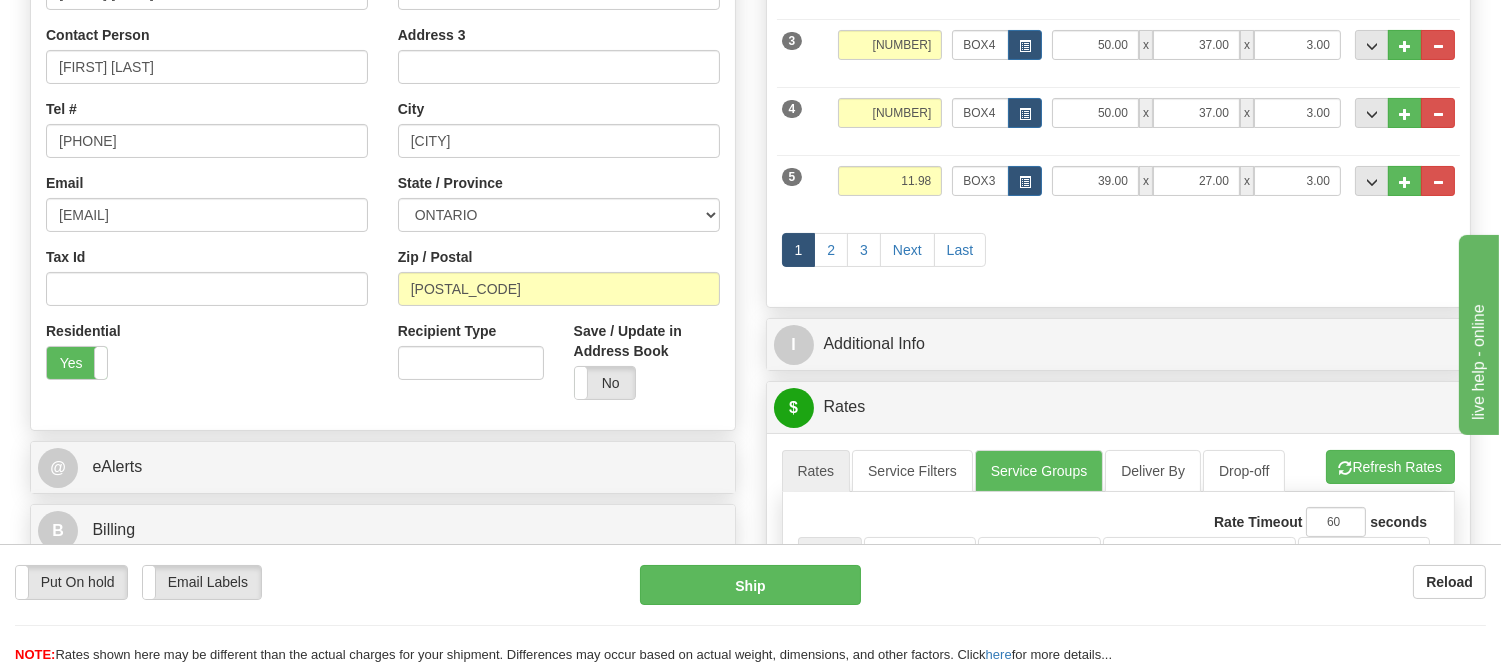 scroll, scrollTop: 444, scrollLeft: 0, axis: vertical 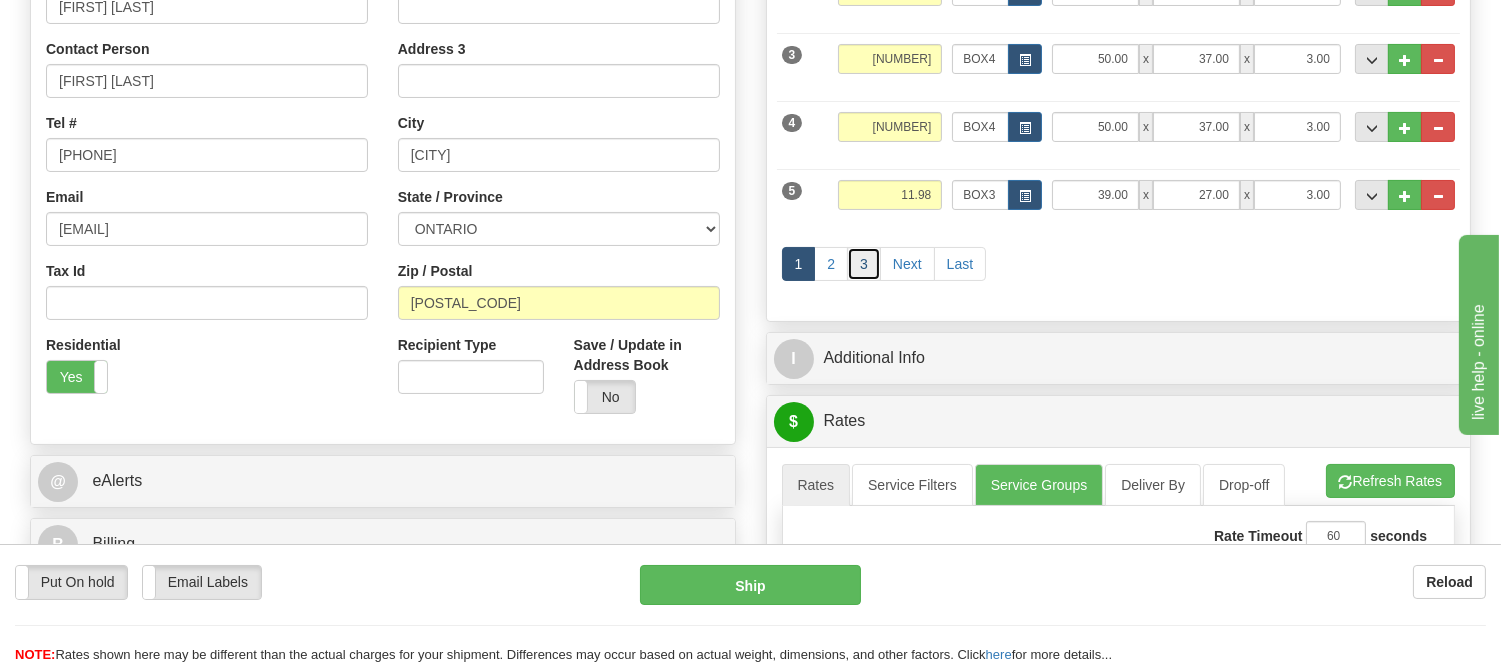 click on "3" at bounding box center [864, 264] 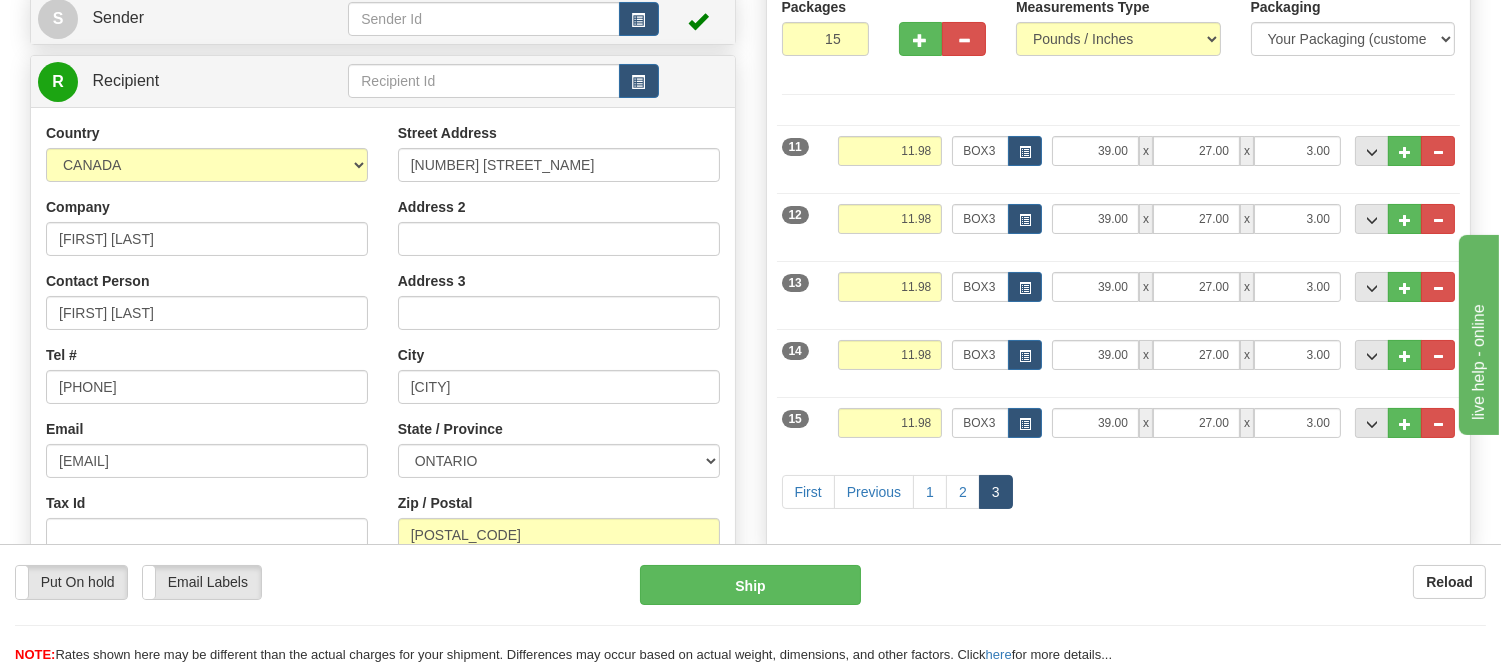 scroll, scrollTop: 0, scrollLeft: 0, axis: both 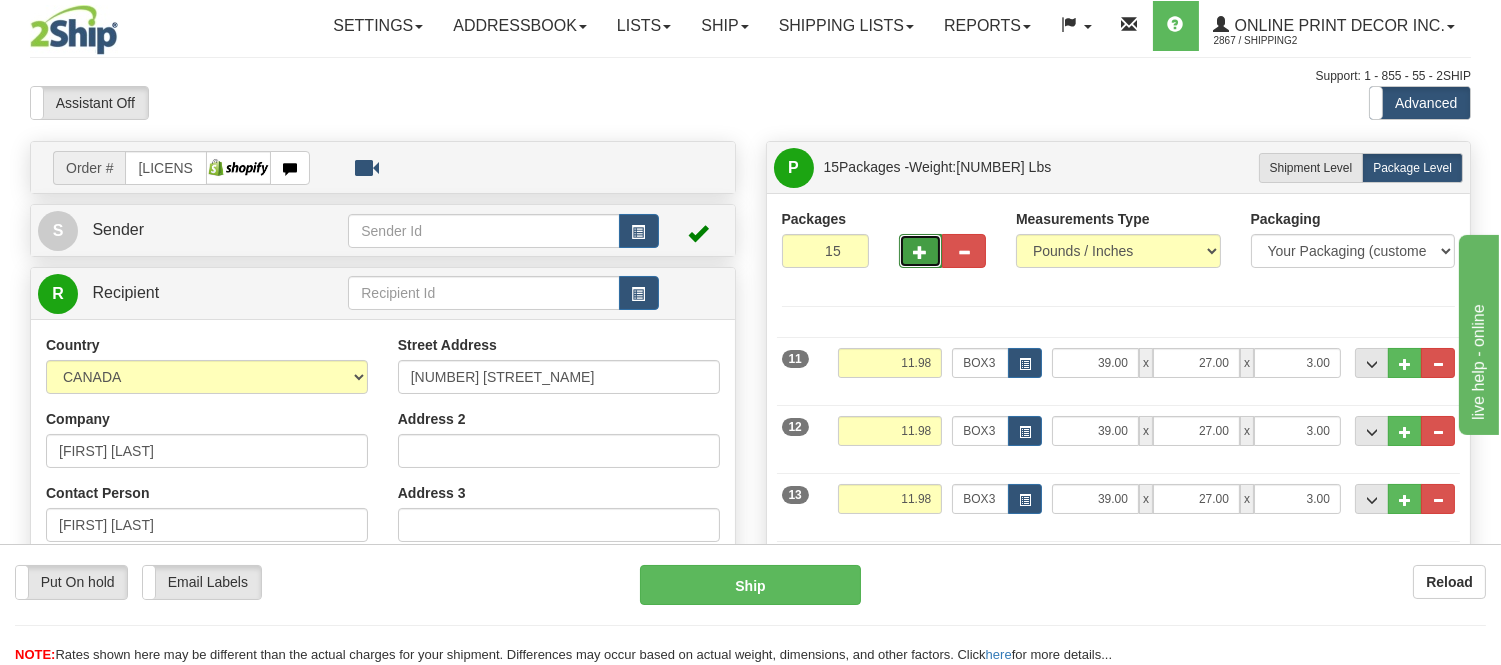 click at bounding box center [921, 251] 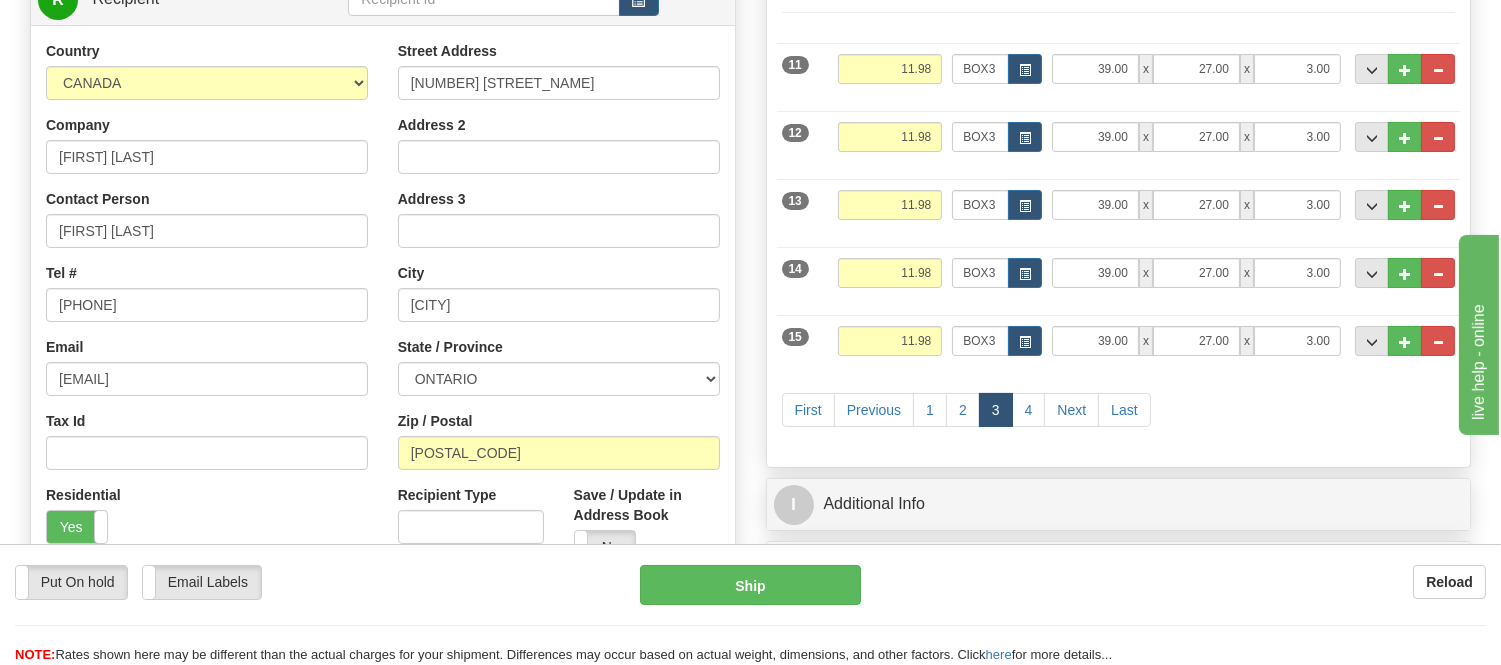 scroll, scrollTop: 333, scrollLeft: 0, axis: vertical 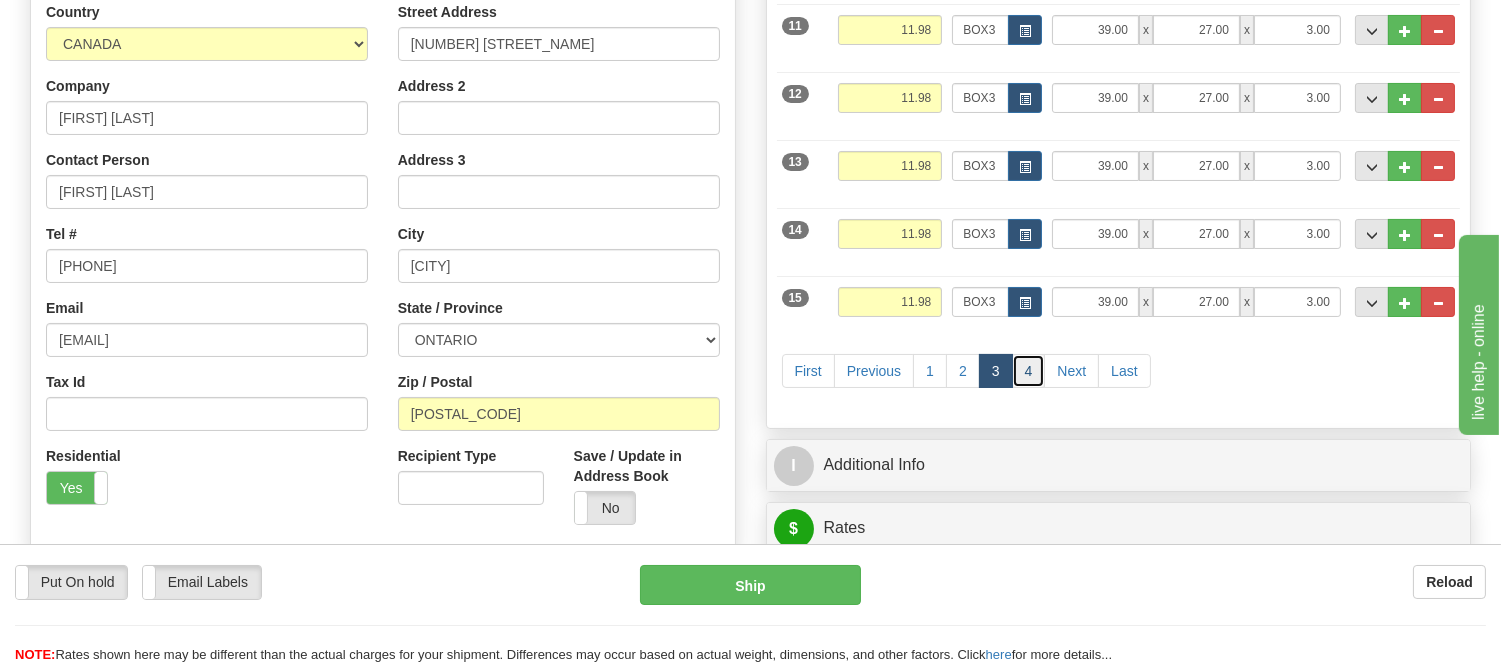 click on "4" at bounding box center (1029, 371) 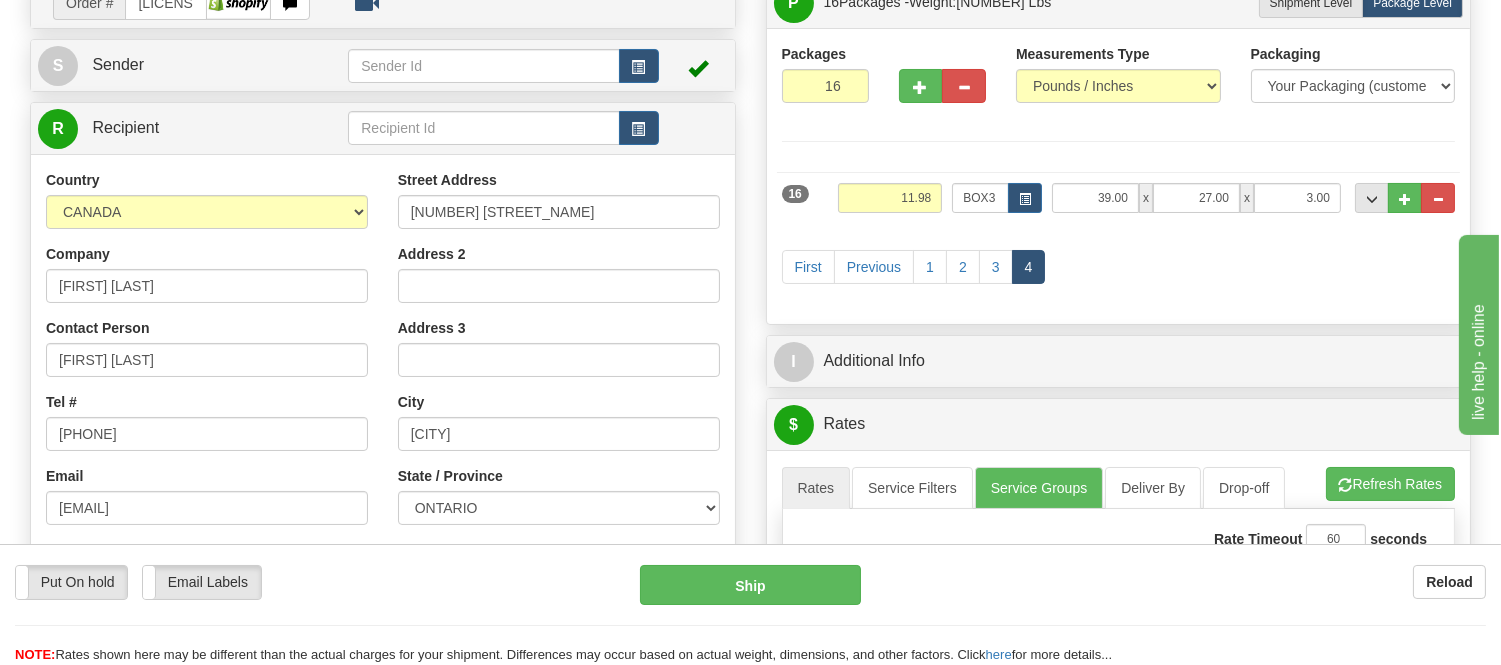 scroll, scrollTop: 111, scrollLeft: 0, axis: vertical 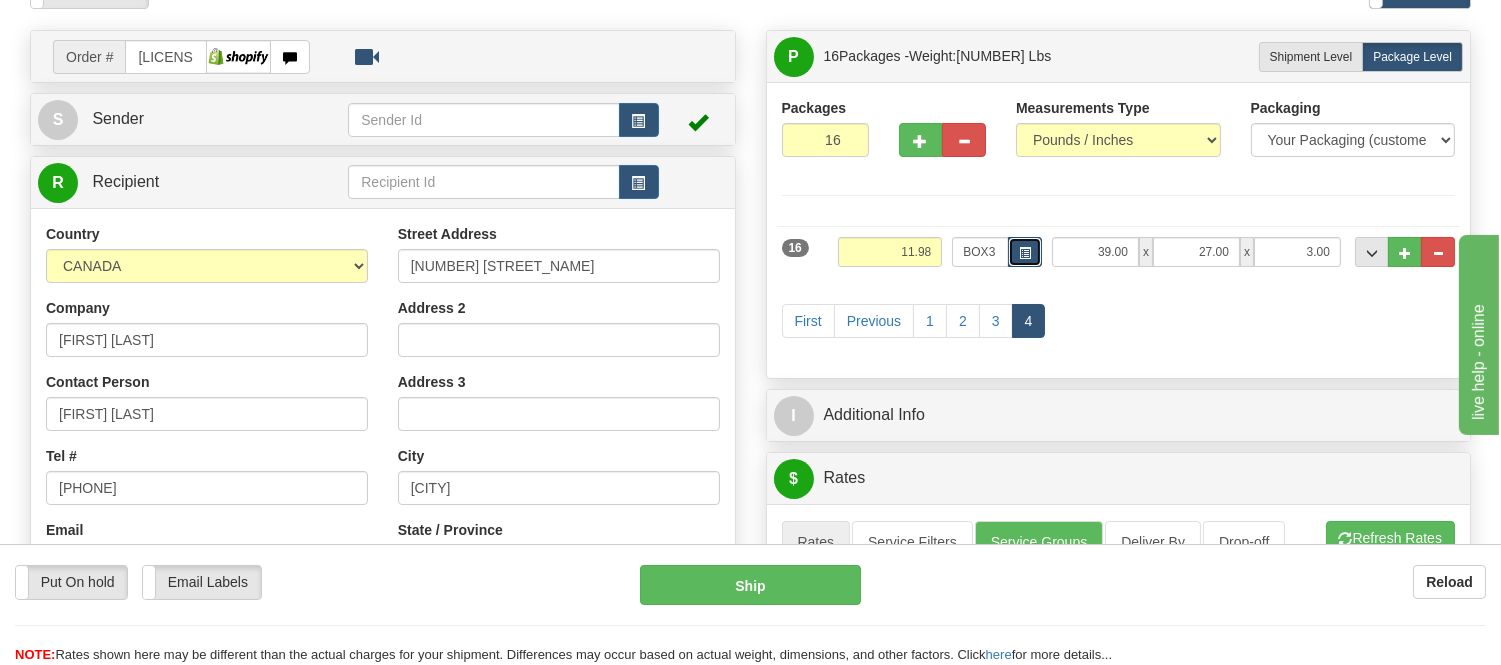click at bounding box center [1025, 252] 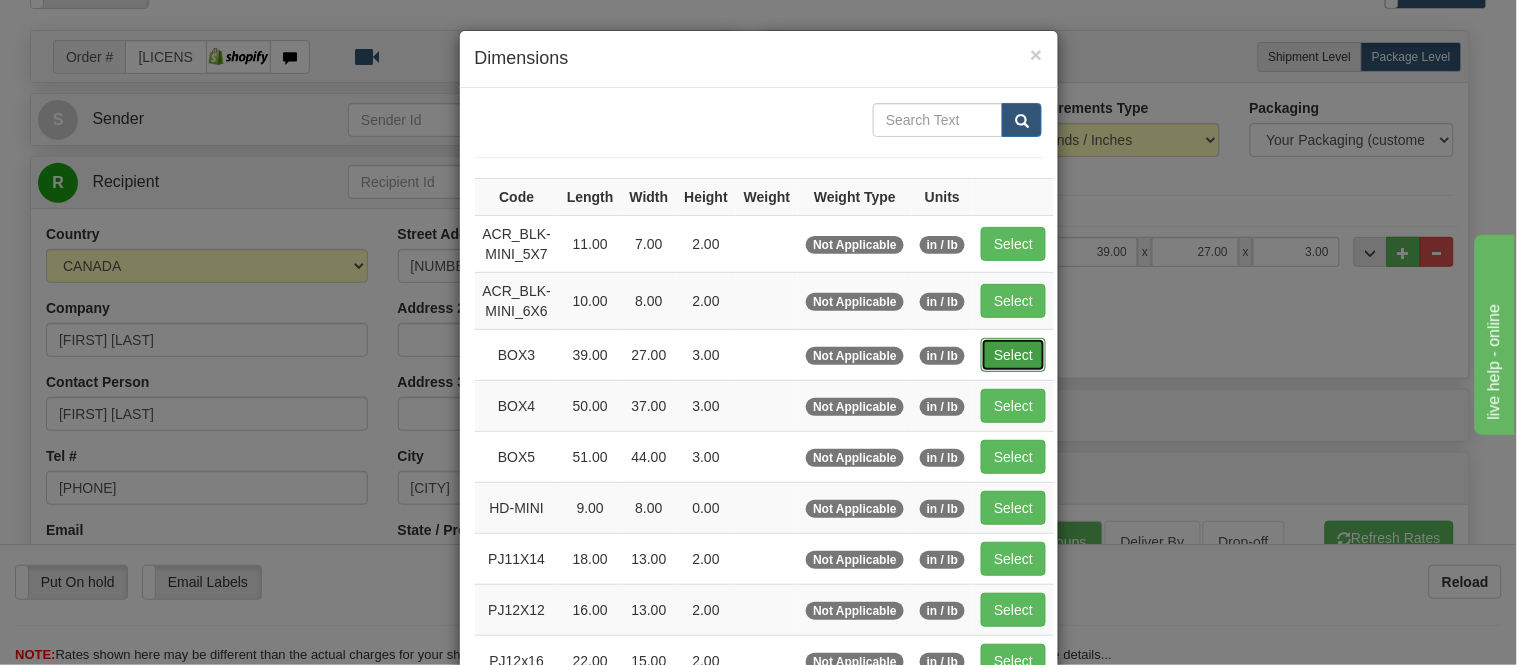 click on "Select" at bounding box center (1013, 355) 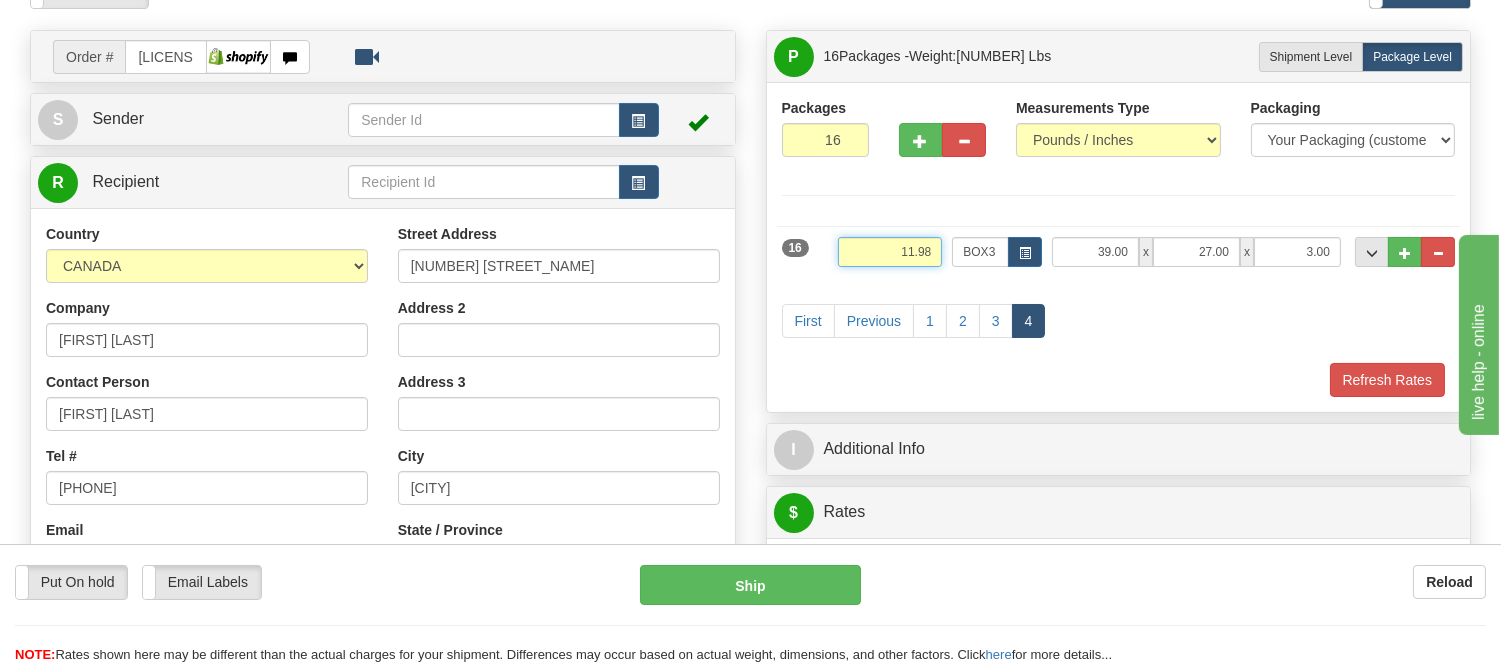 drag, startPoint x: 935, startPoint y: 245, endPoint x: 862, endPoint y: 258, distance: 74.1485 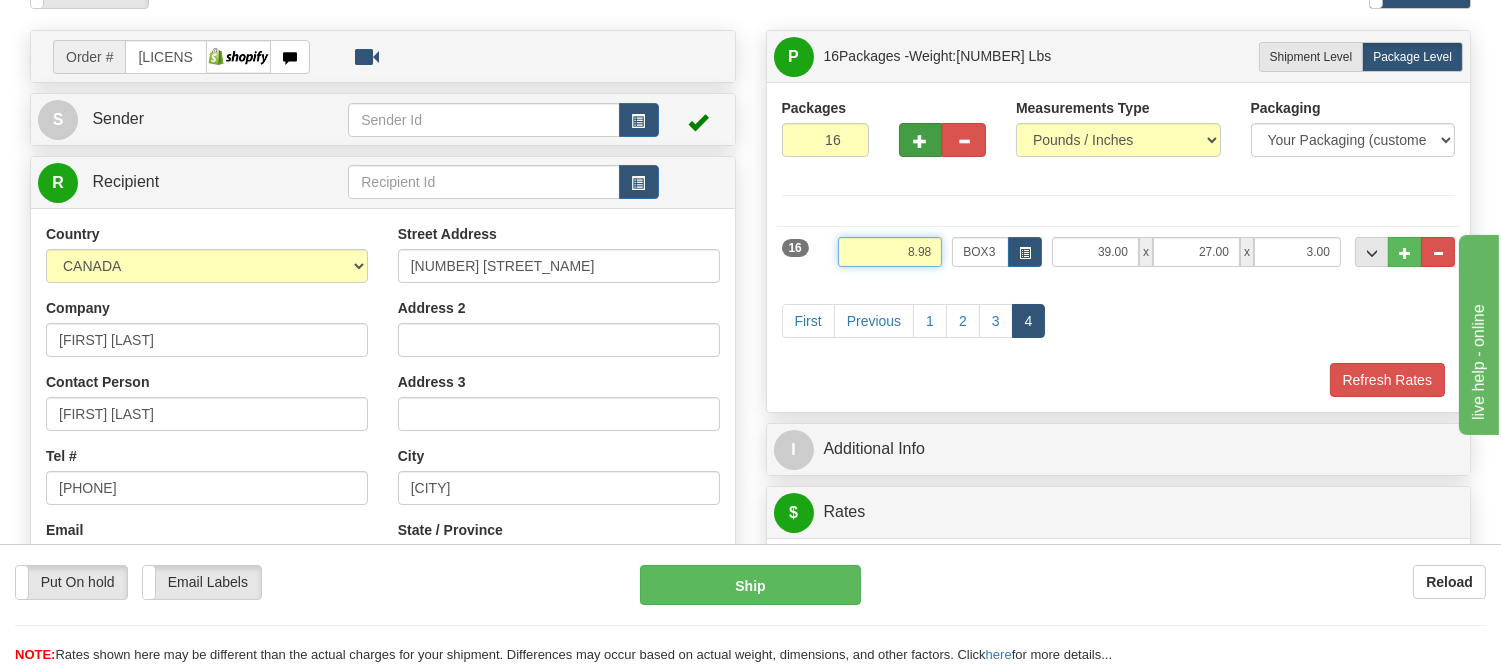 type on "8.98" 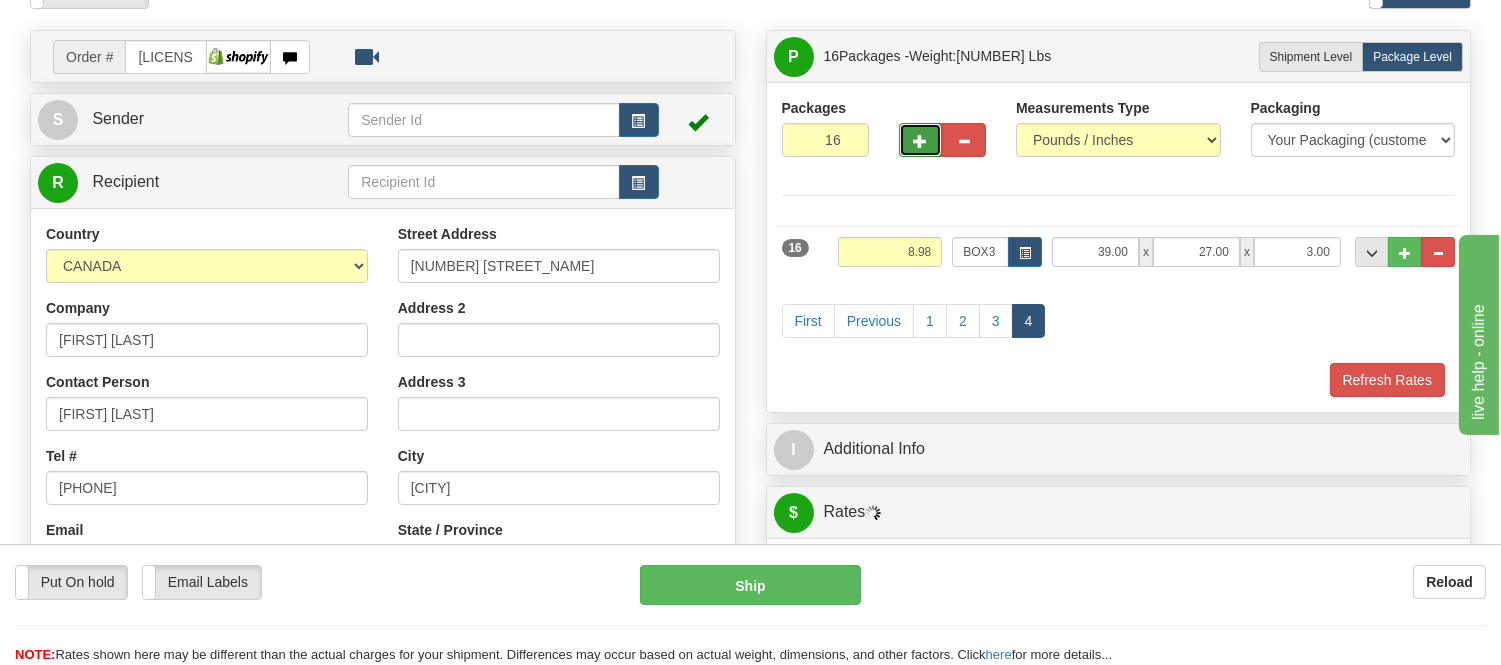 click at bounding box center [921, 141] 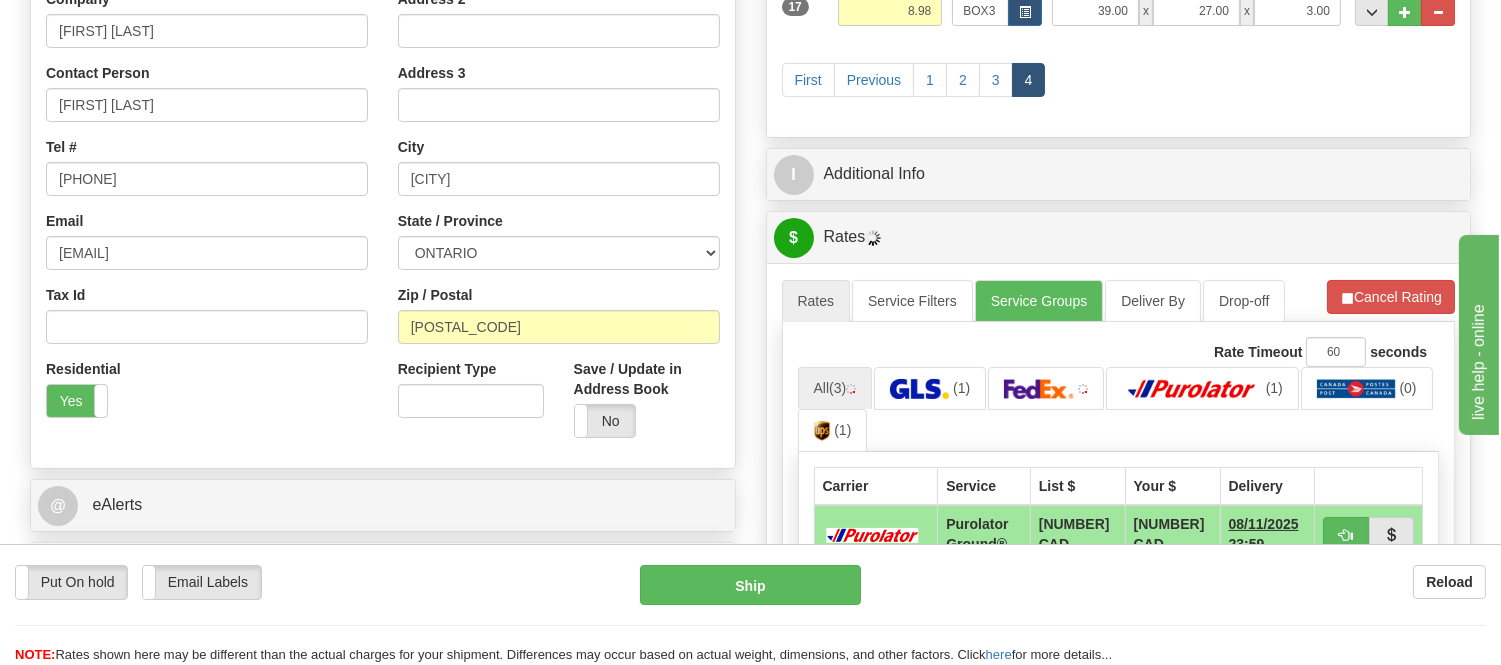 scroll, scrollTop: 444, scrollLeft: 0, axis: vertical 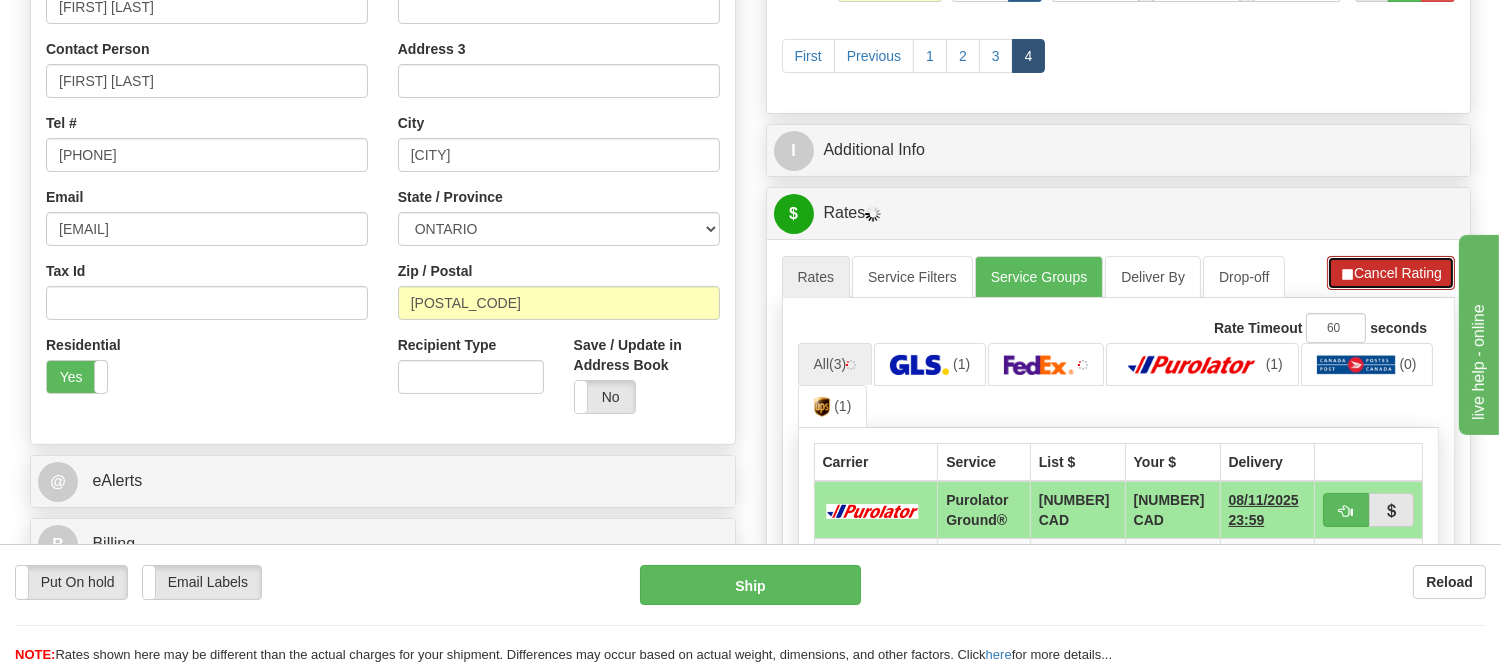 click on "Cancel Rating" at bounding box center [1391, 273] 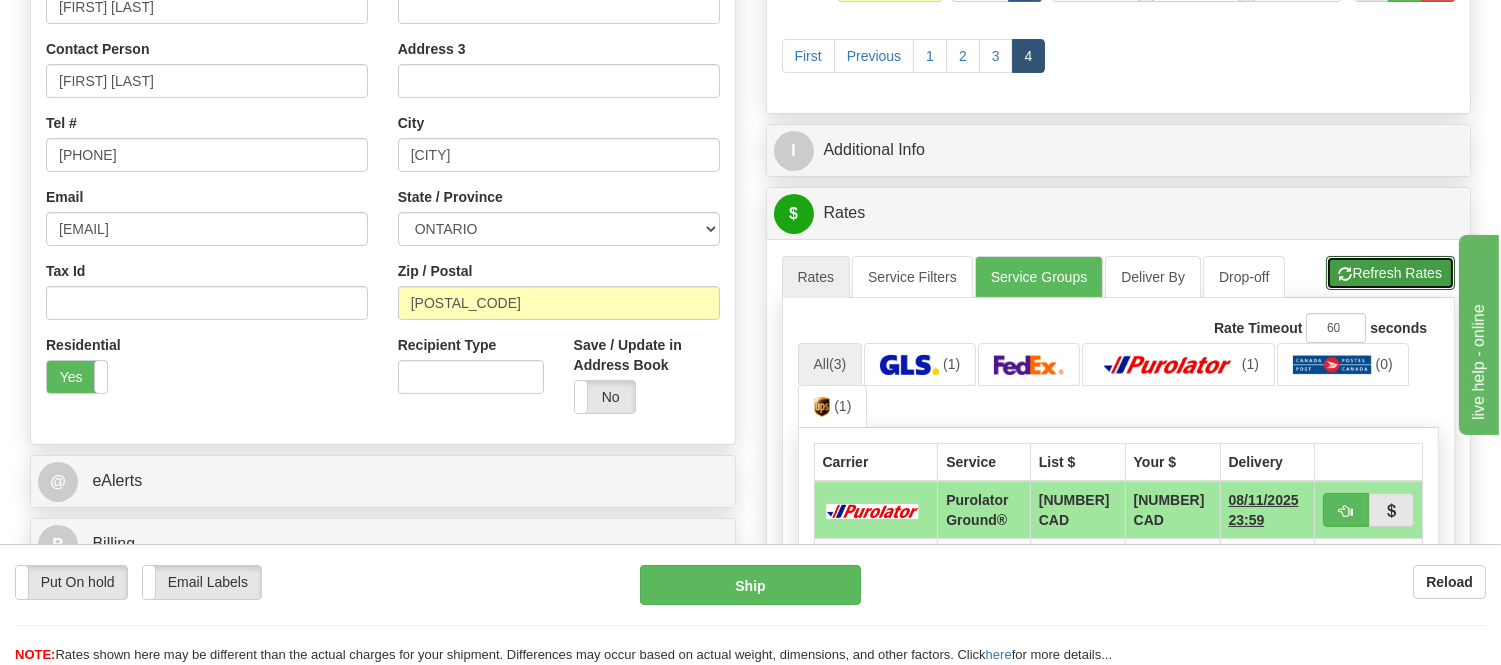 click on "Refresh Rates" at bounding box center (1390, 273) 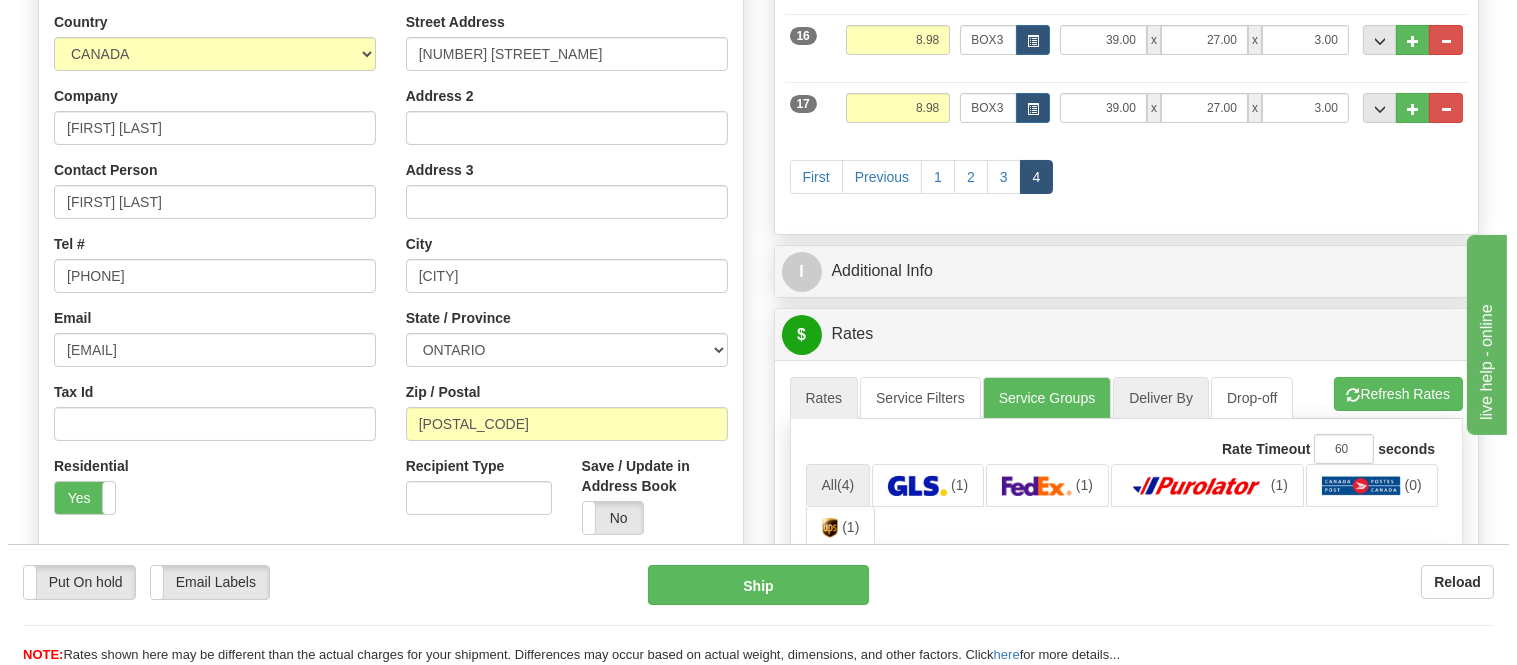 scroll, scrollTop: 222, scrollLeft: 0, axis: vertical 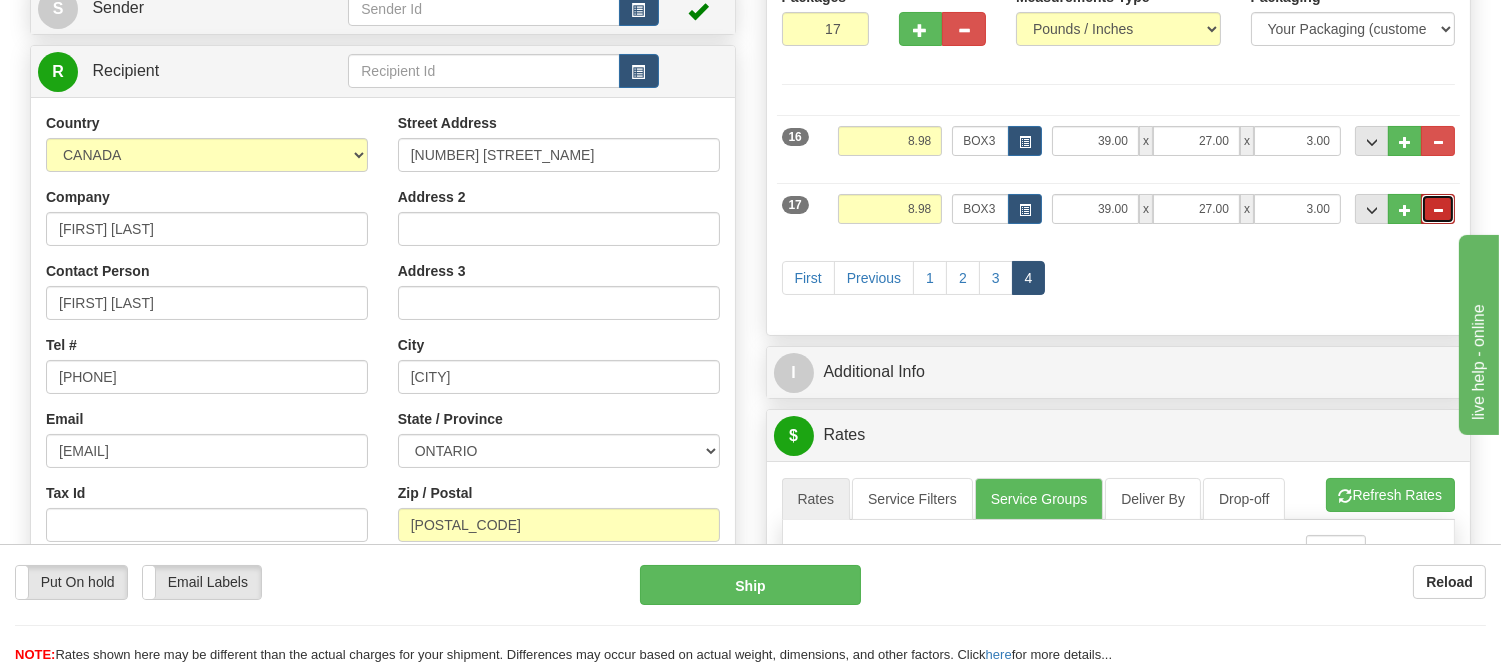 click at bounding box center (1438, 210) 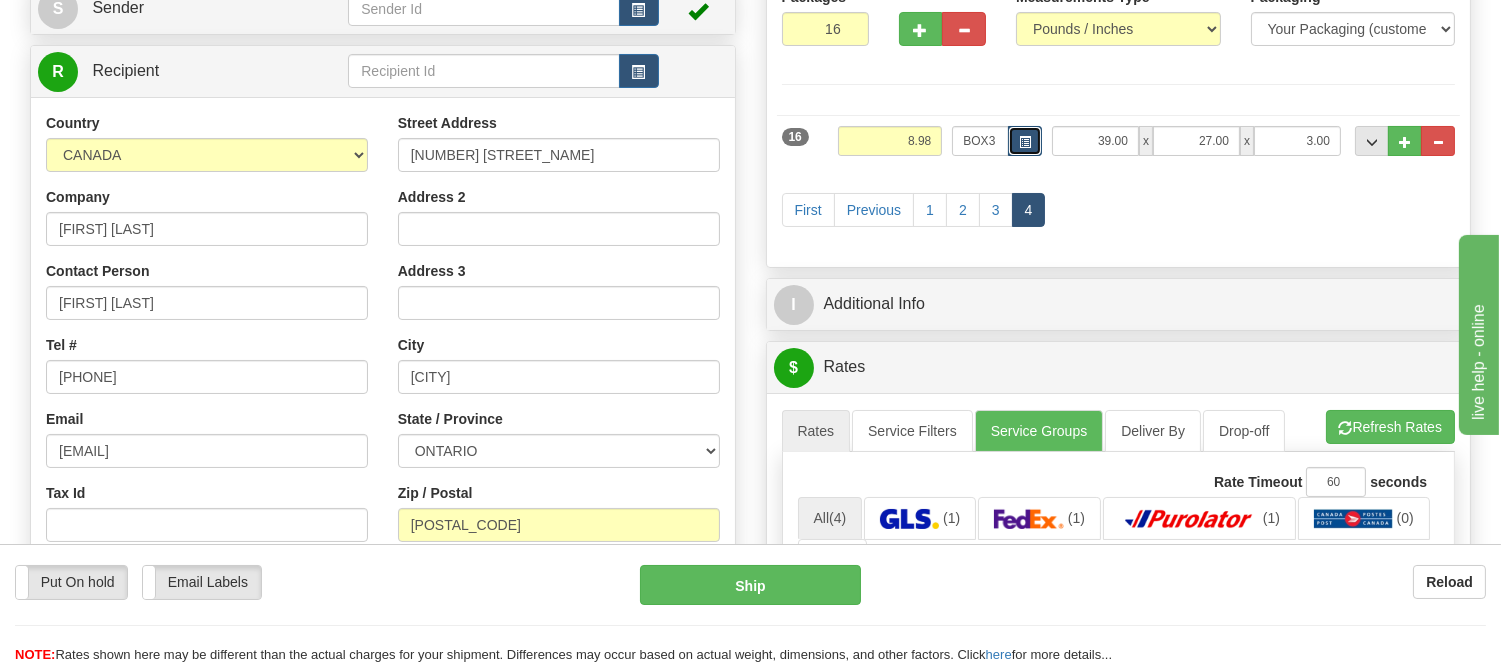 click at bounding box center (1025, 142) 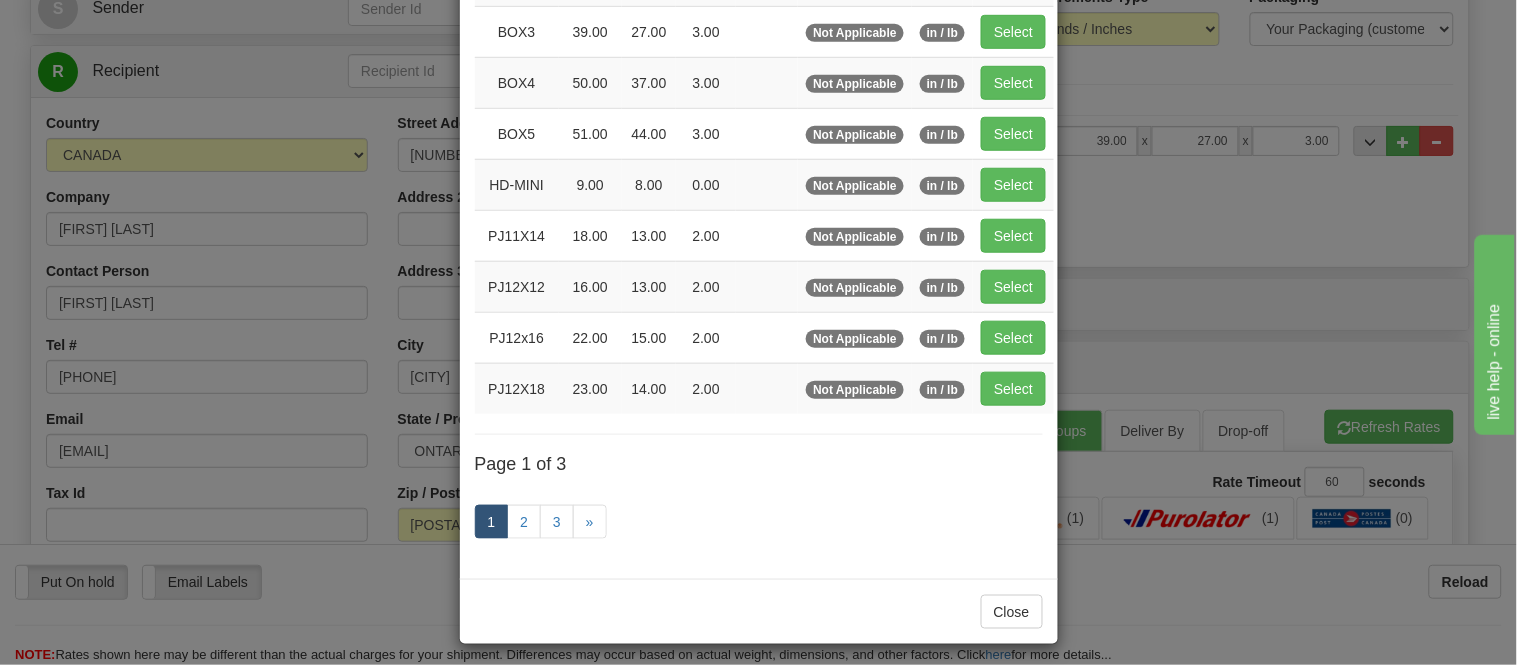 scroll, scrollTop: 333, scrollLeft: 0, axis: vertical 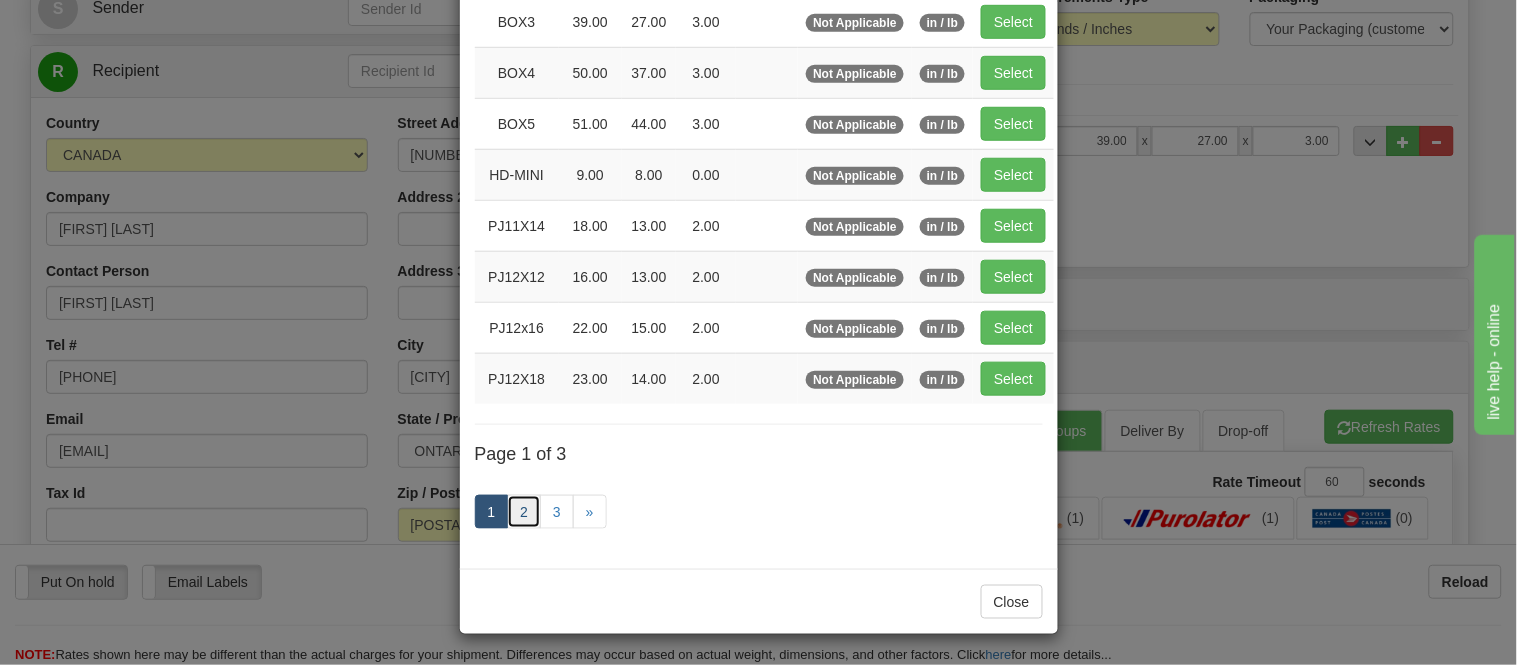 click on "2" at bounding box center (524, 512) 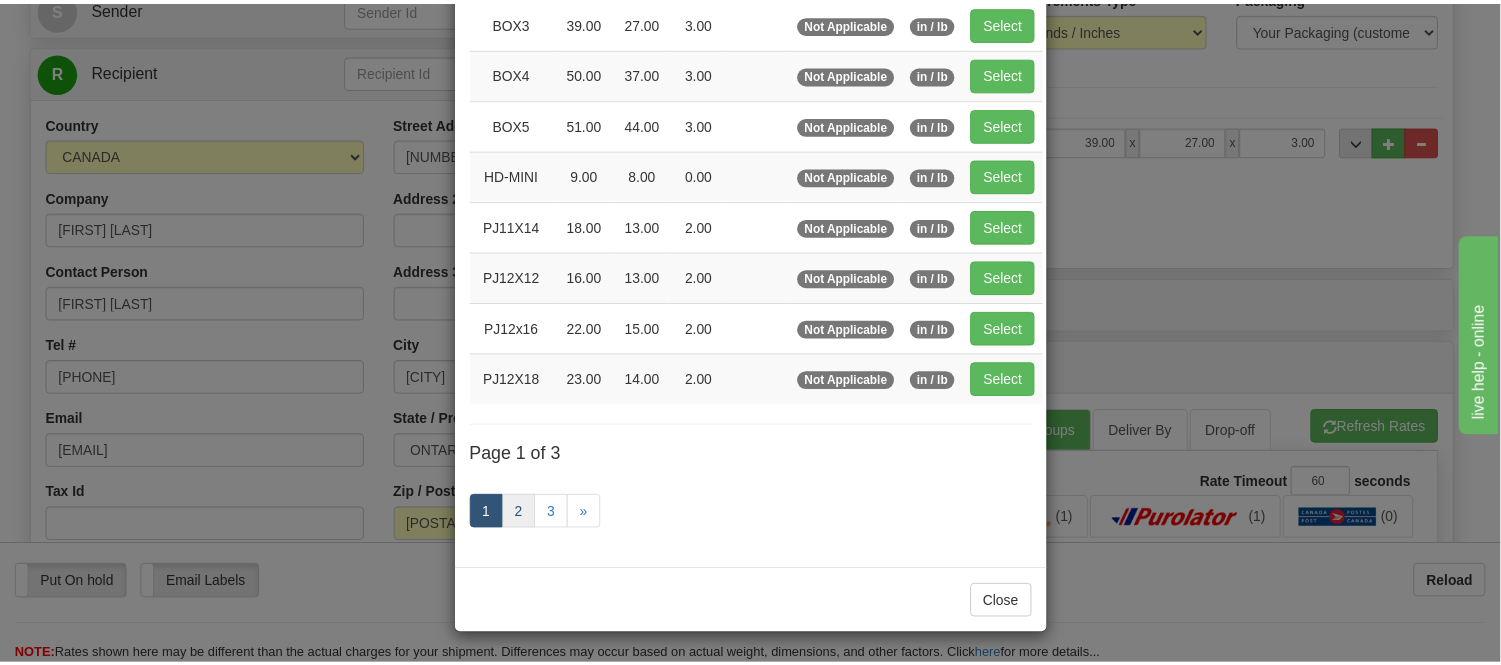 scroll, scrollTop: 325, scrollLeft: 0, axis: vertical 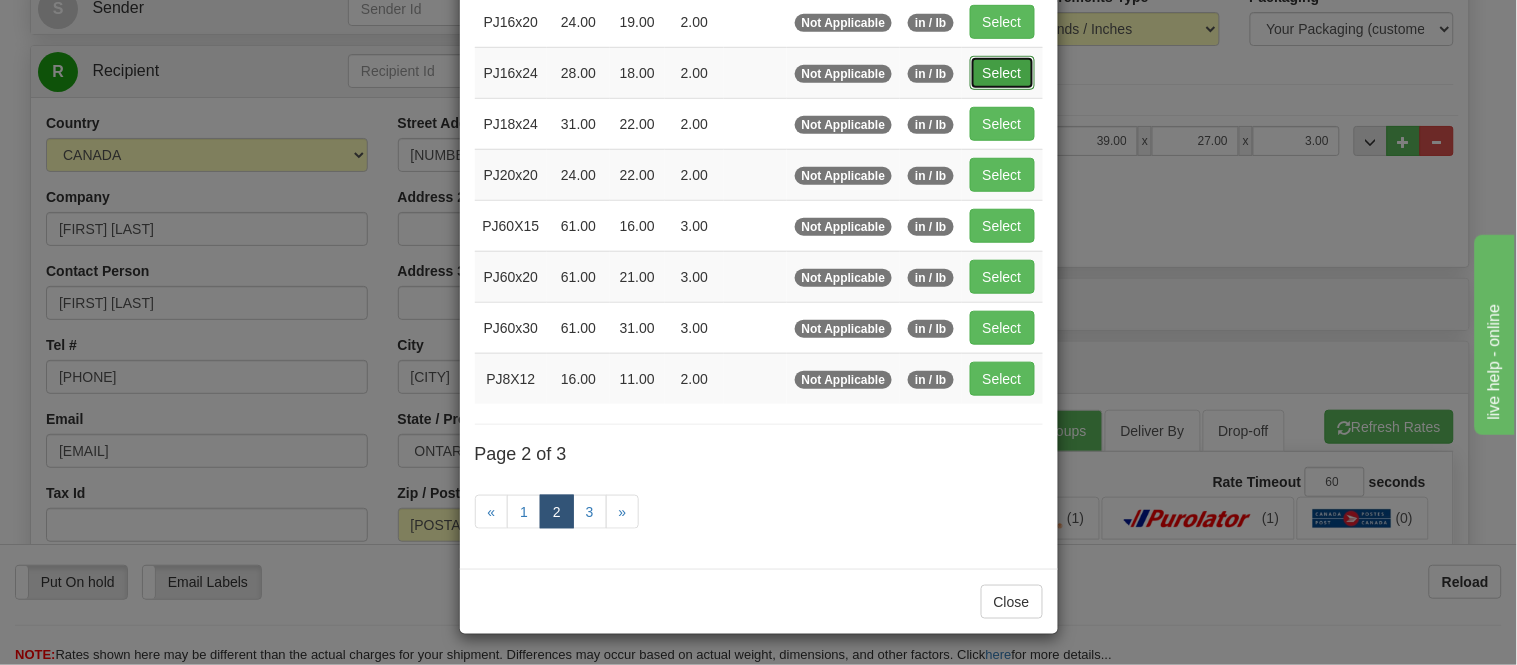 click on "Select" at bounding box center (1002, 73) 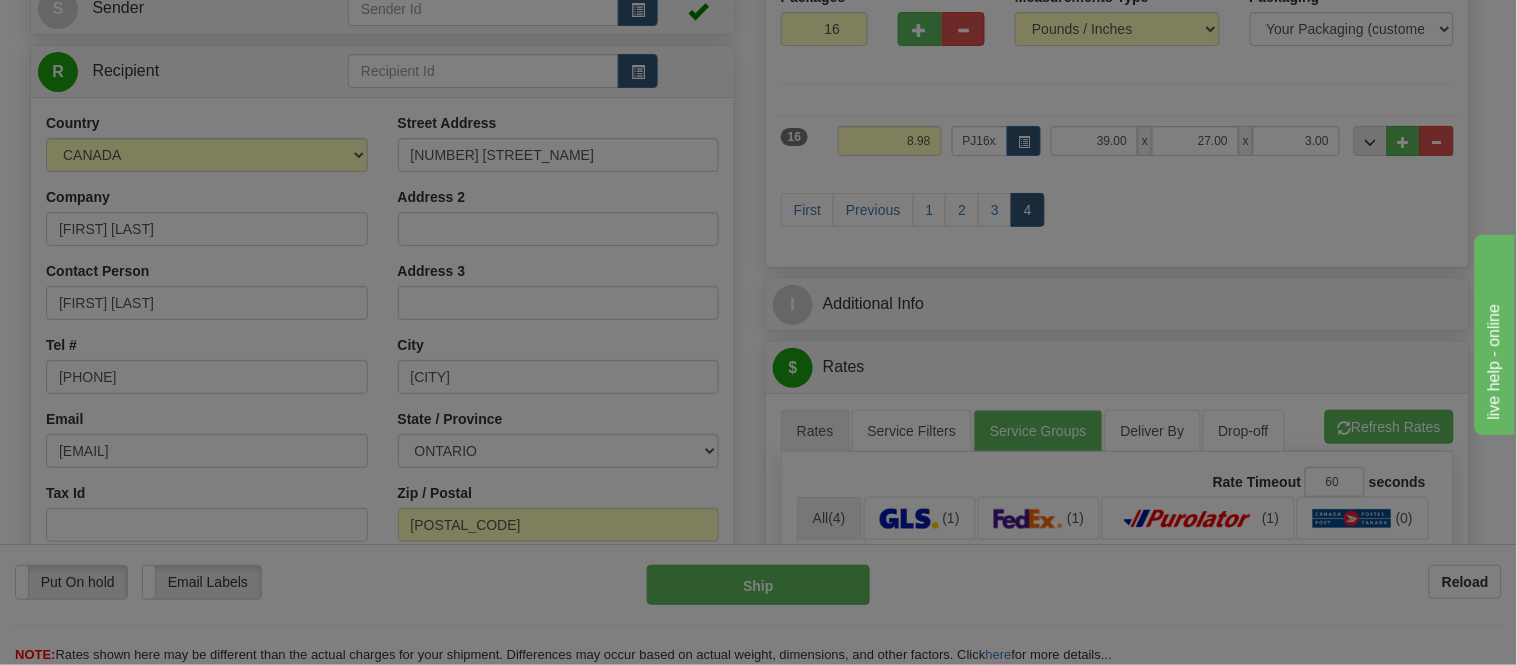 type on "28.00" 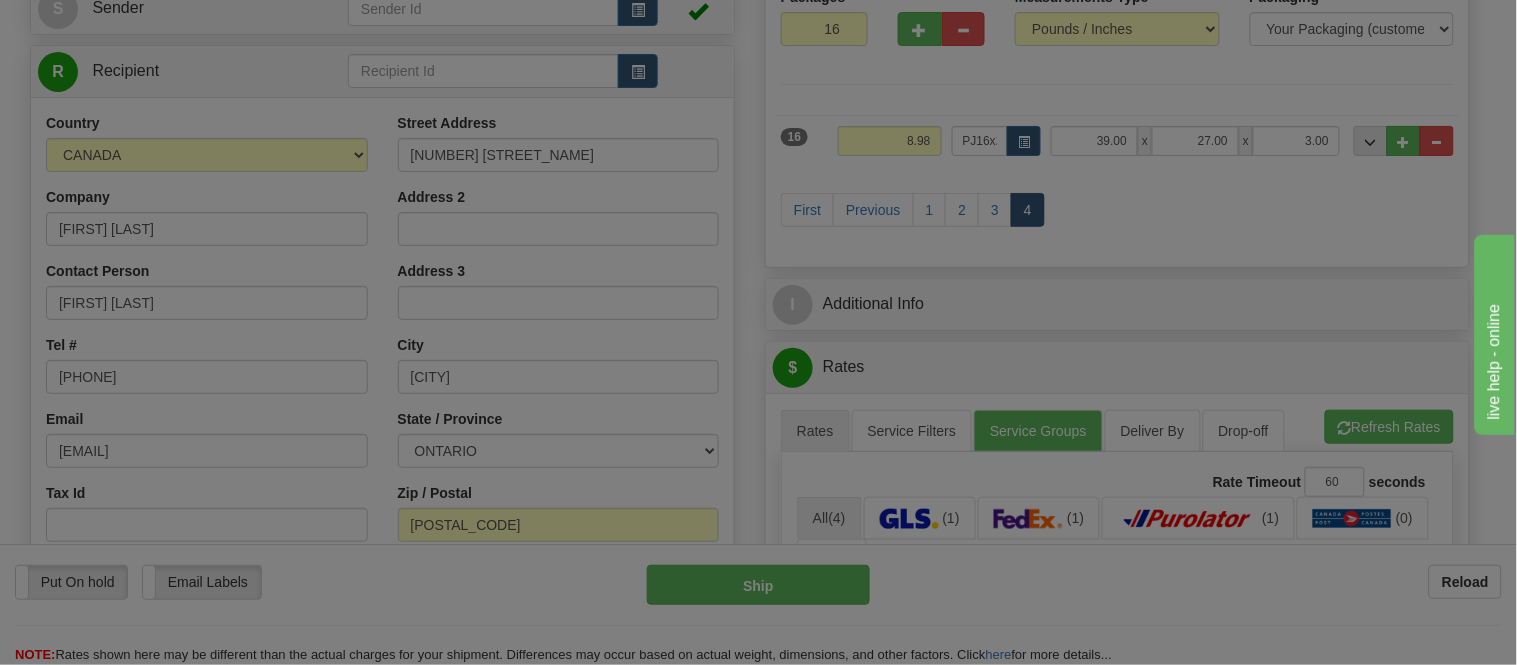 type on "18.00" 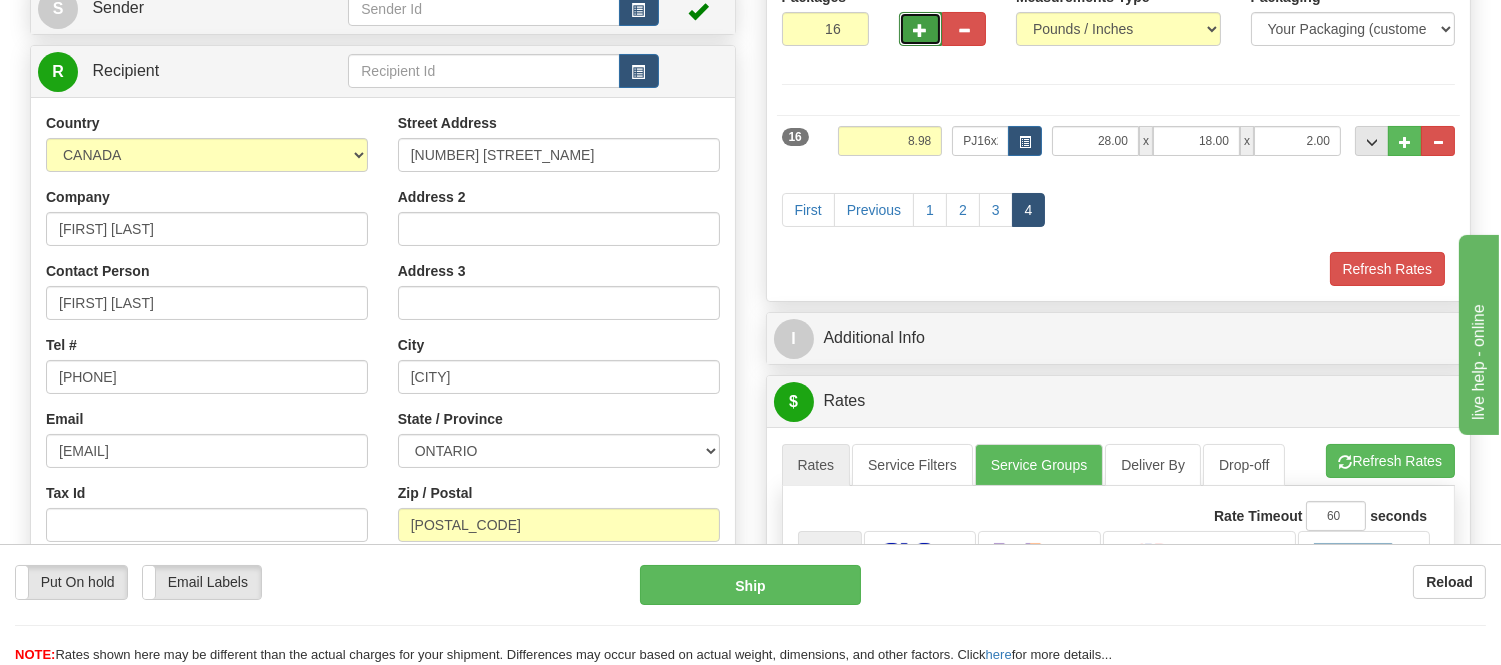 click at bounding box center (921, 30) 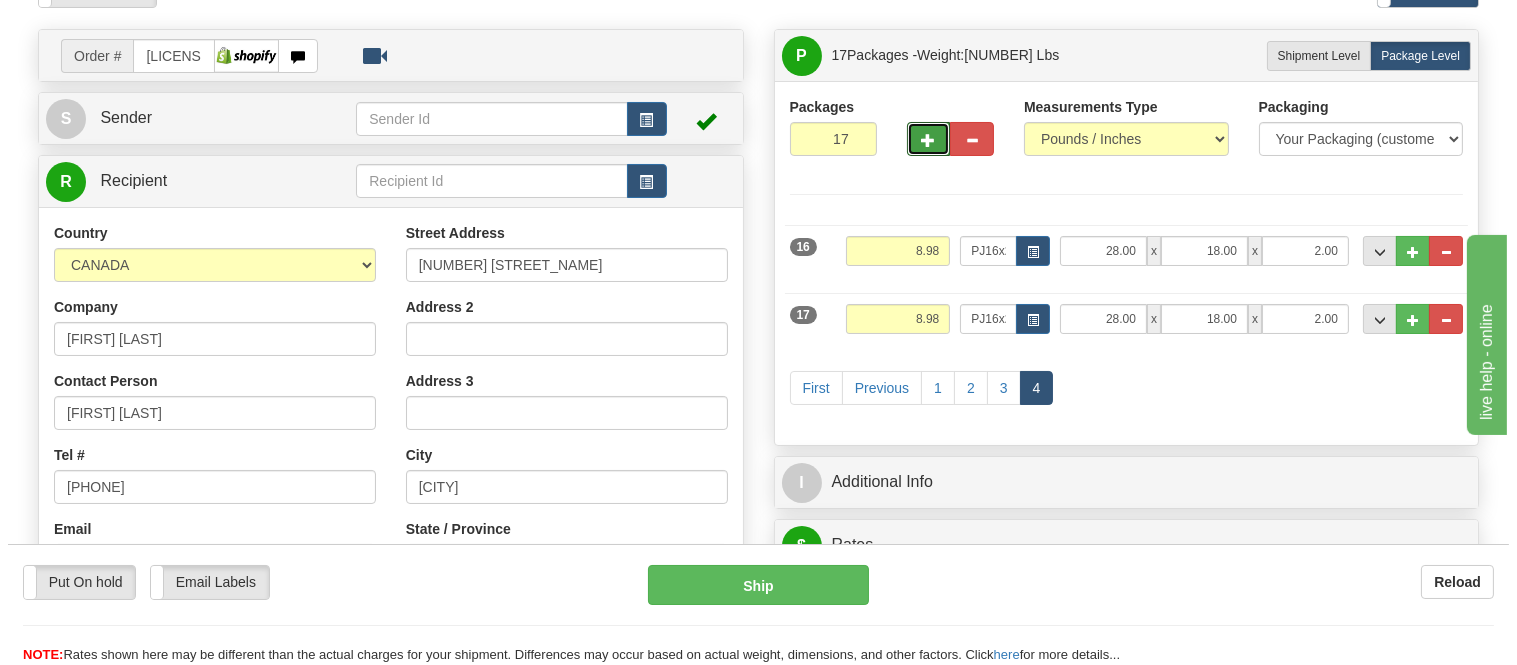 scroll, scrollTop: 111, scrollLeft: 0, axis: vertical 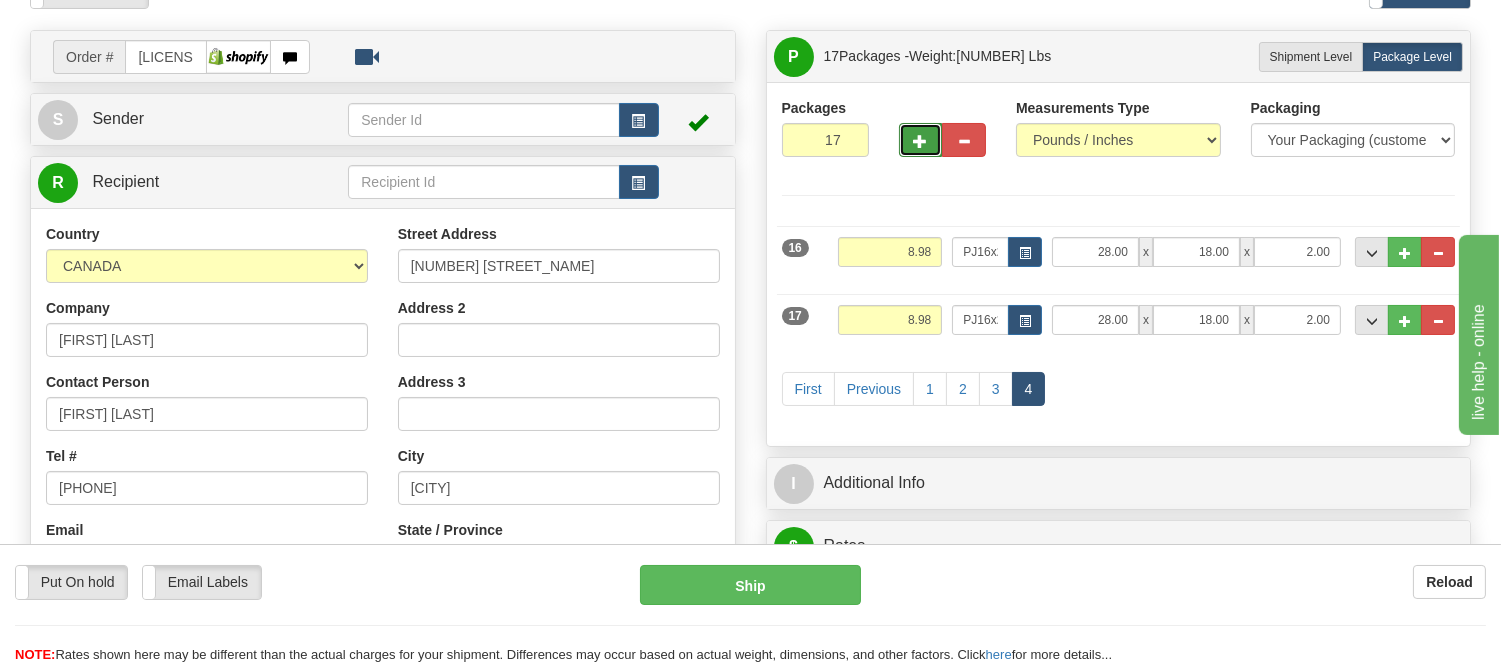 click at bounding box center (921, 140) 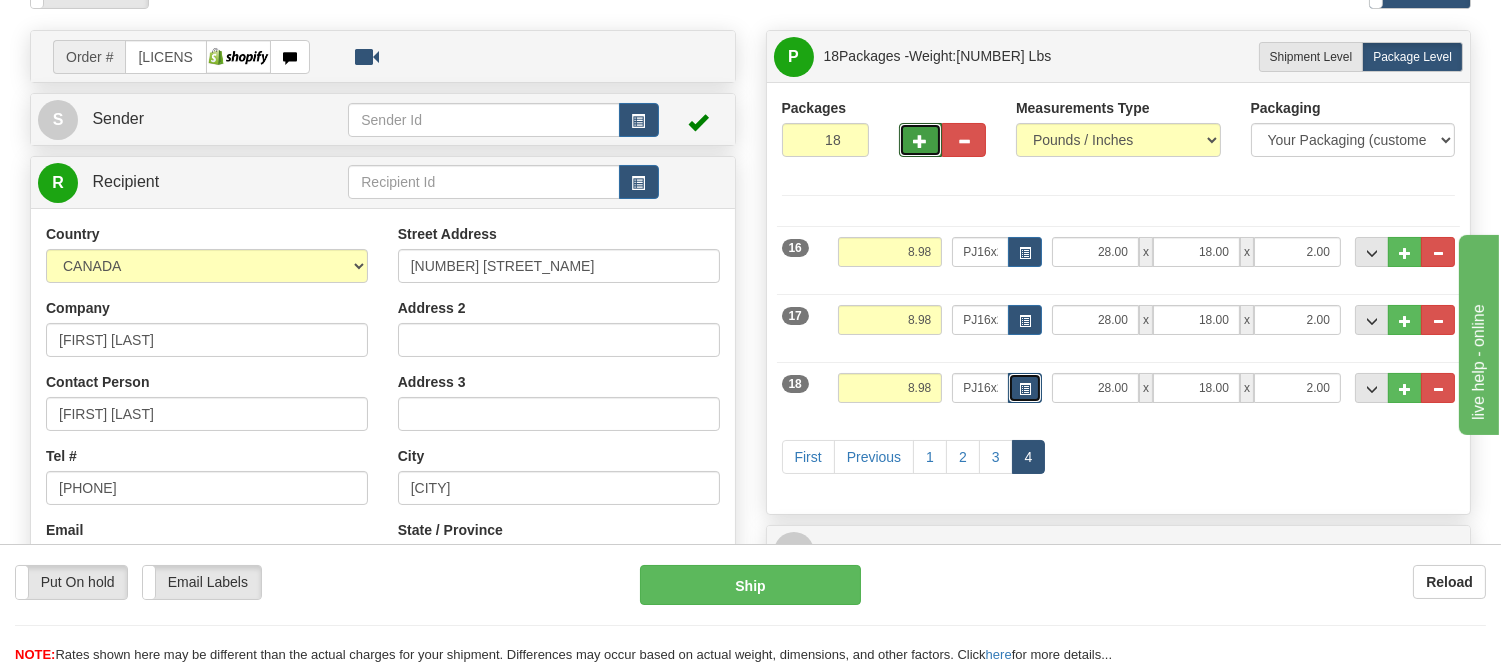 click at bounding box center [1025, 388] 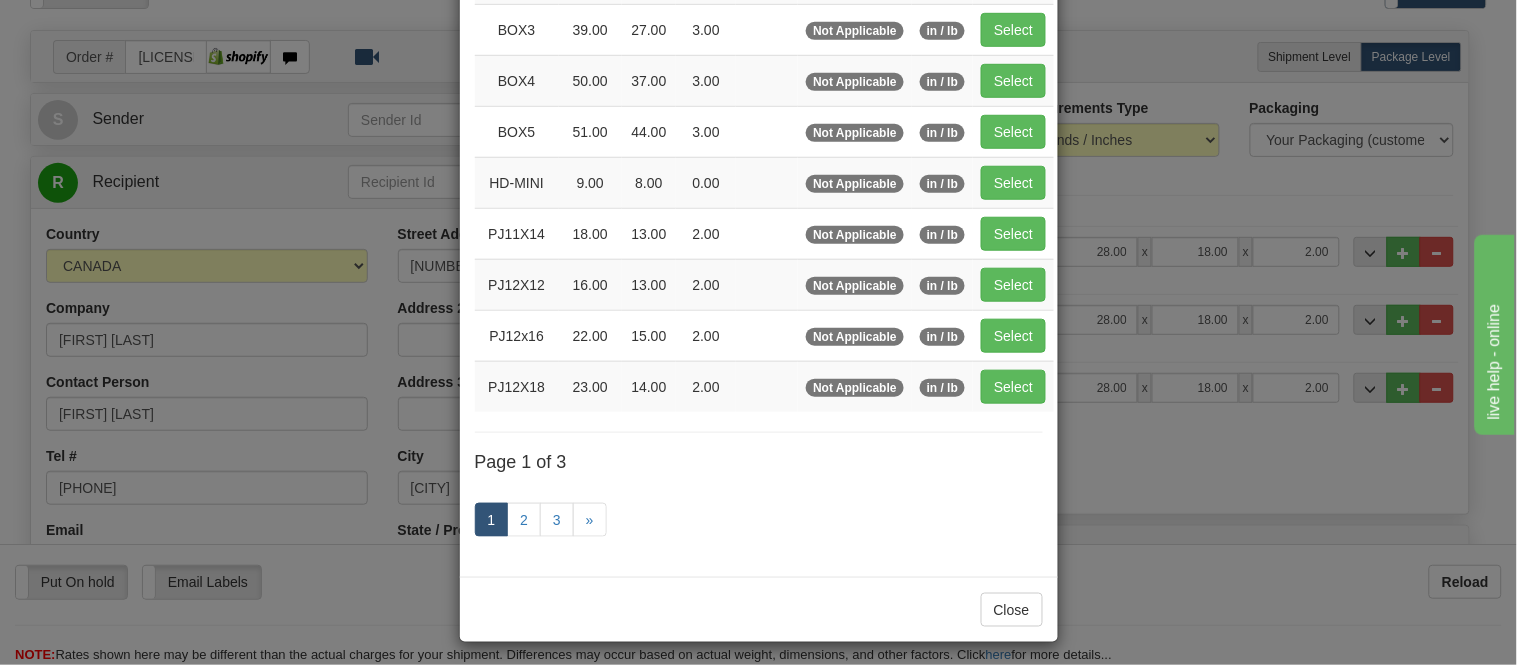 scroll, scrollTop: 0, scrollLeft: 0, axis: both 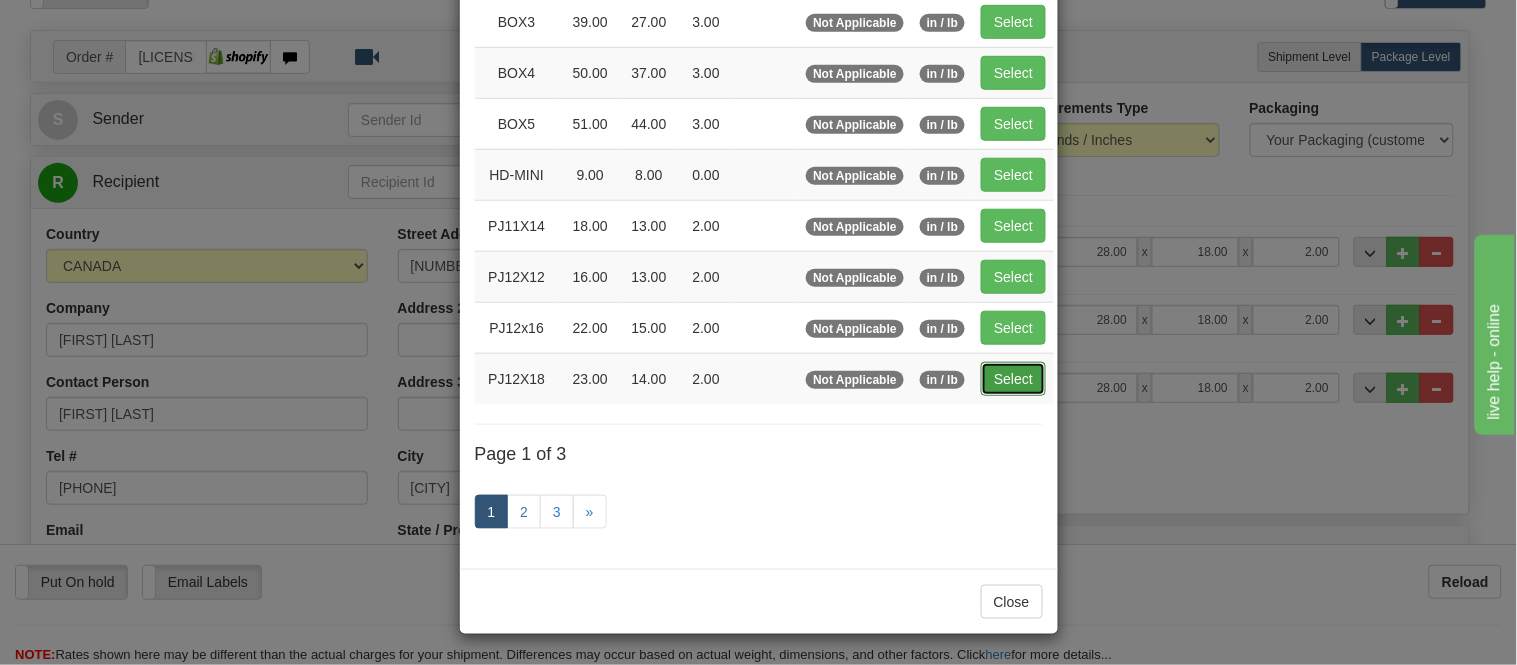 click on "Select" at bounding box center [1013, 379] 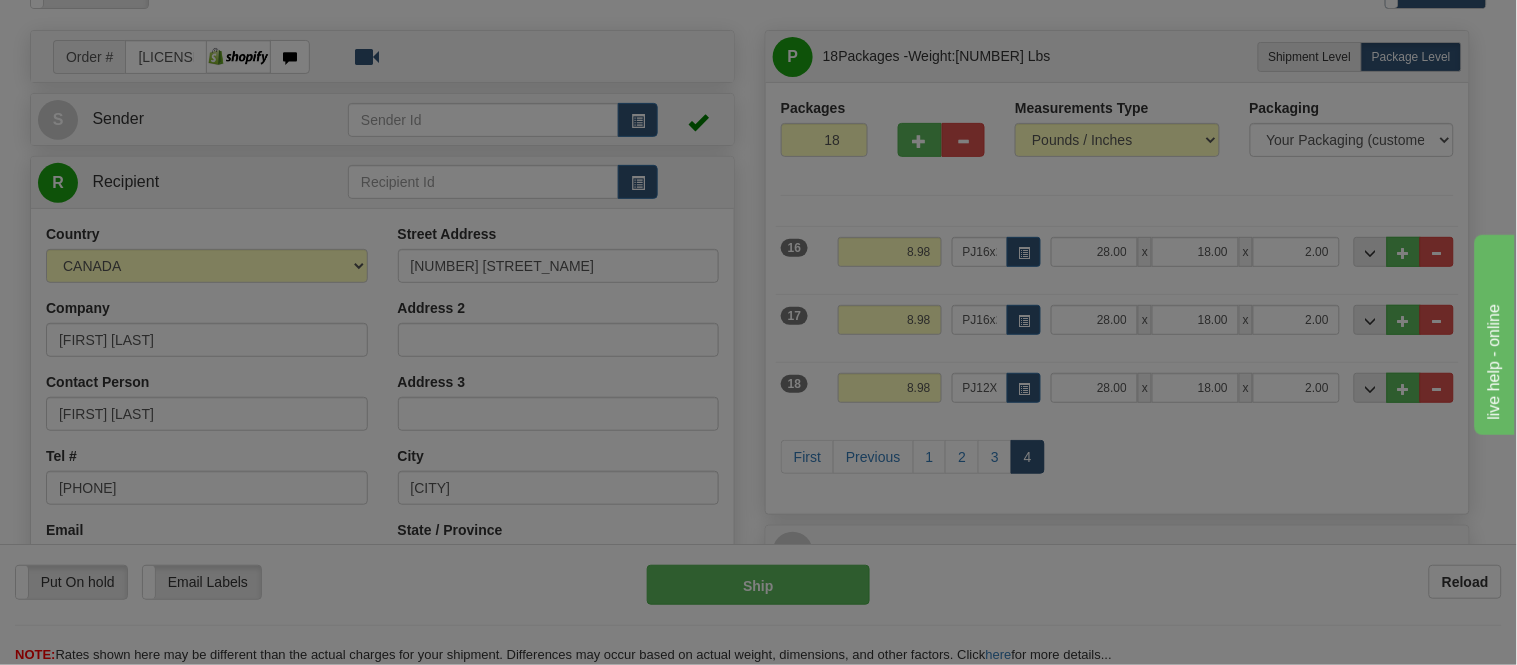 type on "23.00" 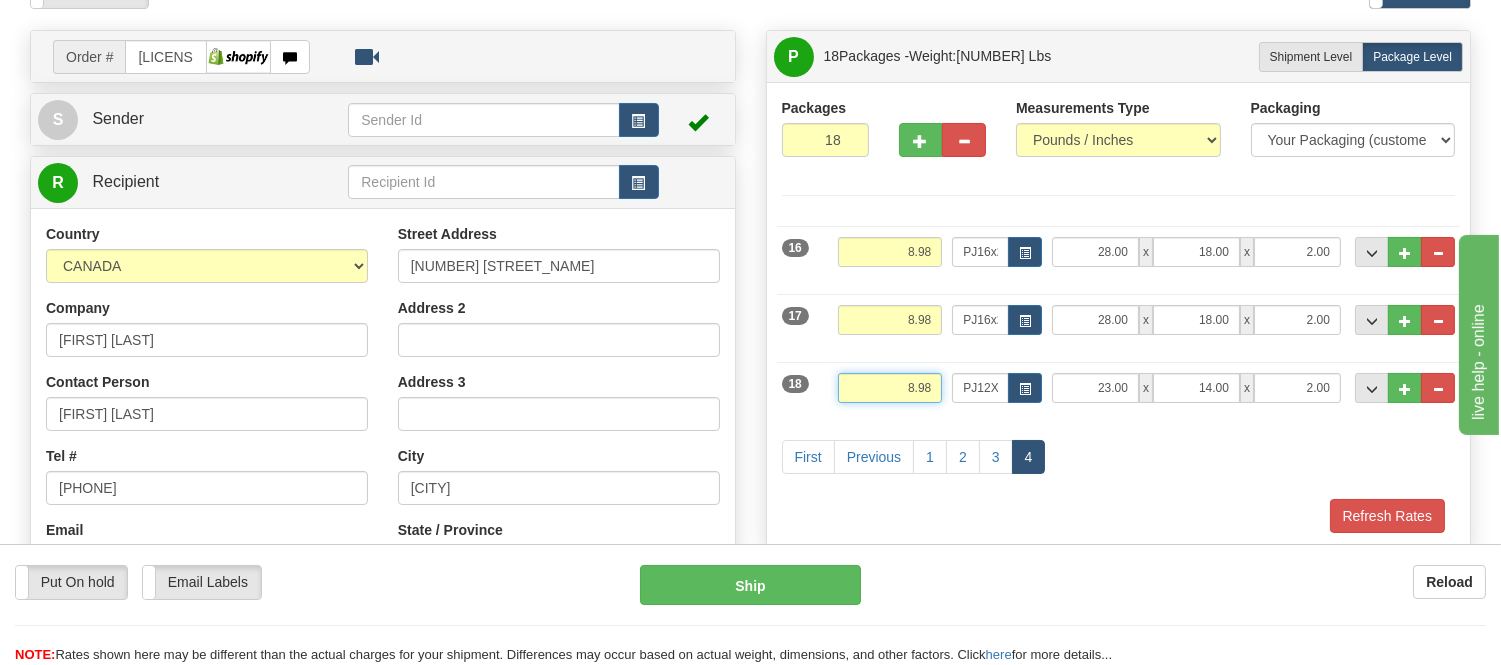 drag, startPoint x: 937, startPoint y: 386, endPoint x: 860, endPoint y: 396, distance: 77.64664 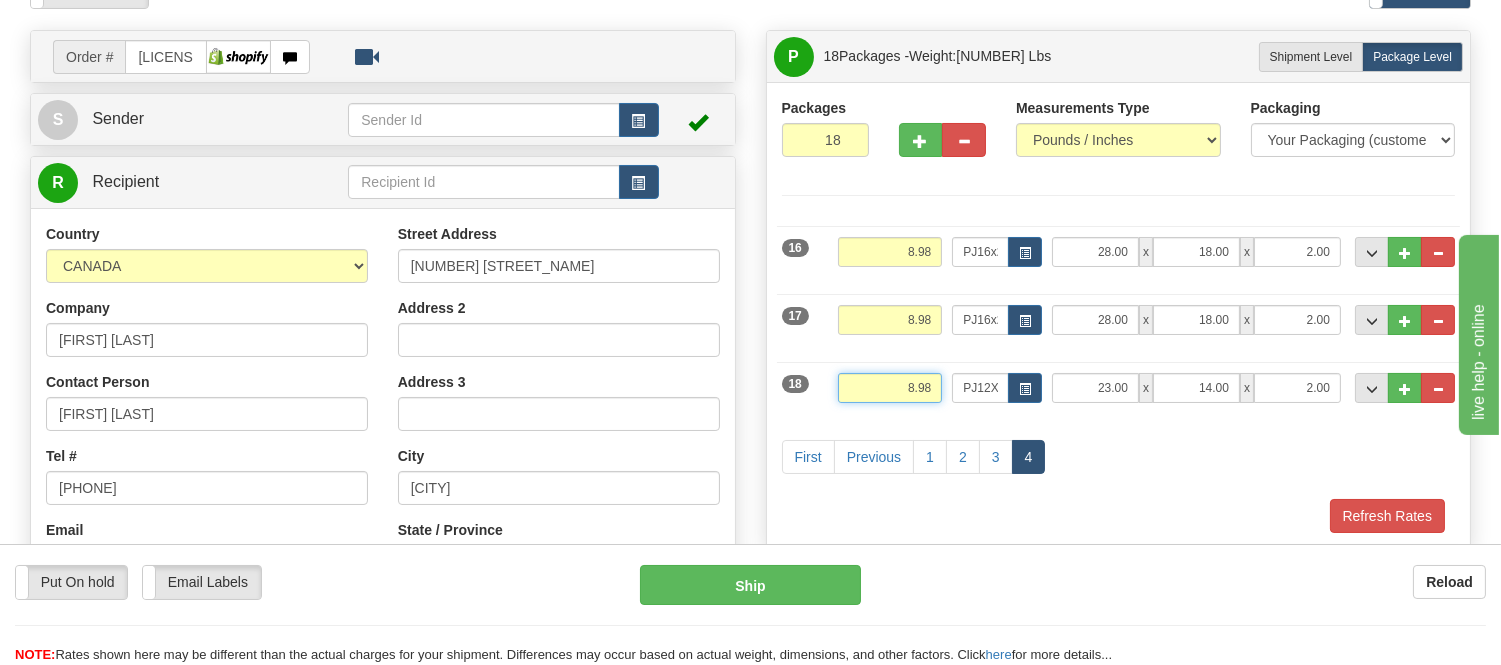 click on "8.98" at bounding box center [890, 388] 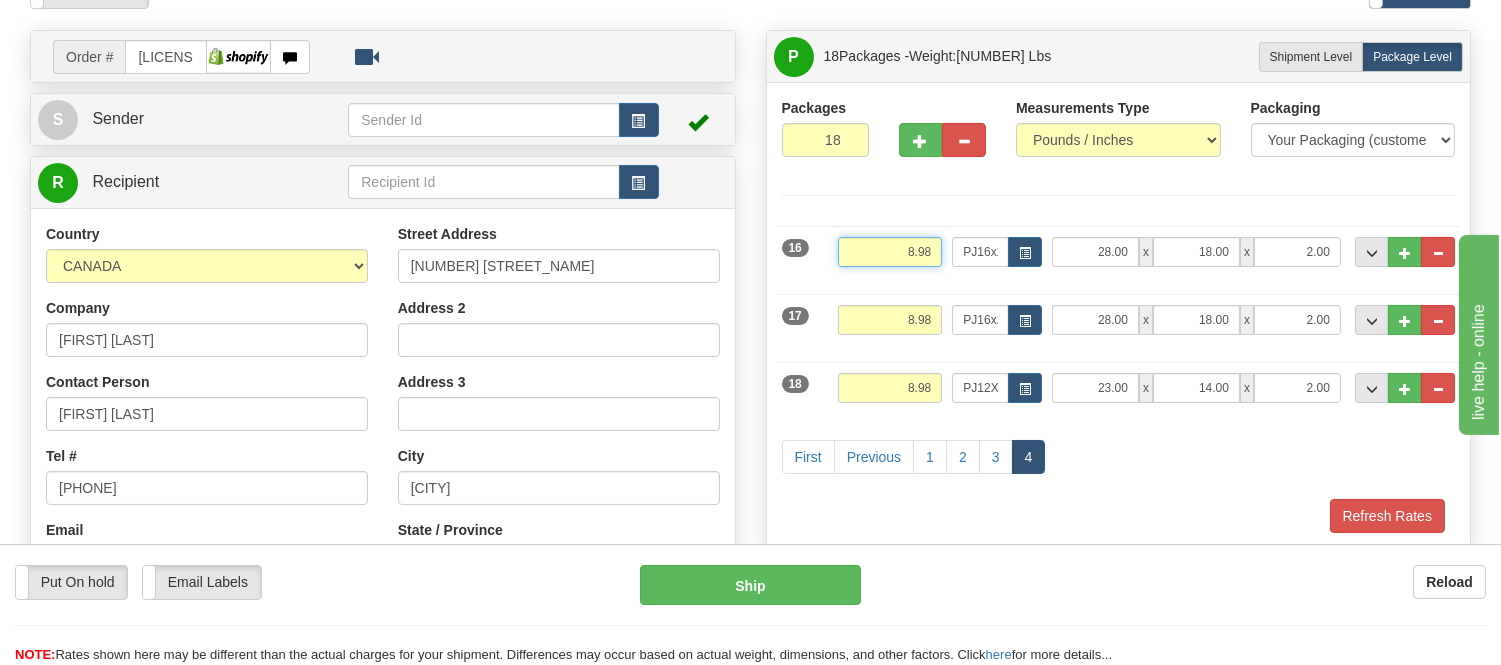 drag, startPoint x: 933, startPoint y: 248, endPoint x: 862, endPoint y: 247, distance: 71.00704 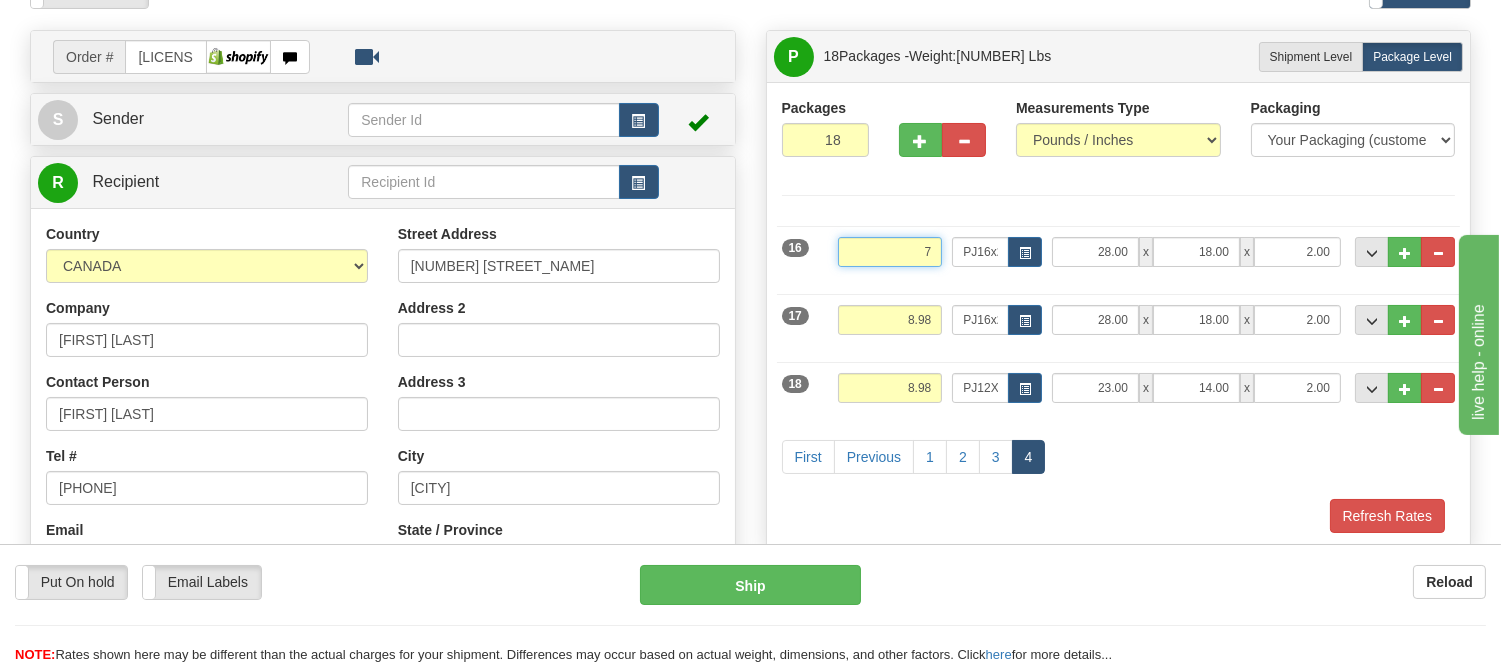 click on "Delete" at bounding box center [0, 0] 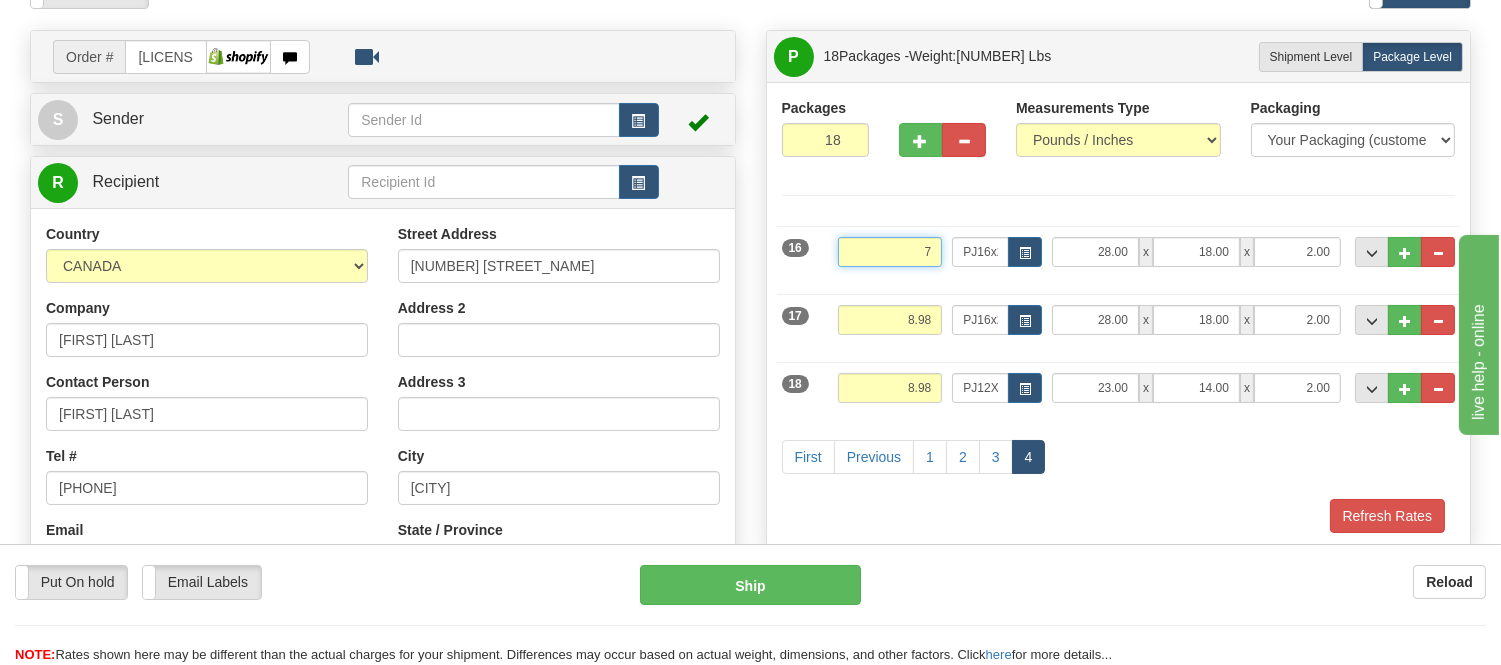 type on "7.00" 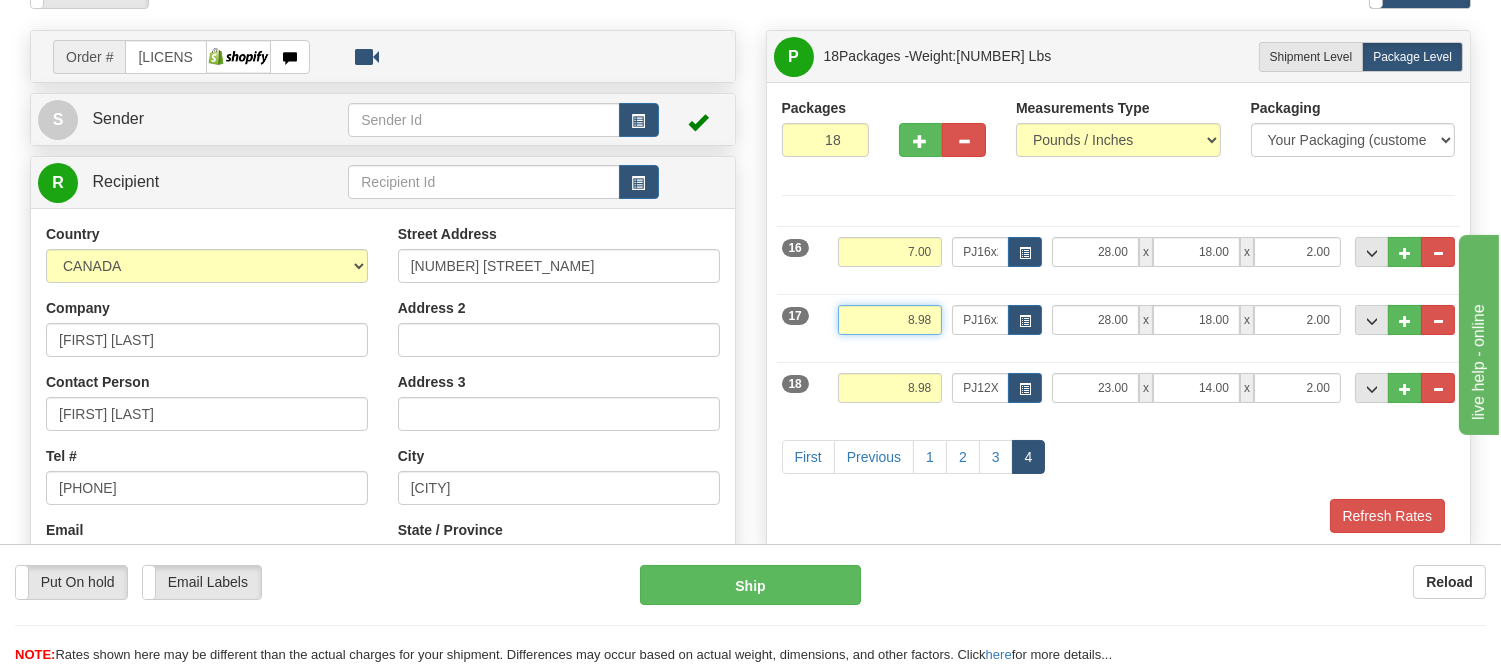 drag, startPoint x: 935, startPoint y: 316, endPoint x: 846, endPoint y: 321, distance: 89.140335 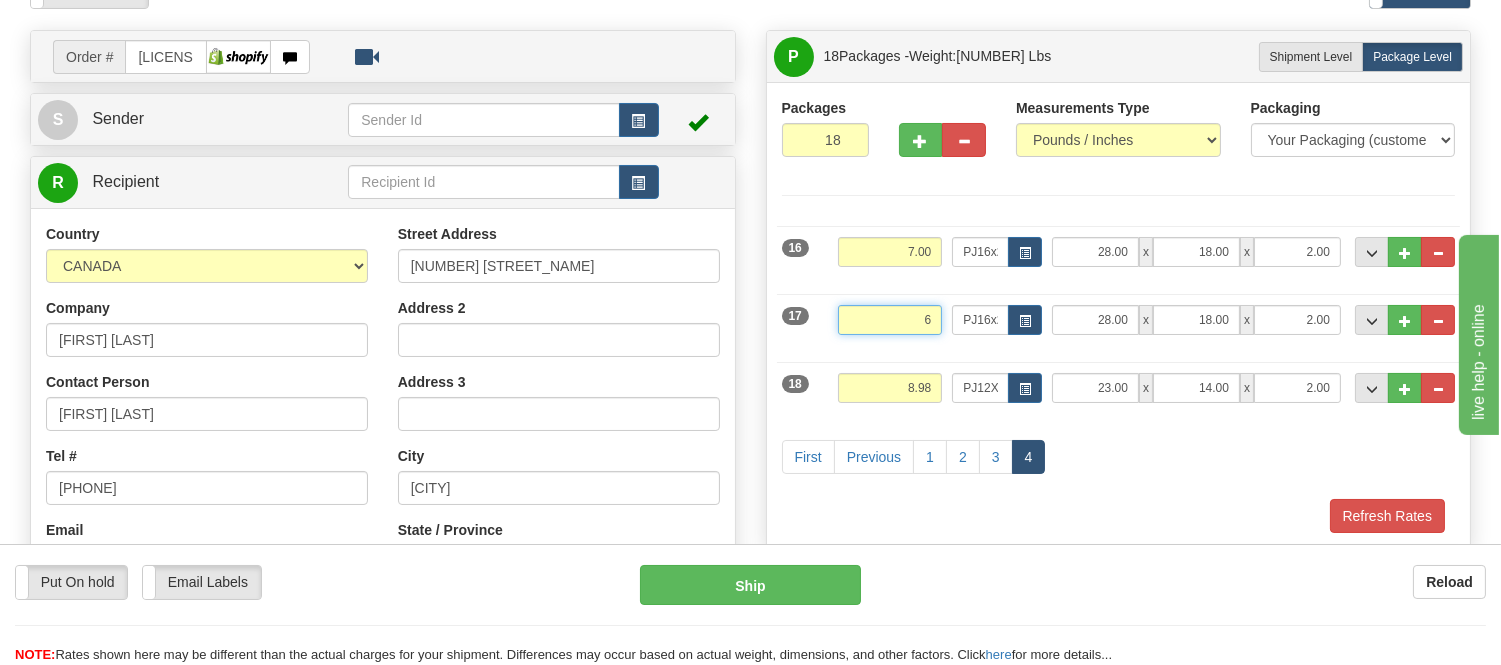 click on "Delete" at bounding box center [0, 0] 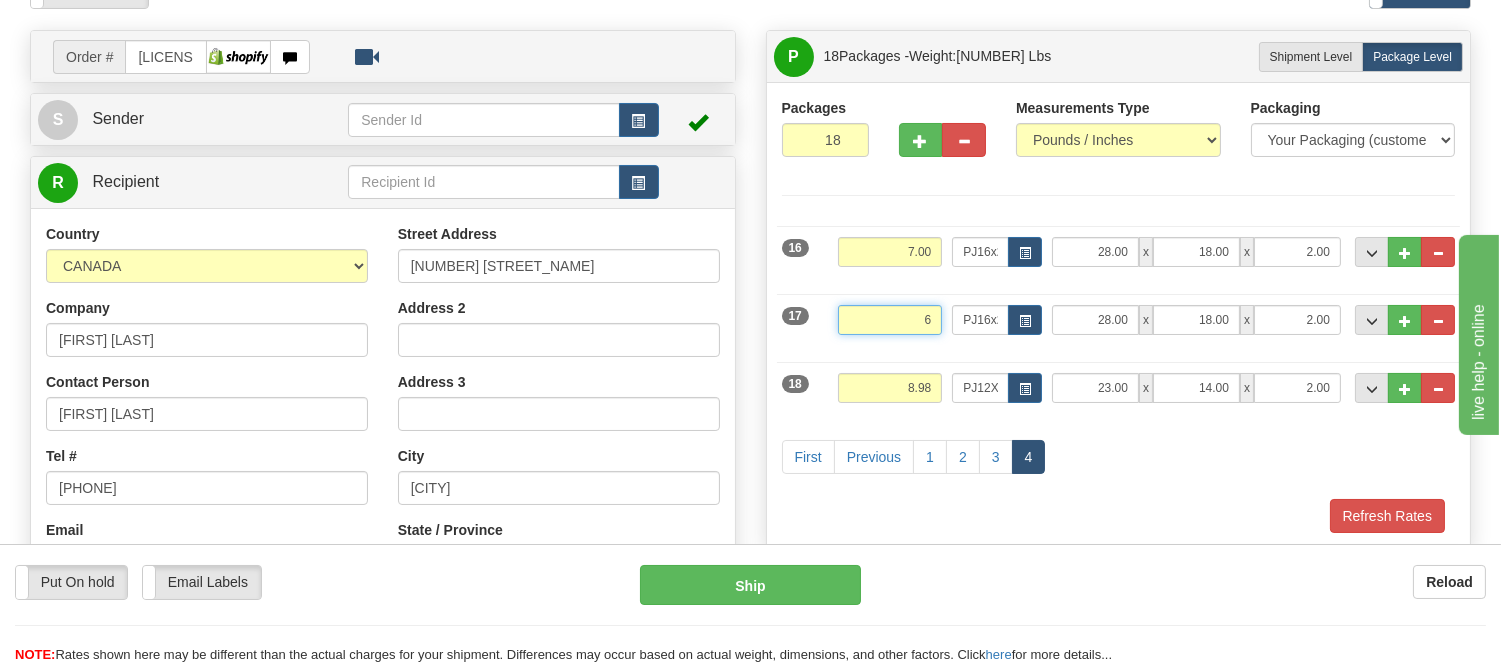 type on "6.00" 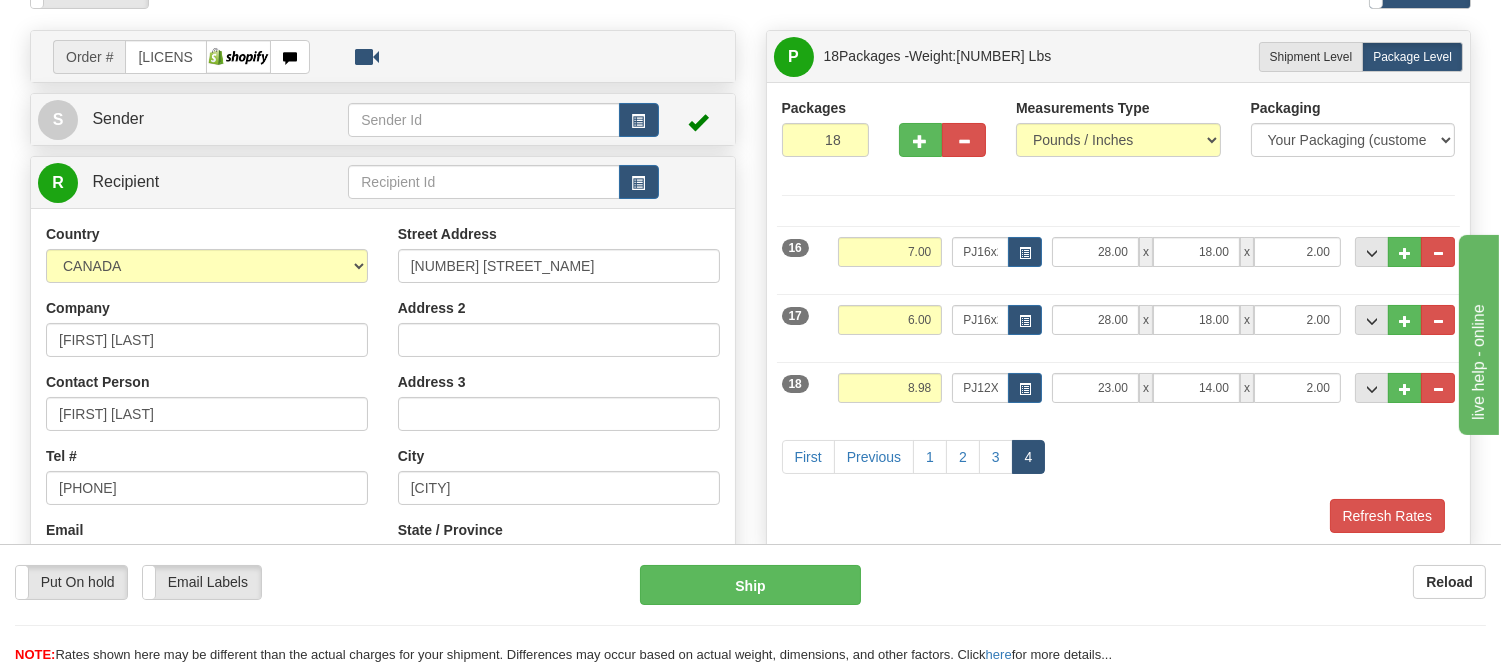 click on "Weight
6.00" at bounding box center [890, 327] 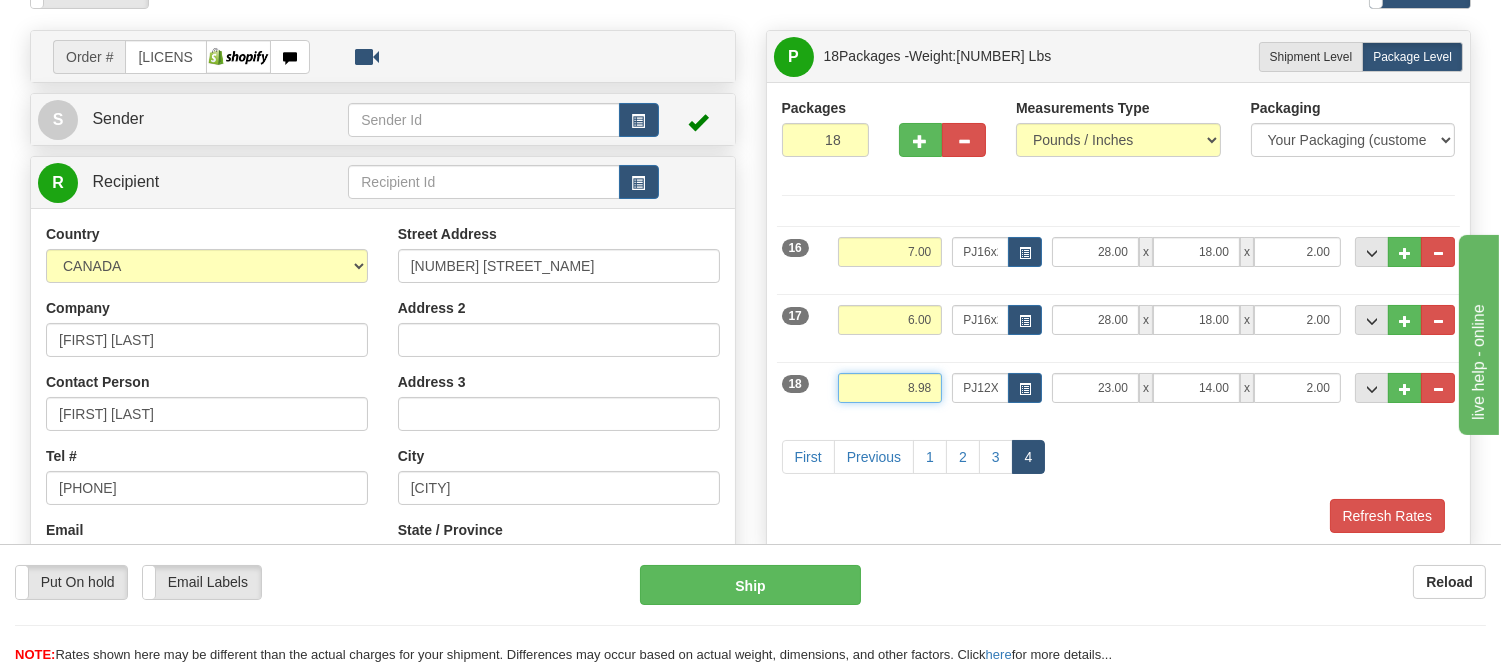 drag, startPoint x: 933, startPoint y: 388, endPoint x: 870, endPoint y: 386, distance: 63.03174 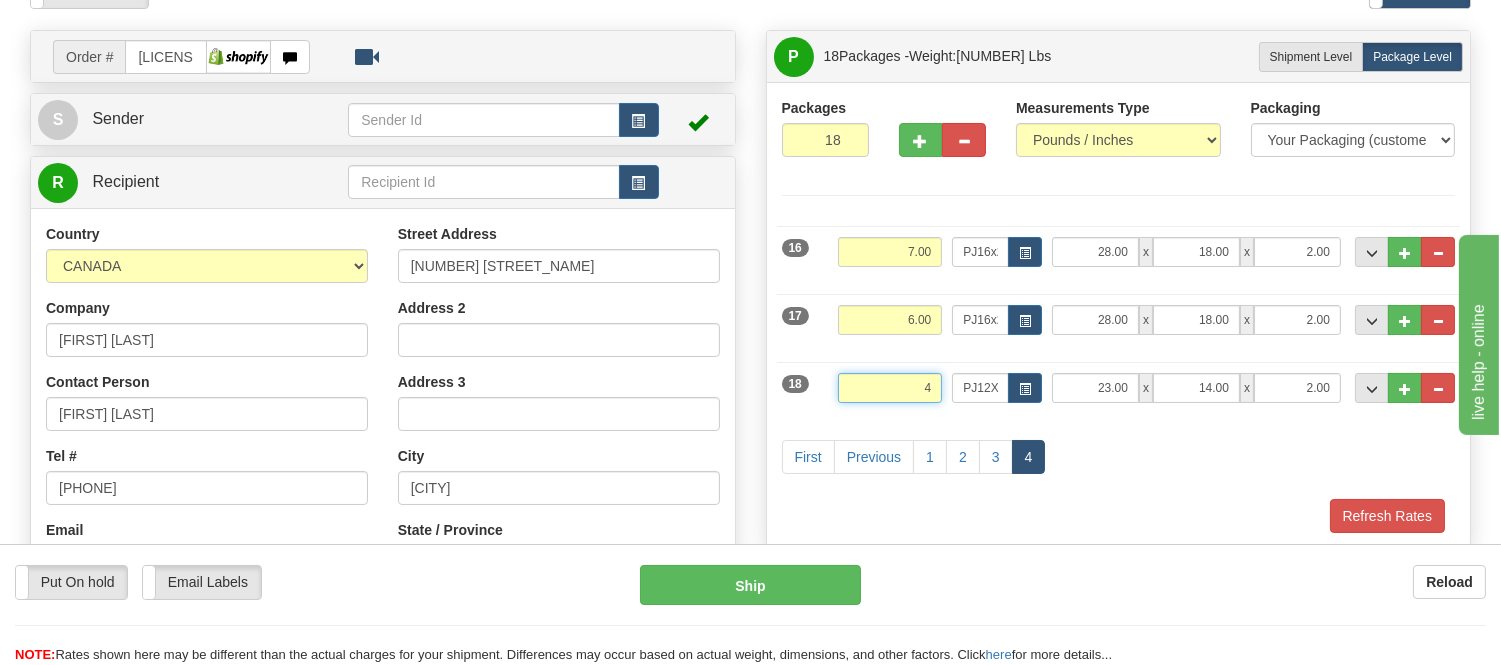 click on "Delete" at bounding box center [0, 0] 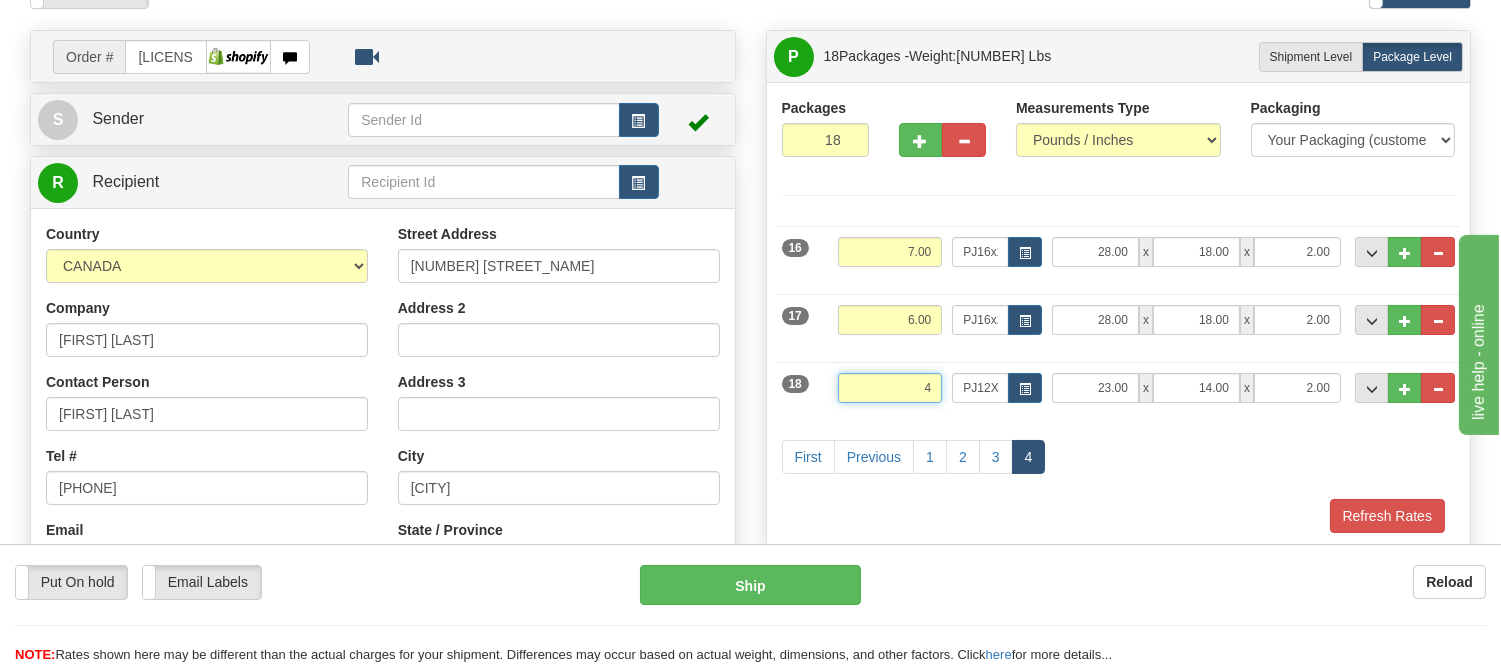 type on "4.00" 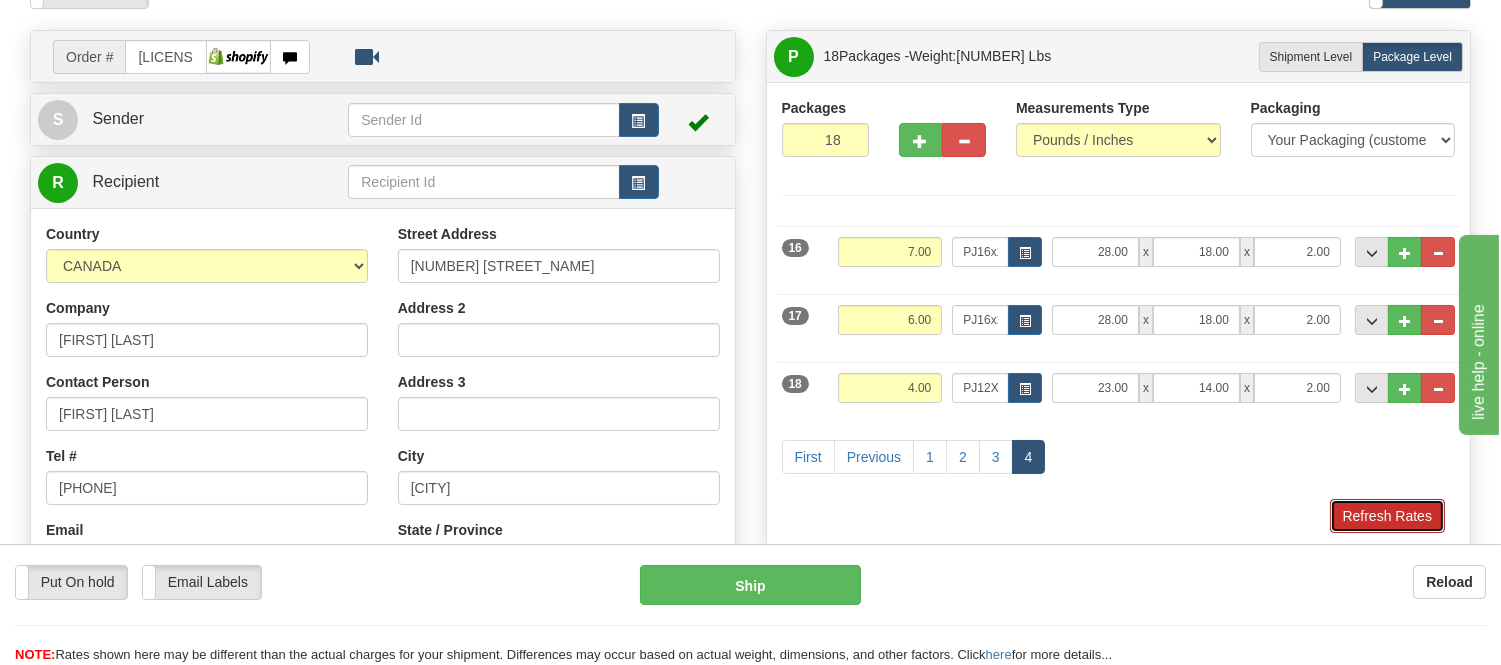 click on "Refresh Rates" at bounding box center (1387, 516) 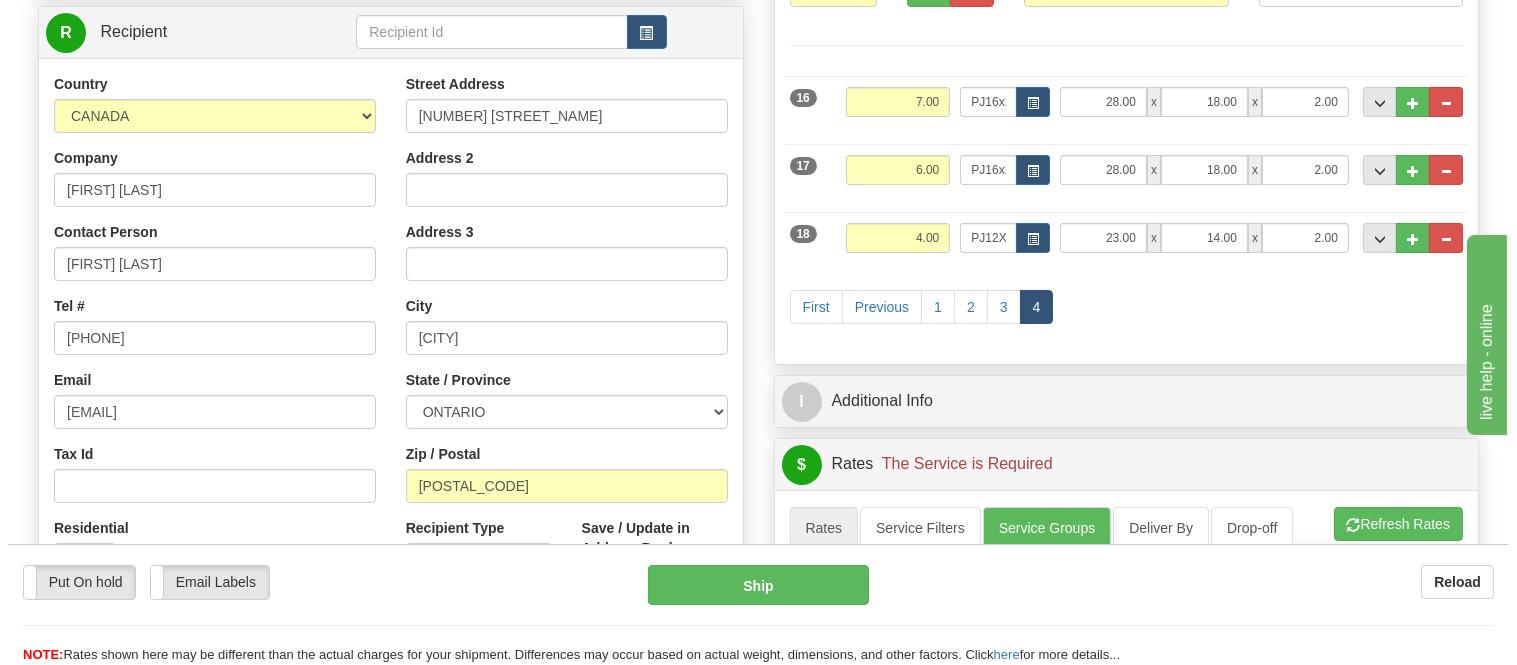 scroll, scrollTop: 222, scrollLeft: 0, axis: vertical 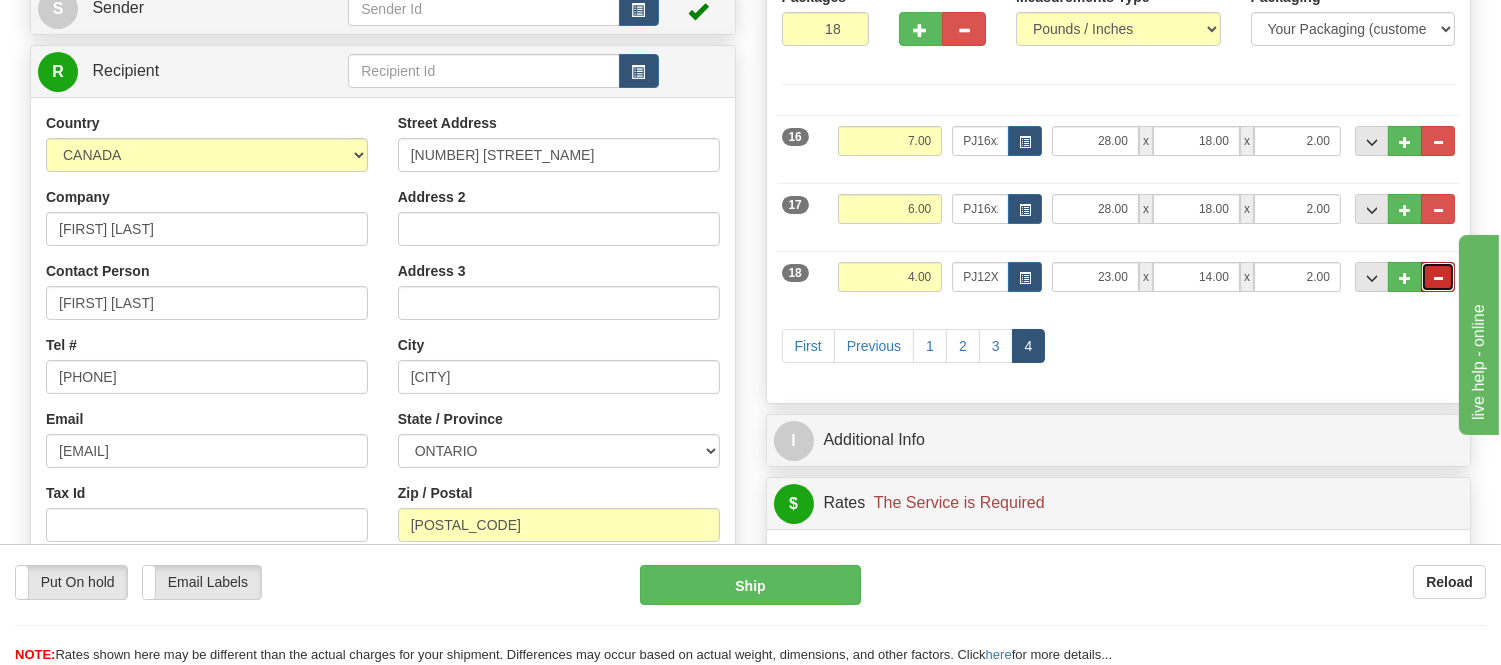 click at bounding box center [1438, 277] 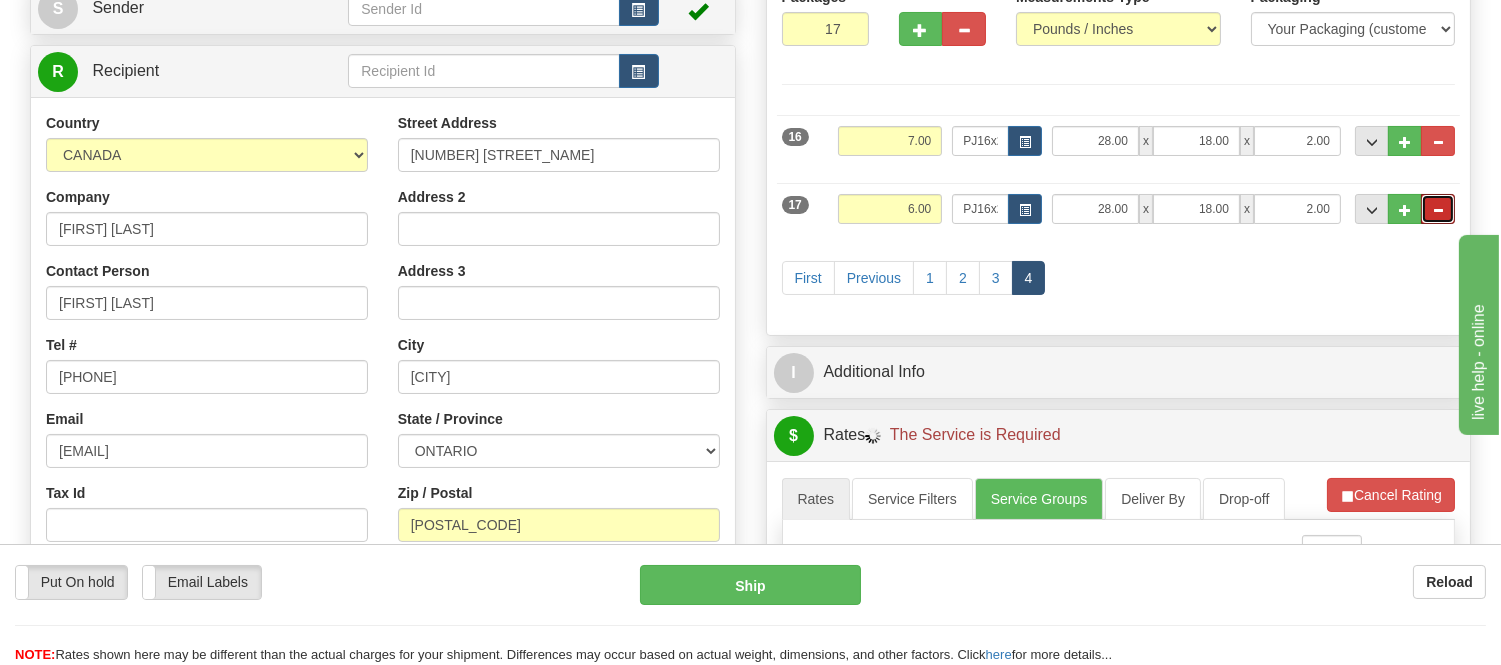 click at bounding box center (1438, 210) 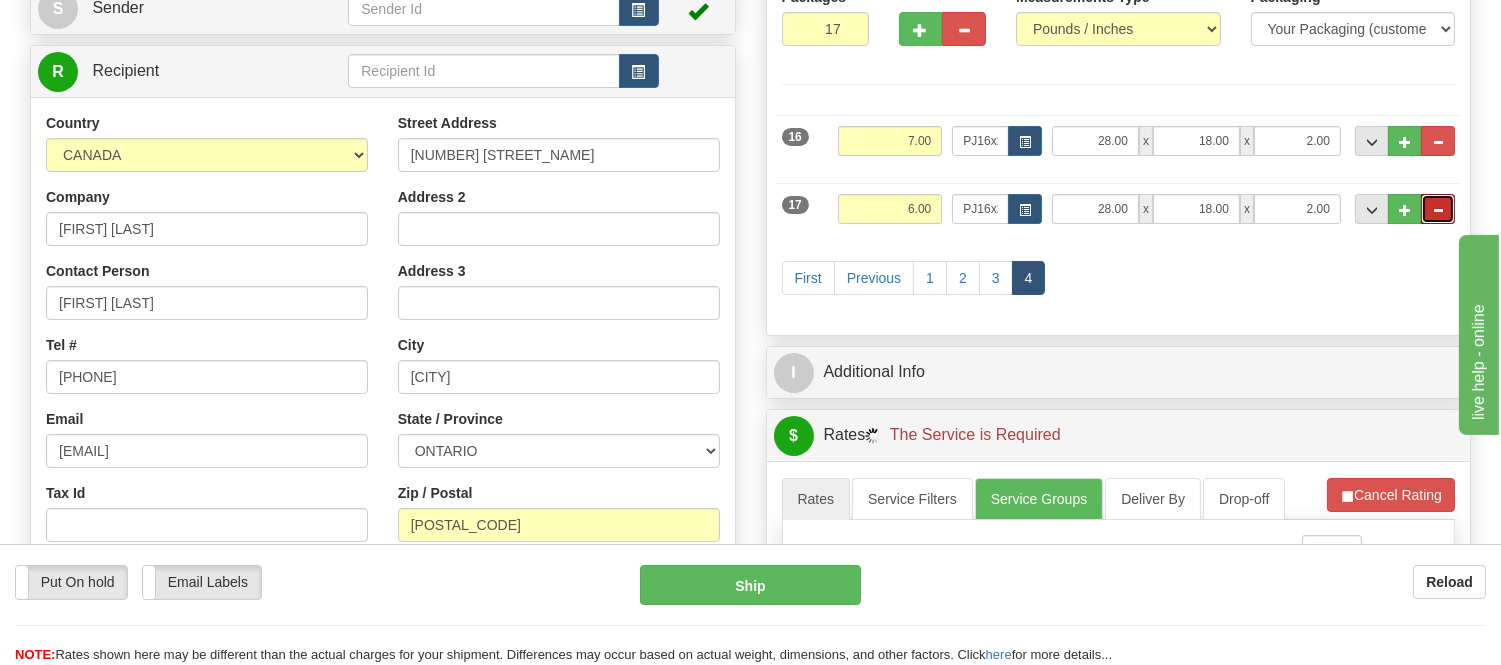 type on "16" 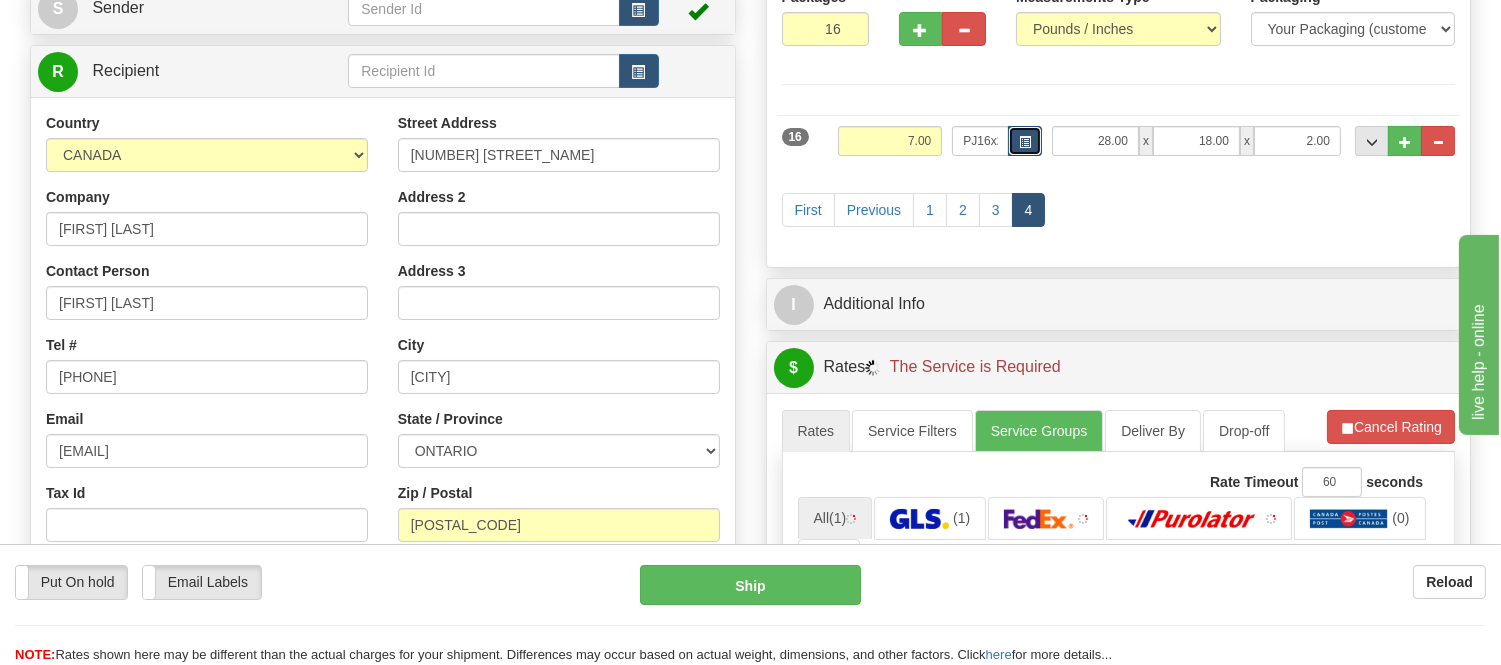 click at bounding box center (1025, 141) 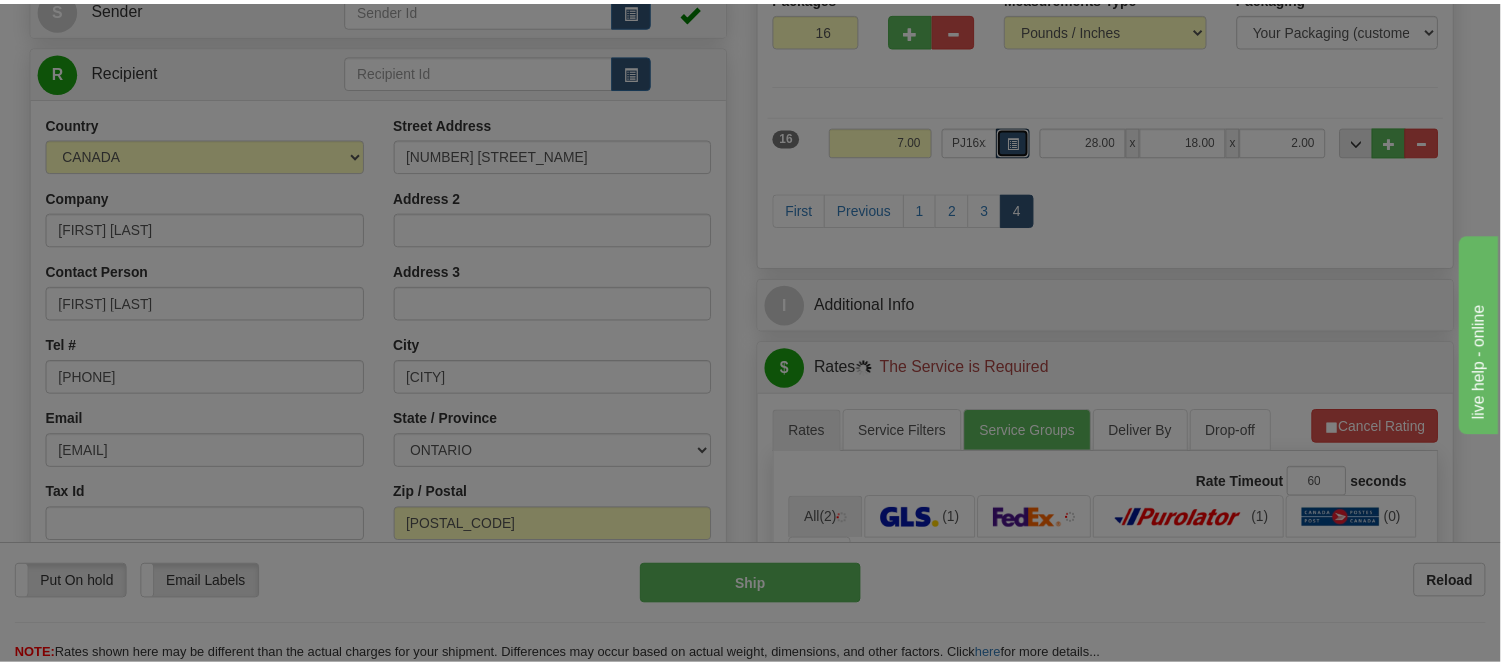 scroll, scrollTop: 0, scrollLeft: 0, axis: both 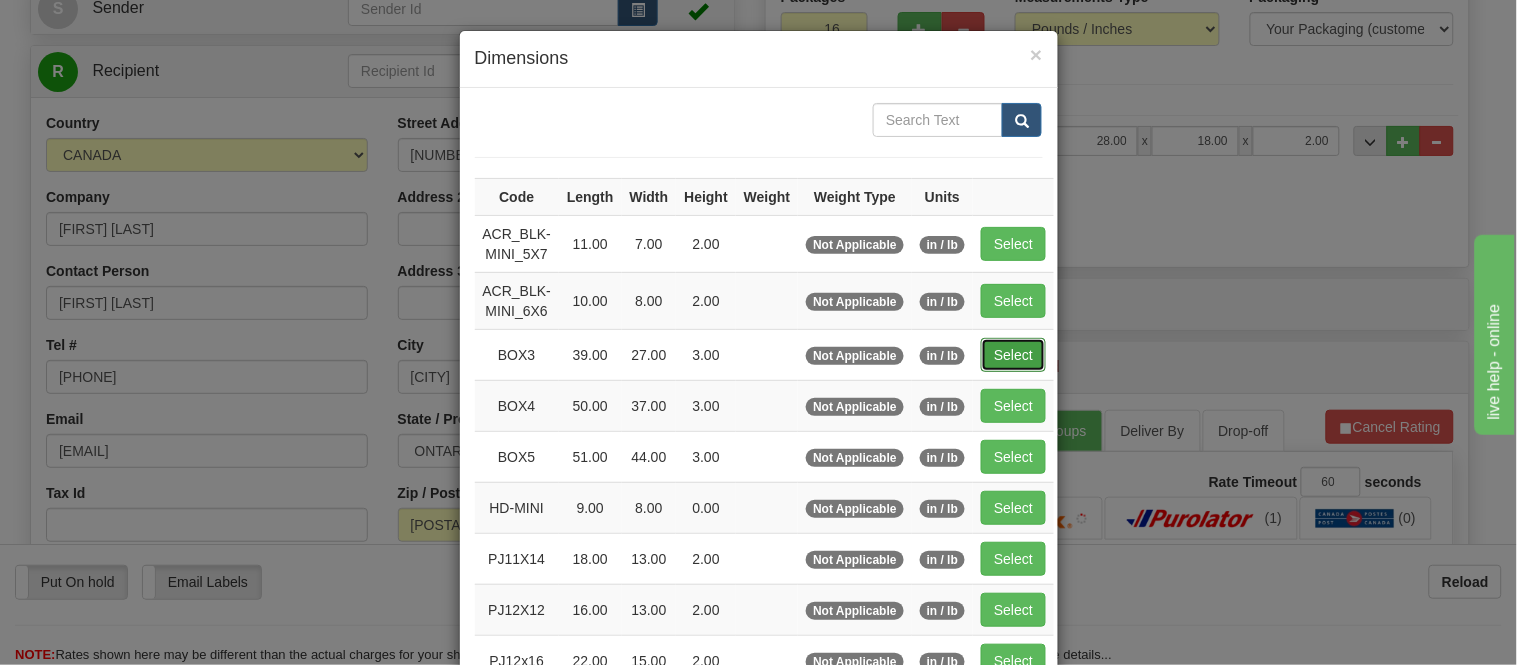 click on "Select" at bounding box center (1013, 355) 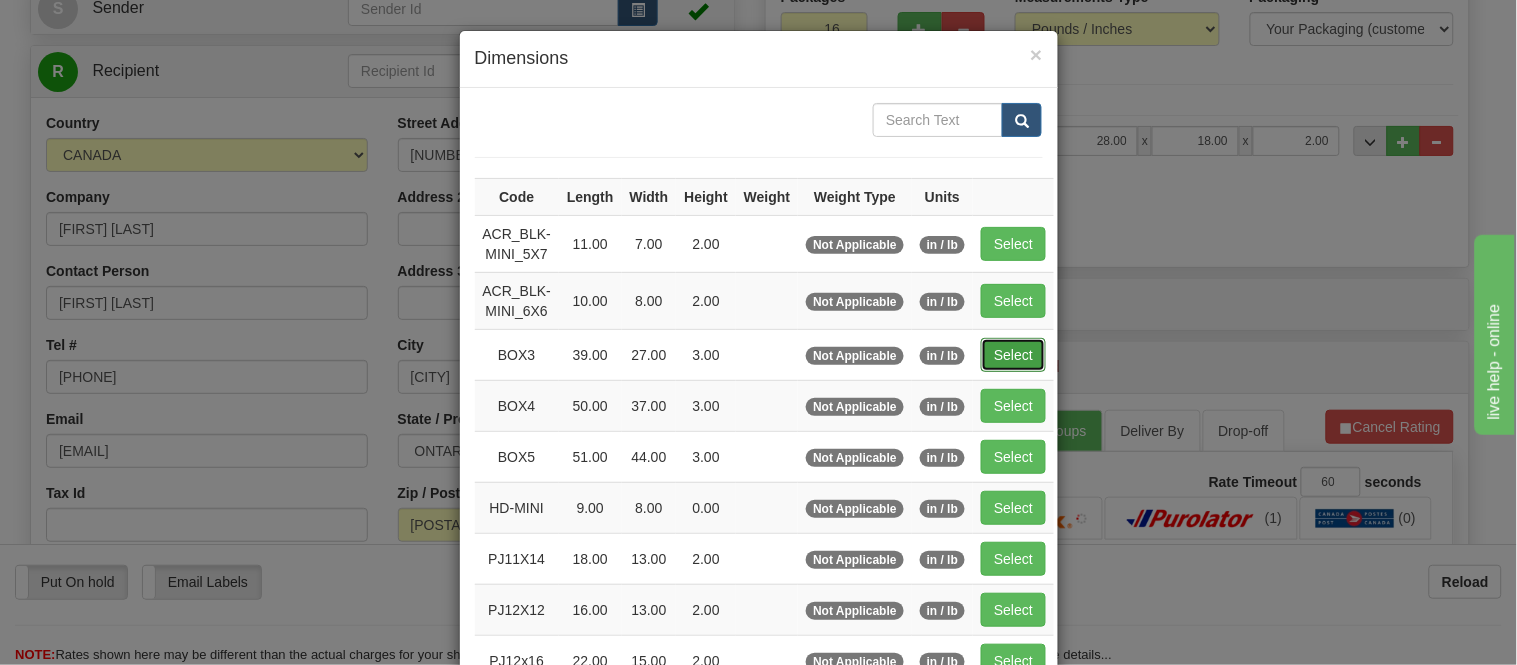 type on "BOX3" 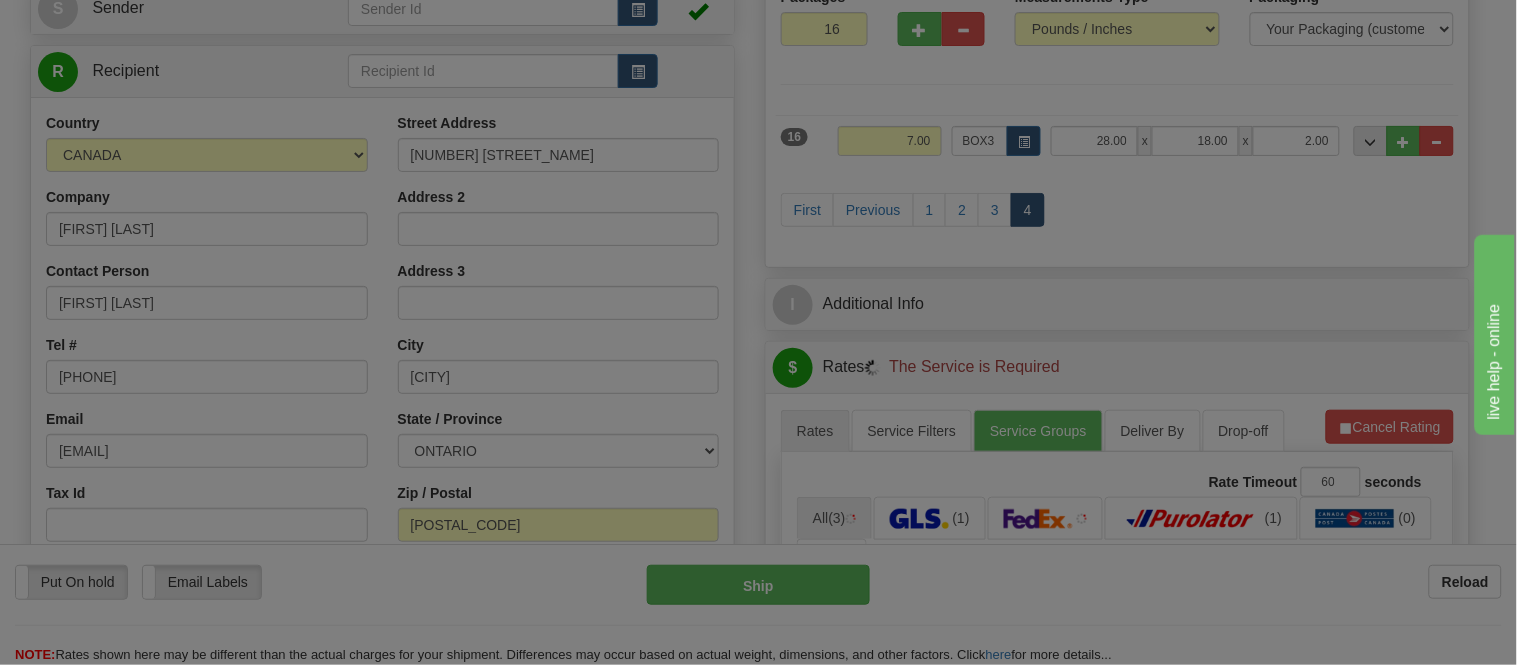 type on "39.00" 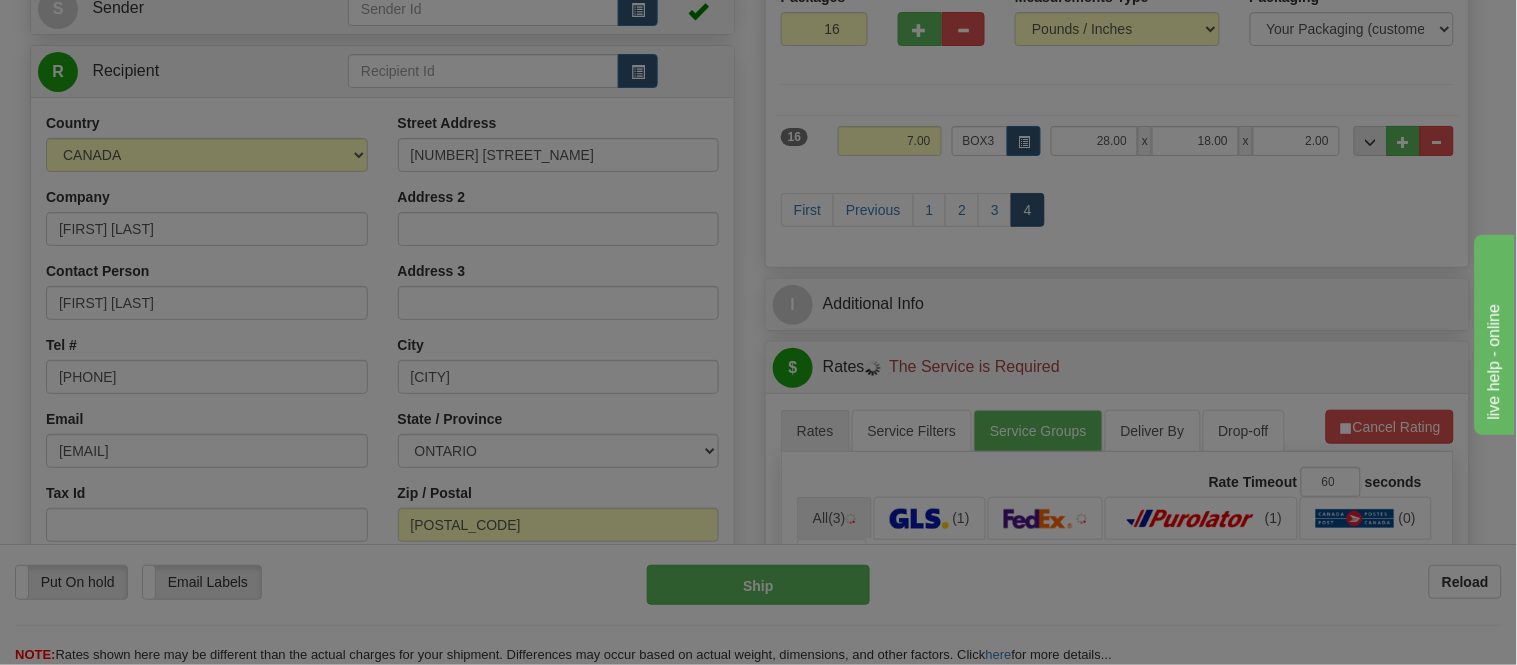 type on "27.00" 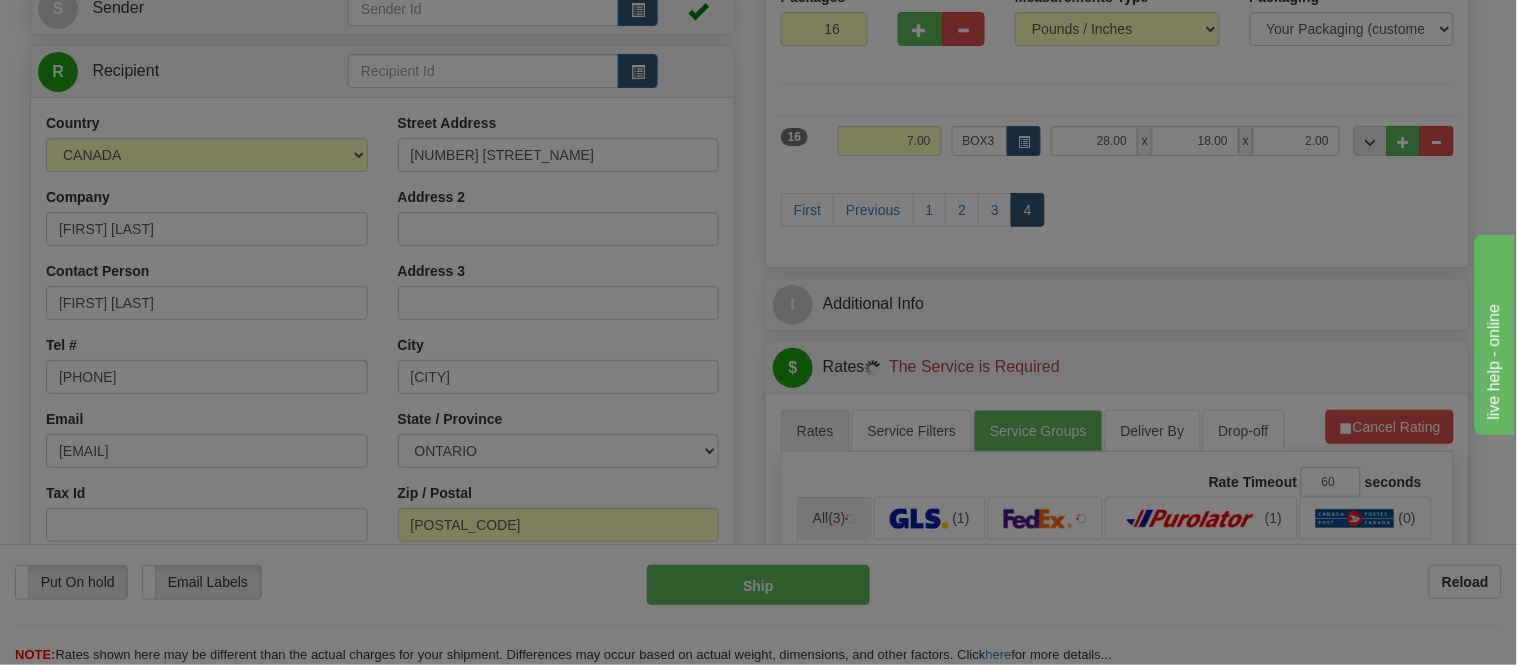 type on "3.00" 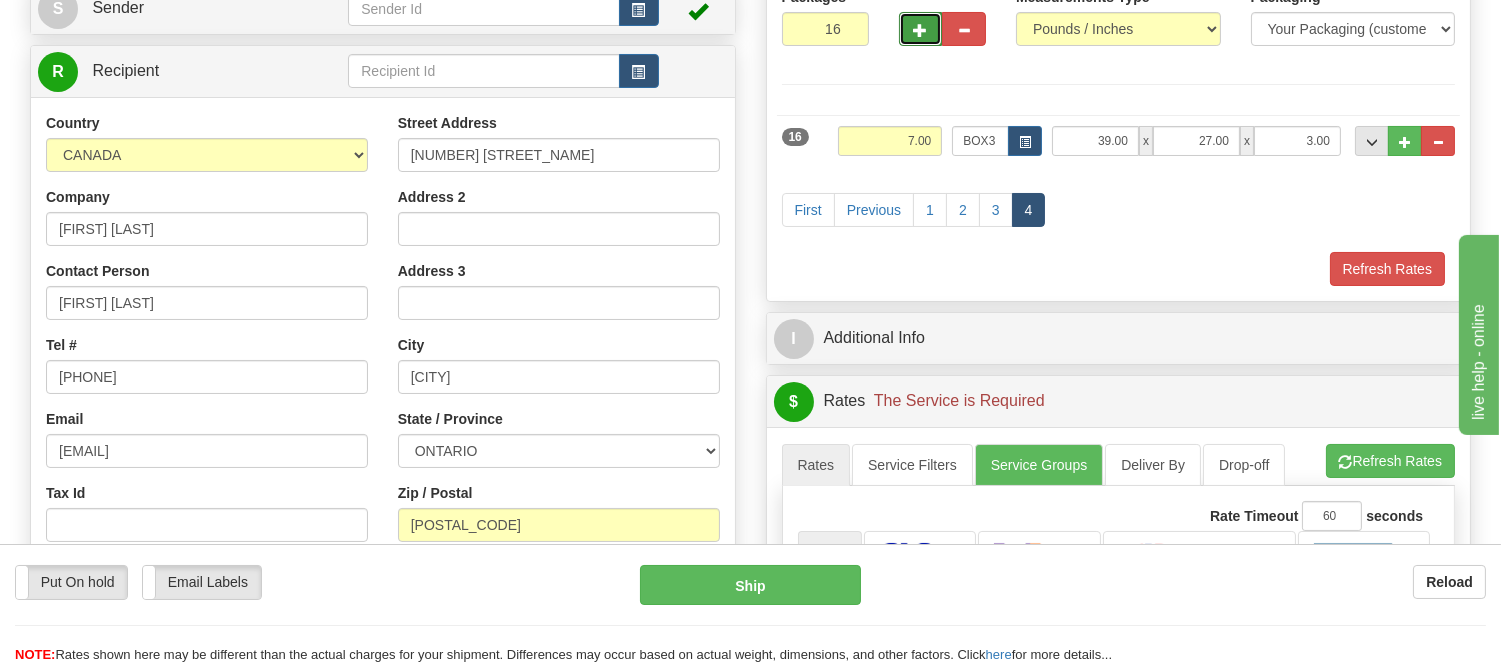 click at bounding box center [921, 29] 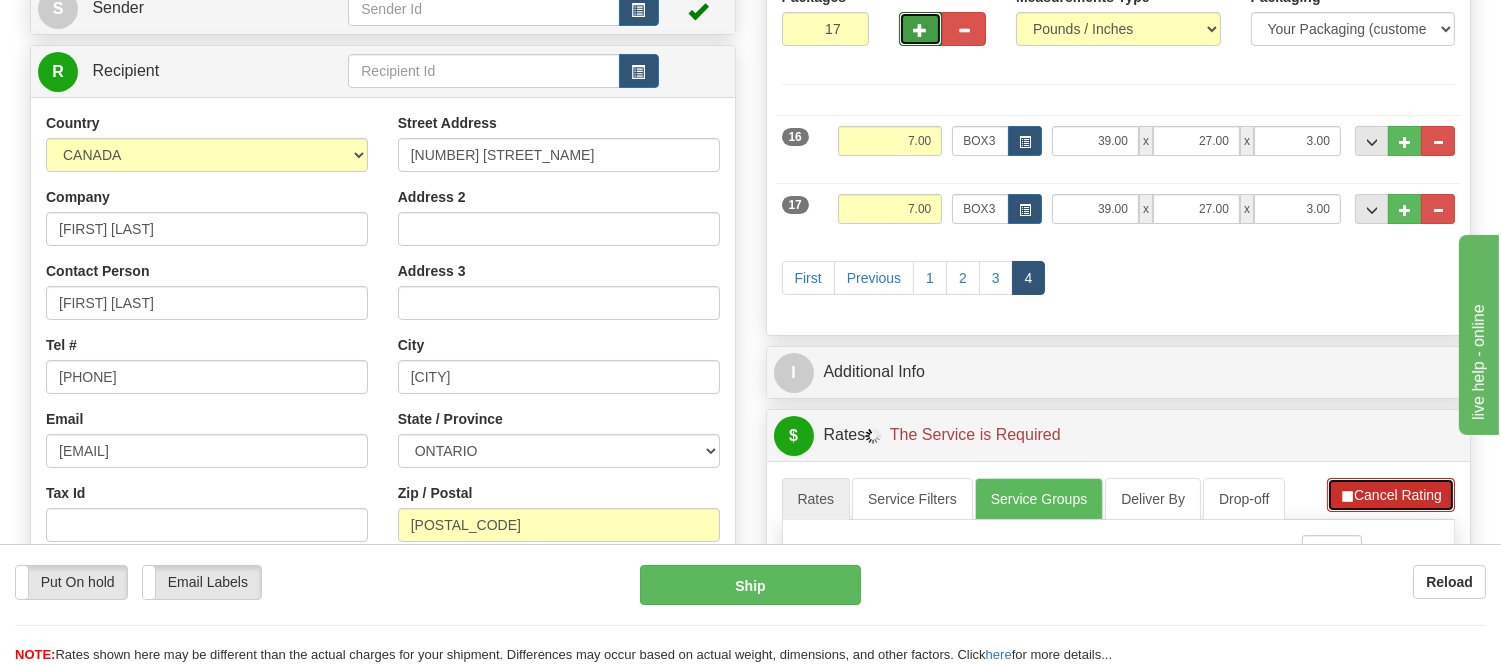 click on "Cancel Rating" at bounding box center [1391, 495] 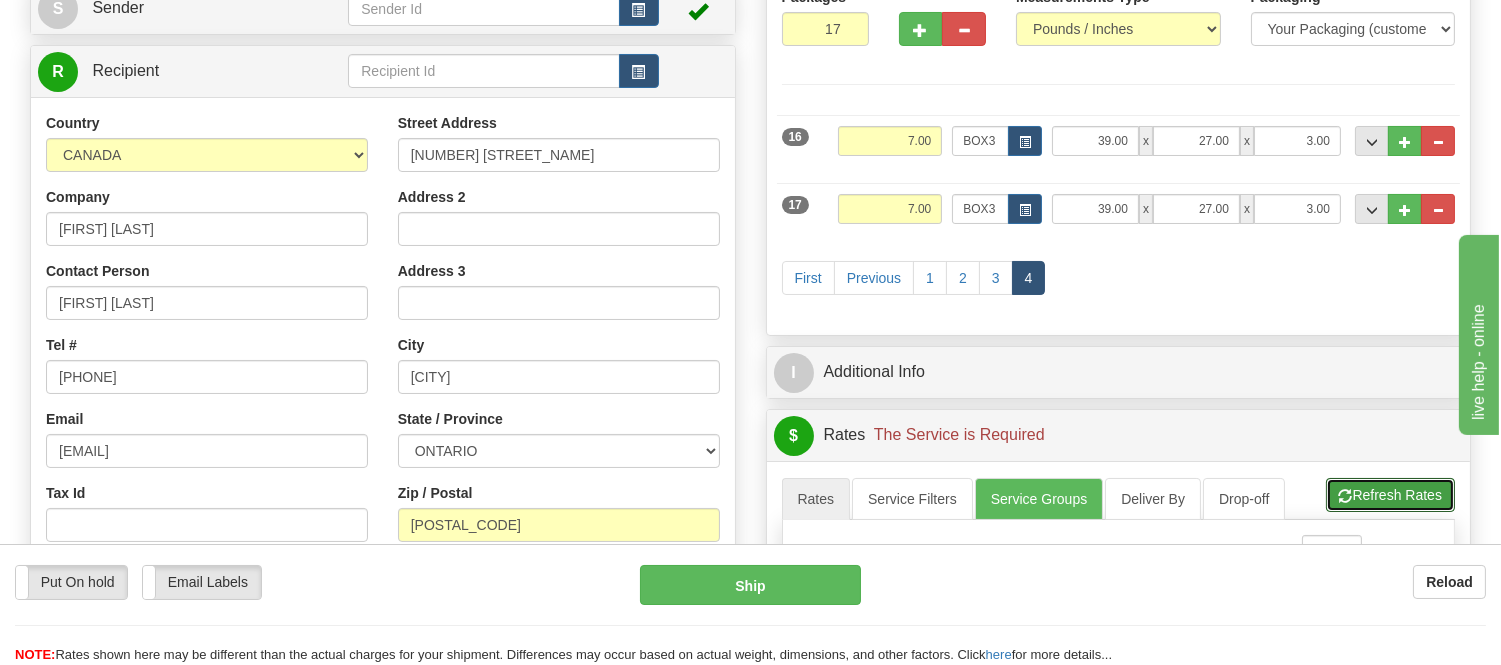 click on "Refresh Rates" at bounding box center [1390, 495] 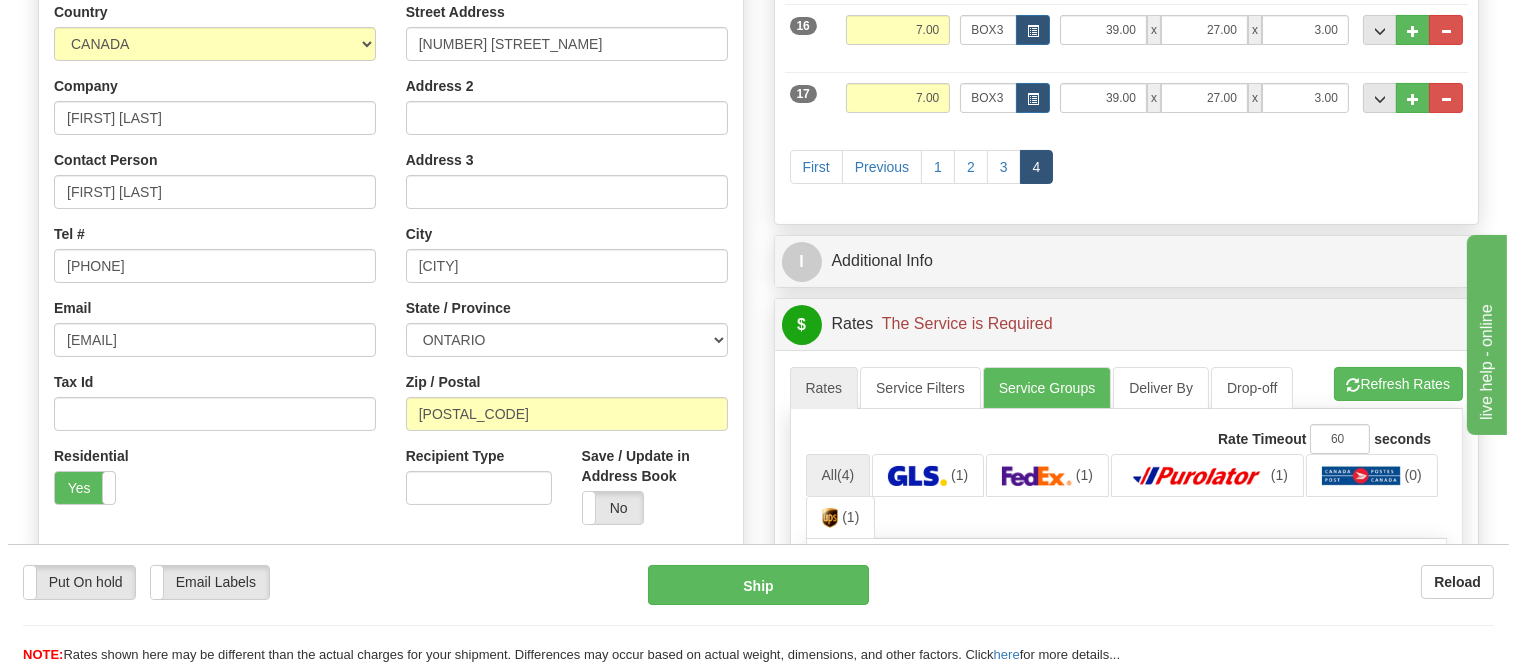 scroll, scrollTop: 222, scrollLeft: 0, axis: vertical 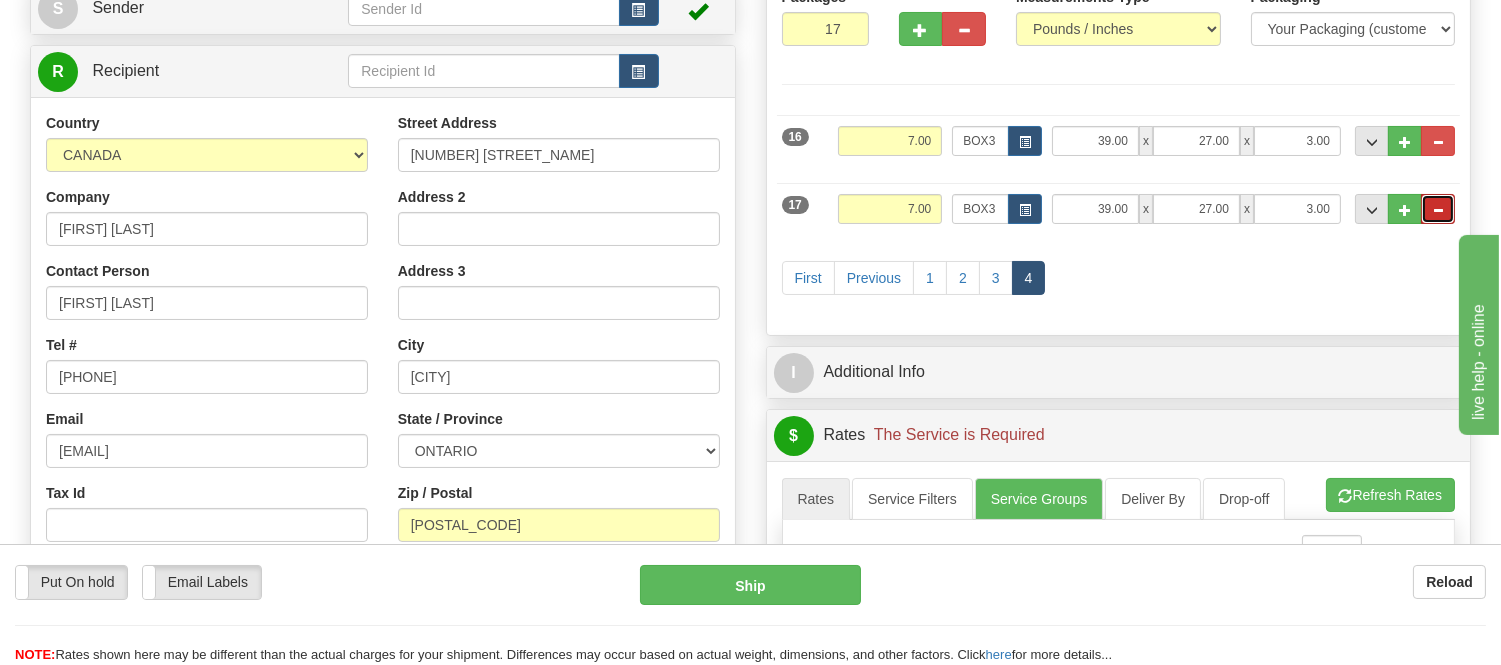 click at bounding box center (1438, 210) 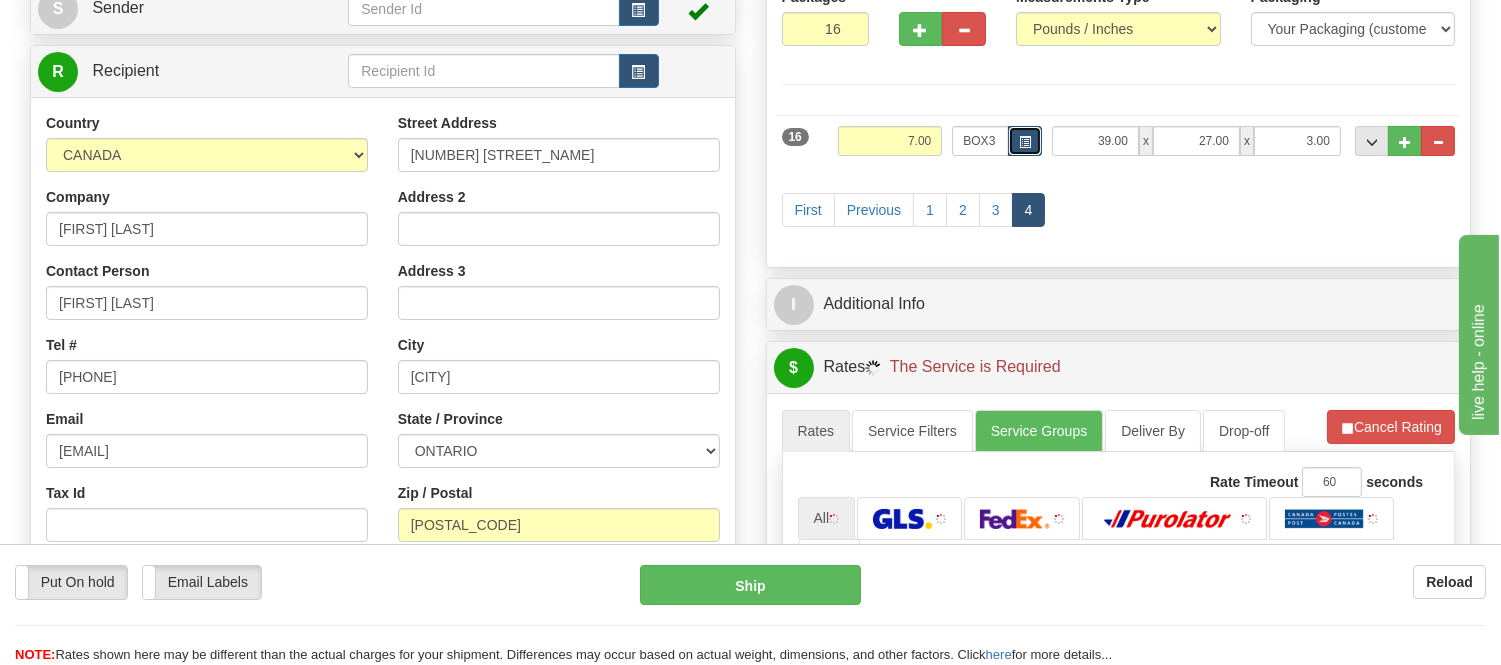 click at bounding box center [1025, 141] 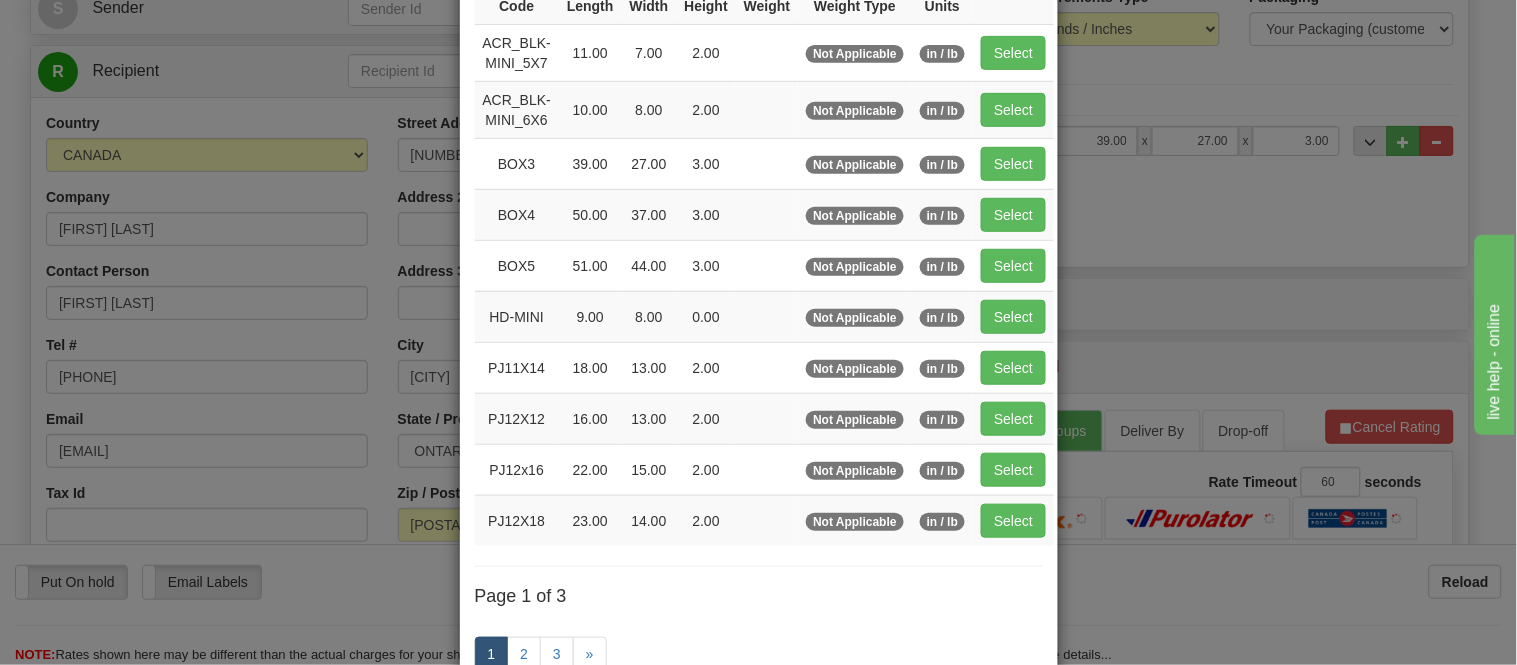 scroll, scrollTop: 333, scrollLeft: 0, axis: vertical 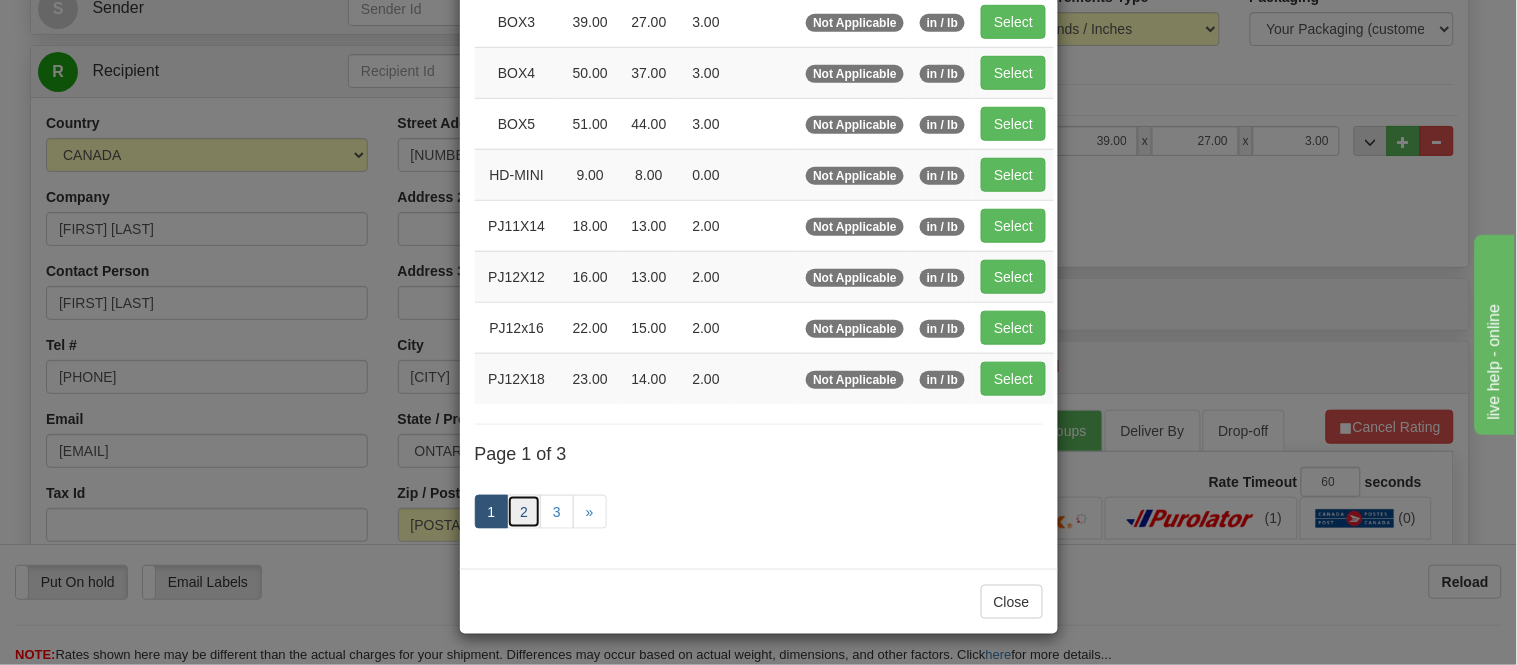click on "2" at bounding box center (524, 512) 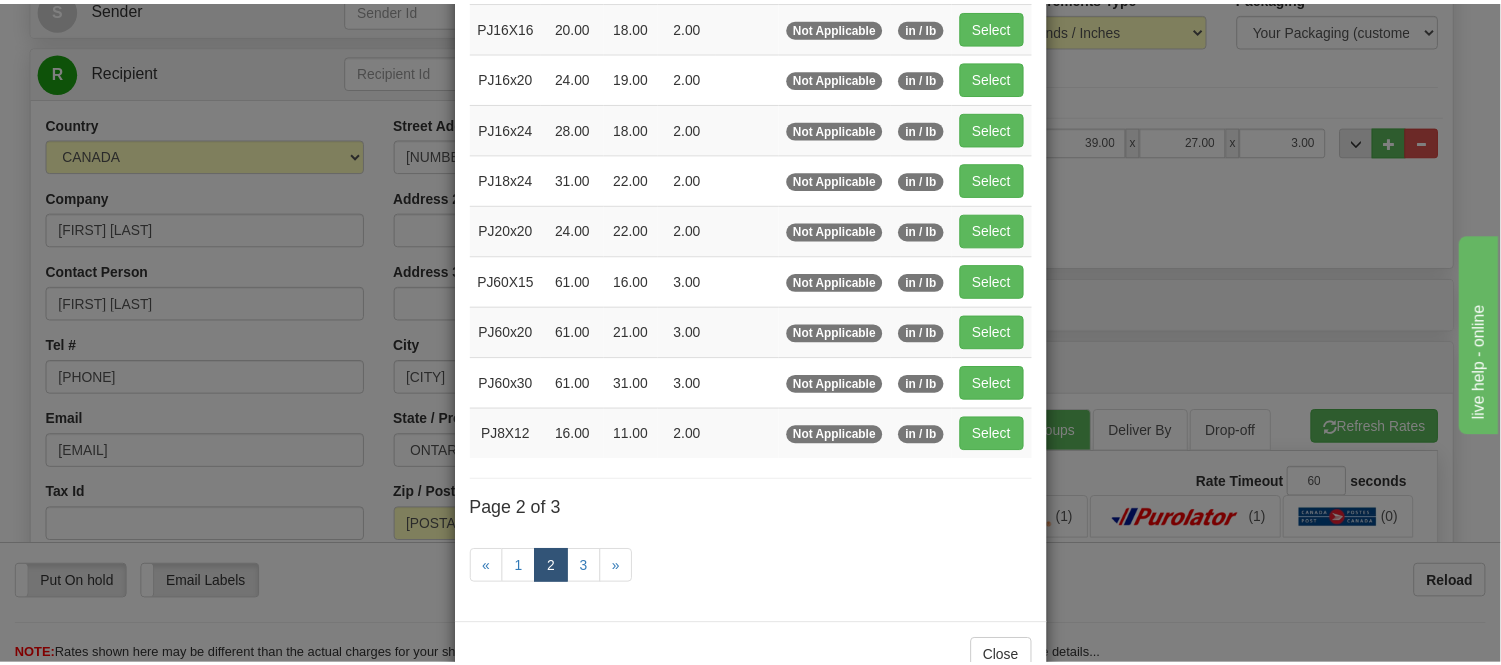 scroll, scrollTop: 214, scrollLeft: 0, axis: vertical 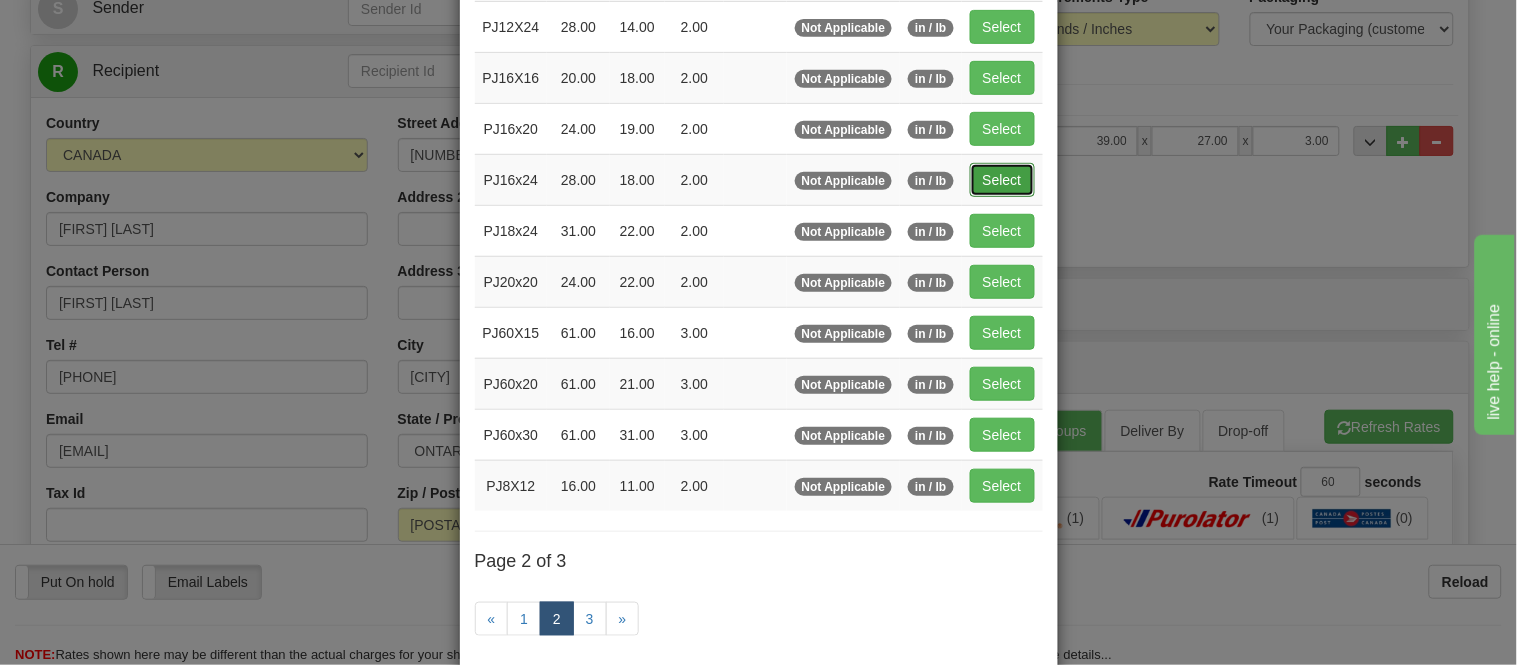 click on "Select" at bounding box center [1002, 180] 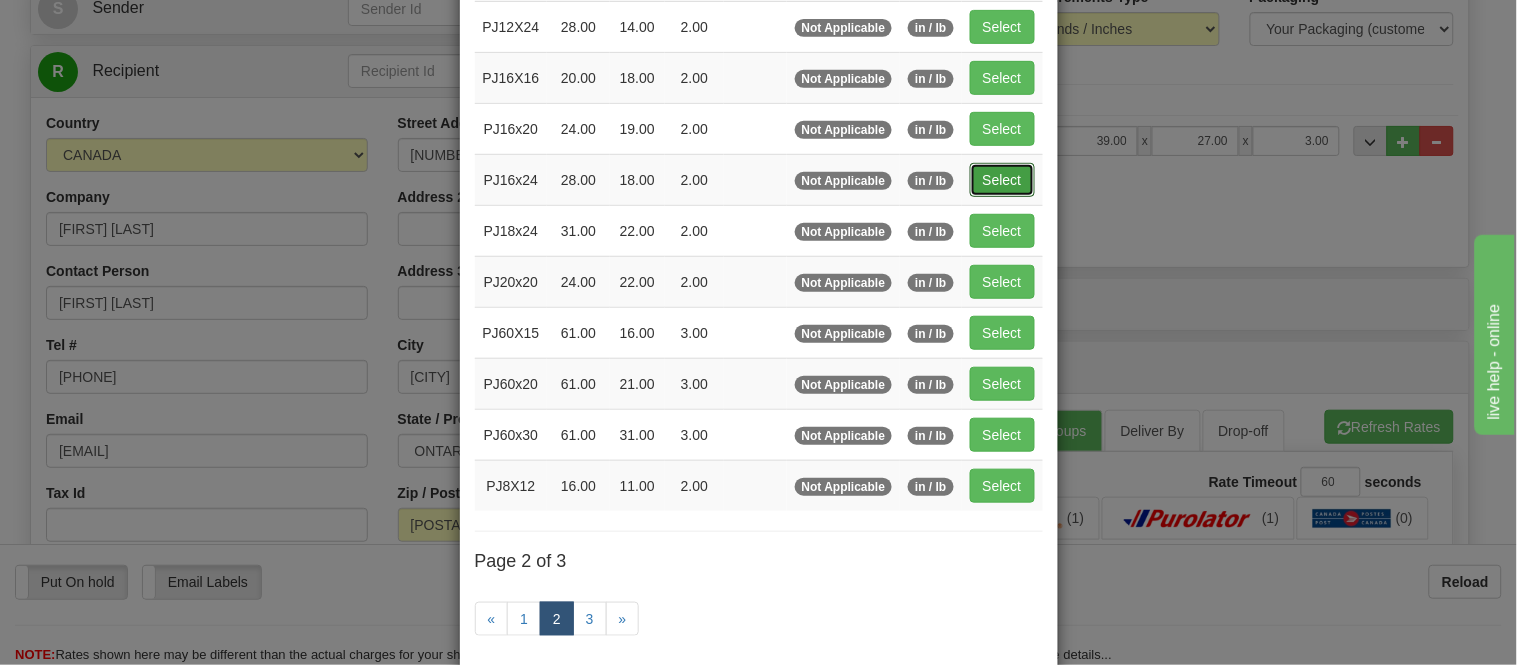 type on "28.00" 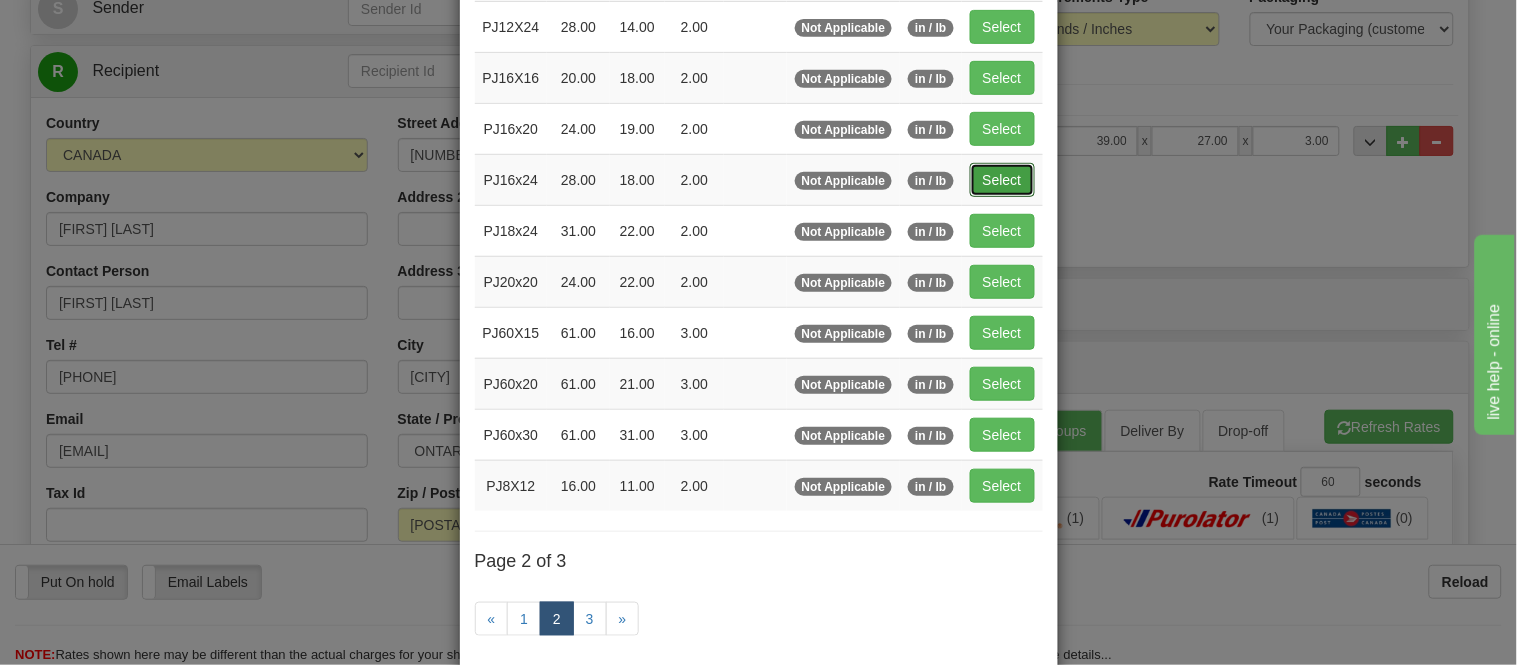 type on "18.00" 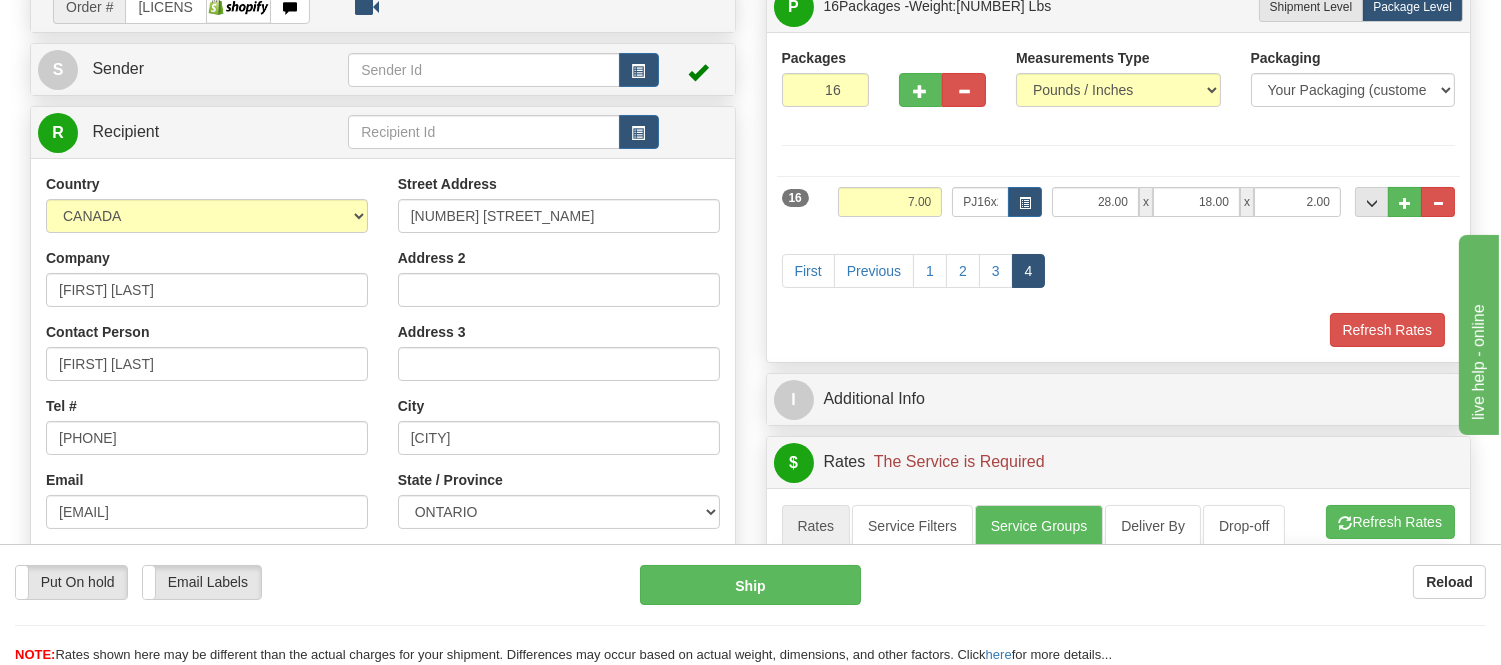 scroll, scrollTop: 111, scrollLeft: 0, axis: vertical 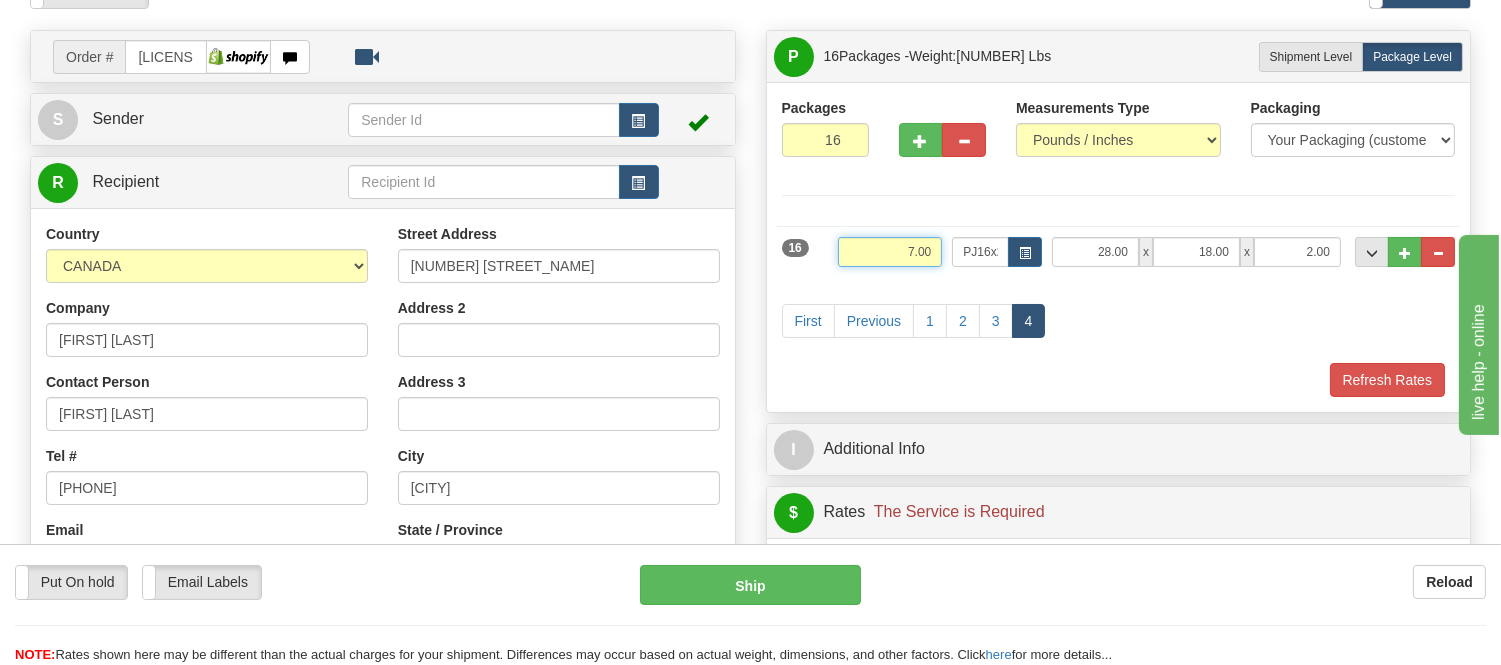 drag, startPoint x: 935, startPoint y: 251, endPoint x: 836, endPoint y: 262, distance: 99.60924 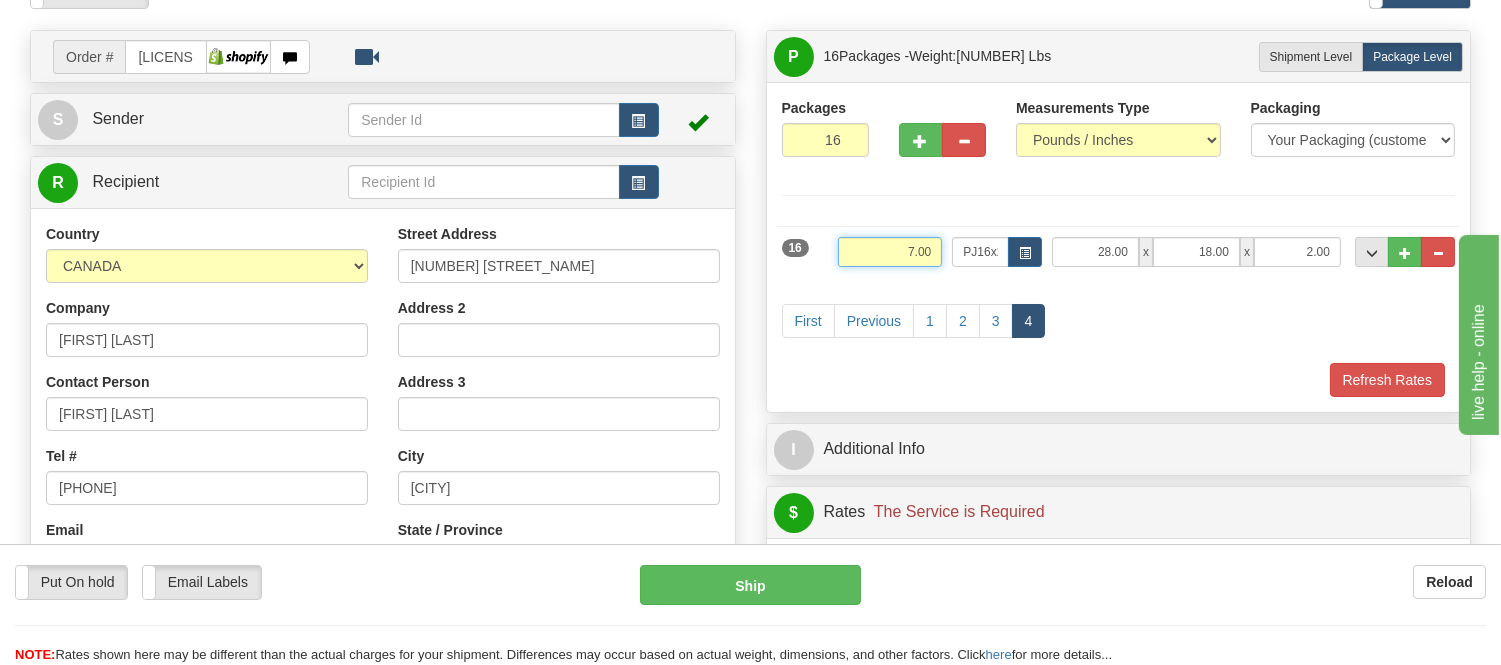 click on "Weight
7.00" at bounding box center (890, 259) 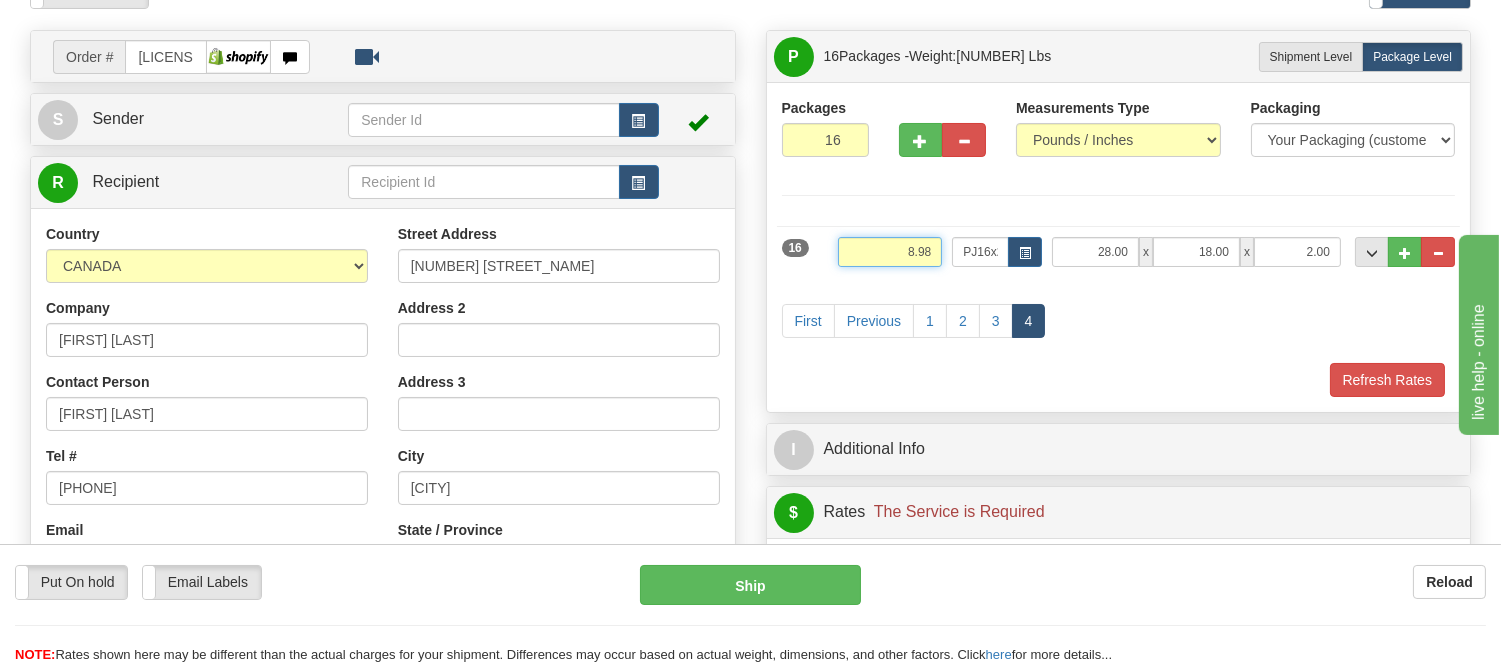 type on "8.98" 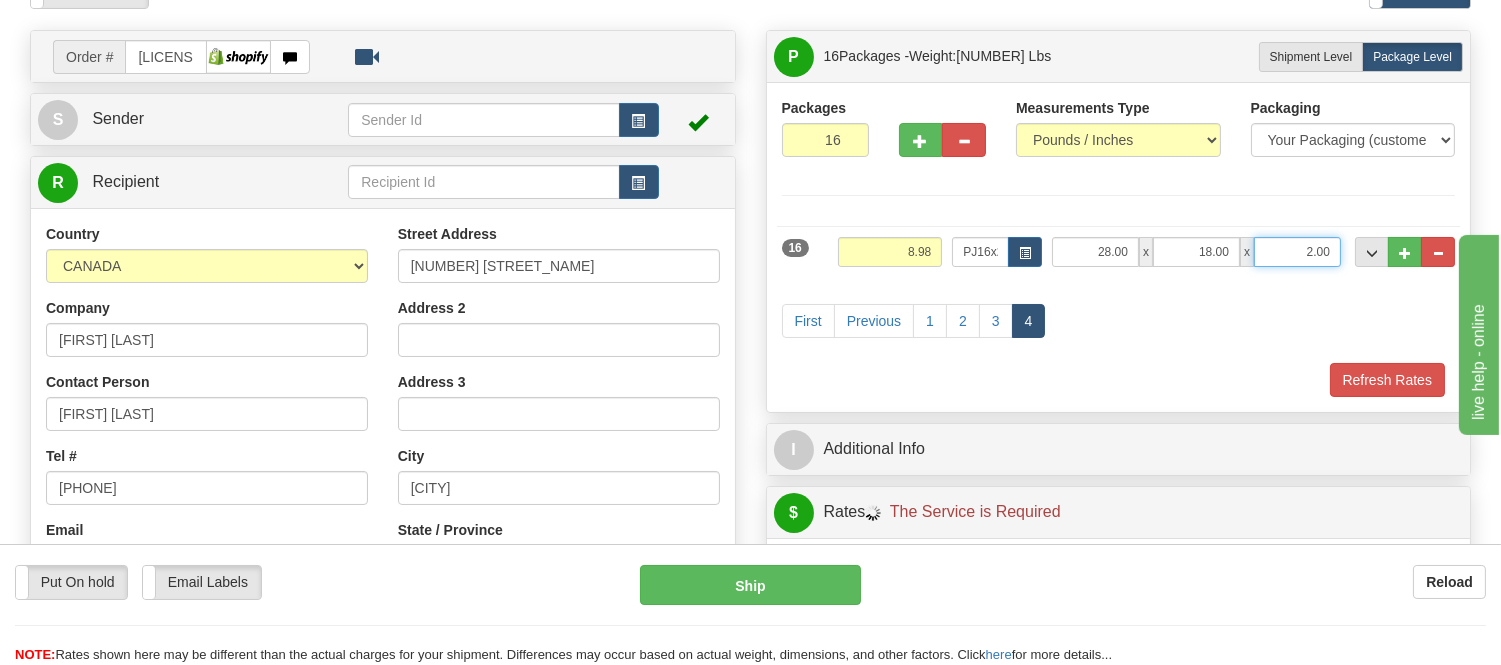 drag, startPoint x: 1333, startPoint y: 248, endPoint x: 1267, endPoint y: 263, distance: 67.68308 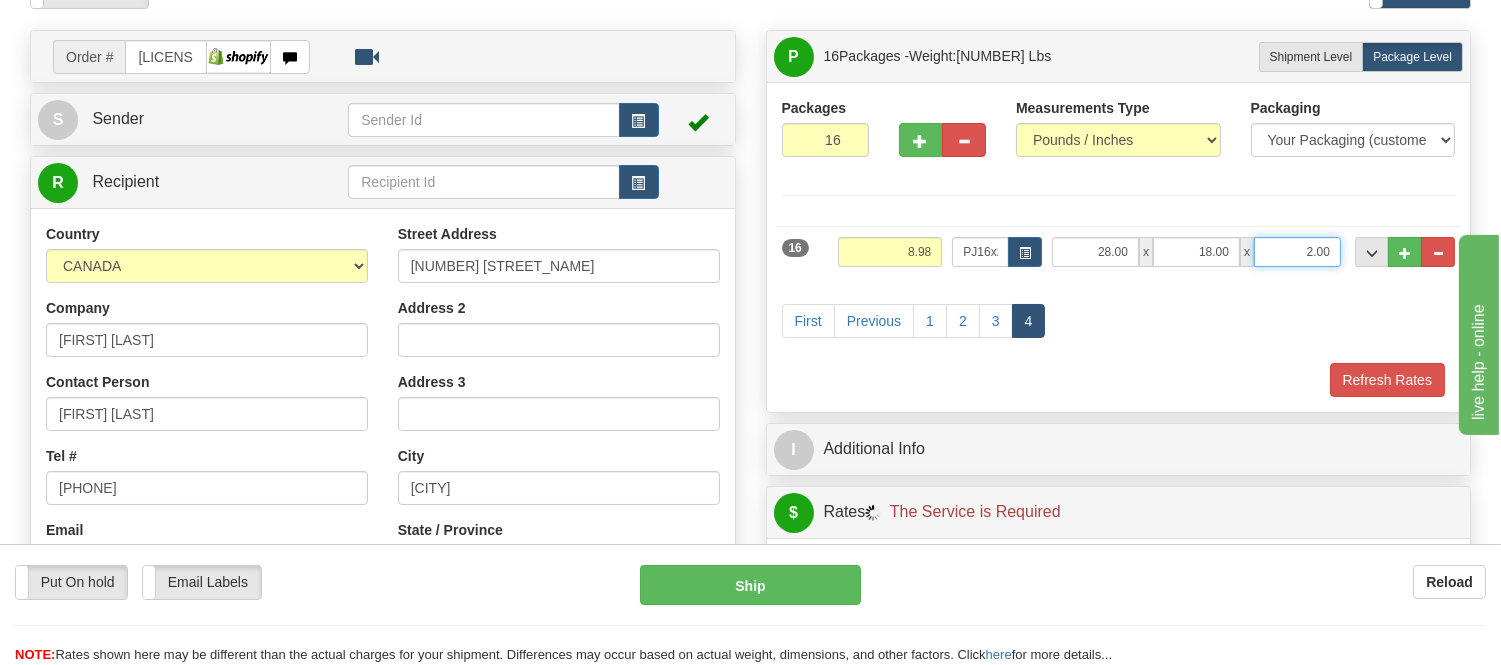 click on "2.00" at bounding box center [1297, 252] 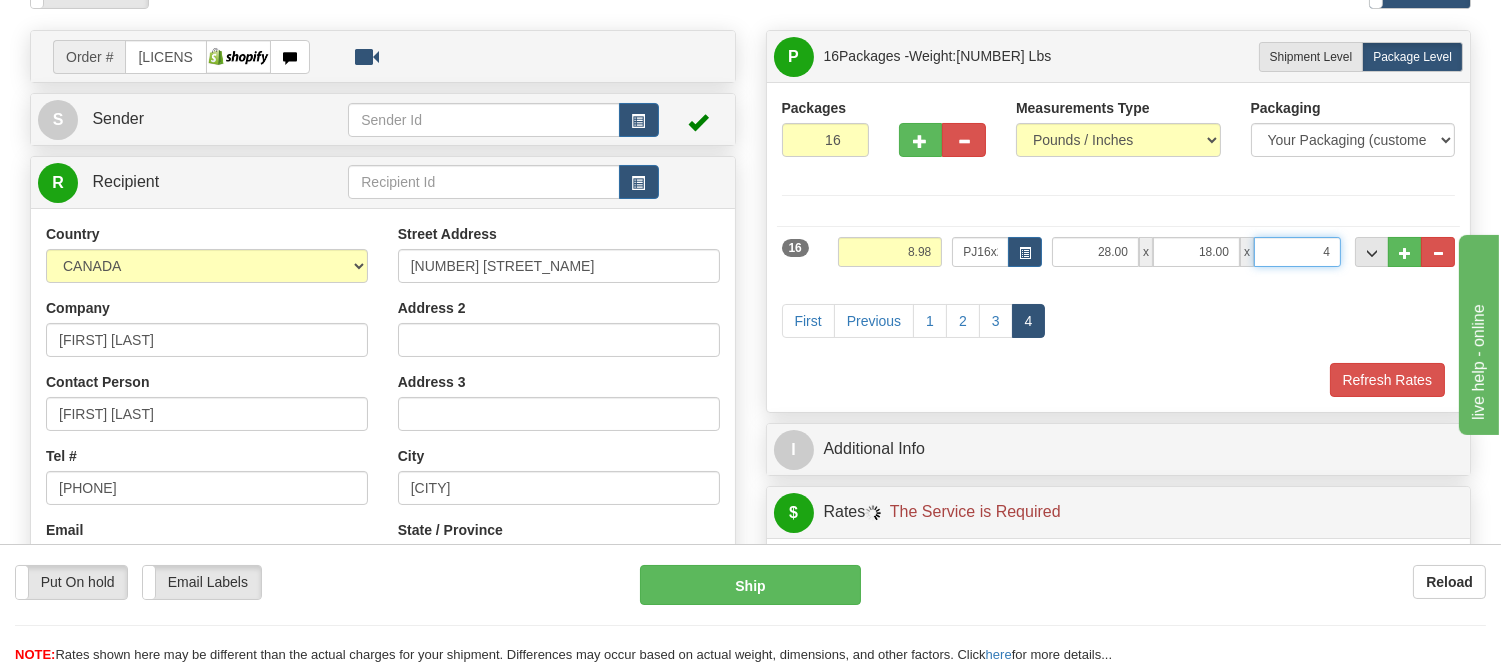 click on "Delete" at bounding box center [0, 0] 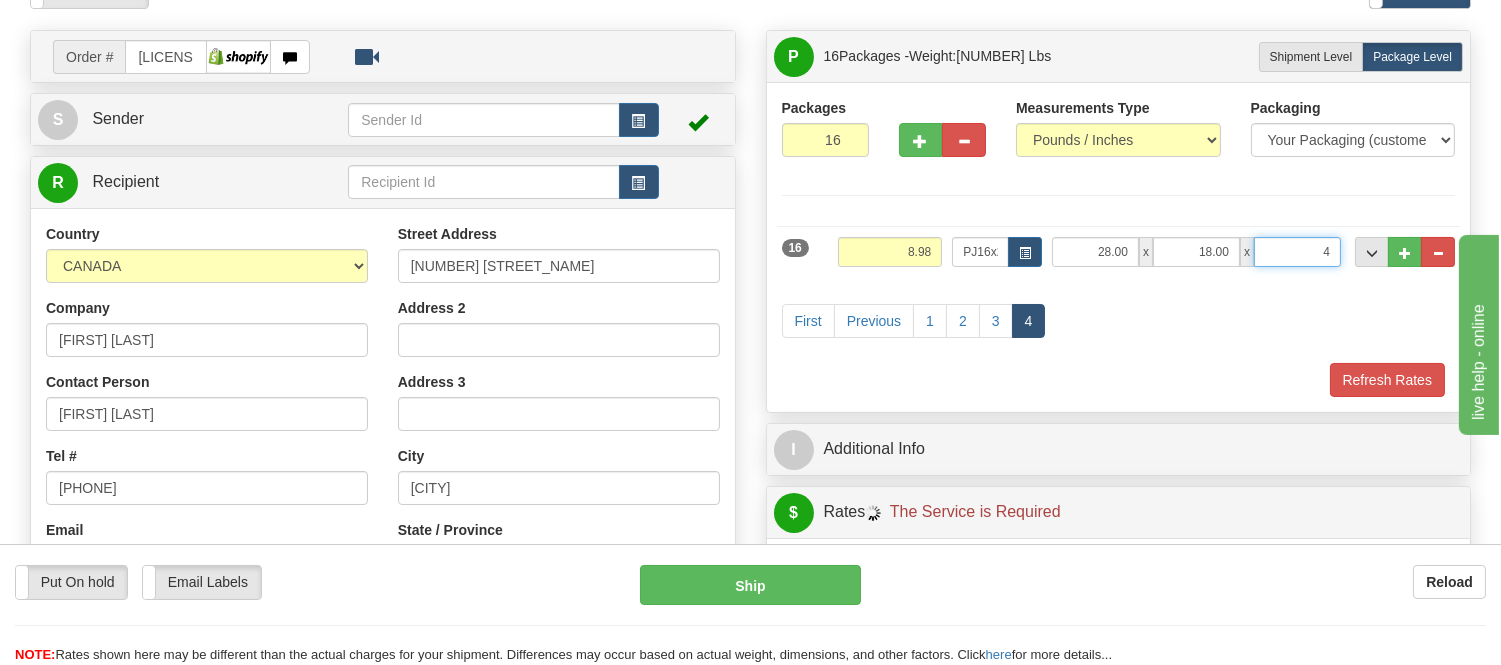 type on "4.00" 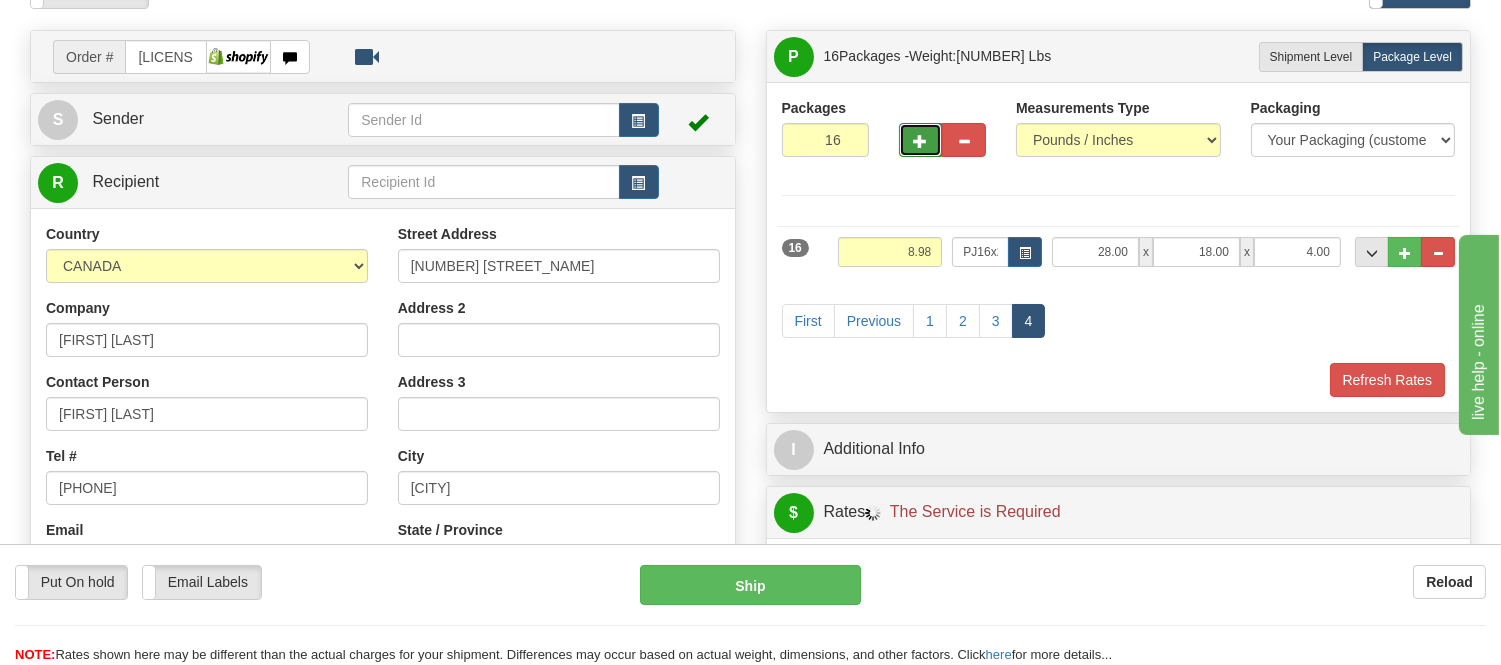 click at bounding box center (921, 140) 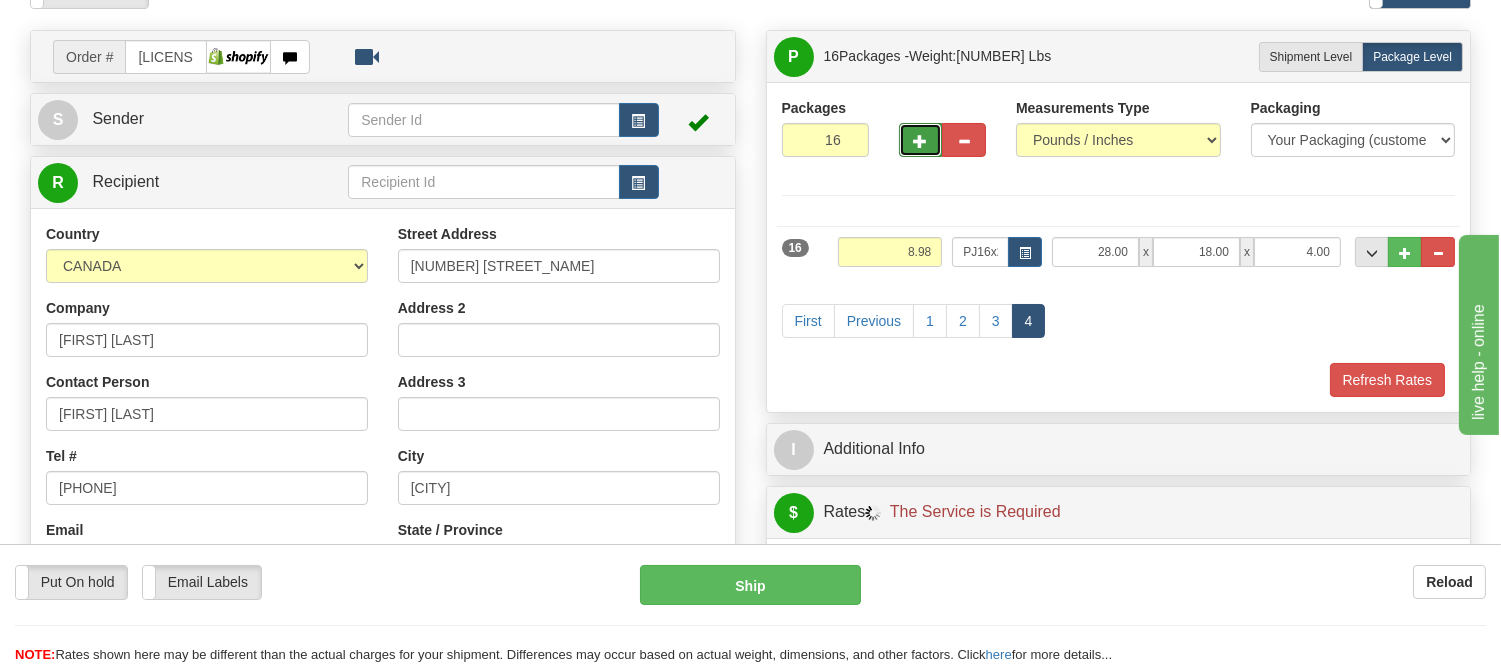 type on "17" 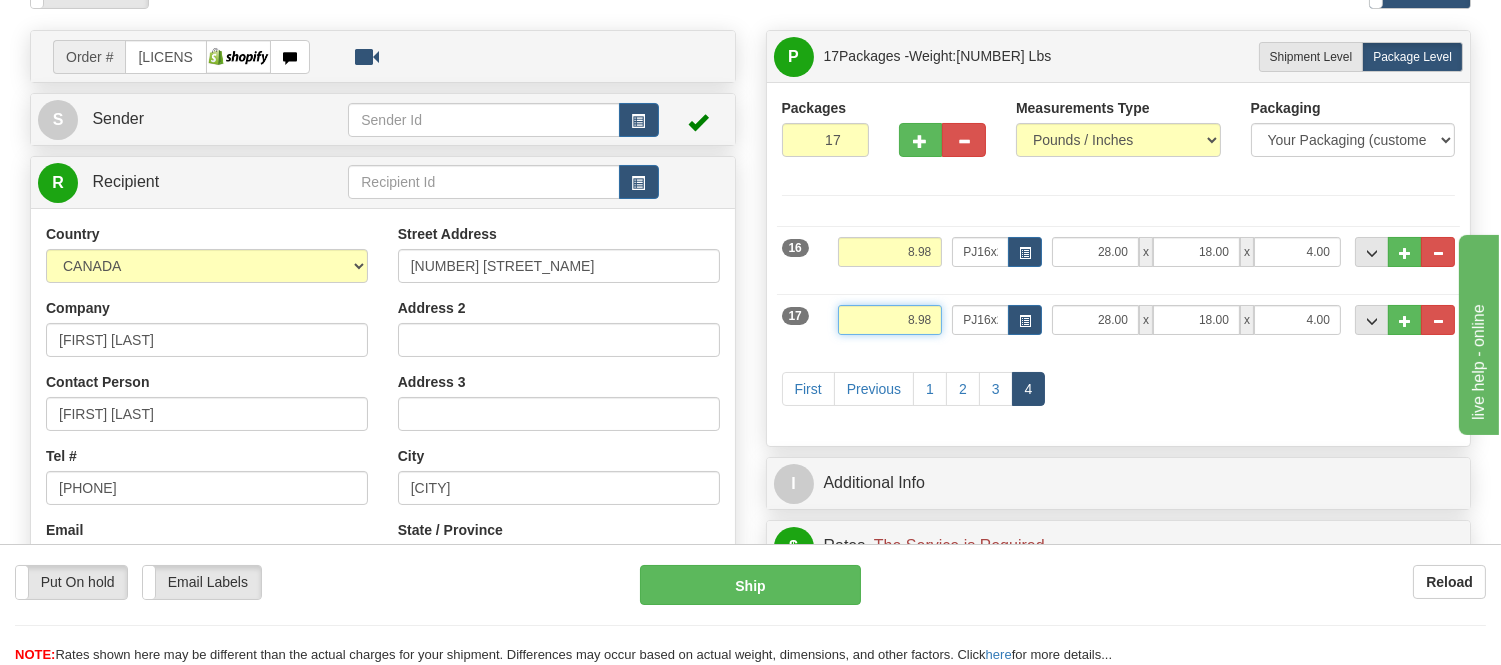 drag, startPoint x: 931, startPoint y: 317, endPoint x: 846, endPoint y: 324, distance: 85.28775 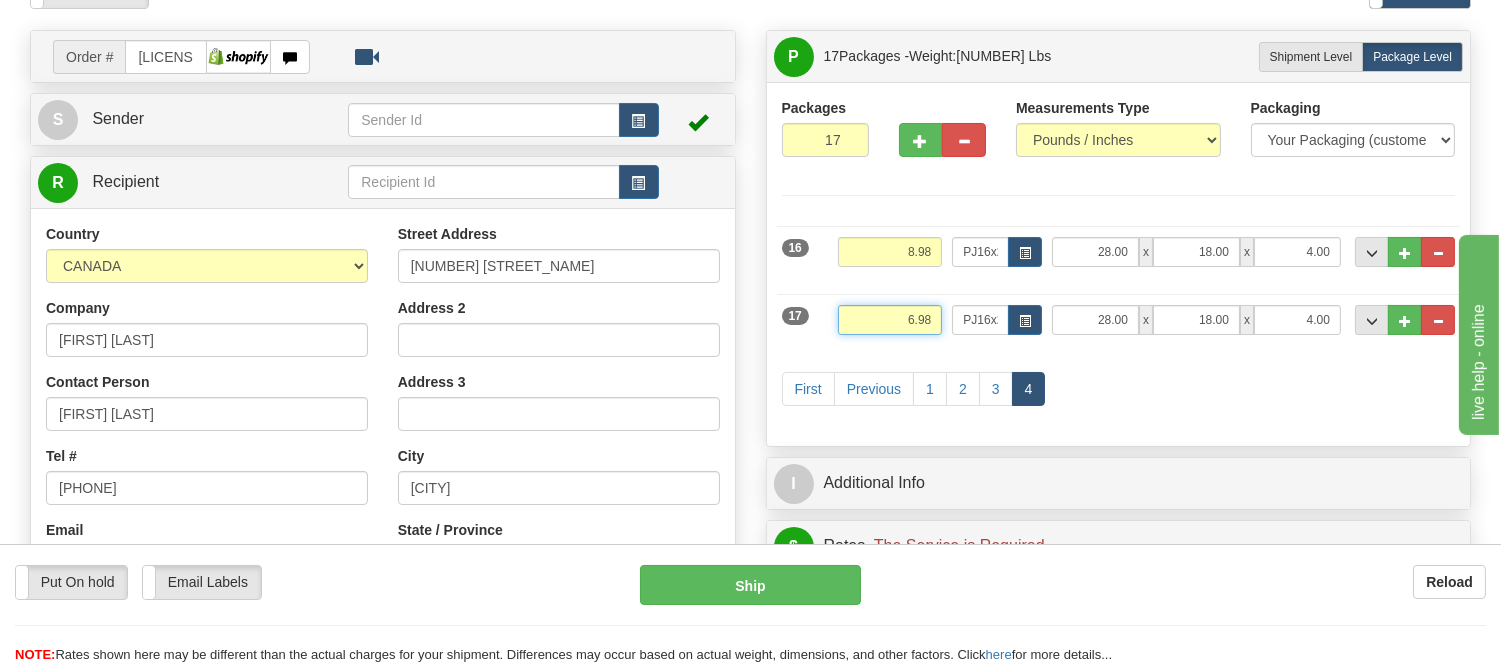 type on "6.98" 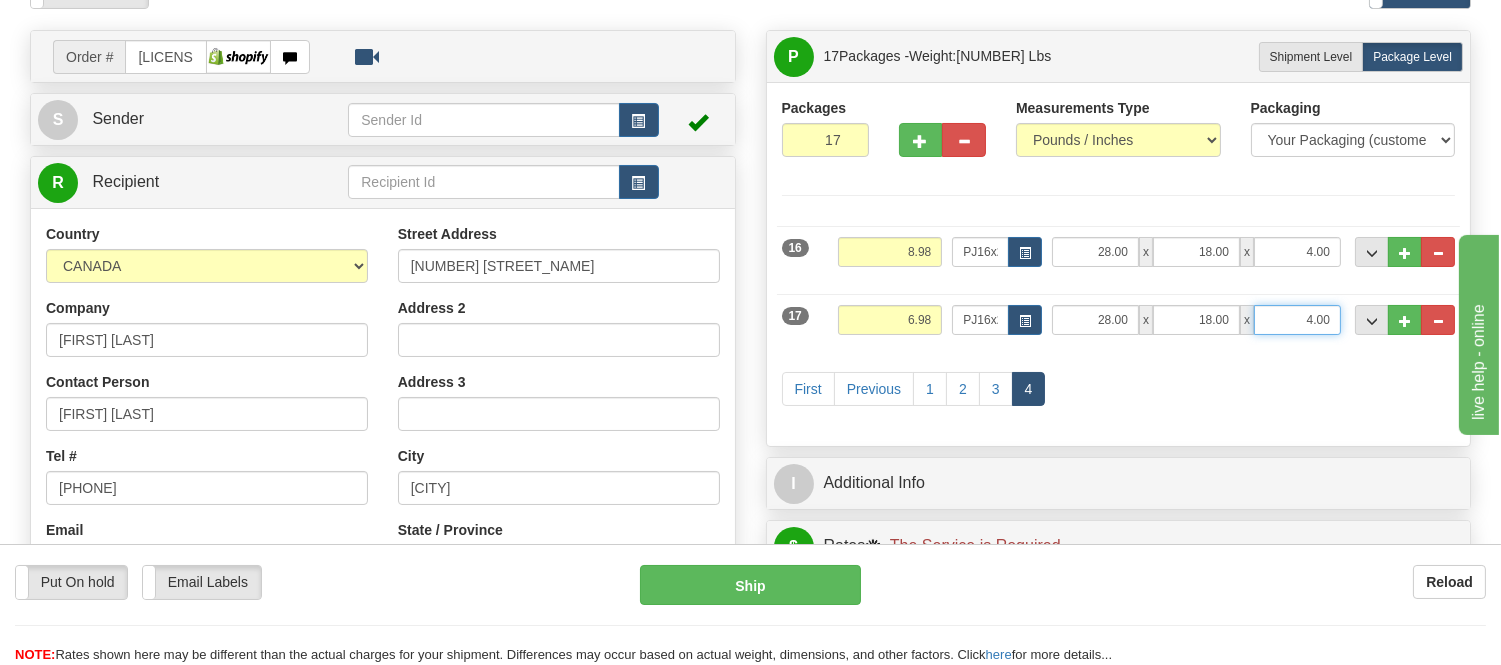 drag, startPoint x: 1332, startPoint y: 315, endPoint x: 1248, endPoint y: 327, distance: 84.85281 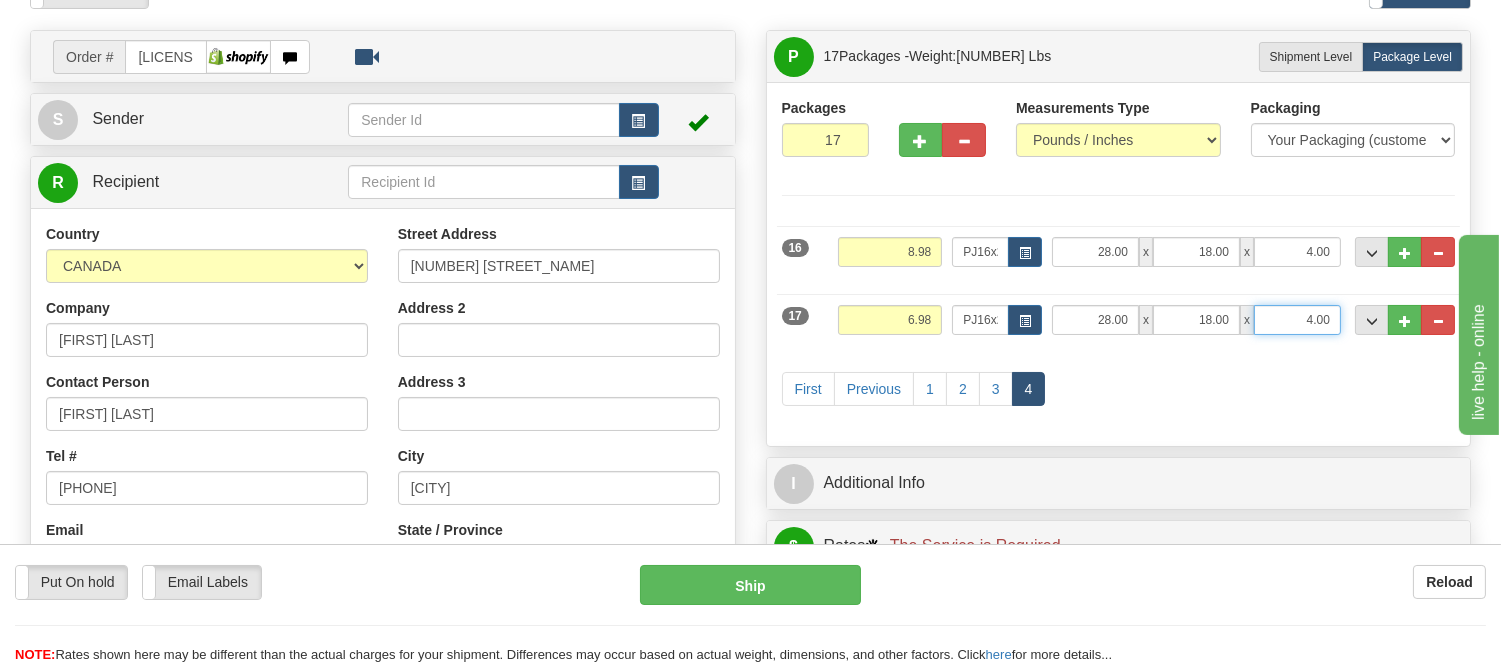 click on "28.00
x
18.00
x
4.00" at bounding box center [1196, 320] 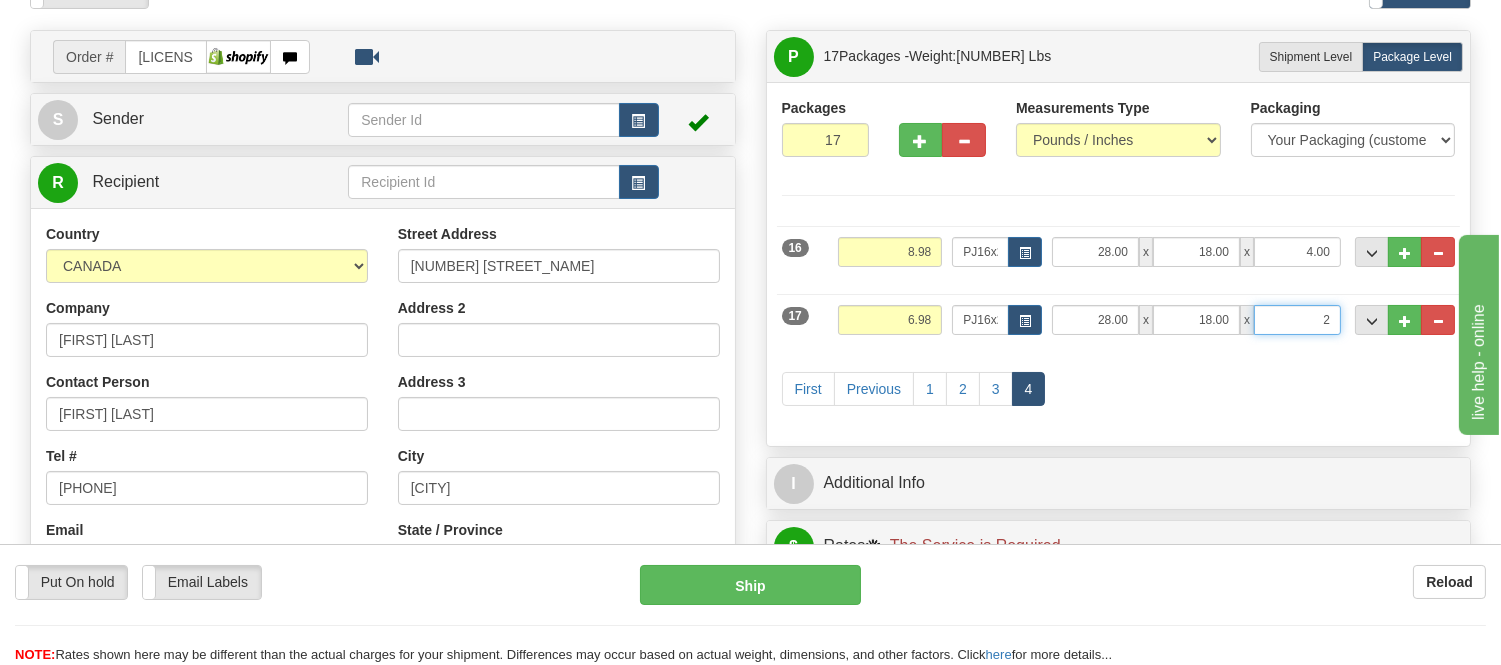 click on "Delete" at bounding box center [0, 0] 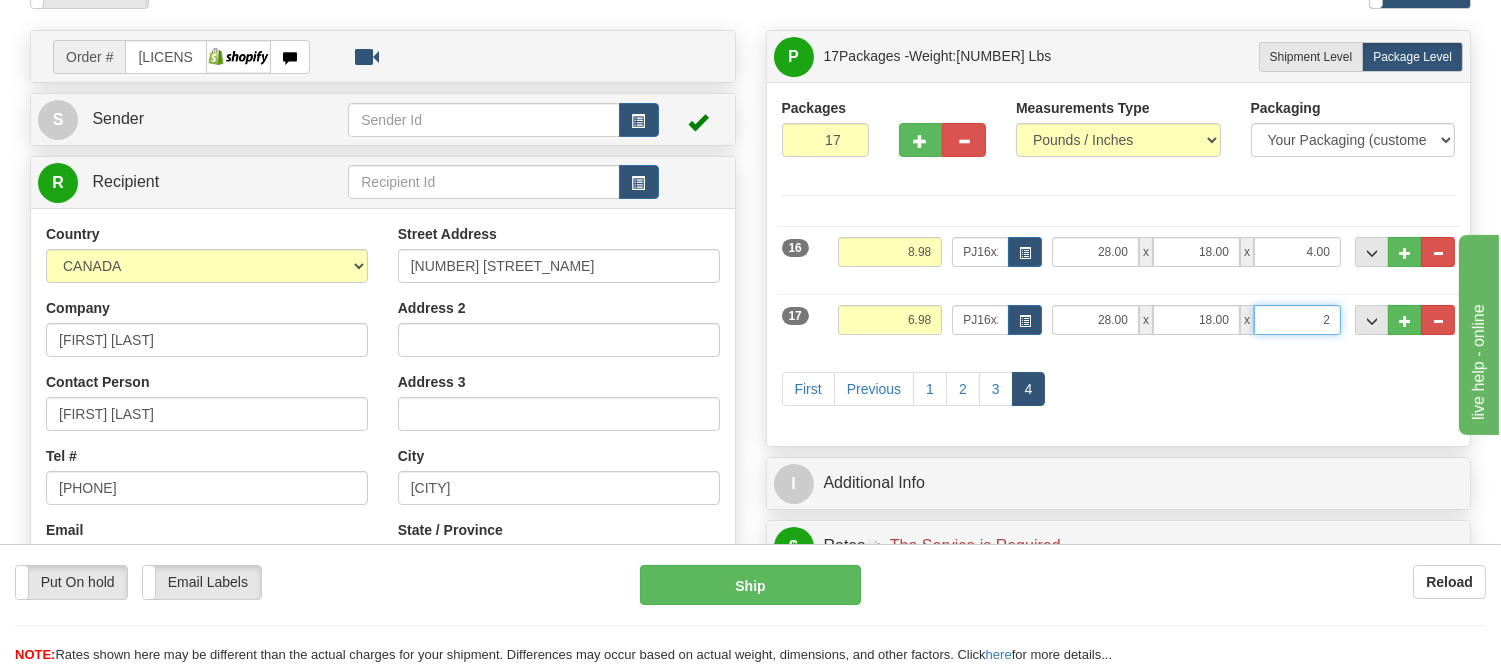 type on "2.00" 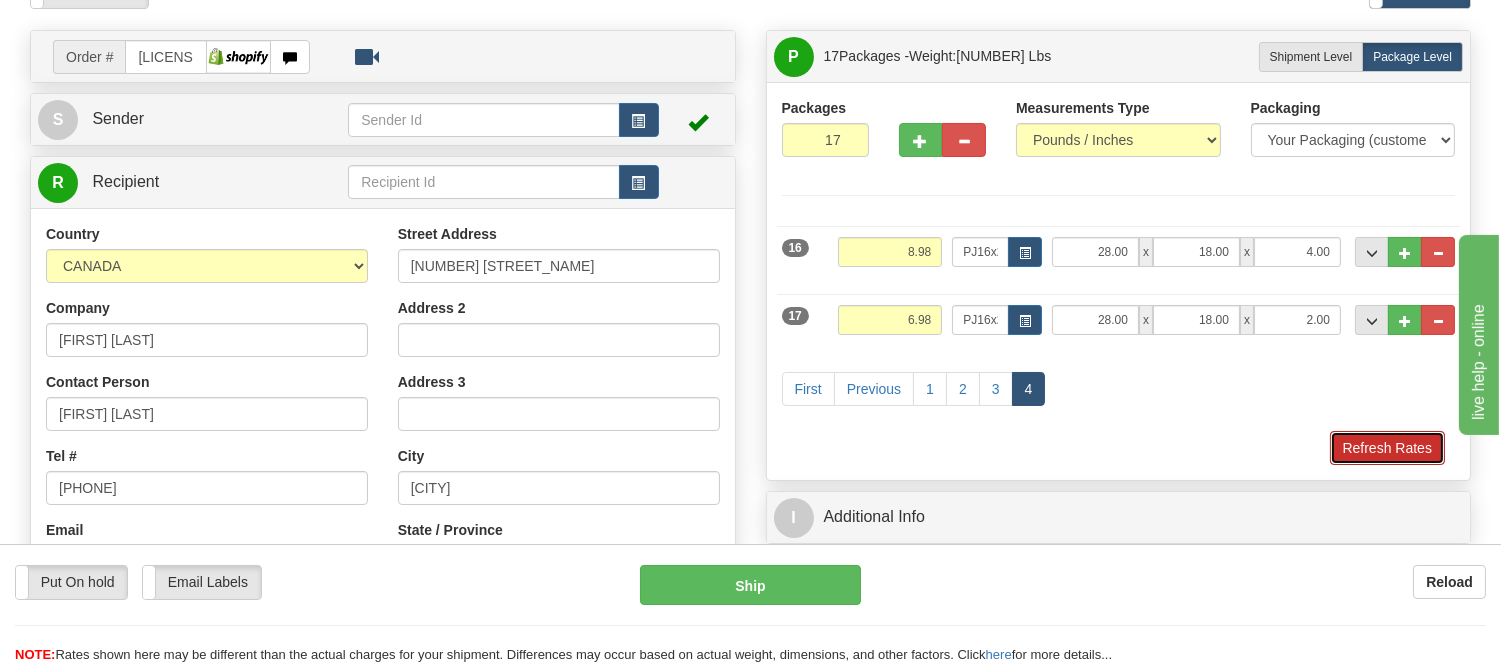 click on "Refresh Rates" at bounding box center (1387, 448) 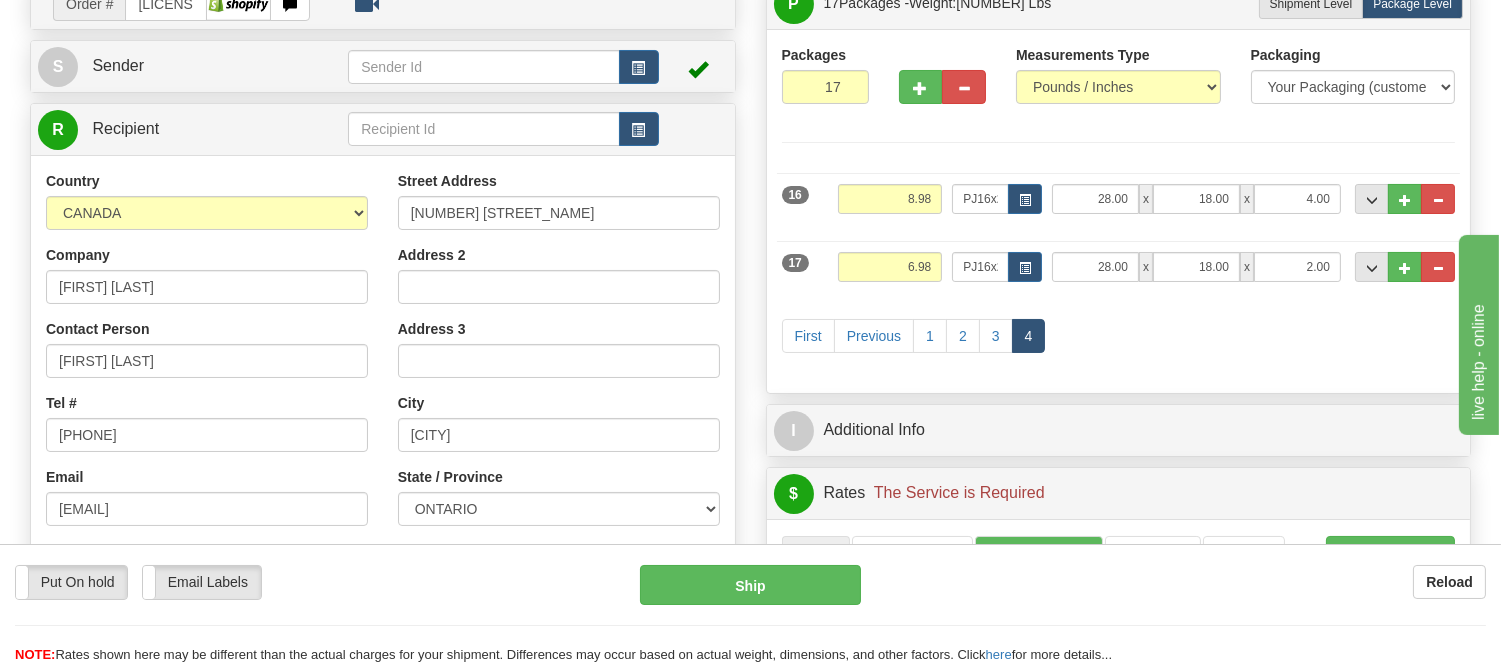 scroll, scrollTop: 111, scrollLeft: 0, axis: vertical 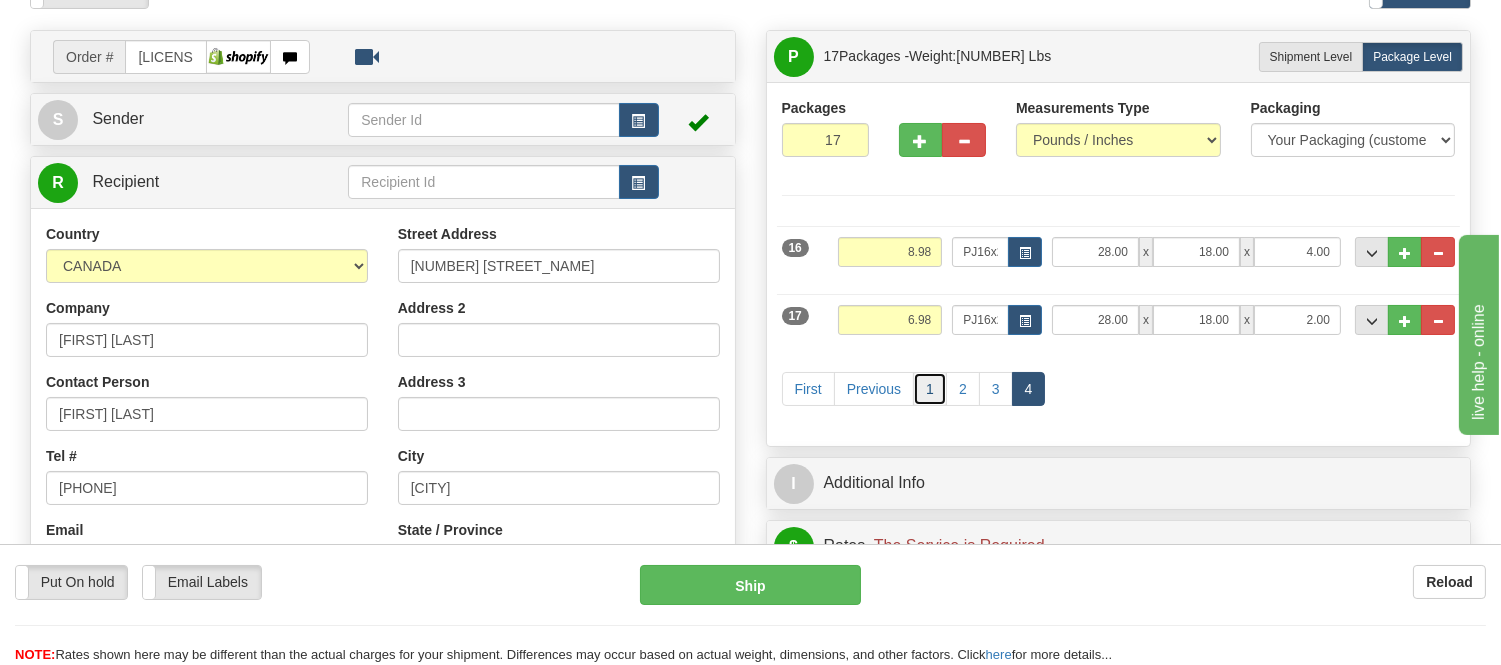 click on "1" at bounding box center [930, 389] 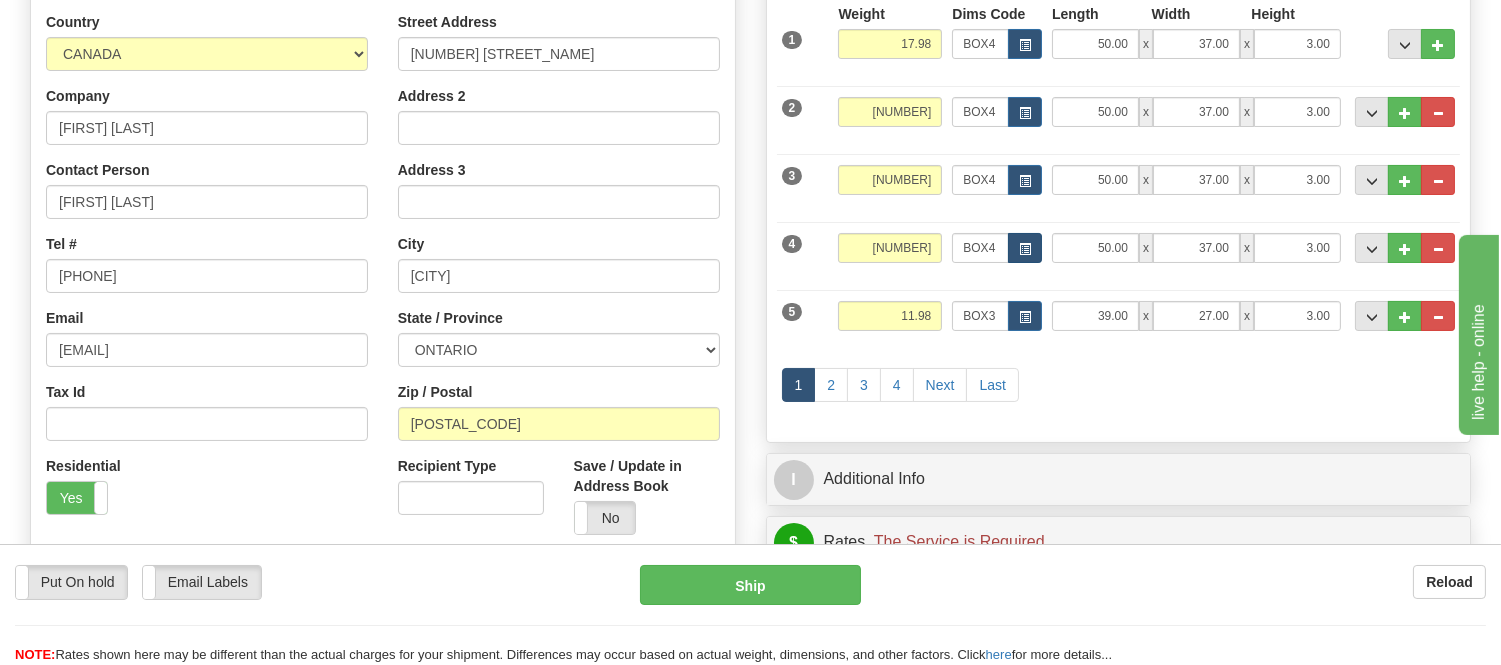 scroll, scrollTop: 333, scrollLeft: 0, axis: vertical 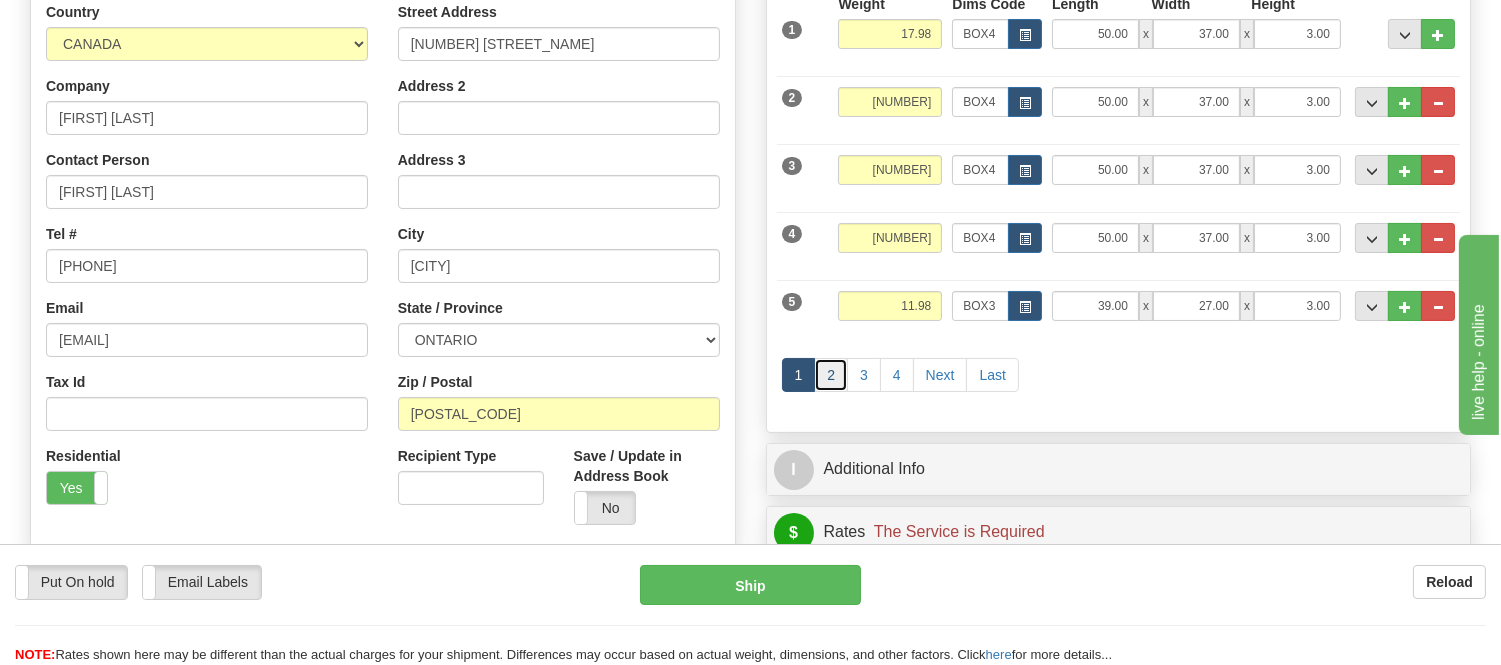 click on "2" at bounding box center [831, 375] 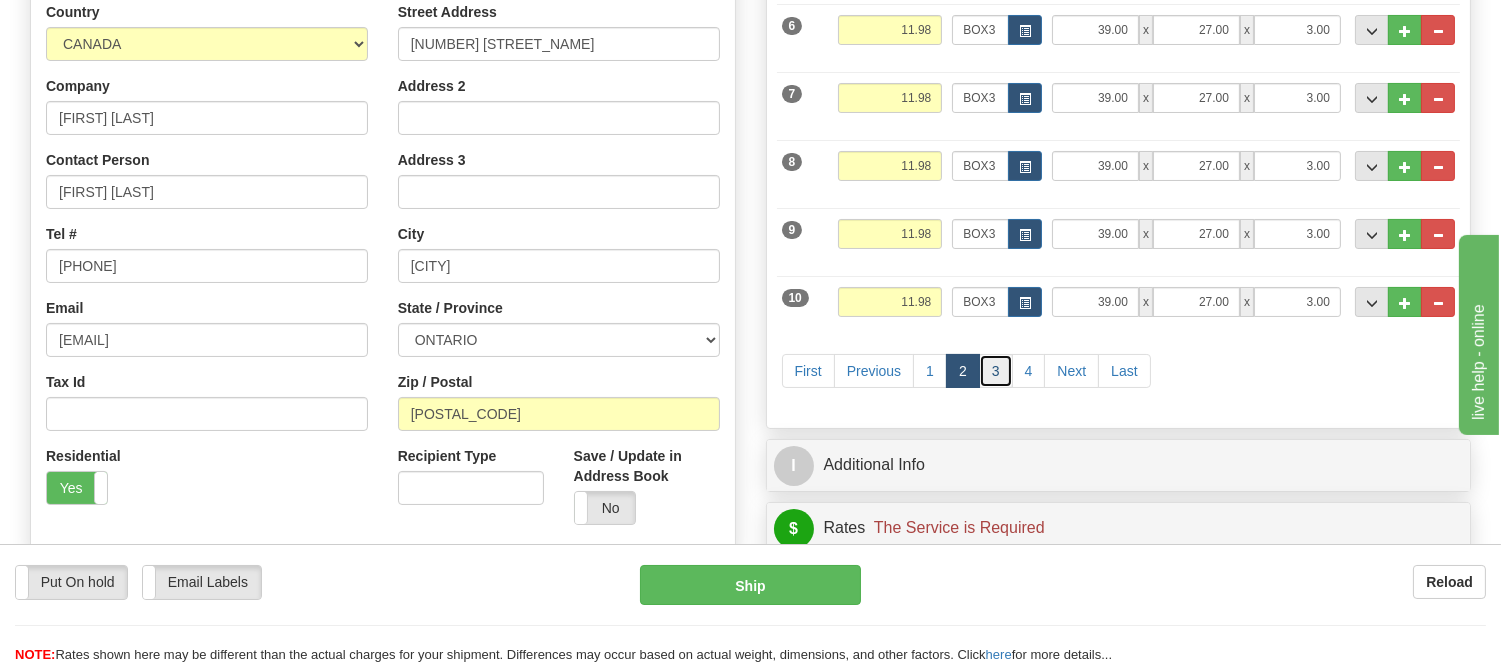 click on "3" at bounding box center (996, 371) 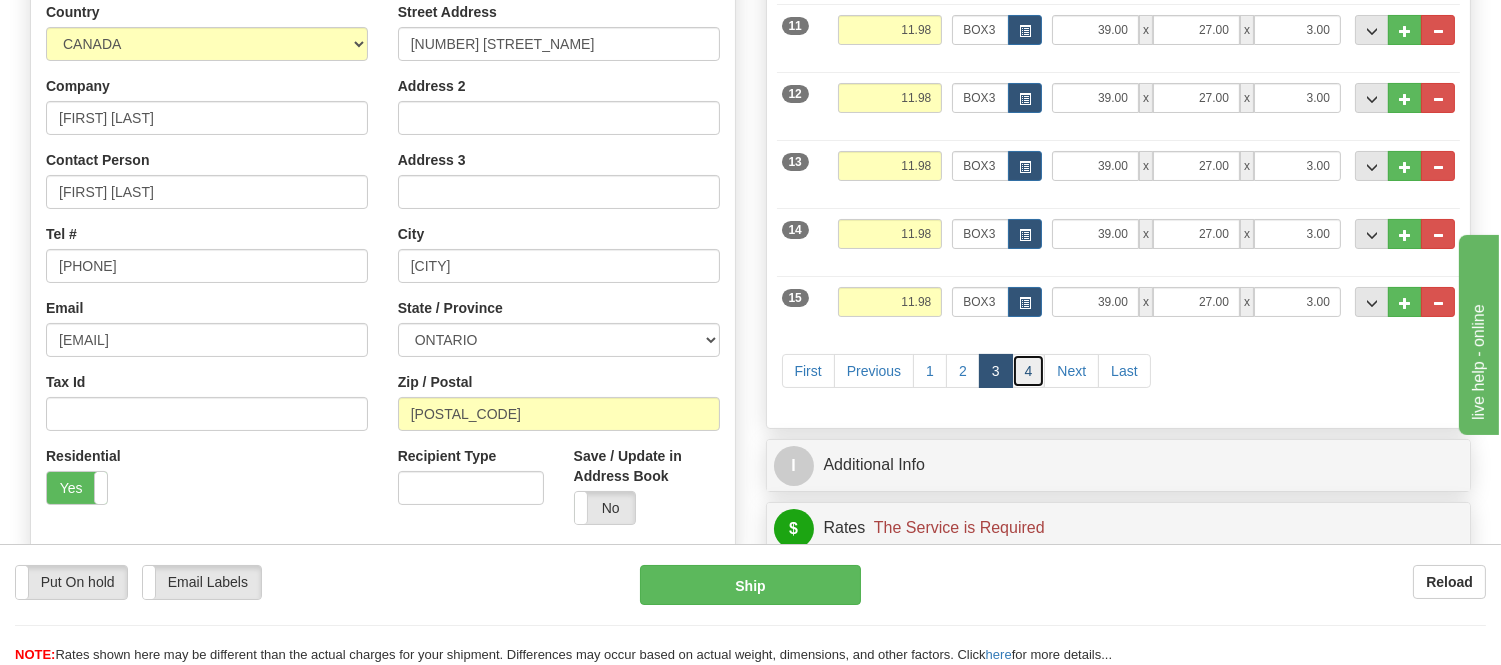 click on "4" at bounding box center [1029, 371] 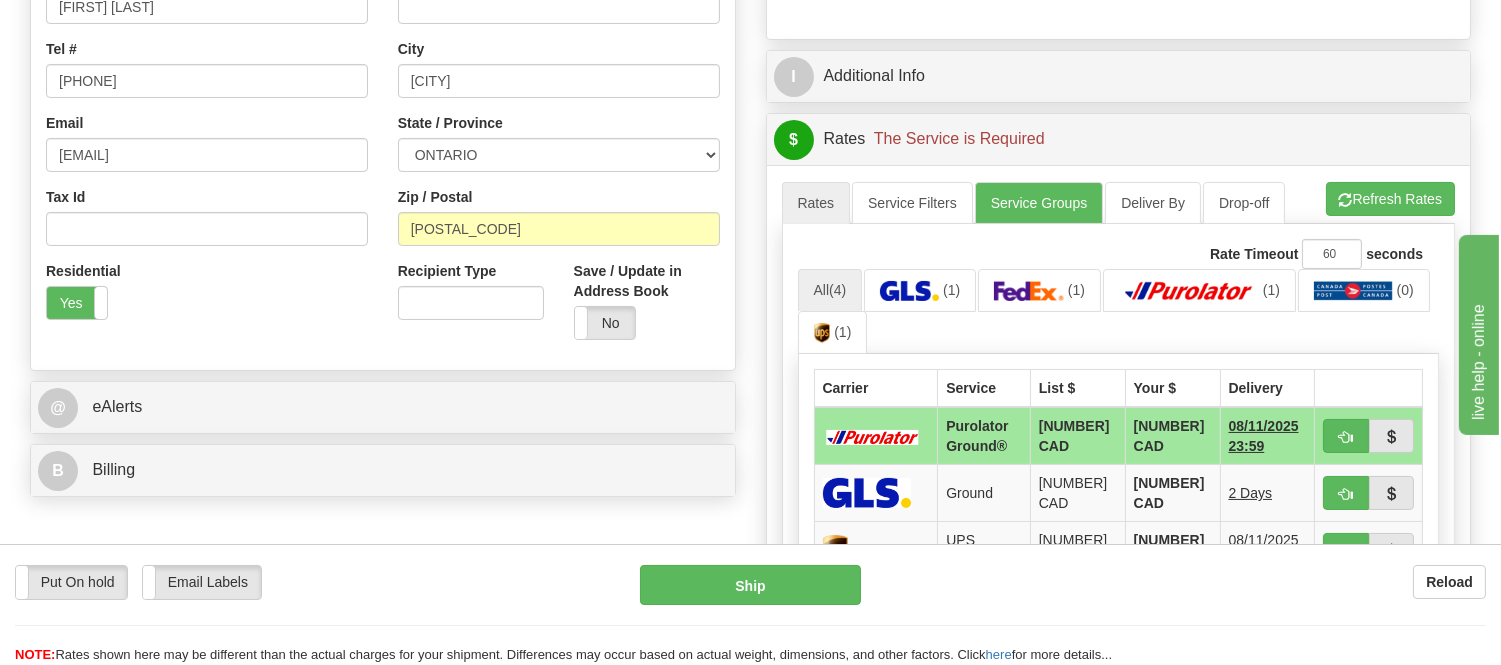 scroll, scrollTop: 666, scrollLeft: 0, axis: vertical 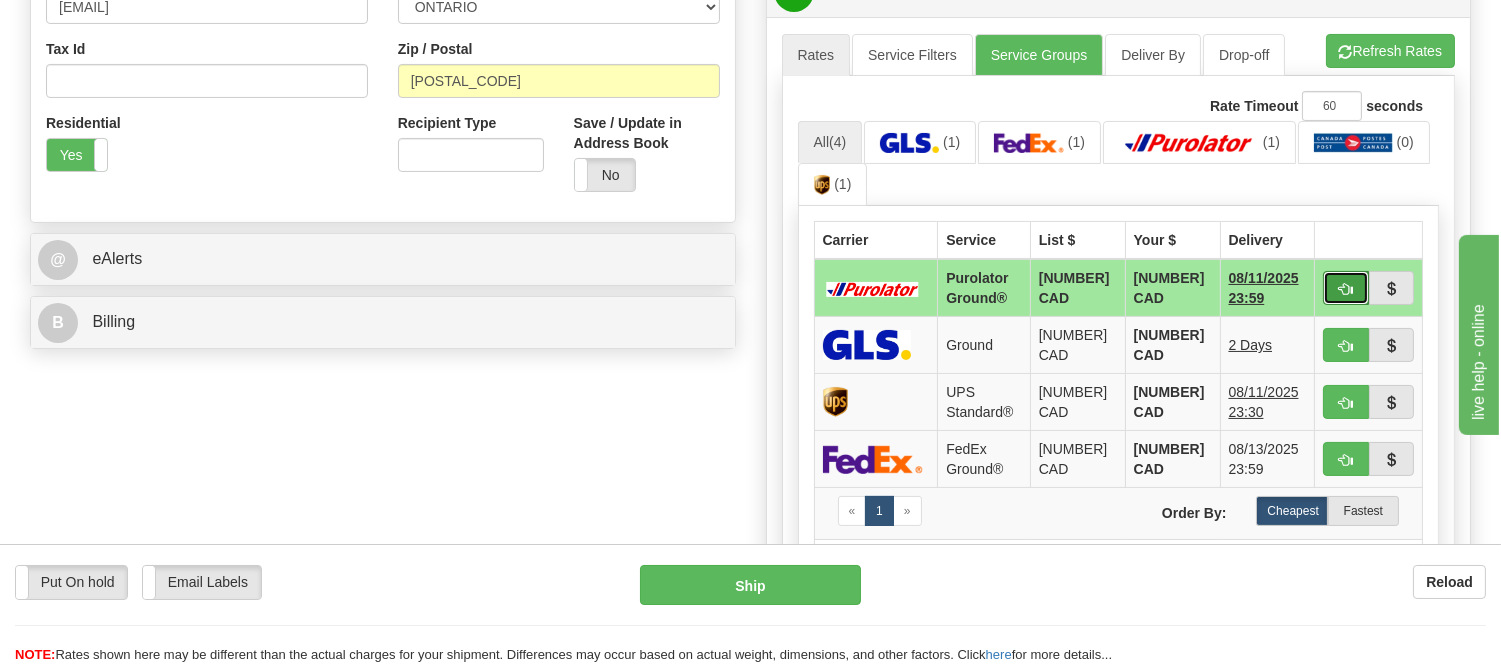 click at bounding box center [1346, 288] 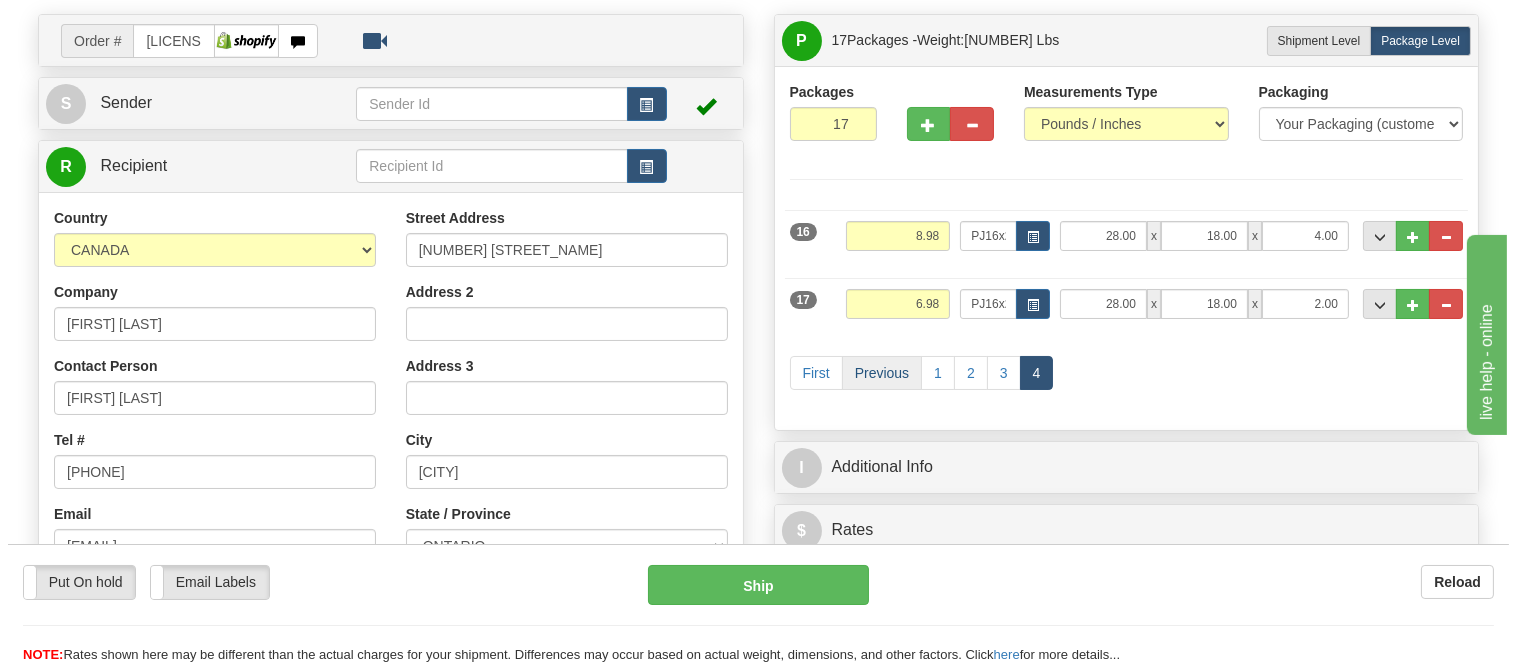 scroll, scrollTop: 111, scrollLeft: 0, axis: vertical 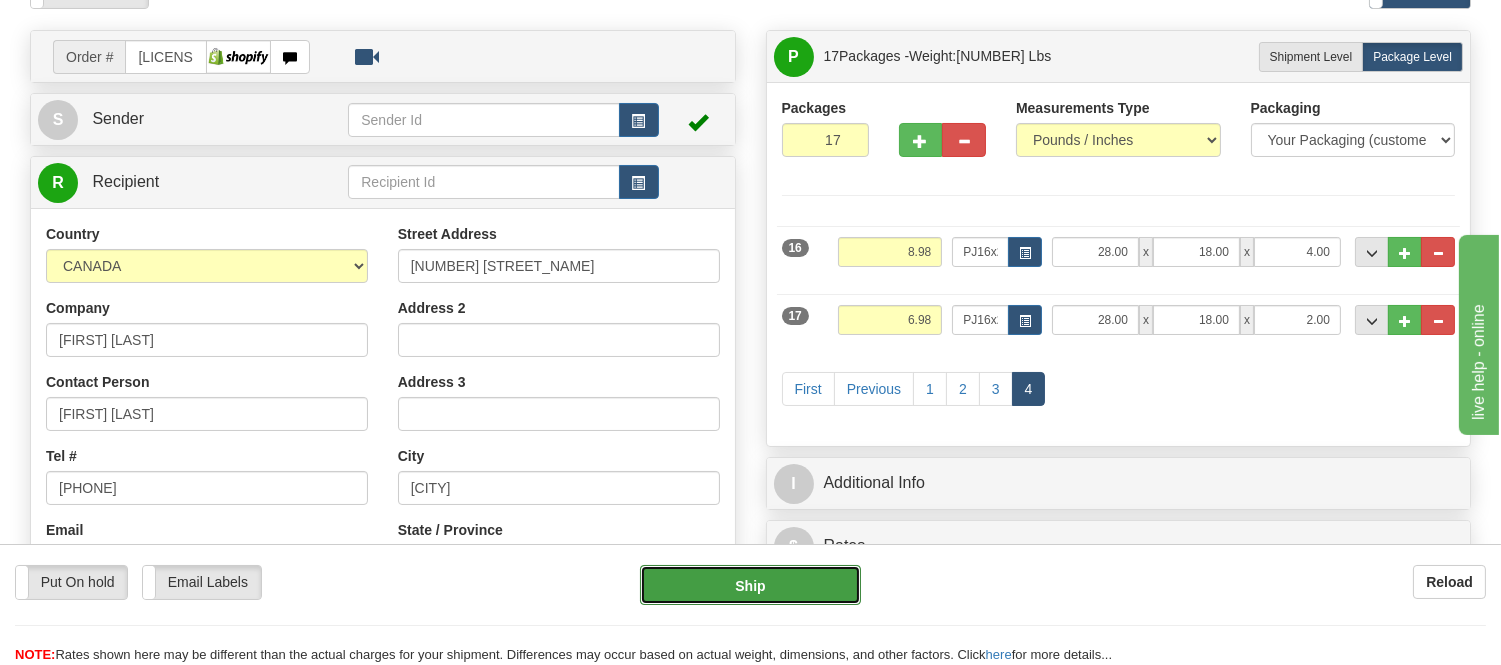 click on "Ship" at bounding box center [750, 585] 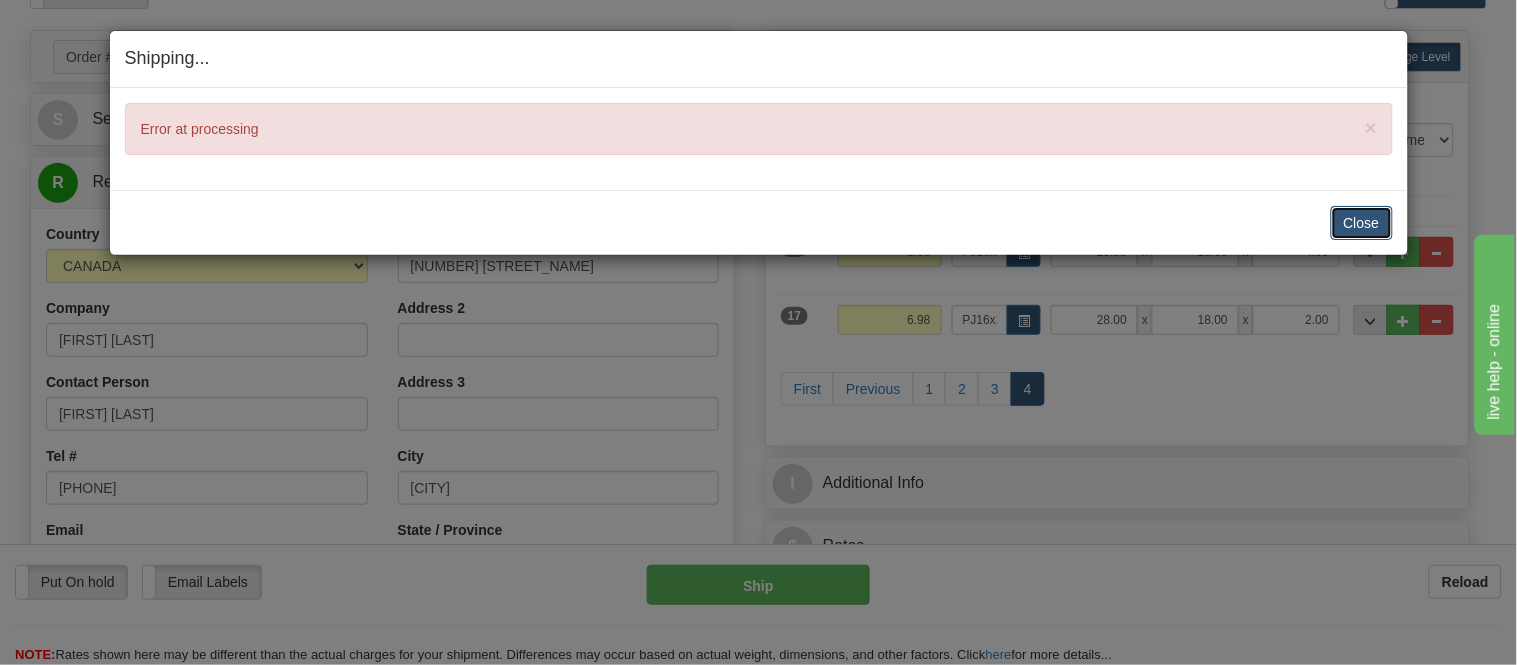 click on "Close" at bounding box center [1362, 223] 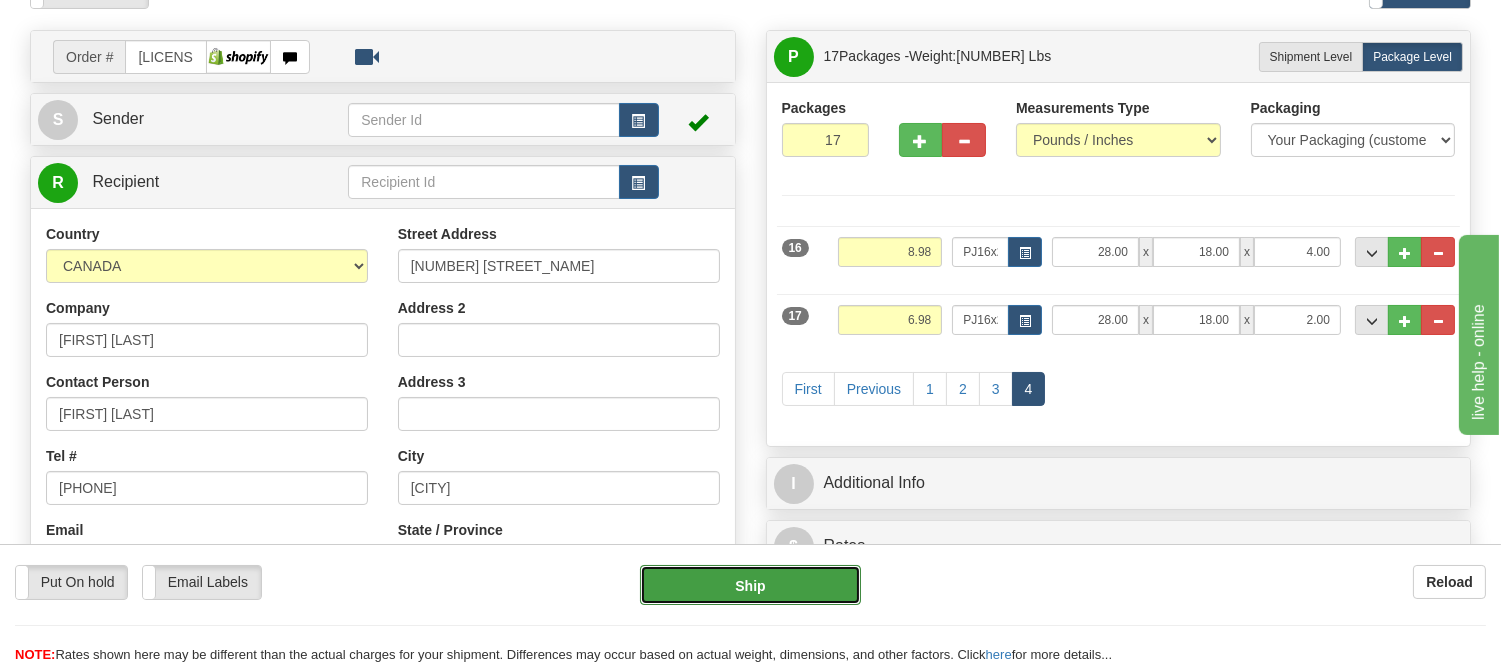 click on "Ship" at bounding box center [750, 585] 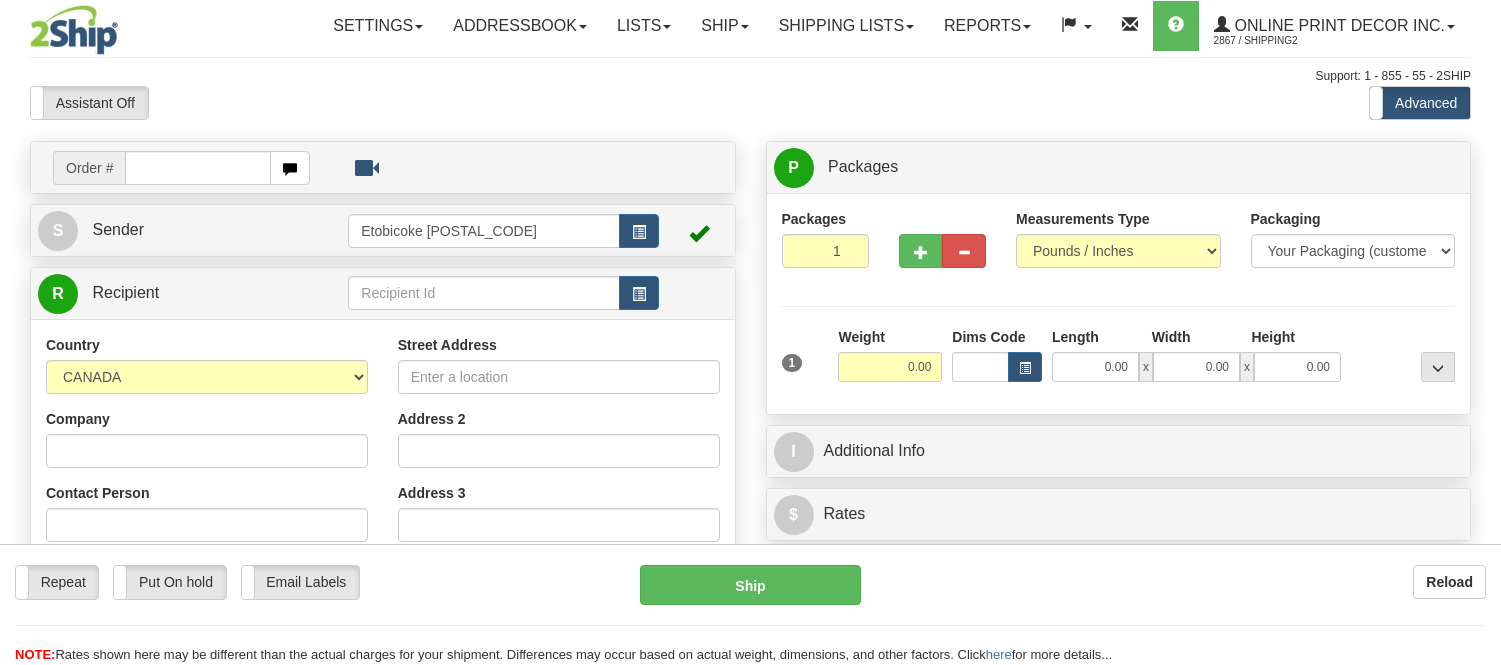 scroll, scrollTop: 0, scrollLeft: 0, axis: both 